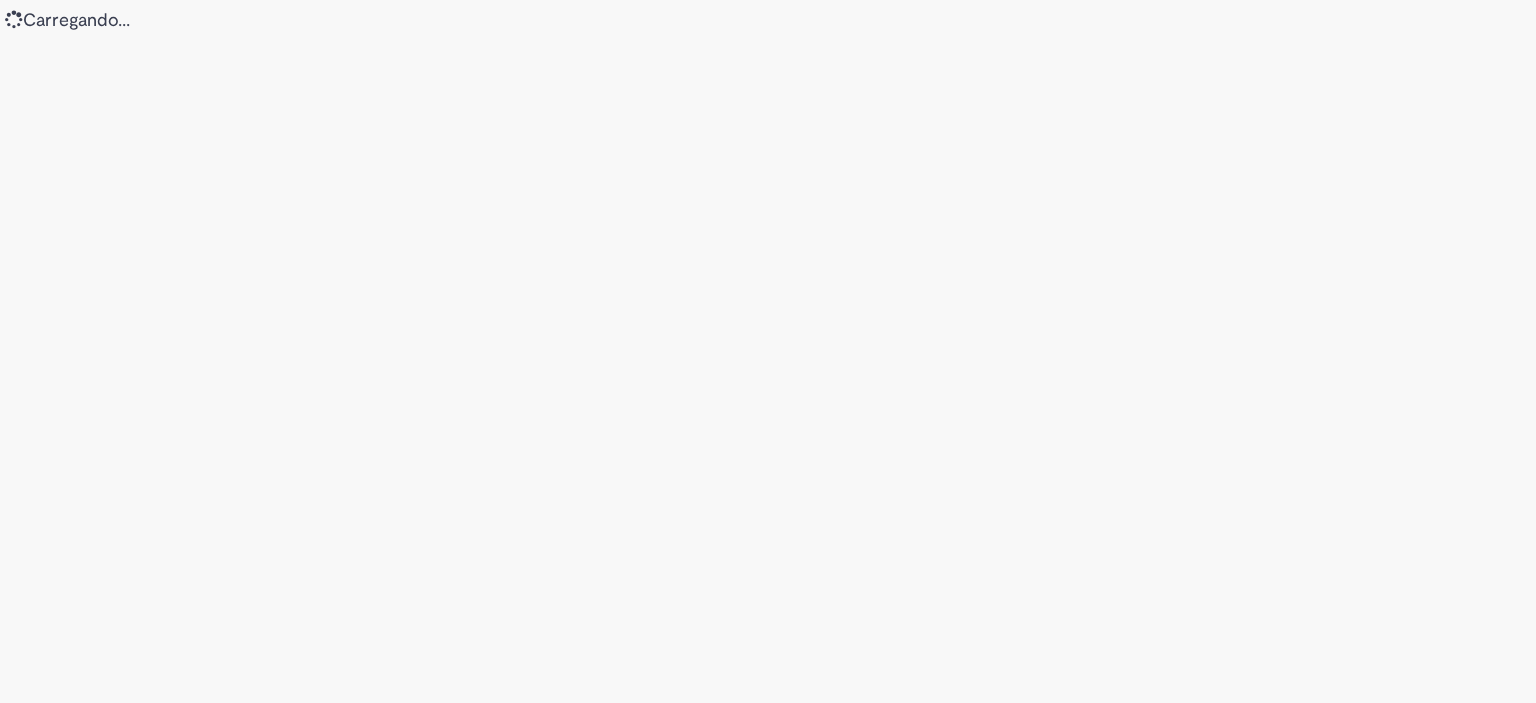 scroll, scrollTop: 0, scrollLeft: 0, axis: both 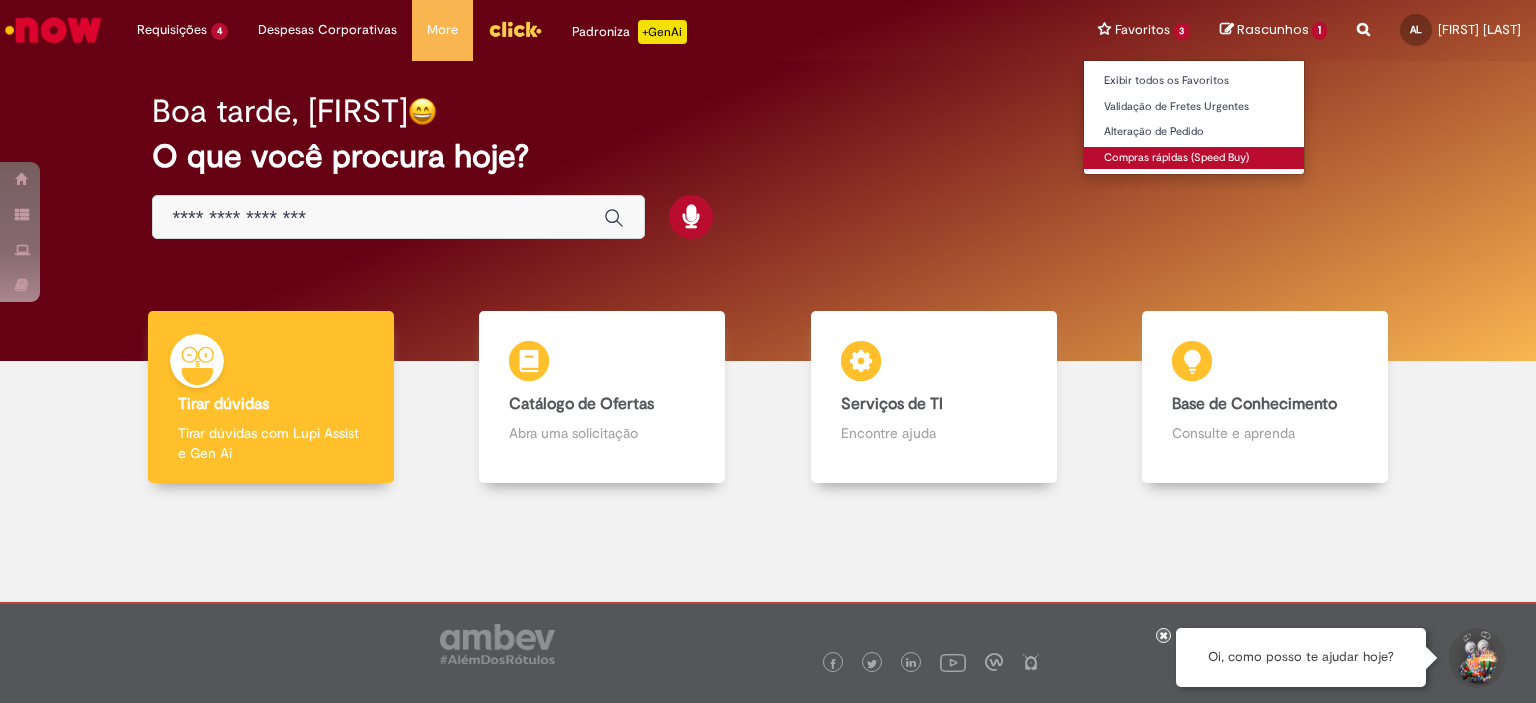 click on "Compras rápidas (Speed Buy)" at bounding box center [1194, 158] 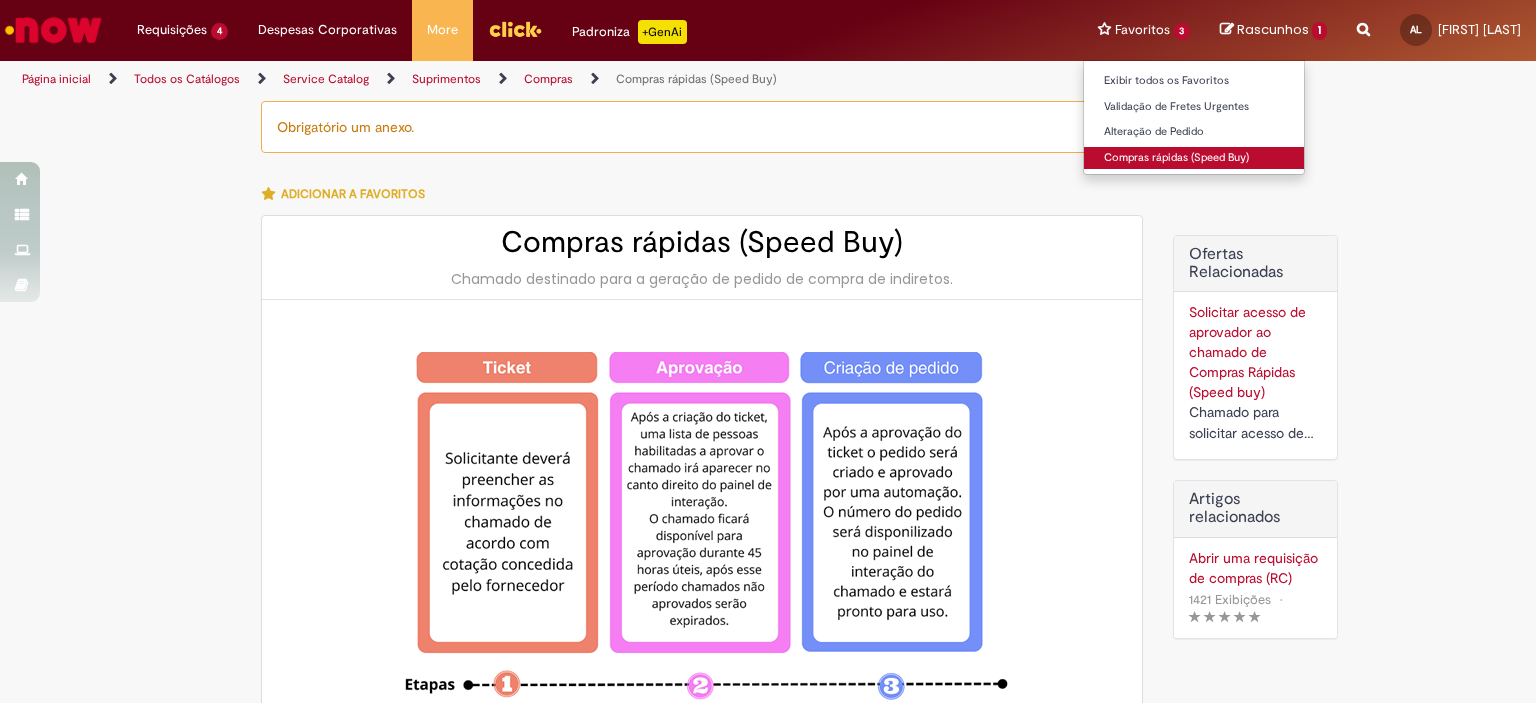 type on "********" 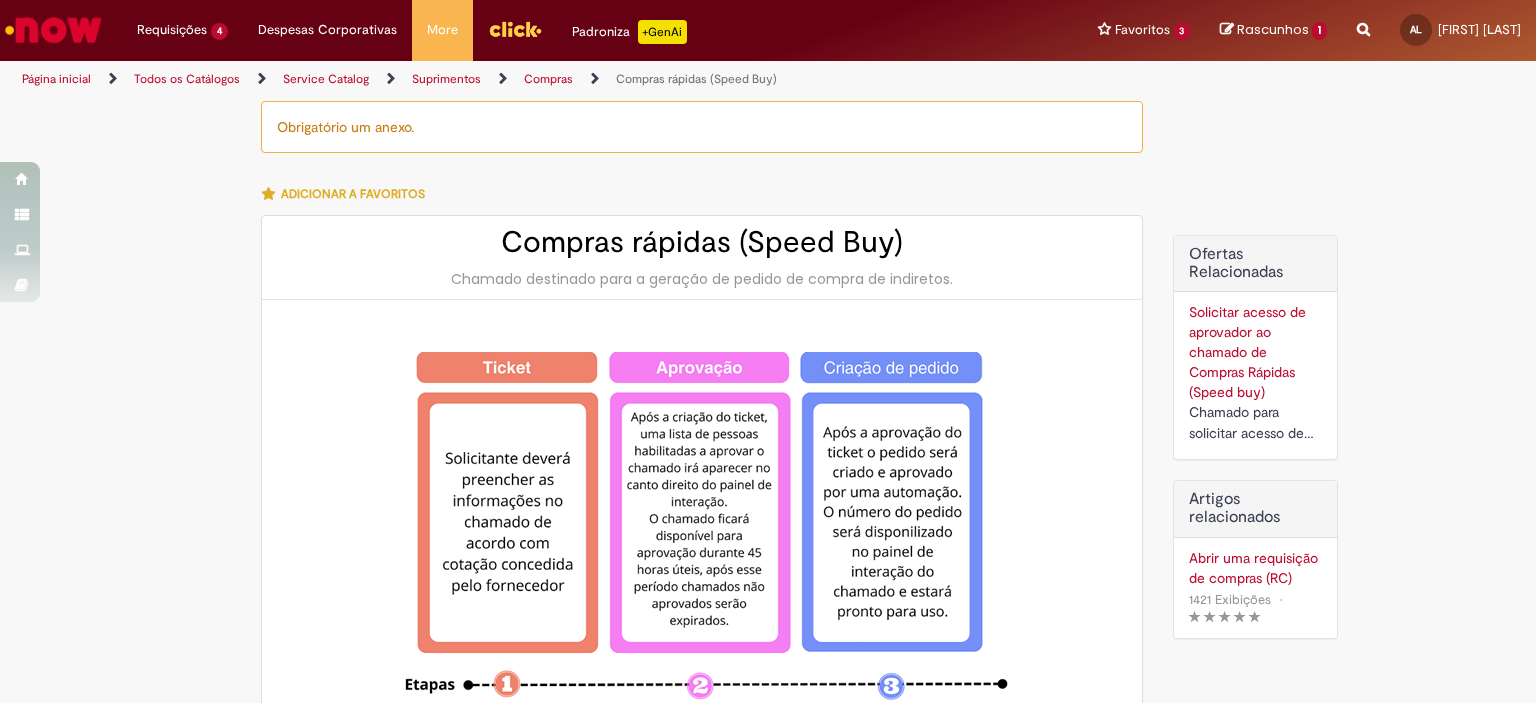 type on "**********" 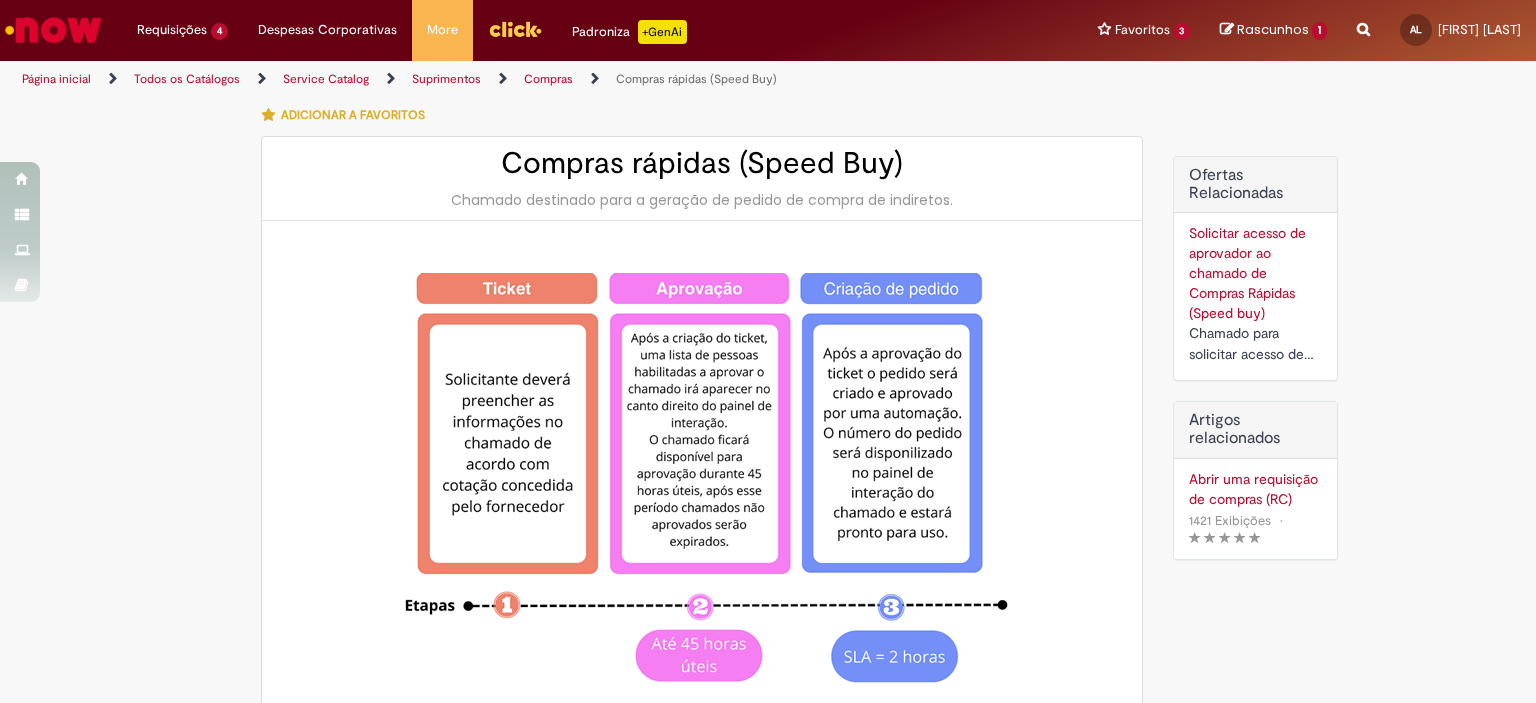 scroll, scrollTop: 0, scrollLeft: 0, axis: both 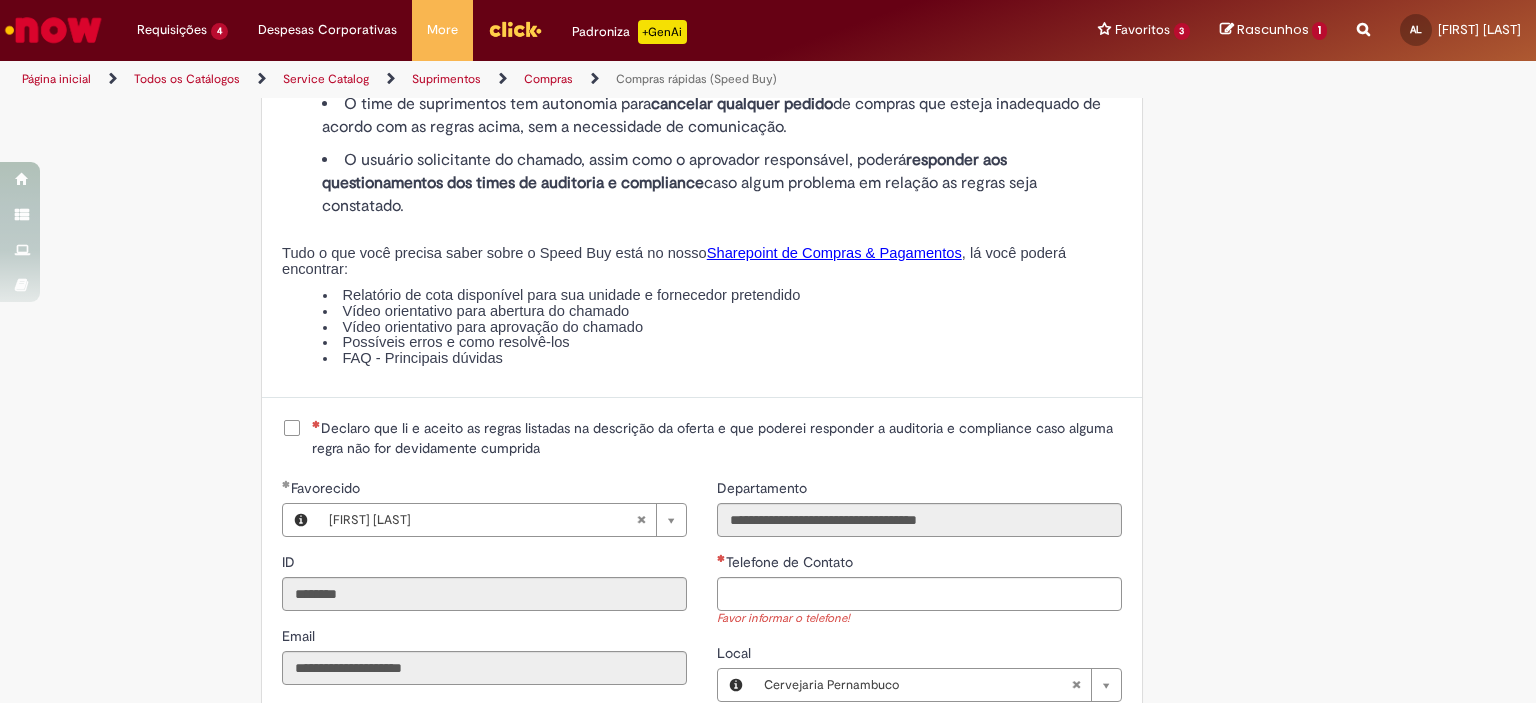 click on "Declaro que li e aceito as regras listadas na descrição da oferta e que poderei responder a auditoria e compliance caso alguma regra não for devidamente cumprida" at bounding box center [717, 438] 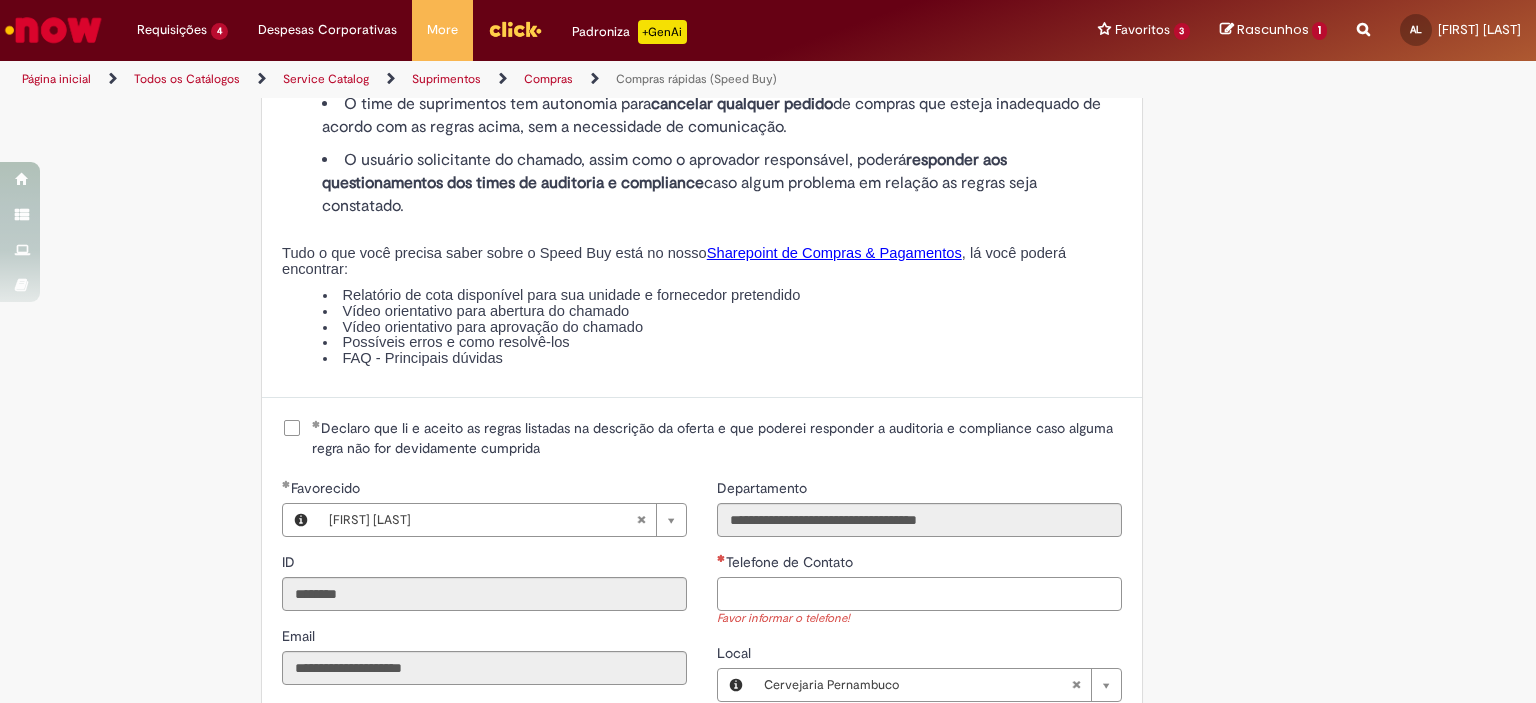 click on "Telefone de Contato" at bounding box center [919, 594] 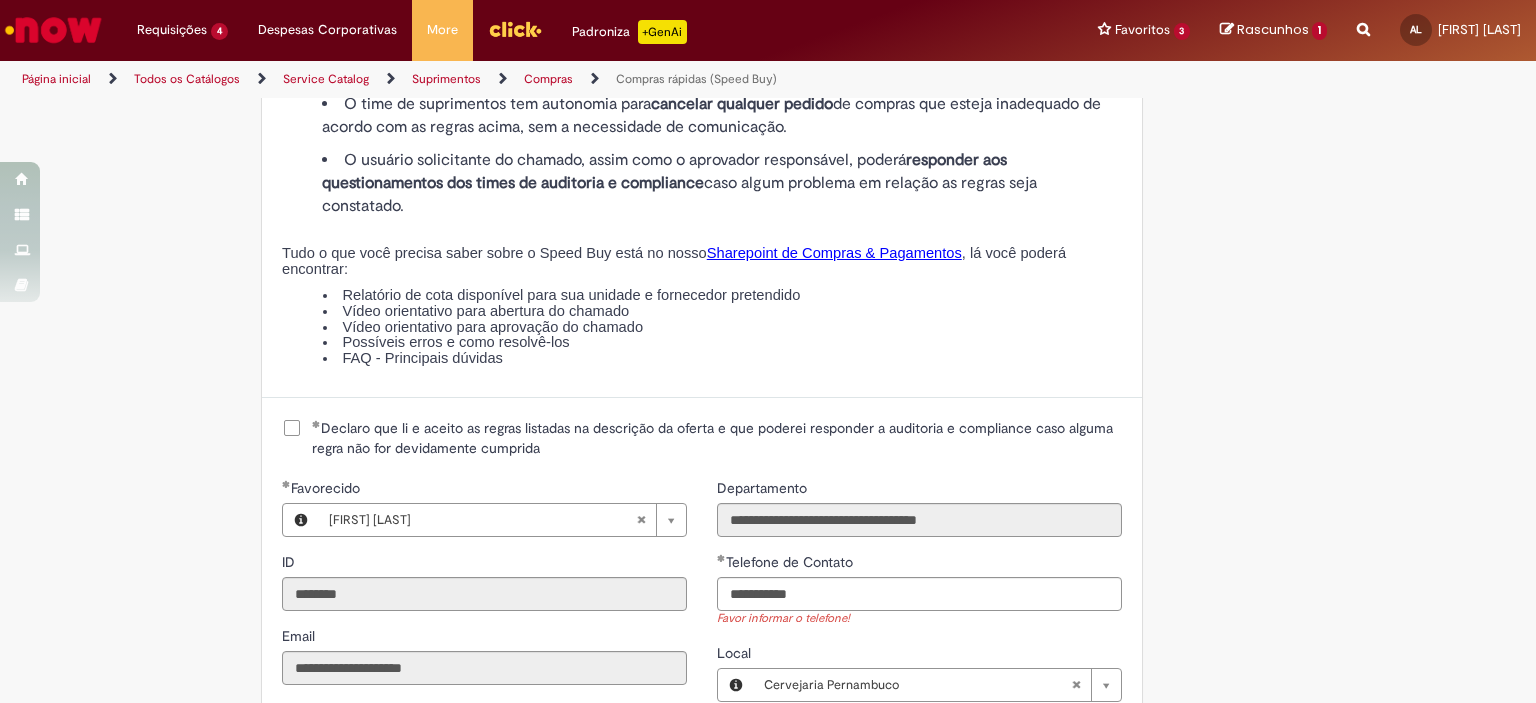 type on "**********" 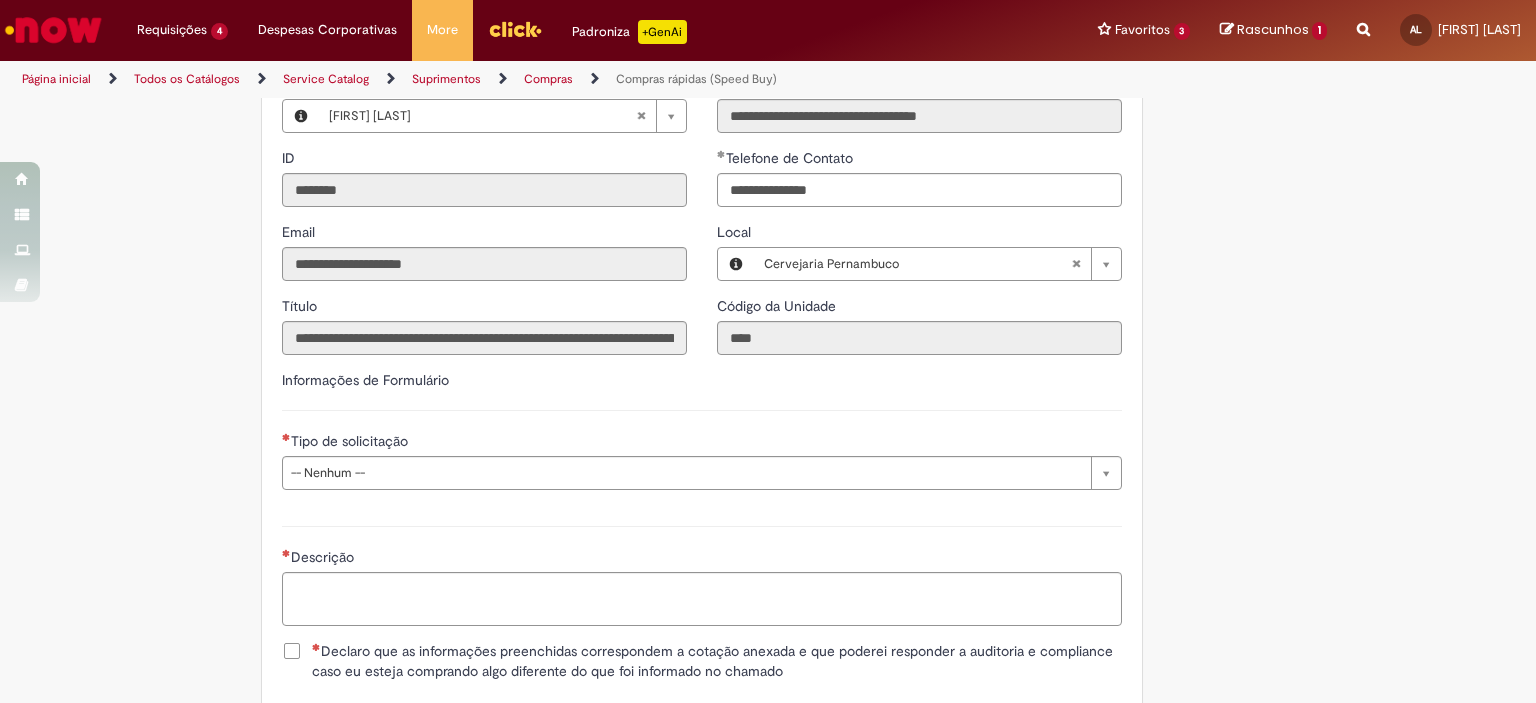 scroll, scrollTop: 2617, scrollLeft: 0, axis: vertical 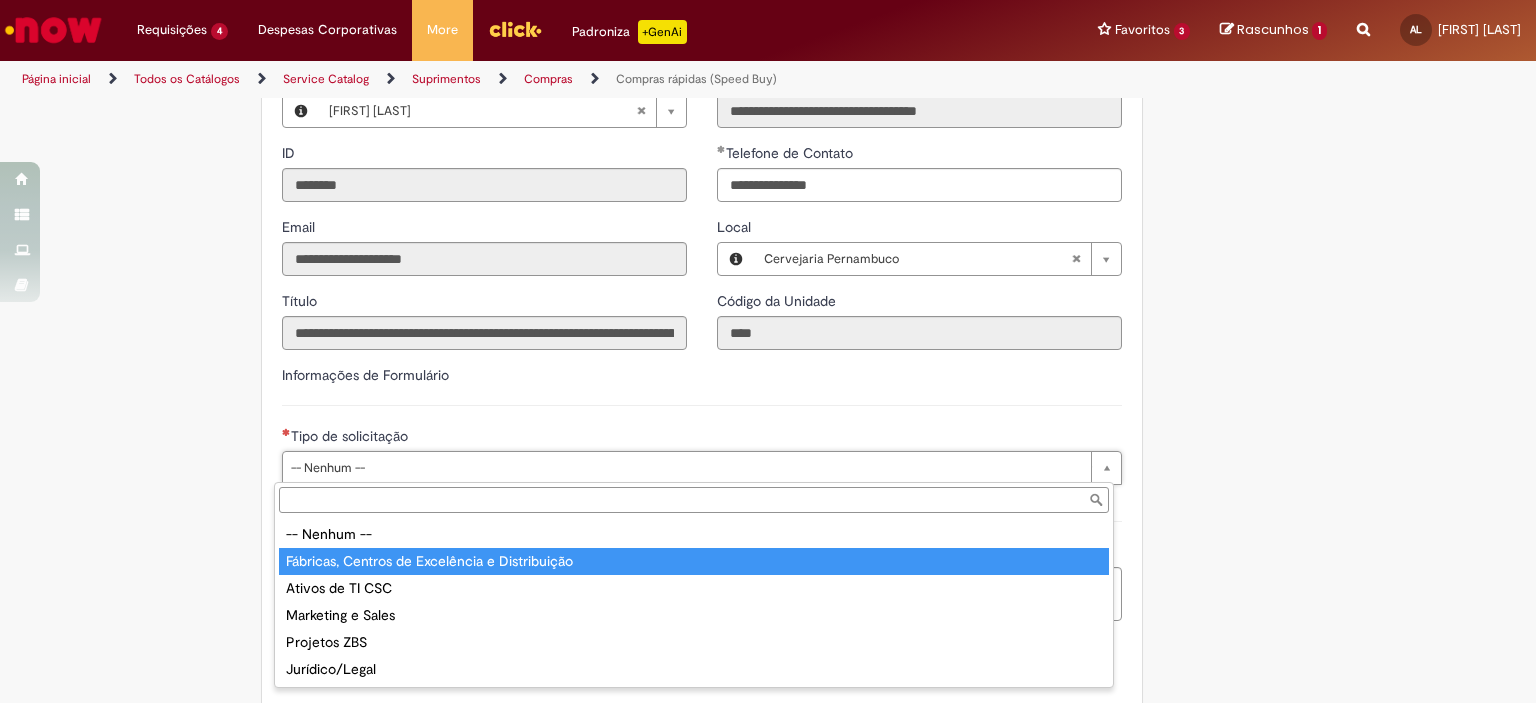 type on "**********" 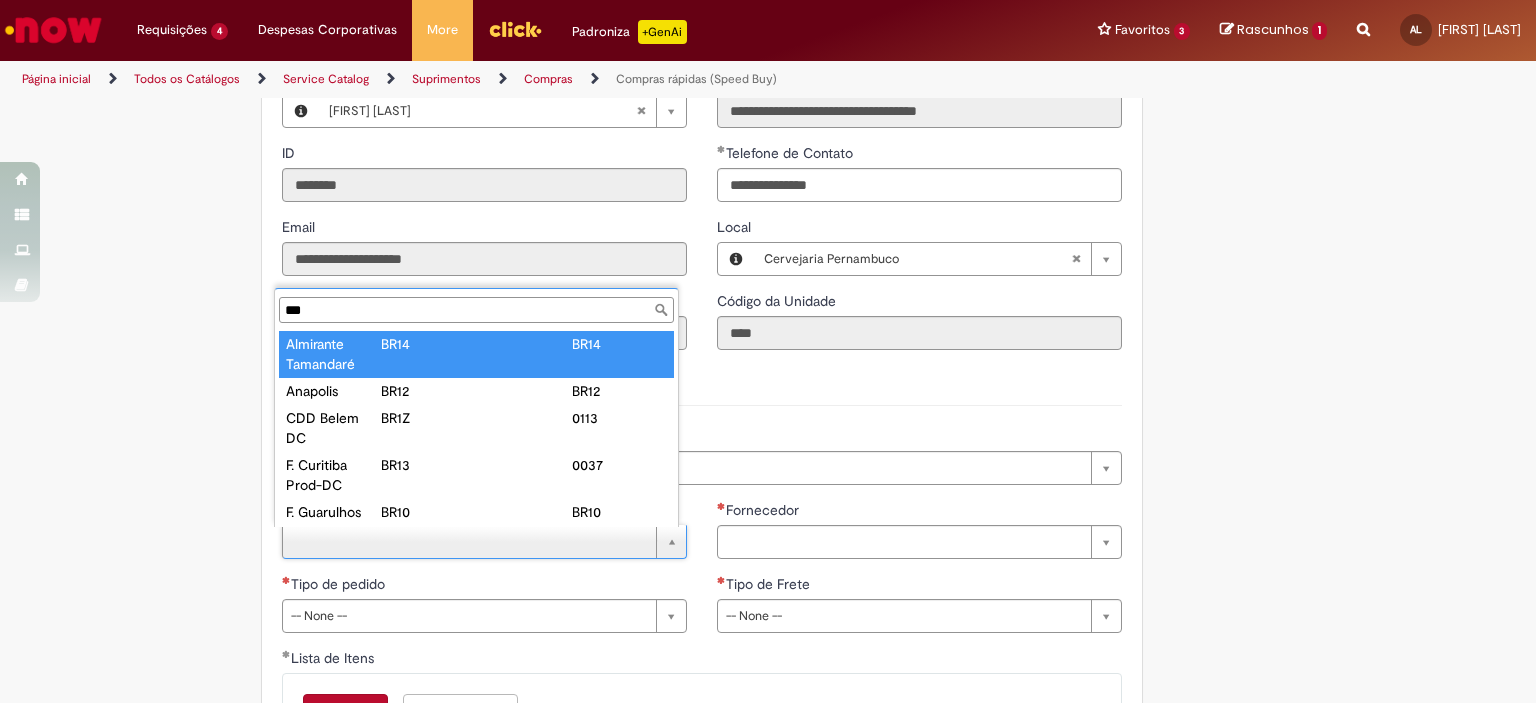 type on "****" 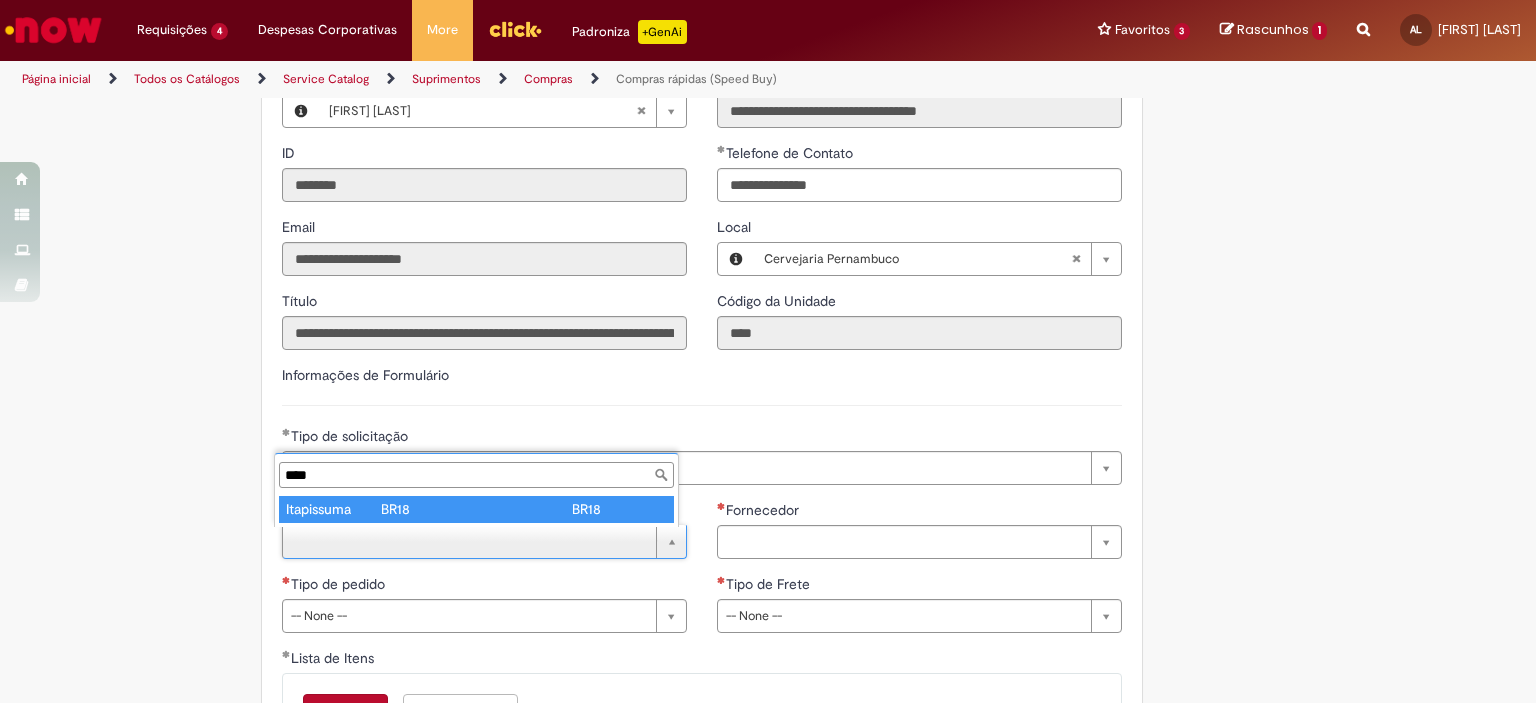 type on "**********" 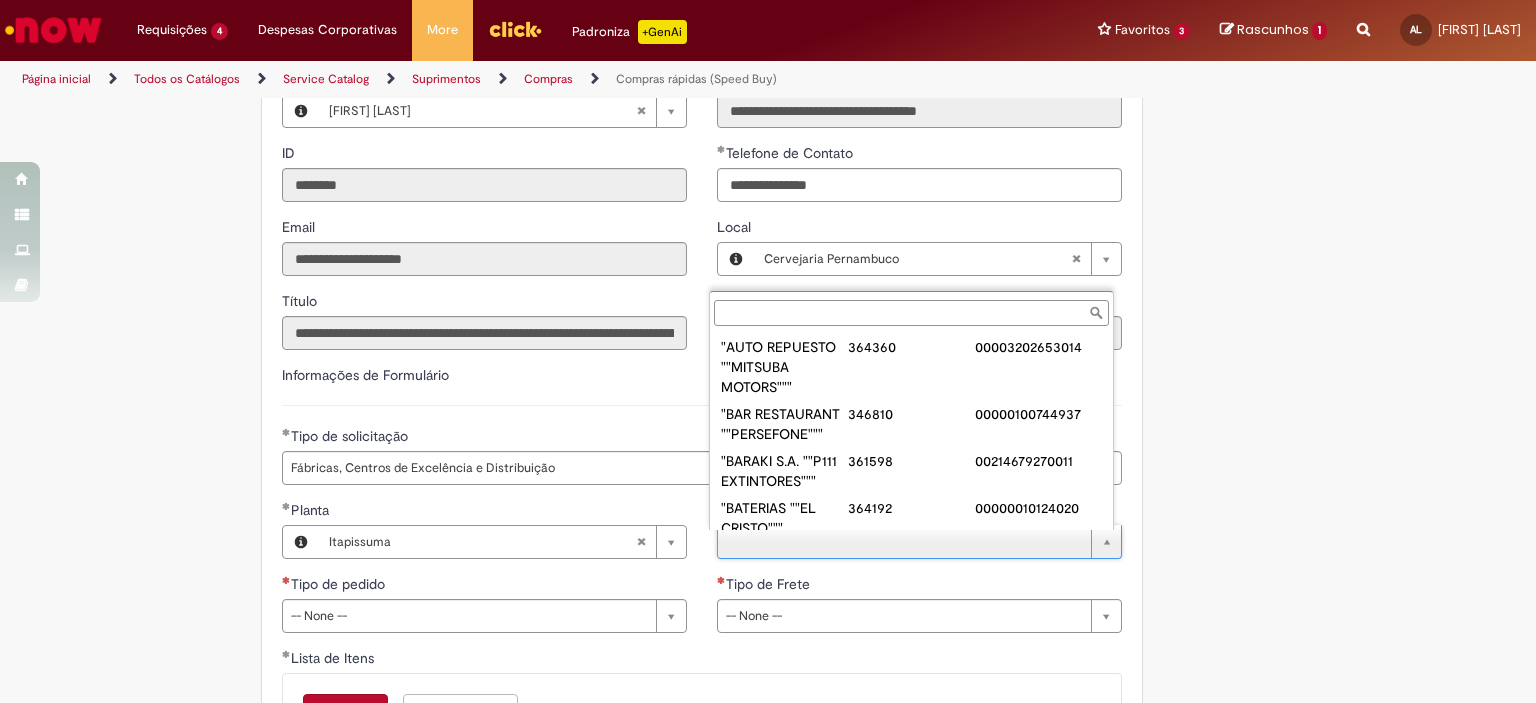 paste on "**********" 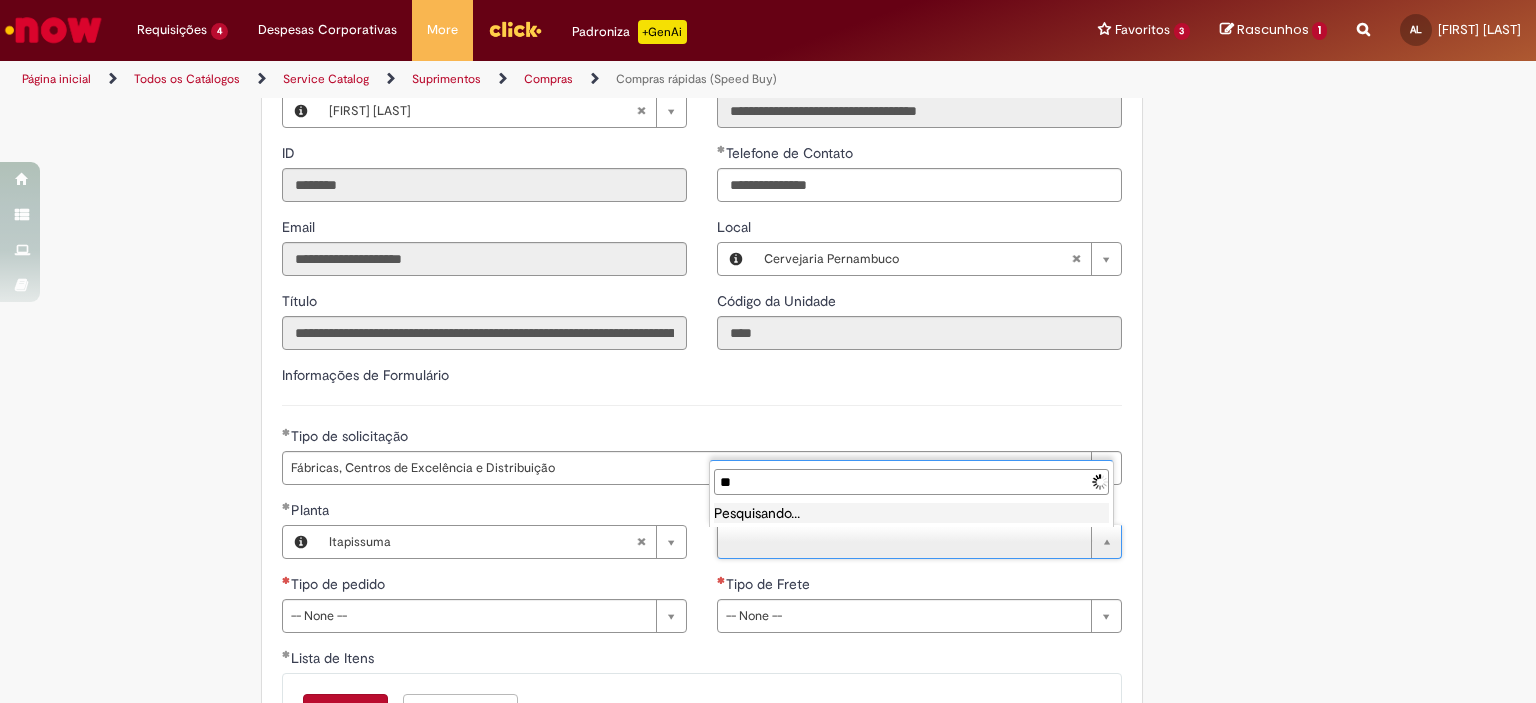 type on "*" 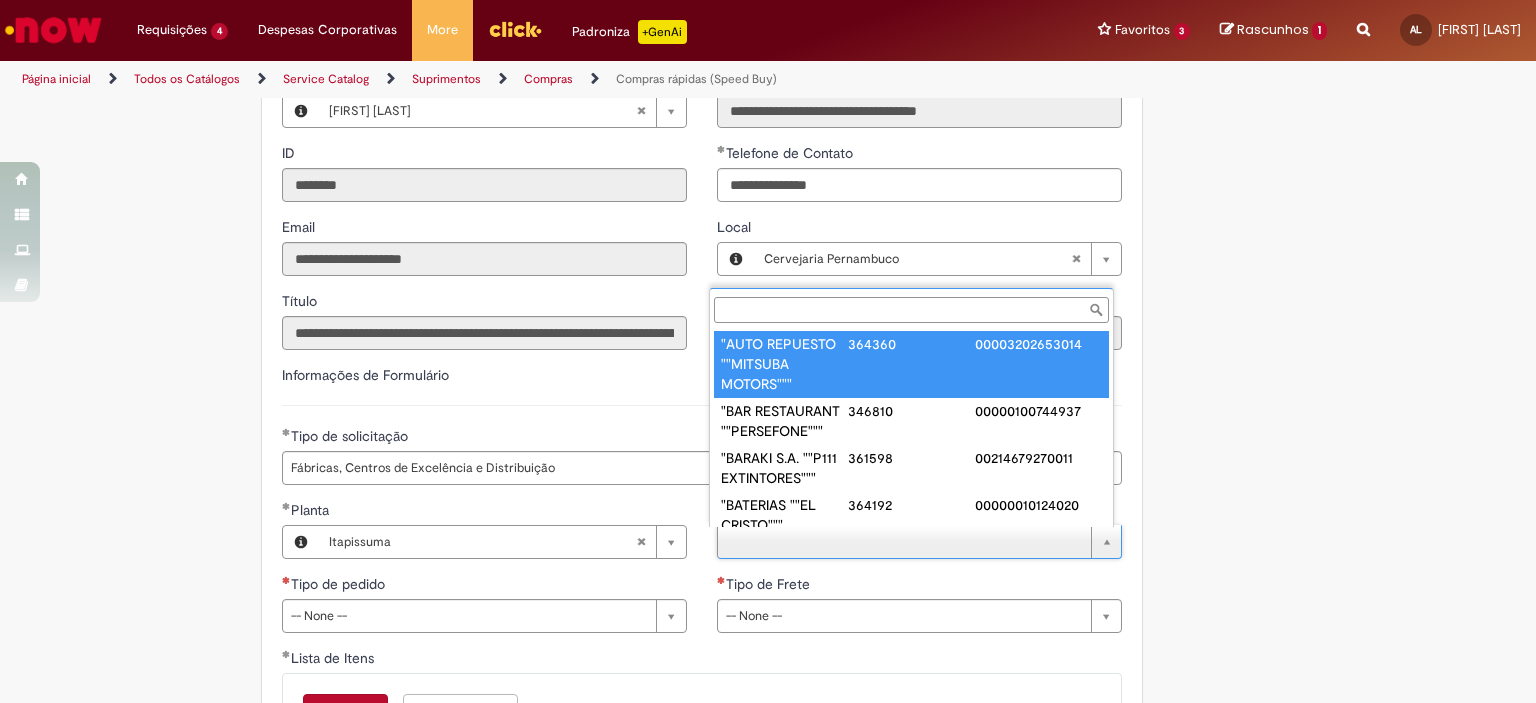 paste on "**********" 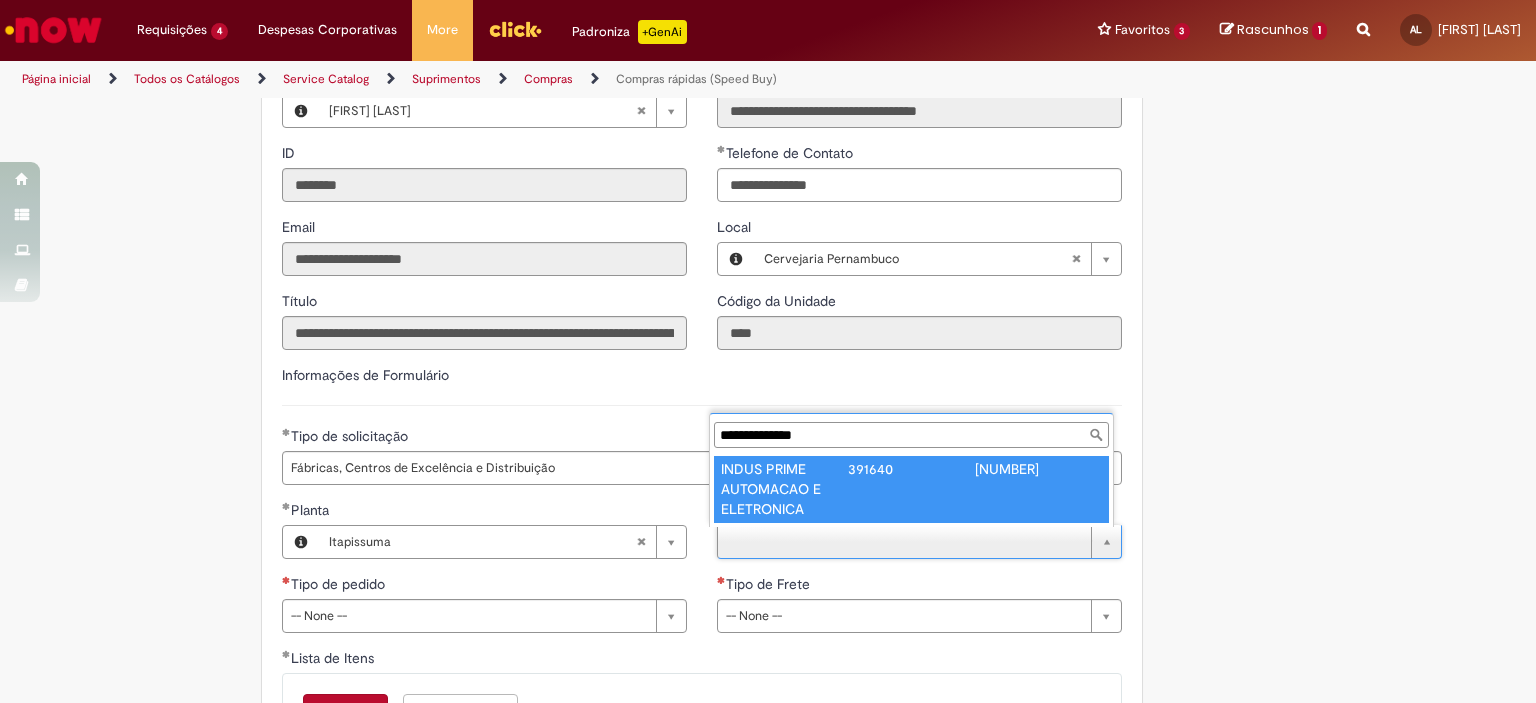 type on "**********" 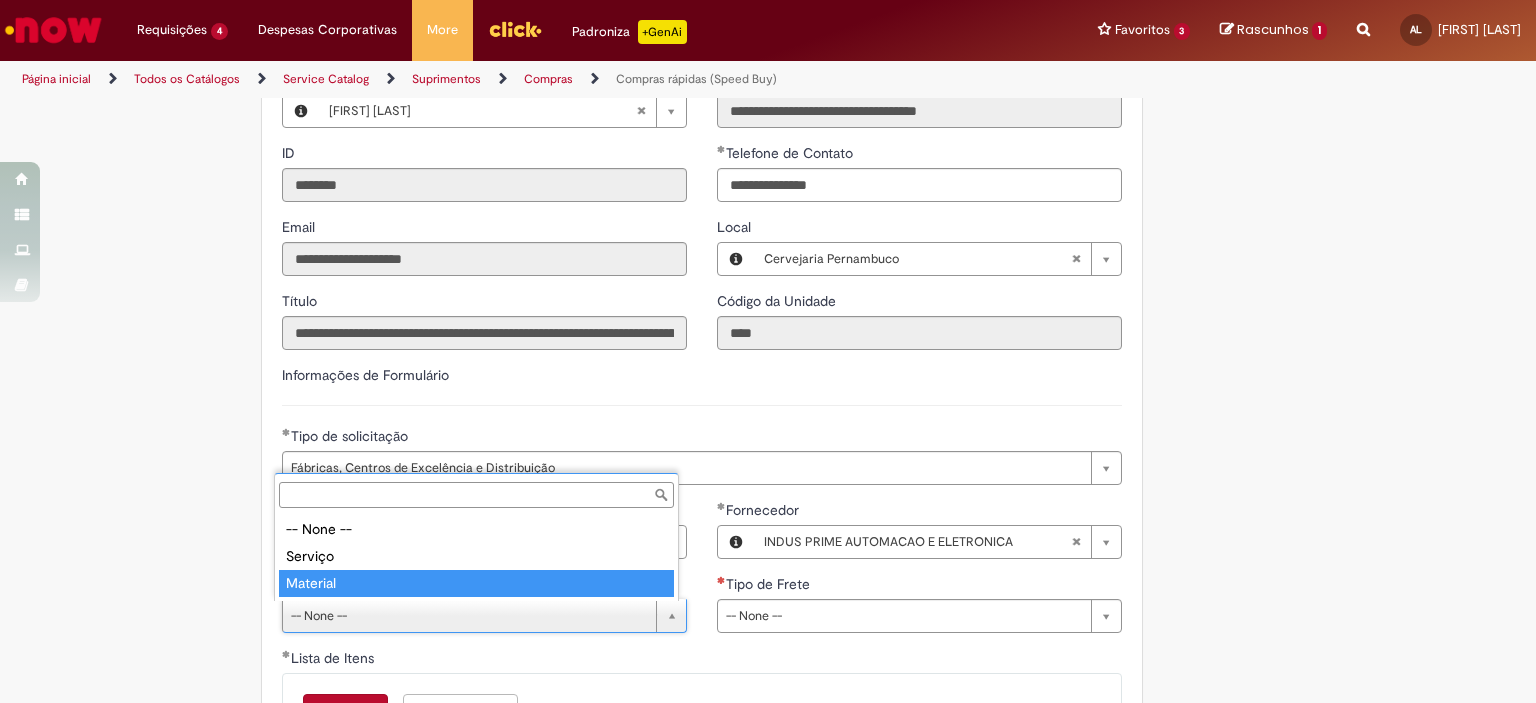 type on "********" 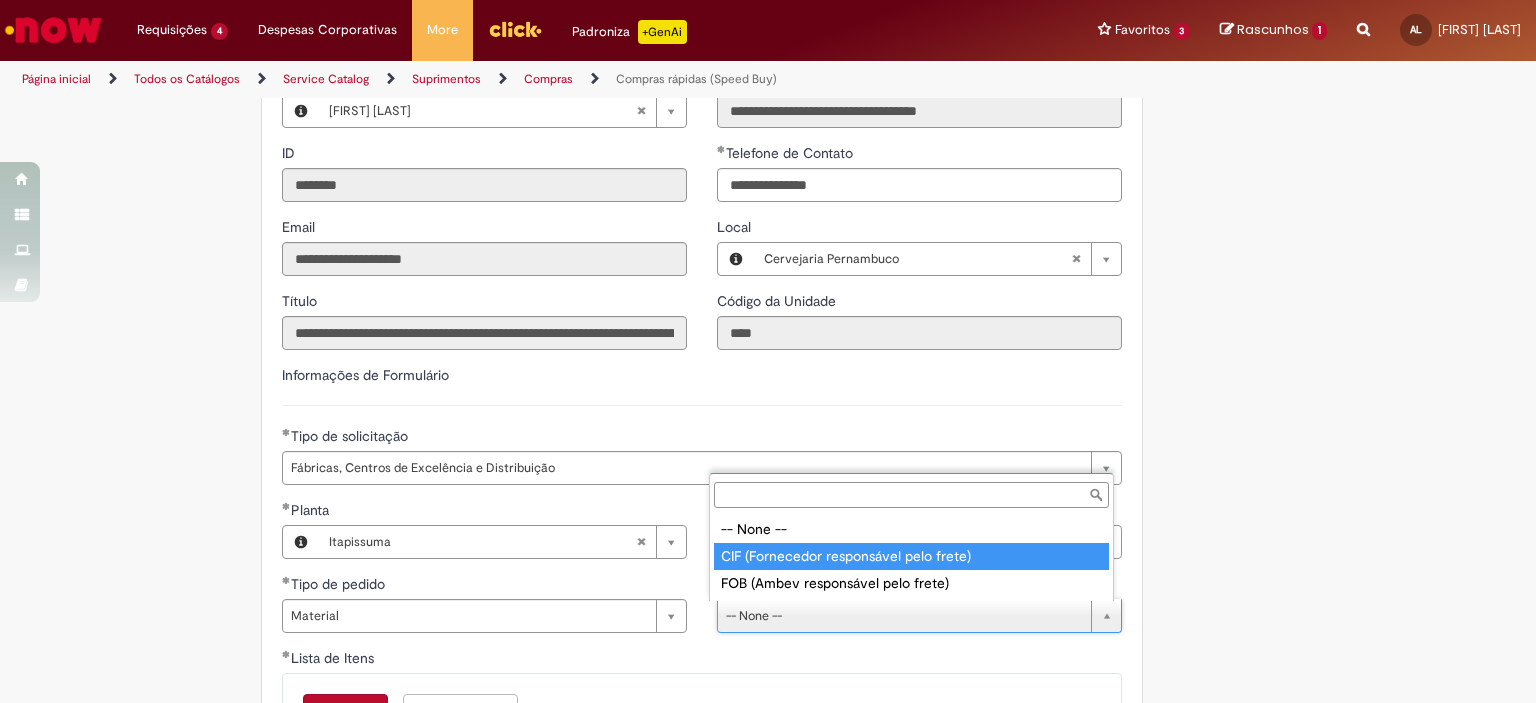 type on "**********" 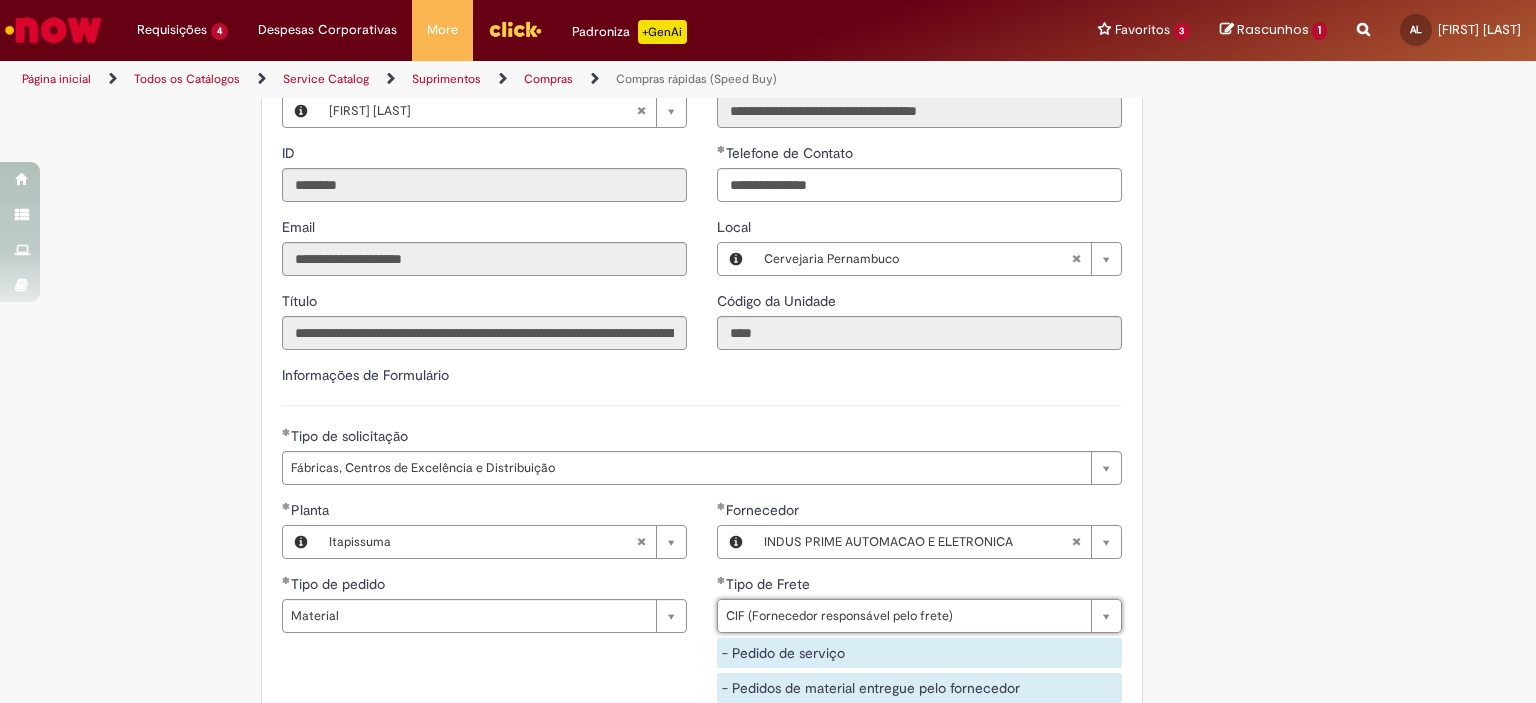 type 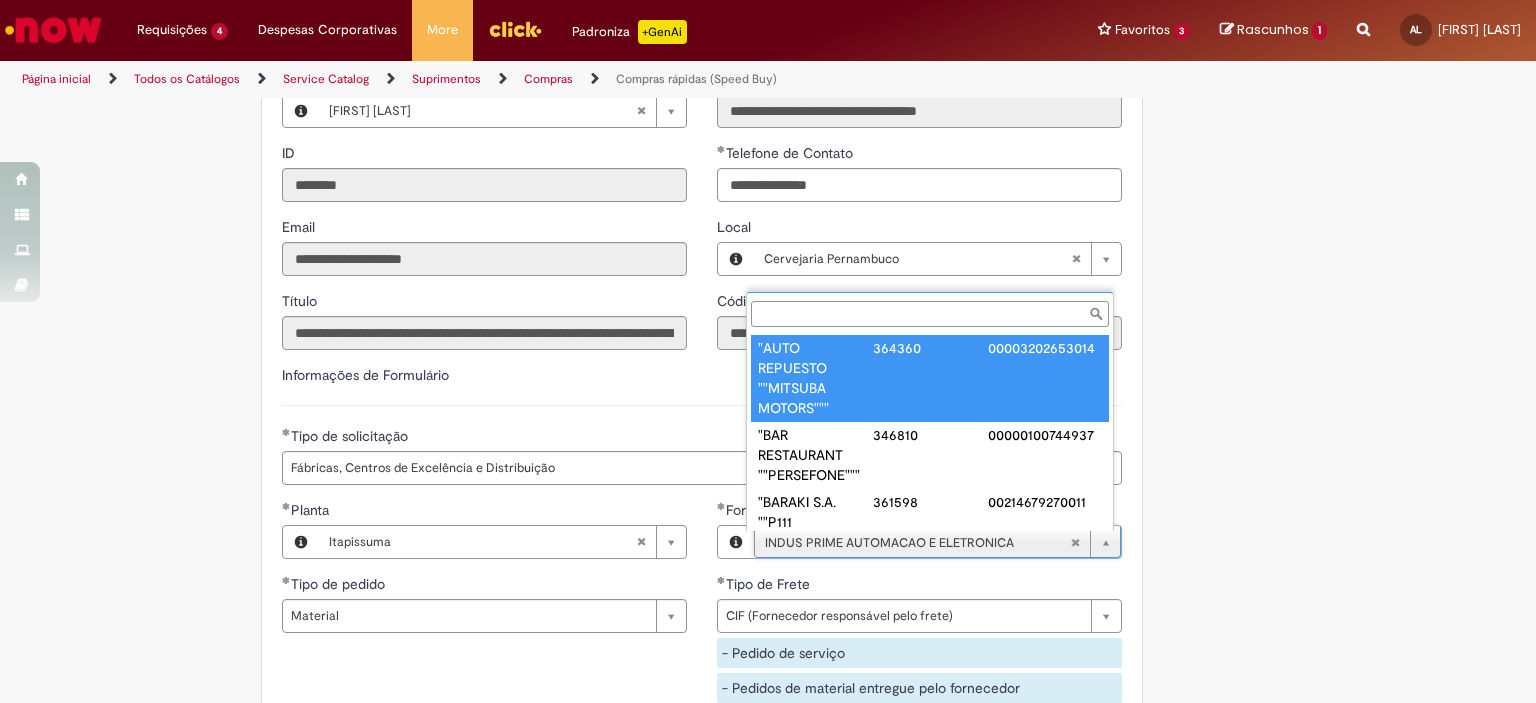 type on "**********" 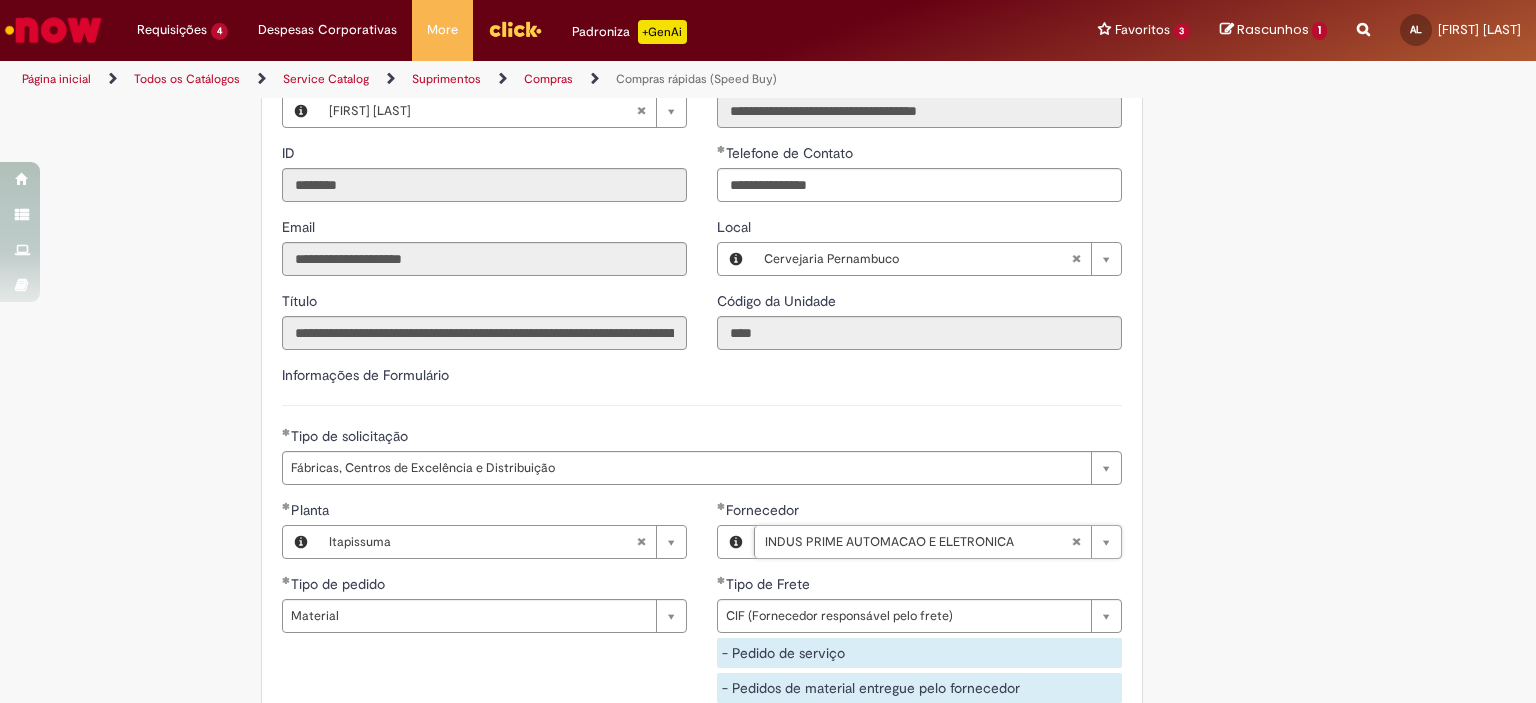 scroll, scrollTop: 0, scrollLeft: 0, axis: both 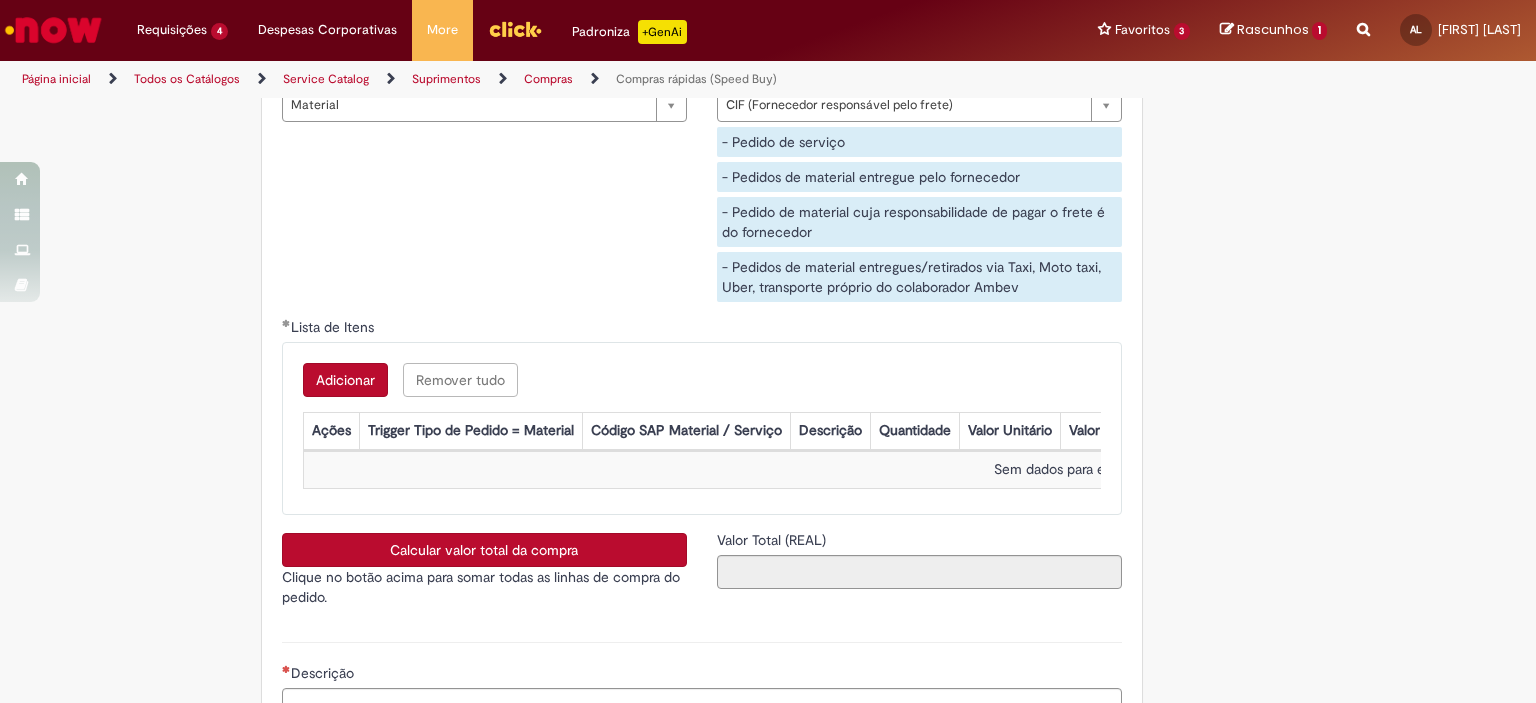 click on "Adicionar" at bounding box center (345, 380) 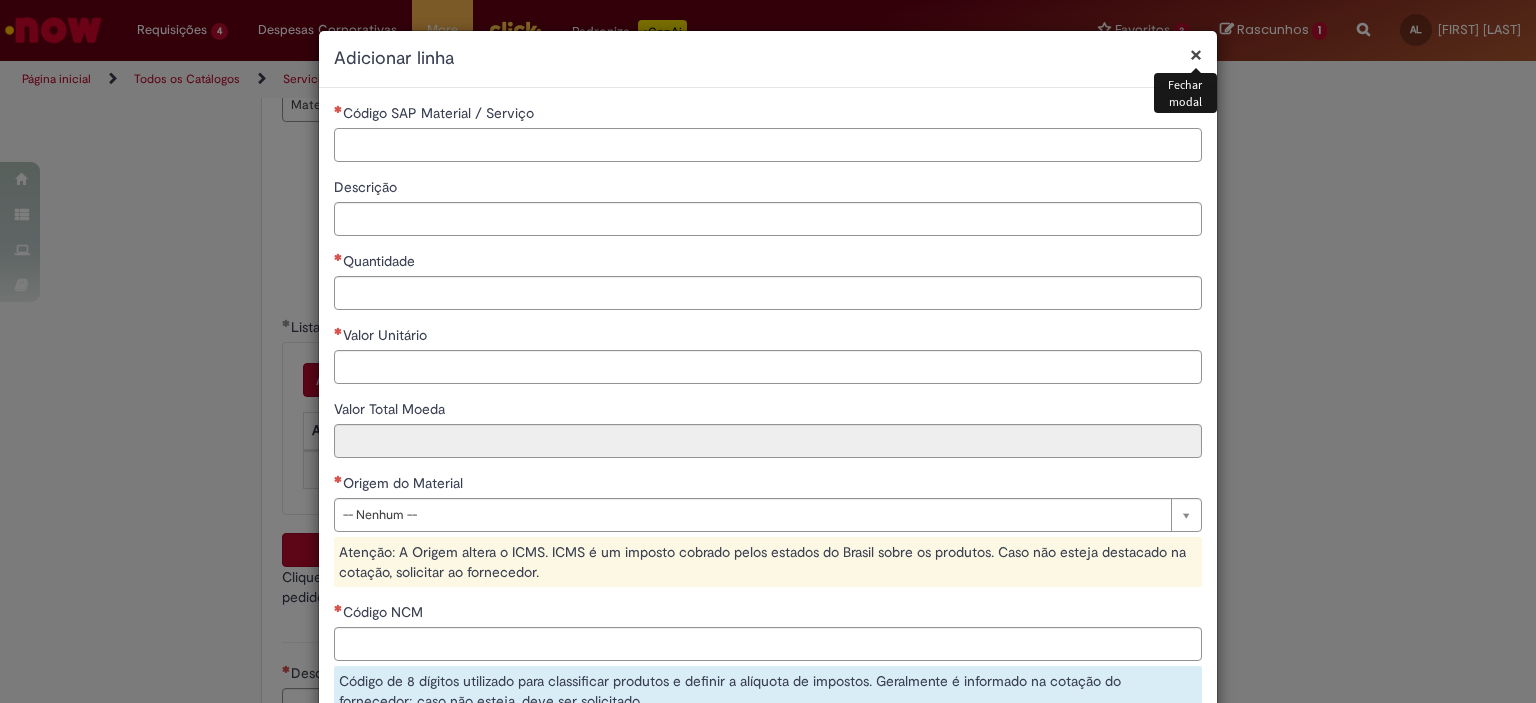 click on "Código SAP Material / Serviço" at bounding box center (768, 145) 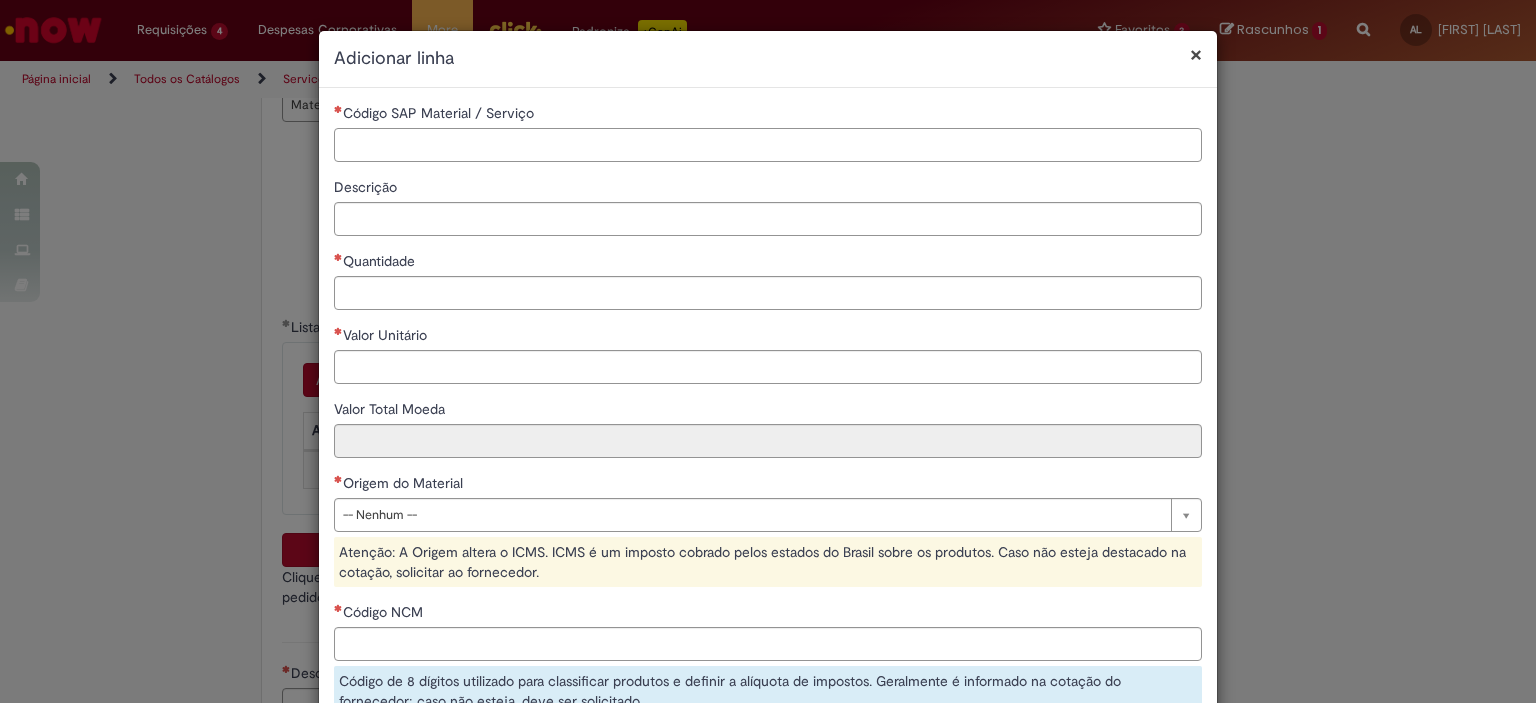 paste on "********" 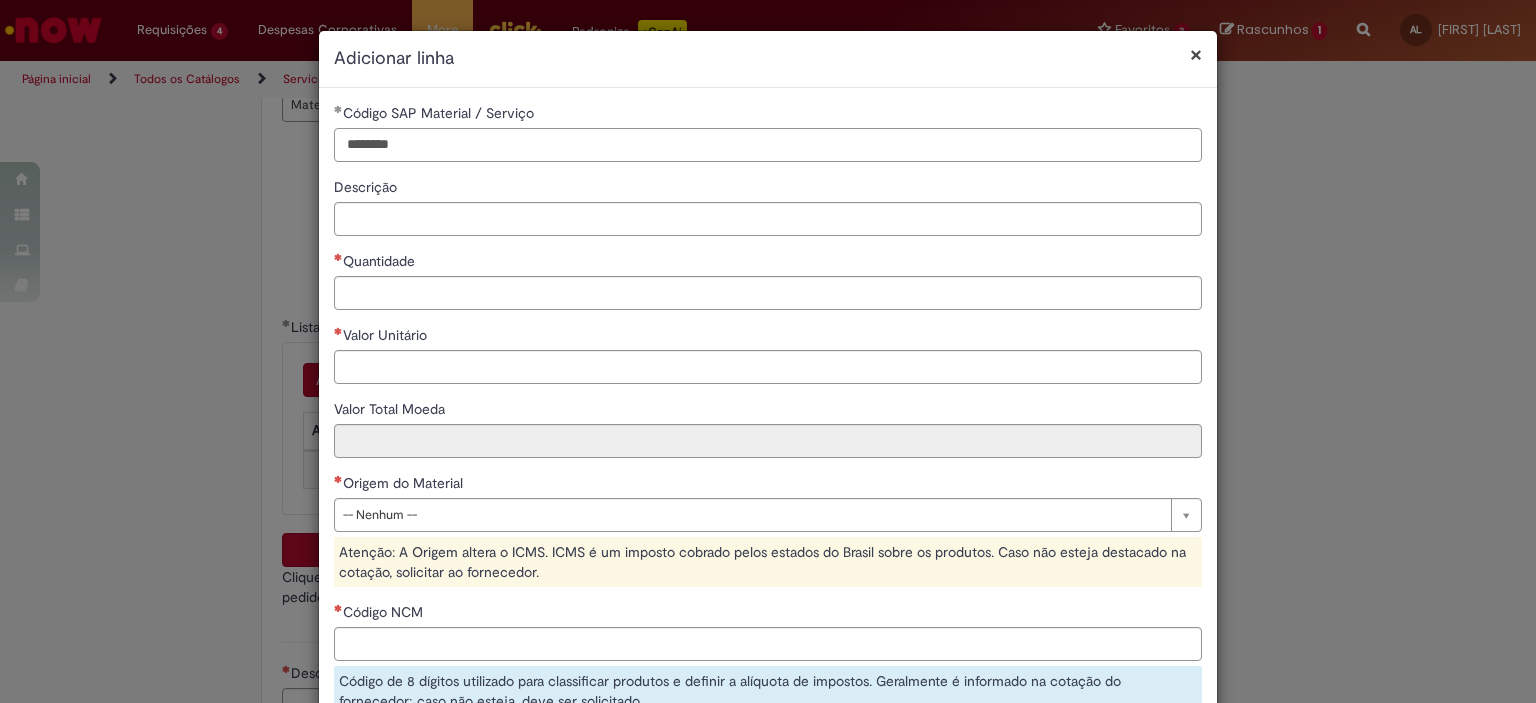 type on "********" 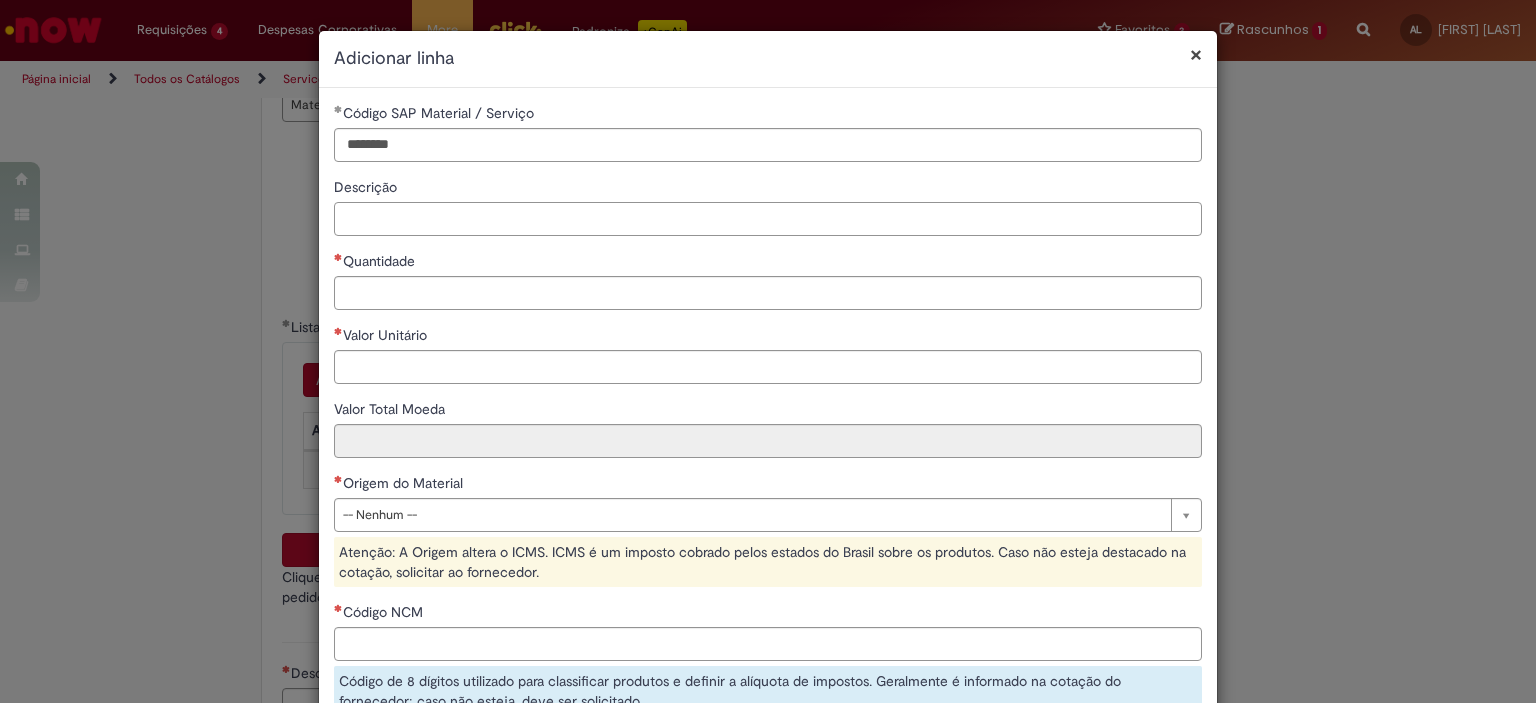 click on "Descrição" at bounding box center [768, 219] 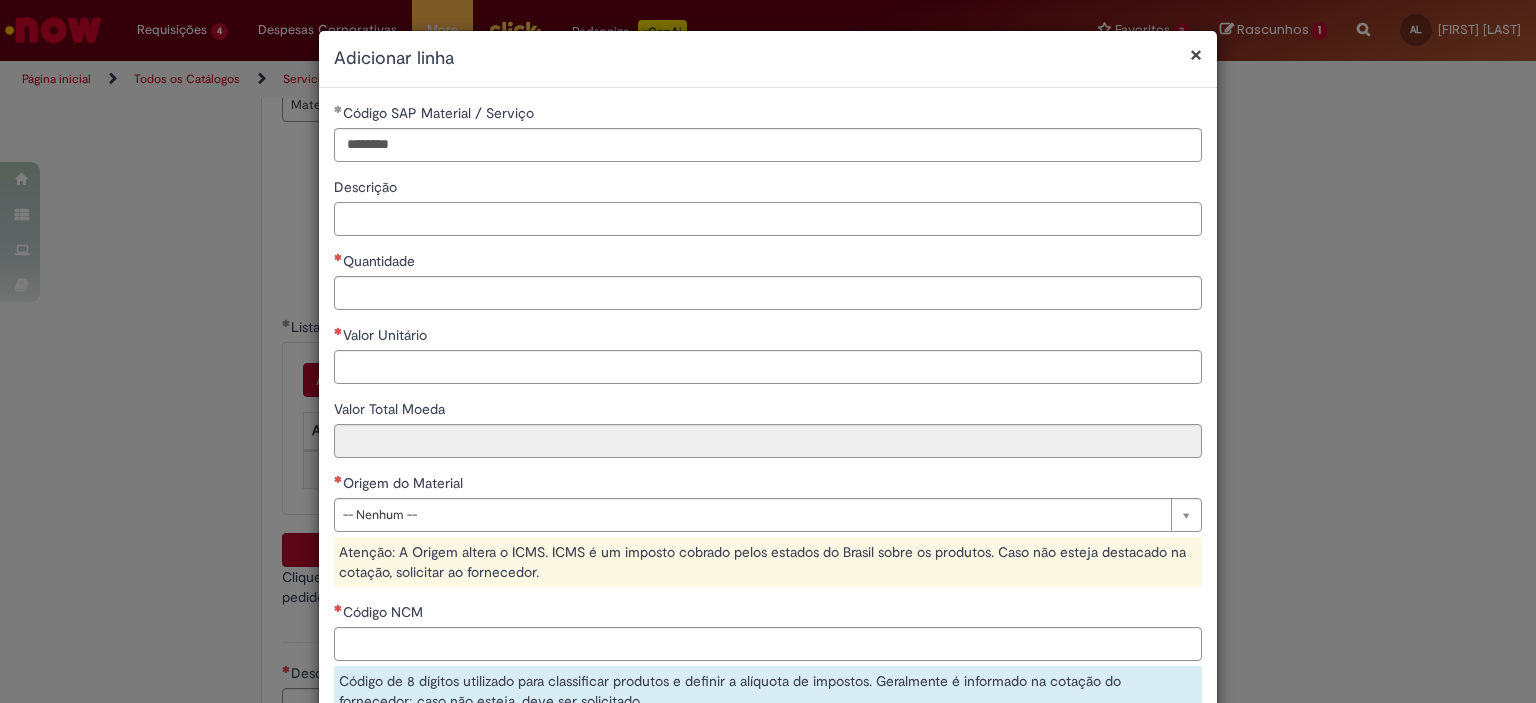 paste on "**********" 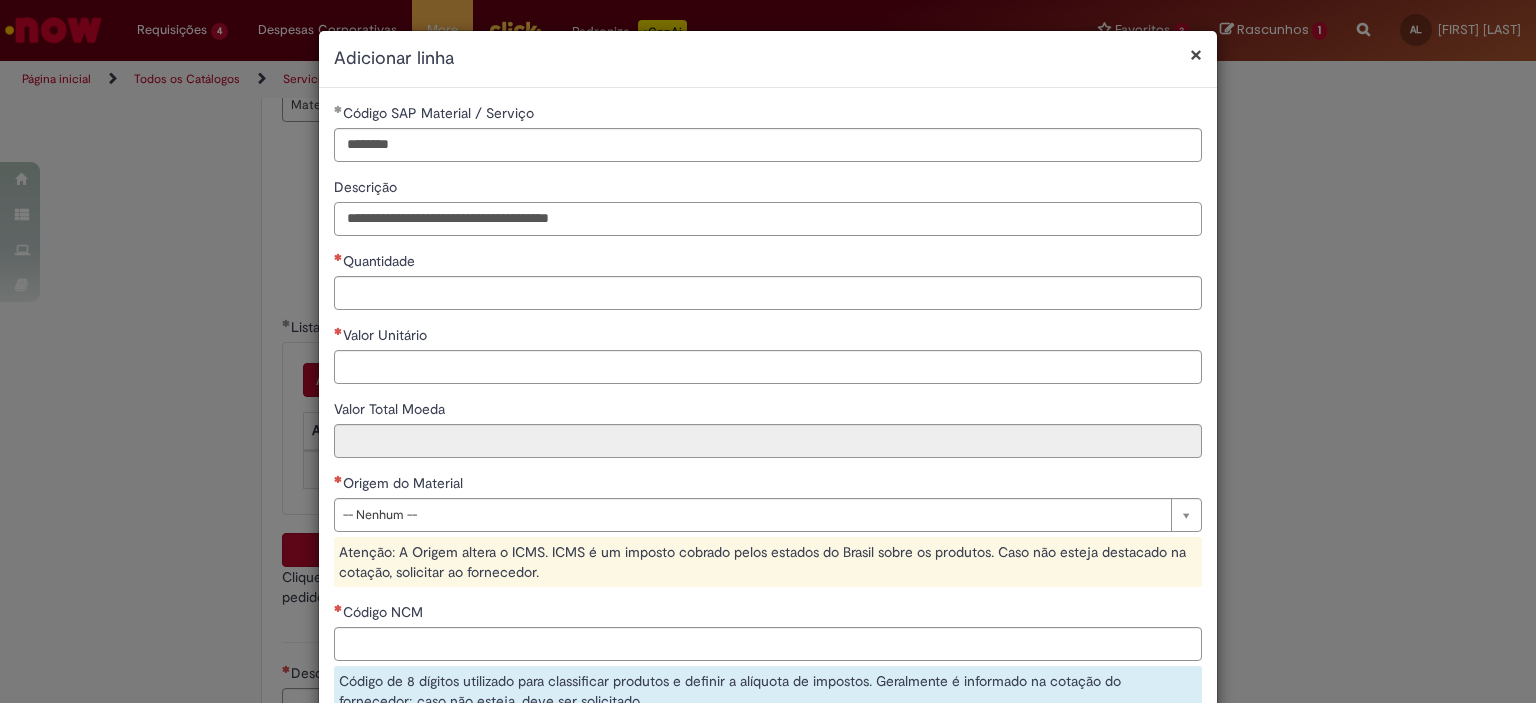 type on "**********" 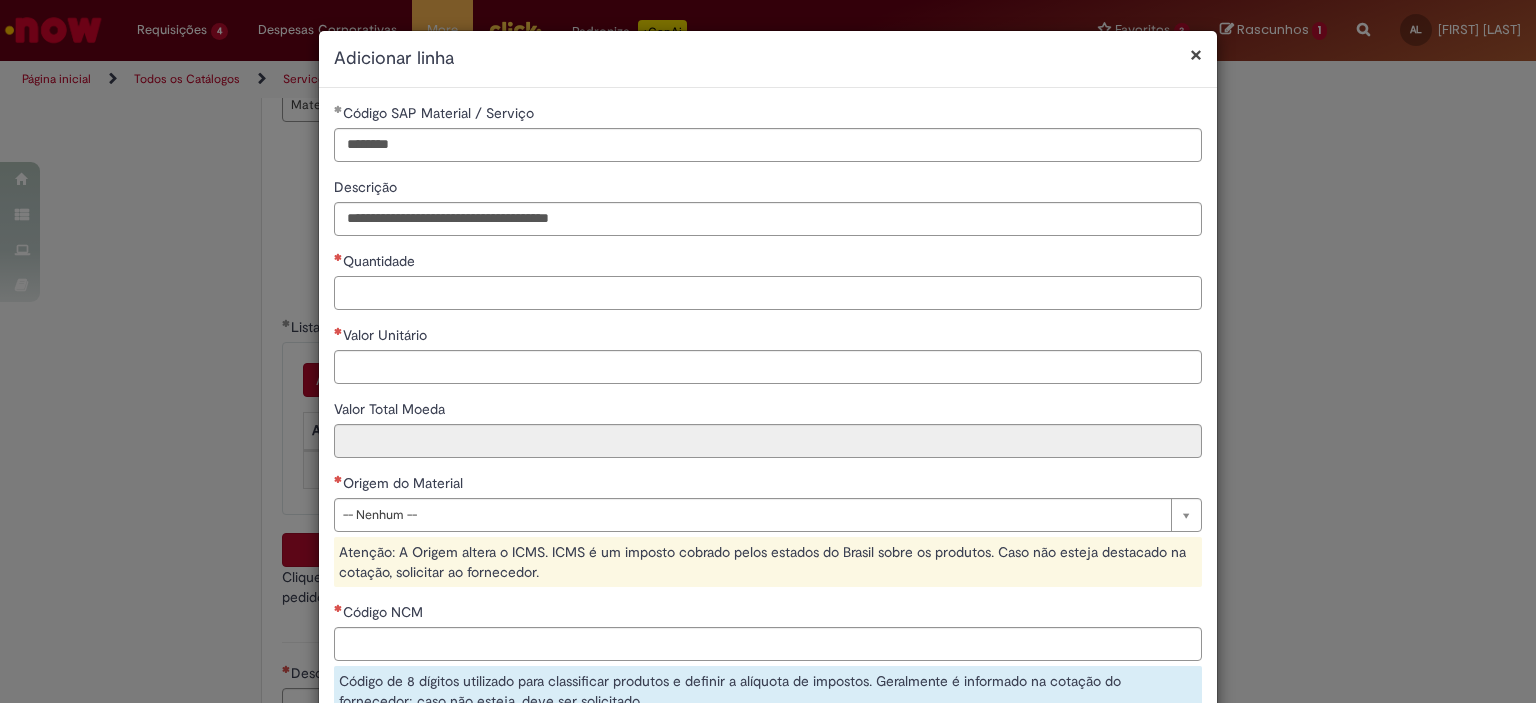 click on "Quantidade" at bounding box center (768, 293) 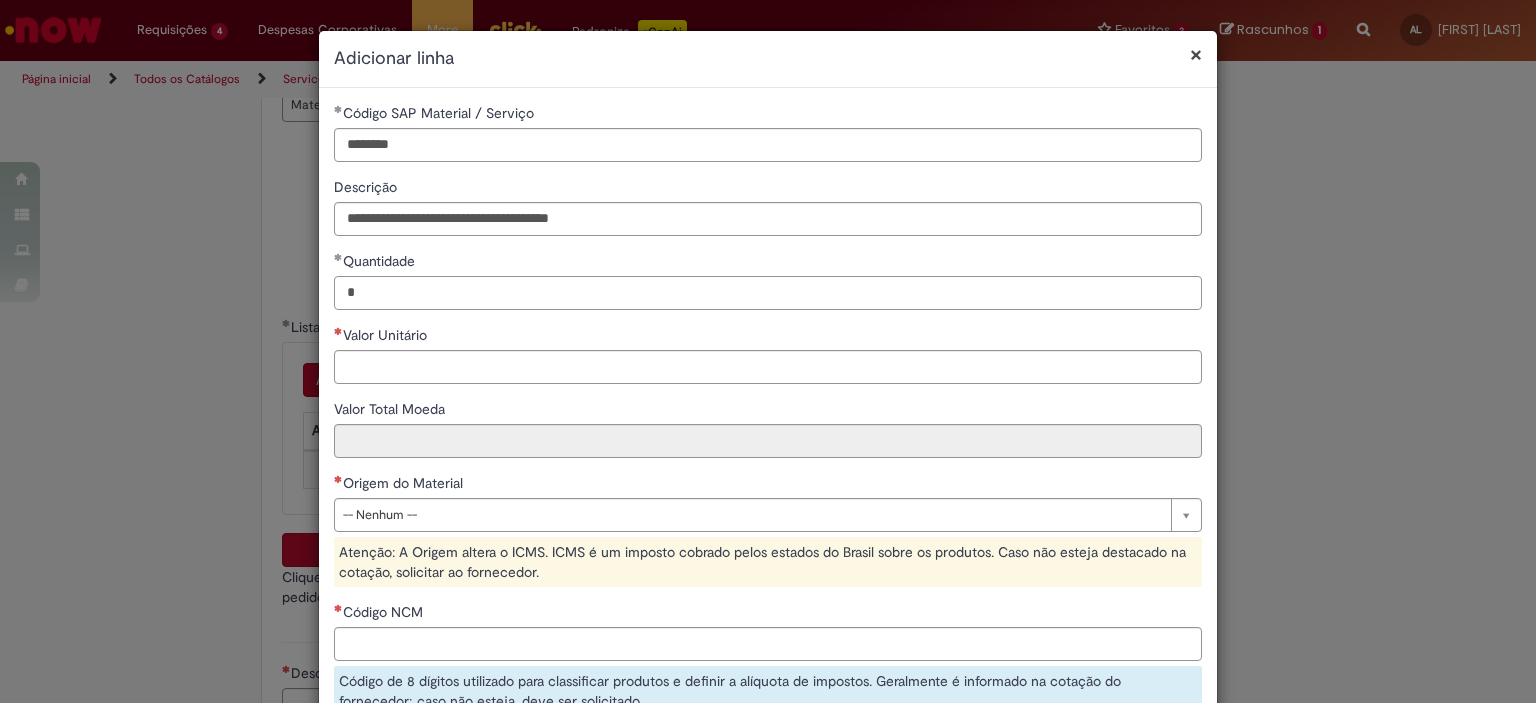 type on "*" 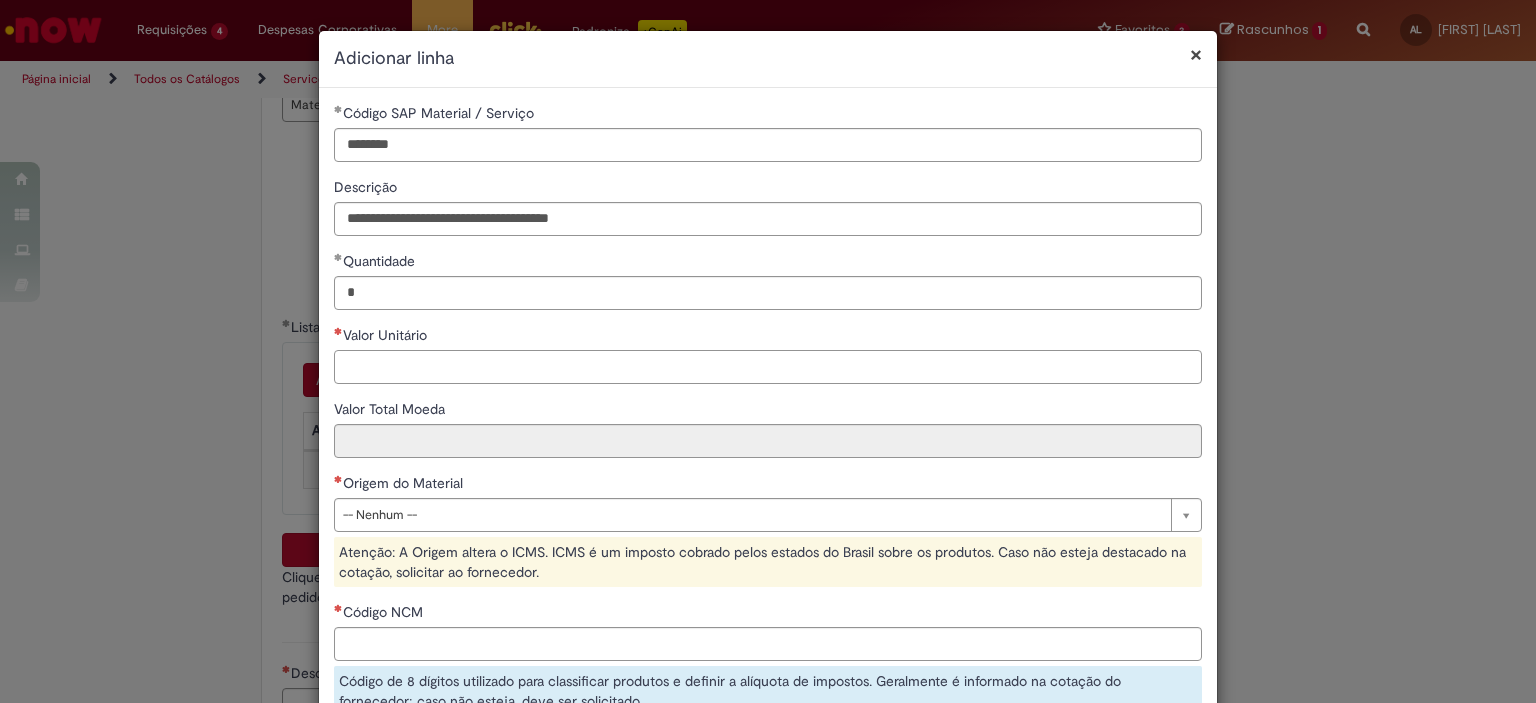 click on "Valor Unitário" at bounding box center [768, 367] 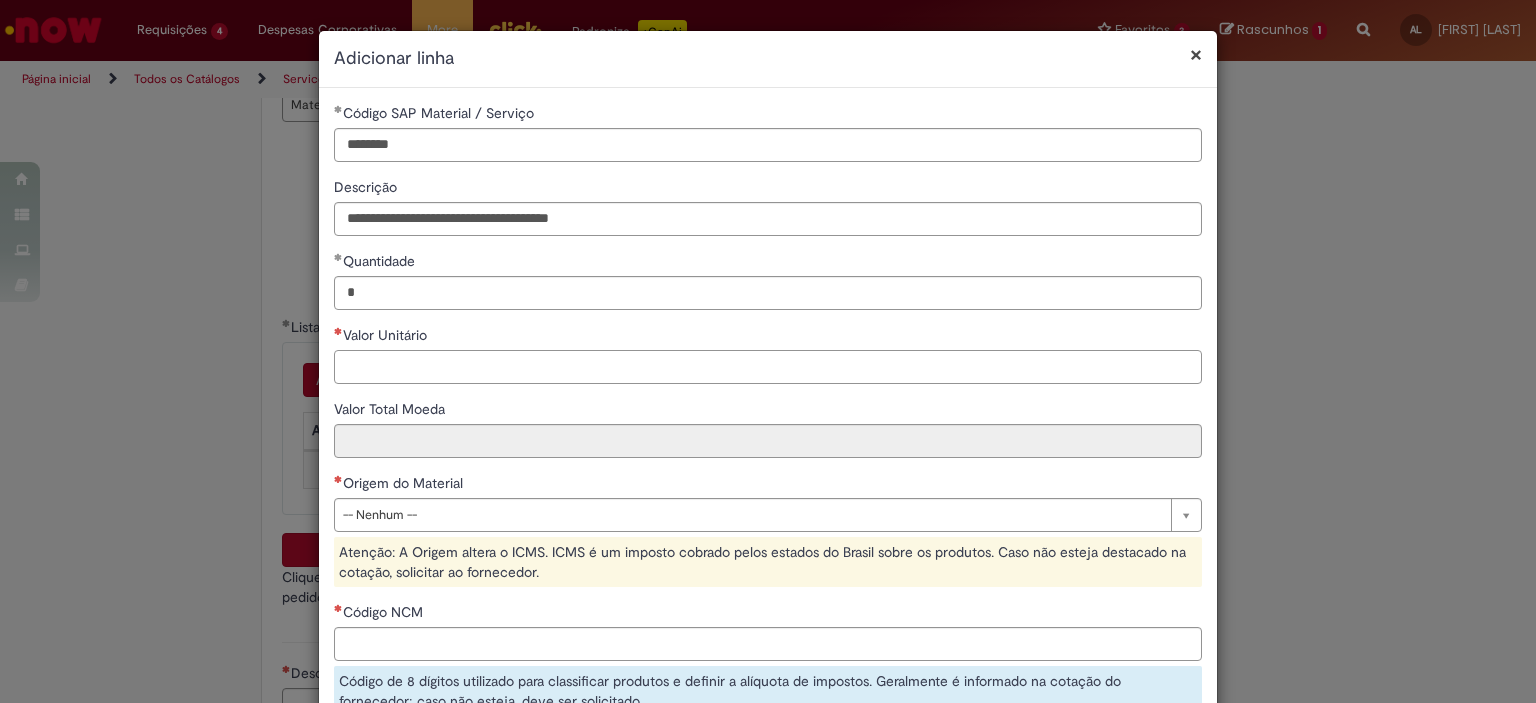 paste on "******" 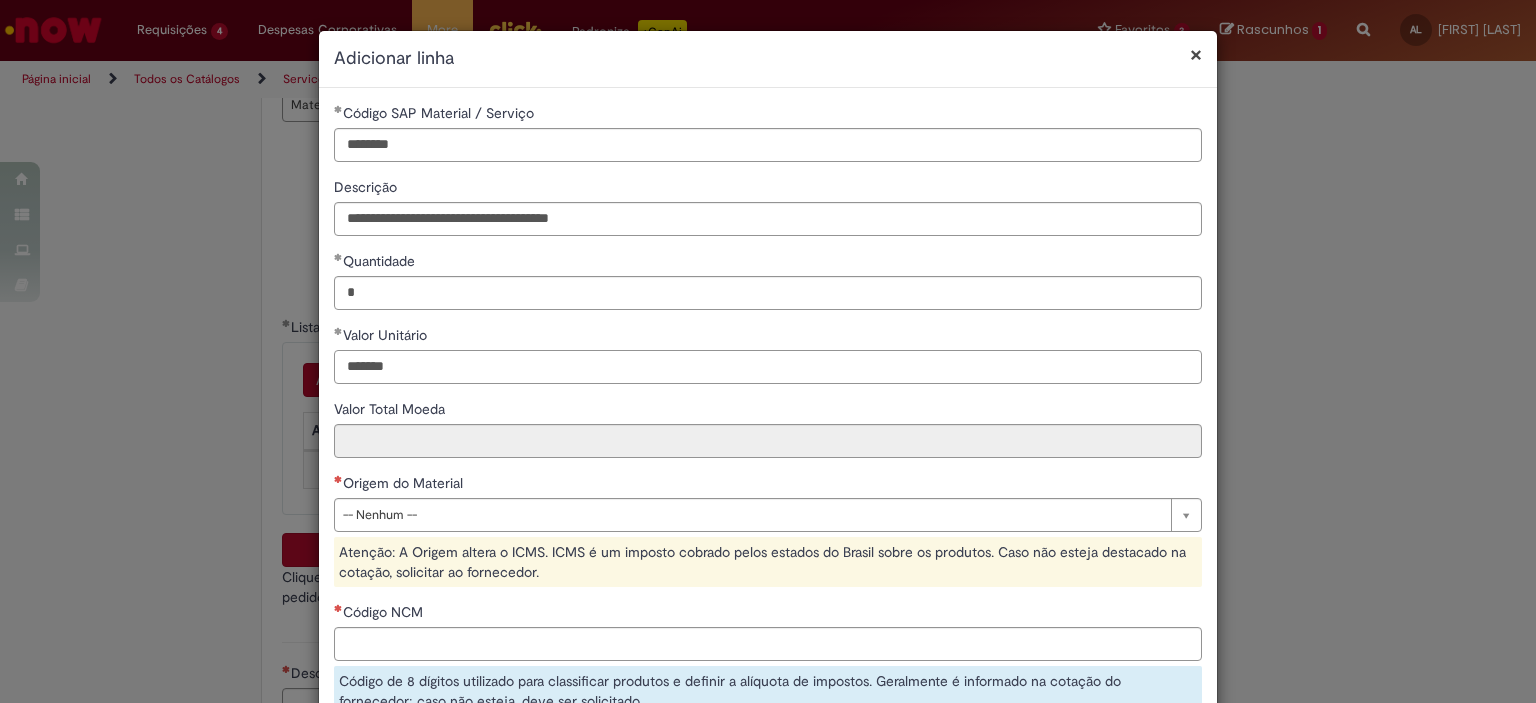 type on "******" 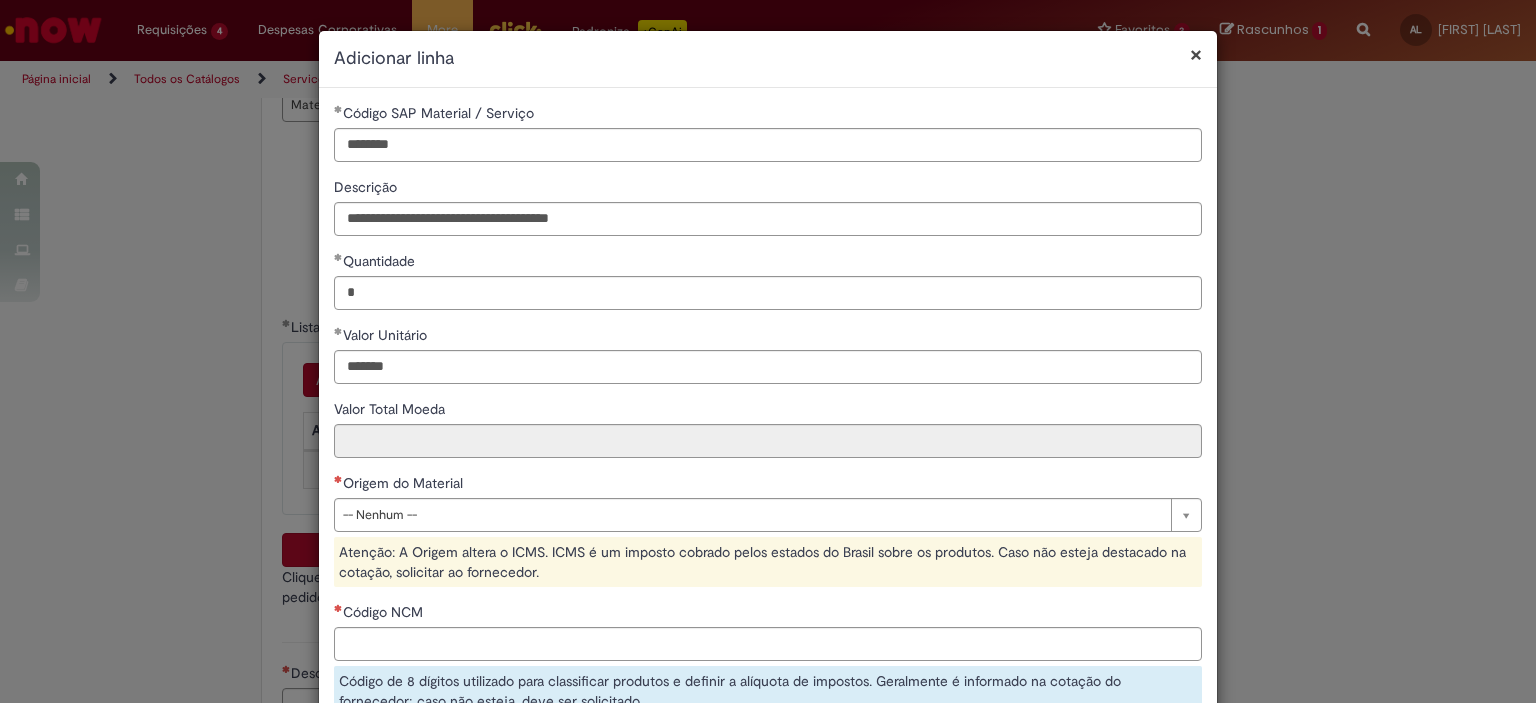 type 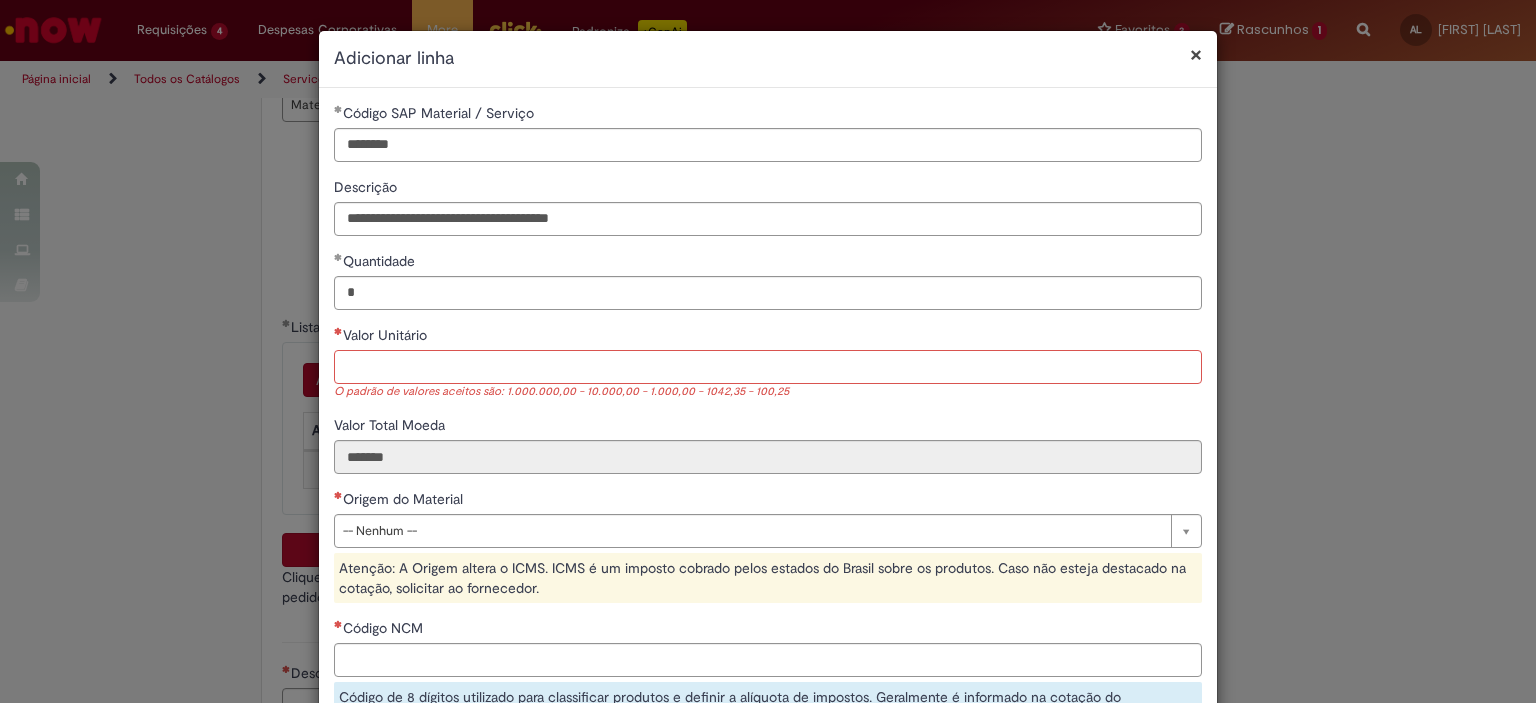click on "Valor Unitário" at bounding box center [768, 367] 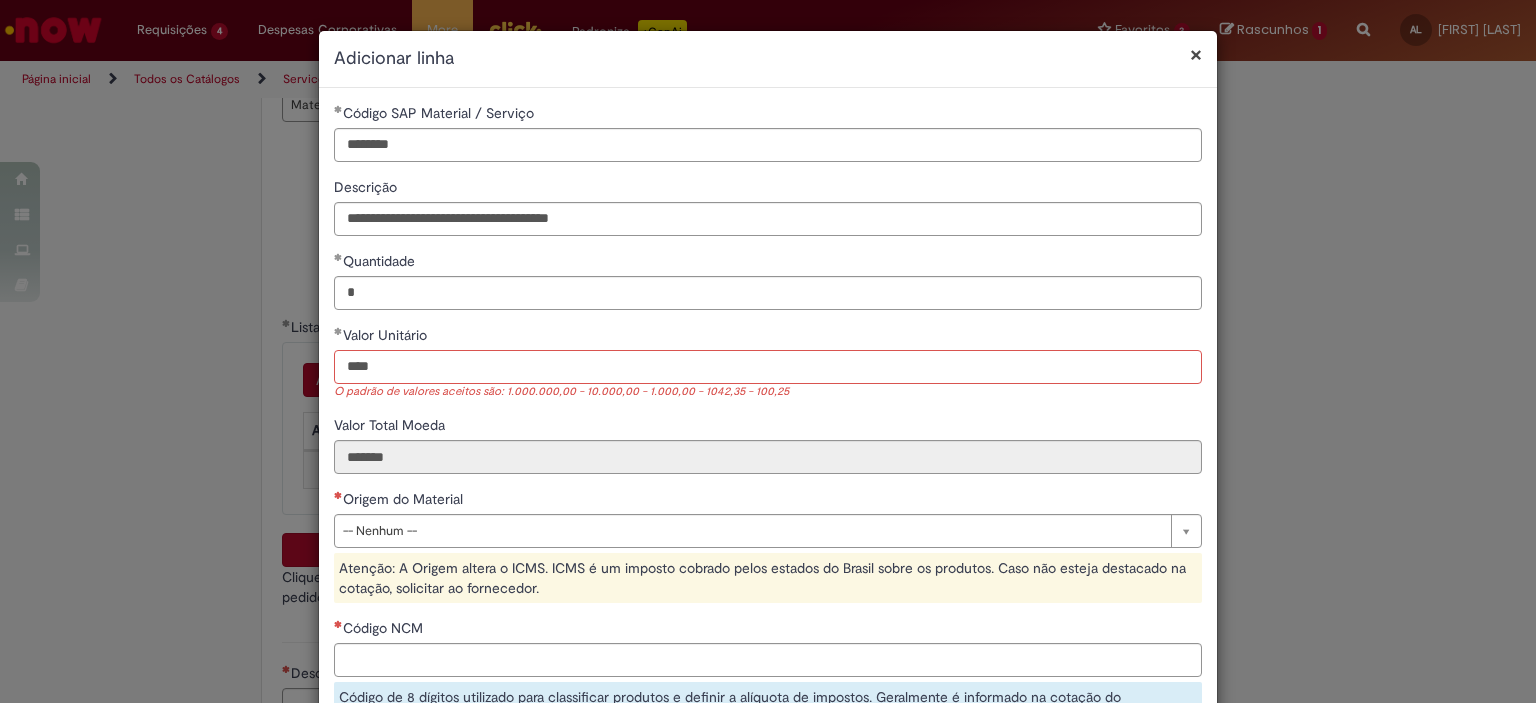 type on "***" 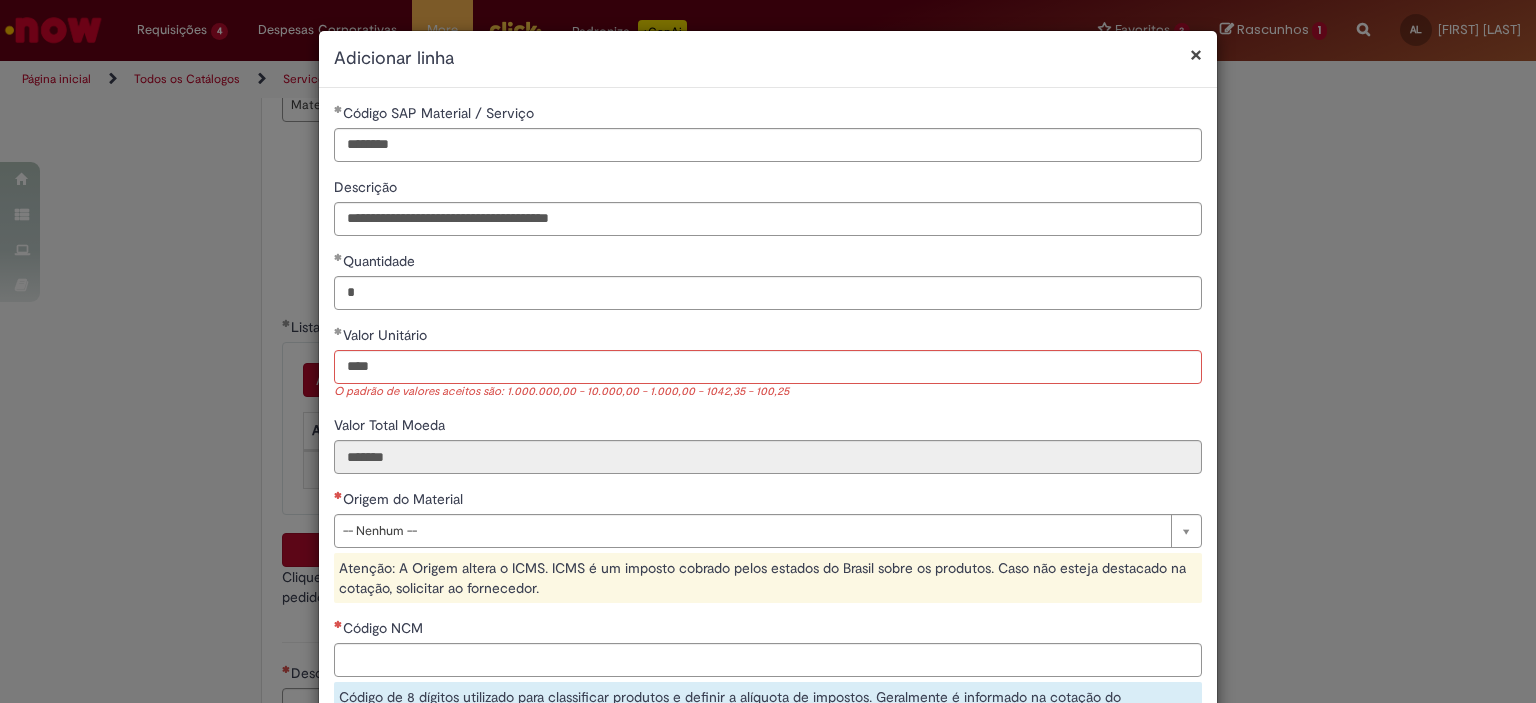 type 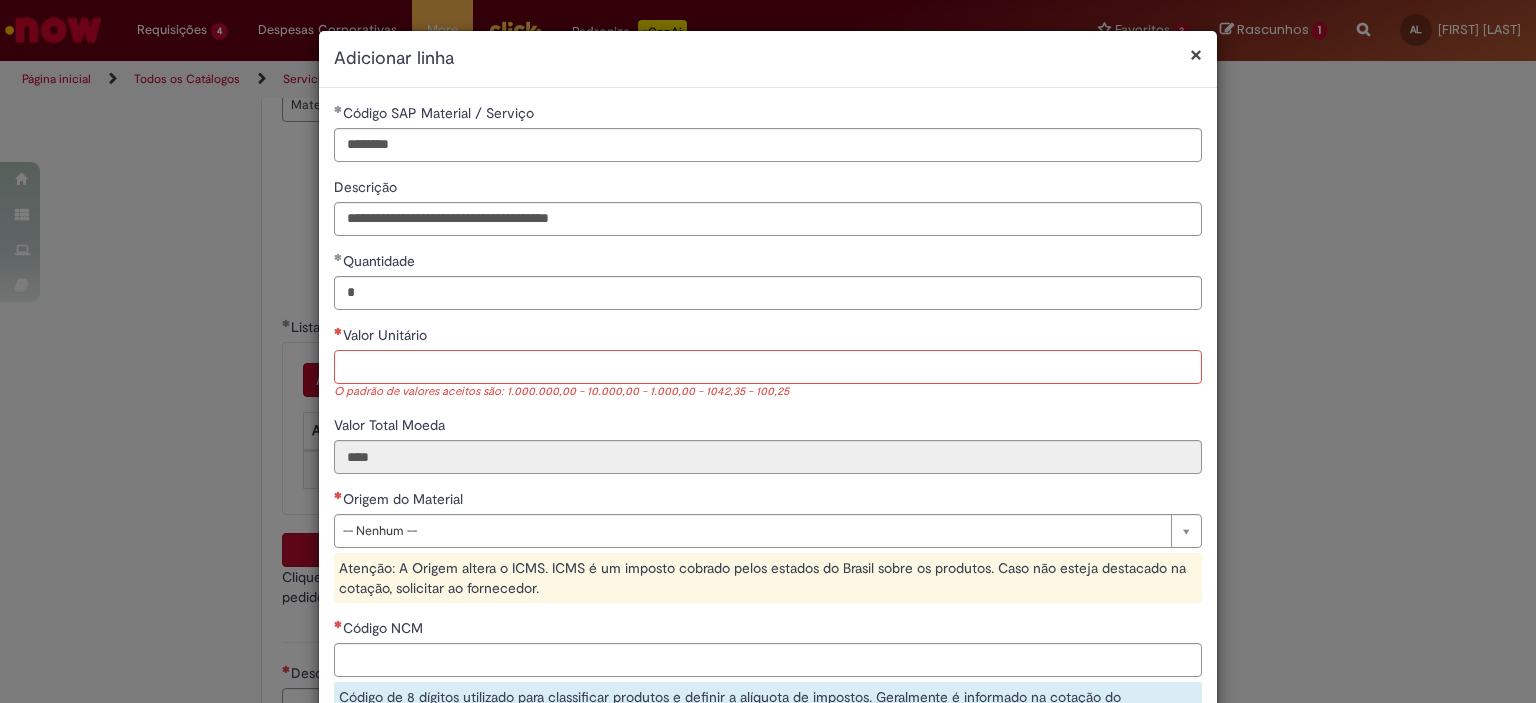 click on "Valor Unitário" at bounding box center [768, 367] 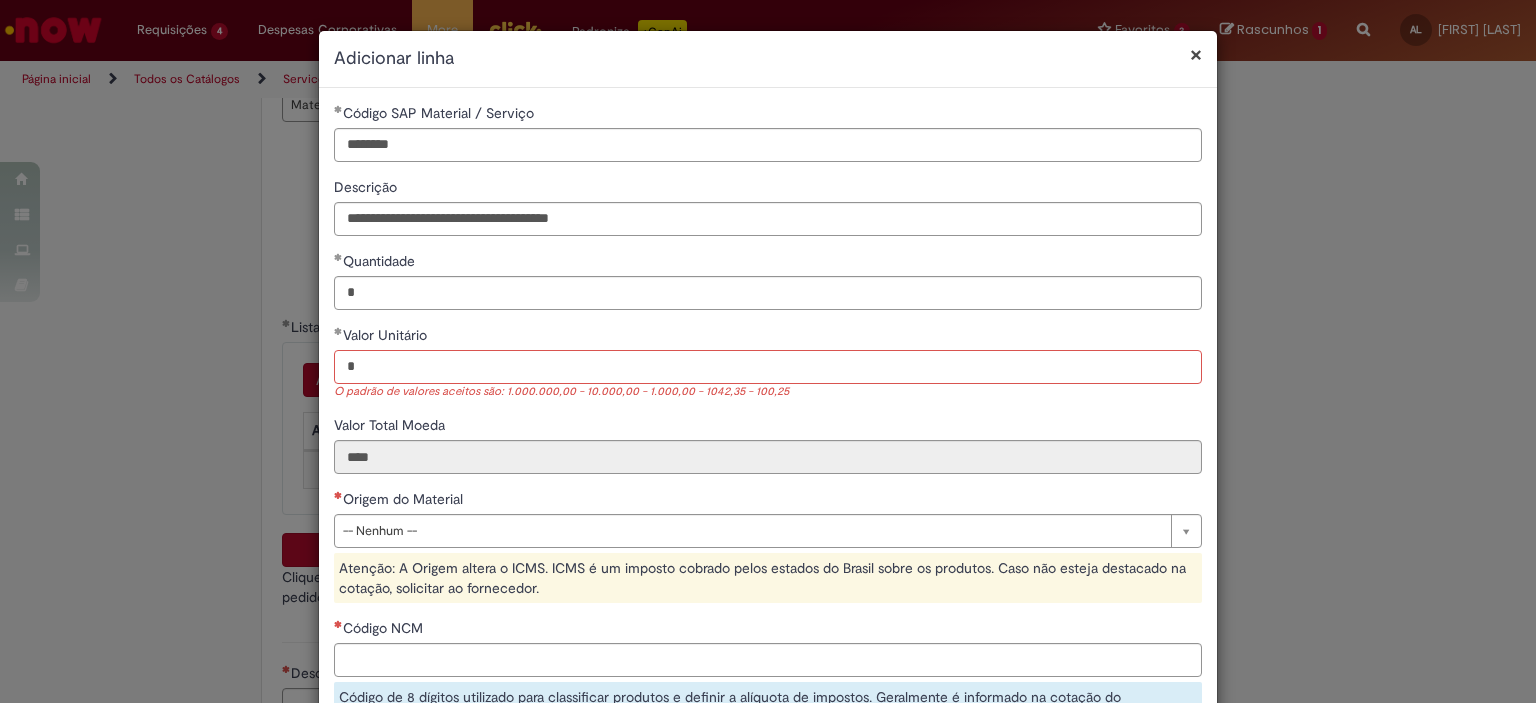 paste on "*******" 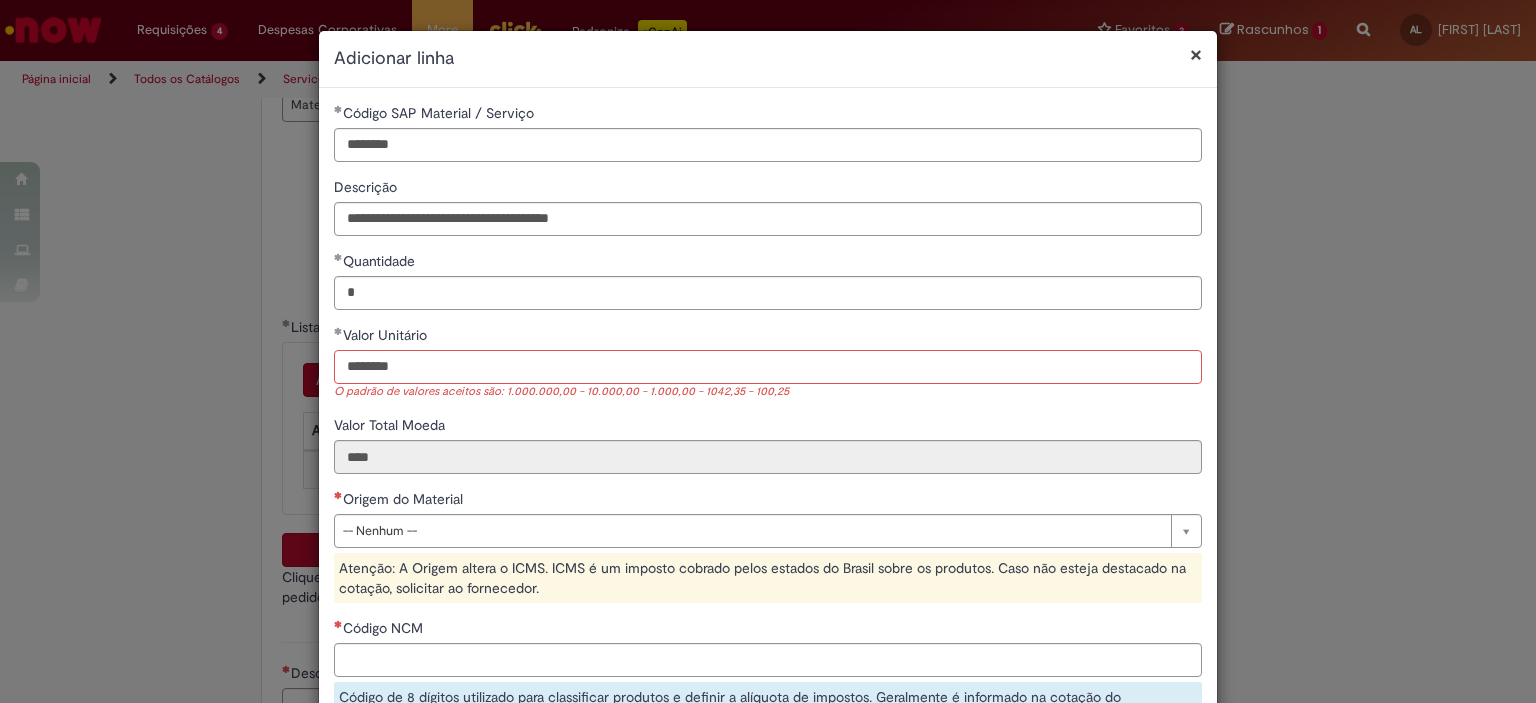 type on "********" 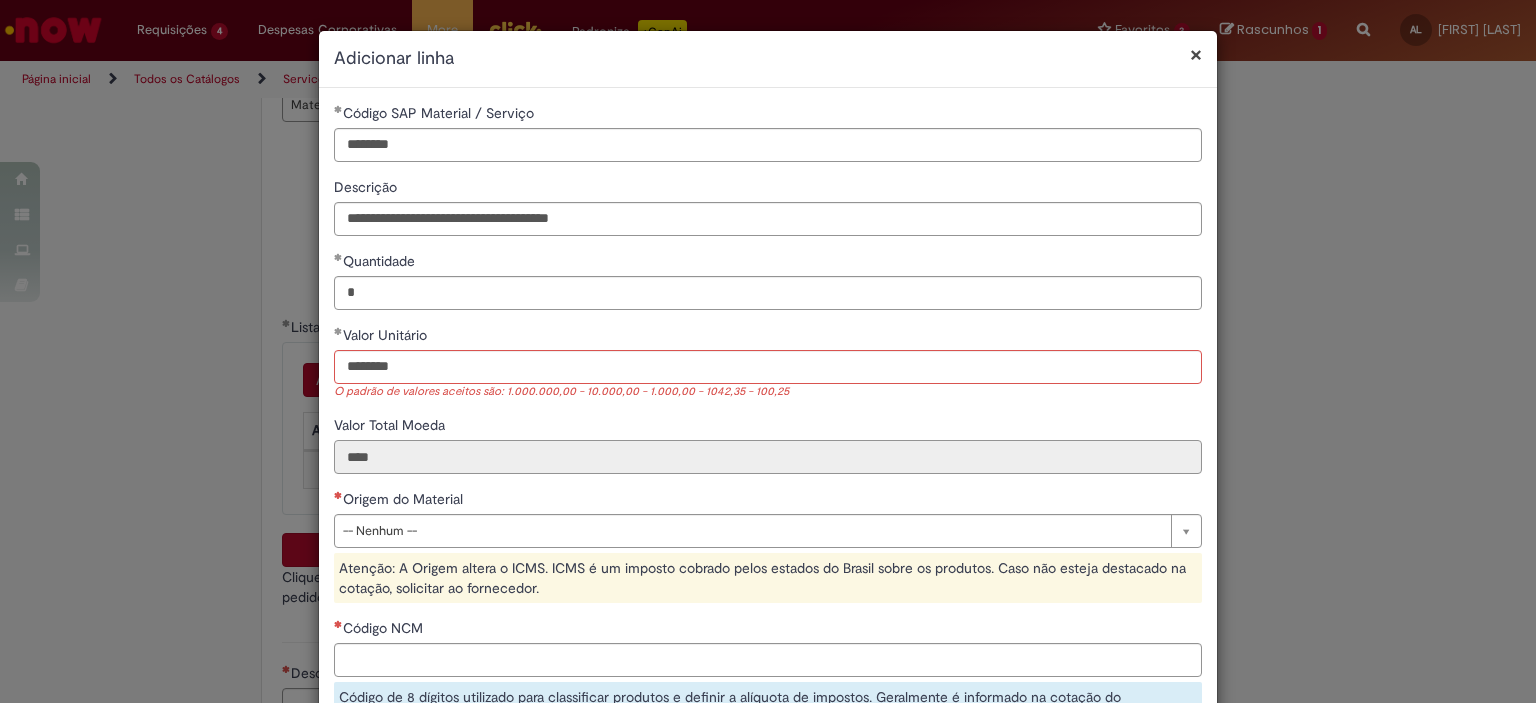 type 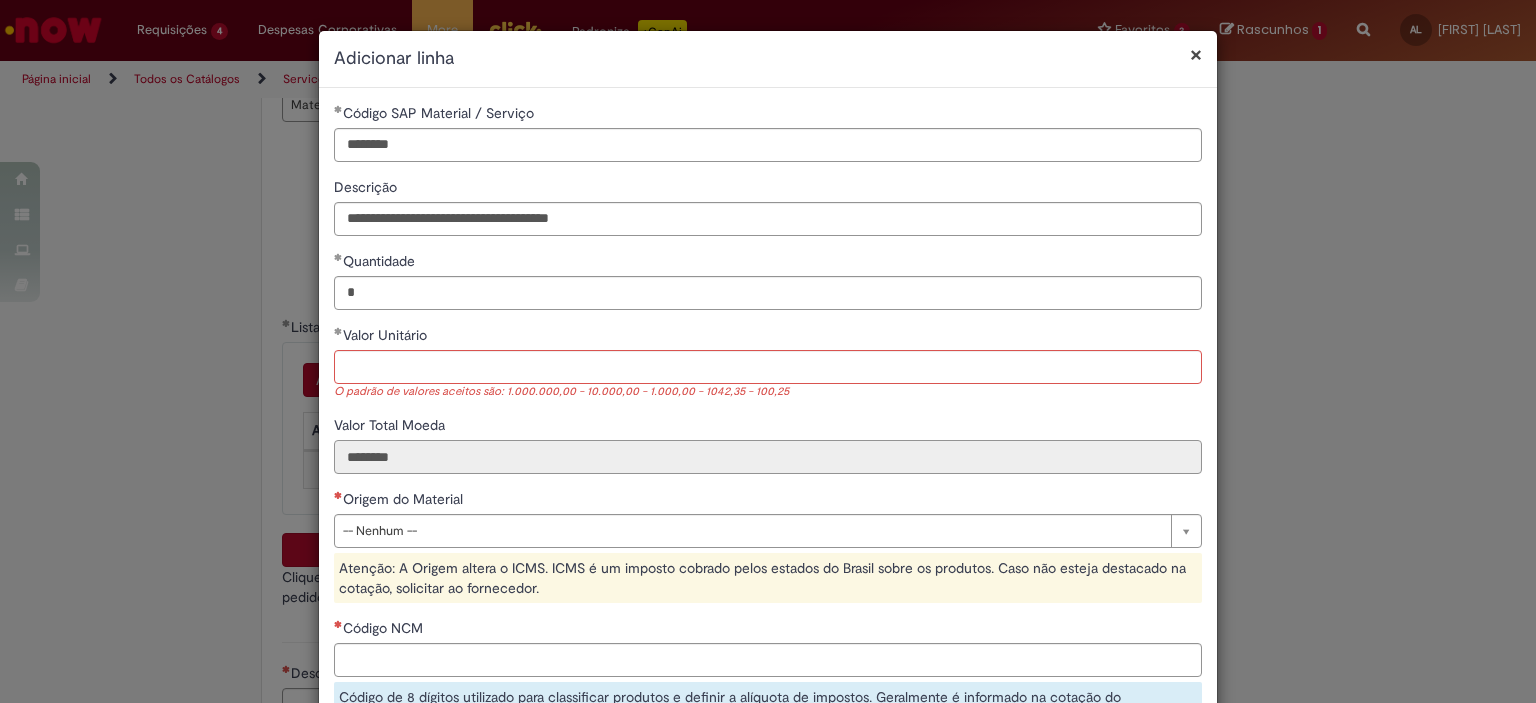 click on "********" at bounding box center [768, 457] 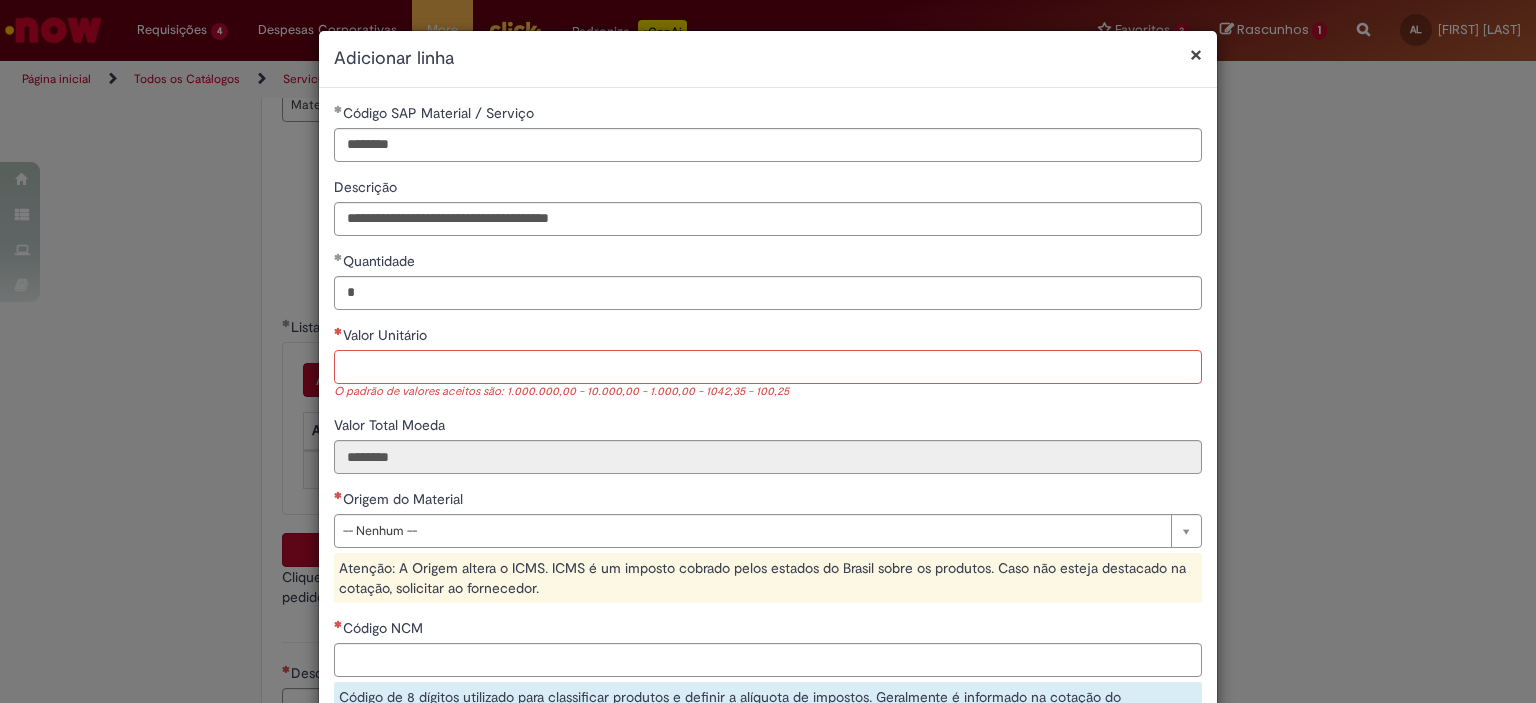click on "Valor Unitário" at bounding box center (768, 367) 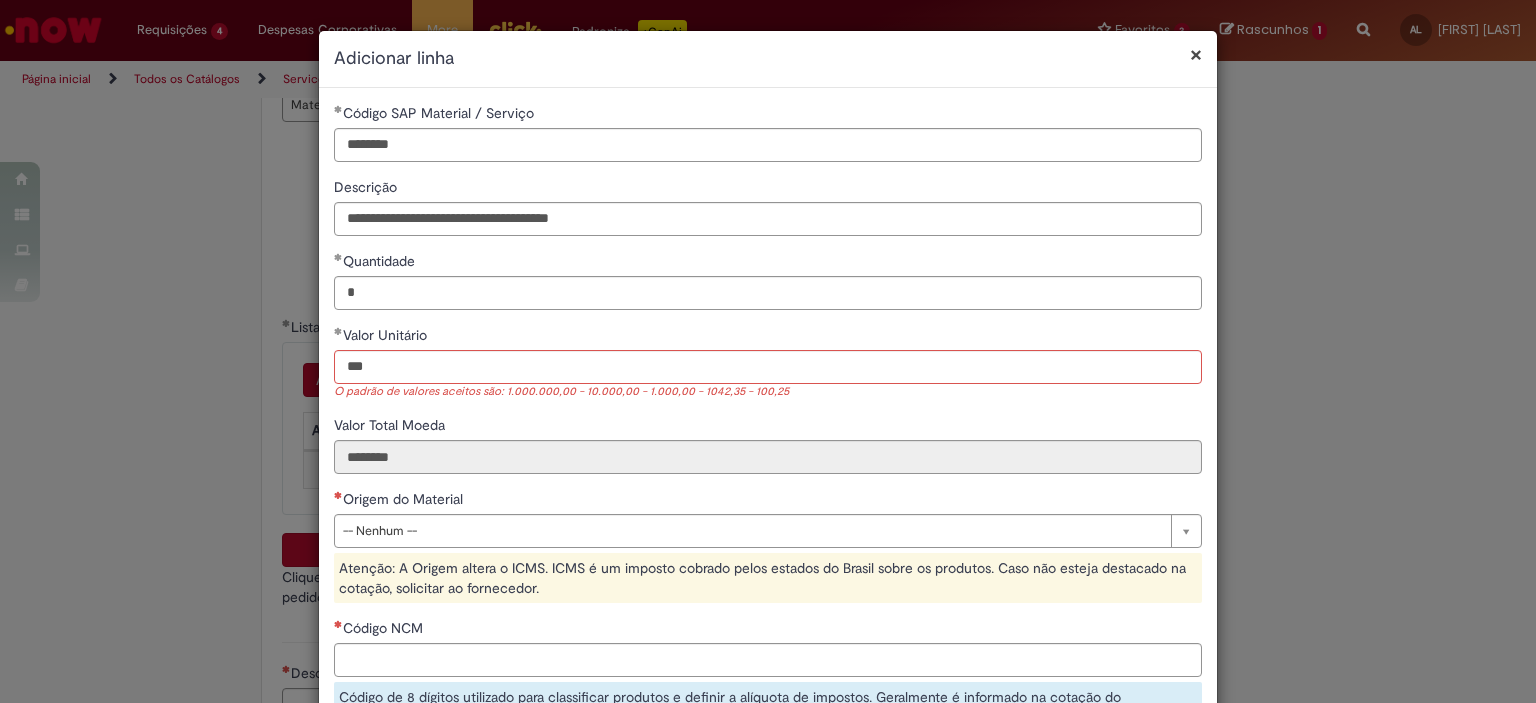 type on "******" 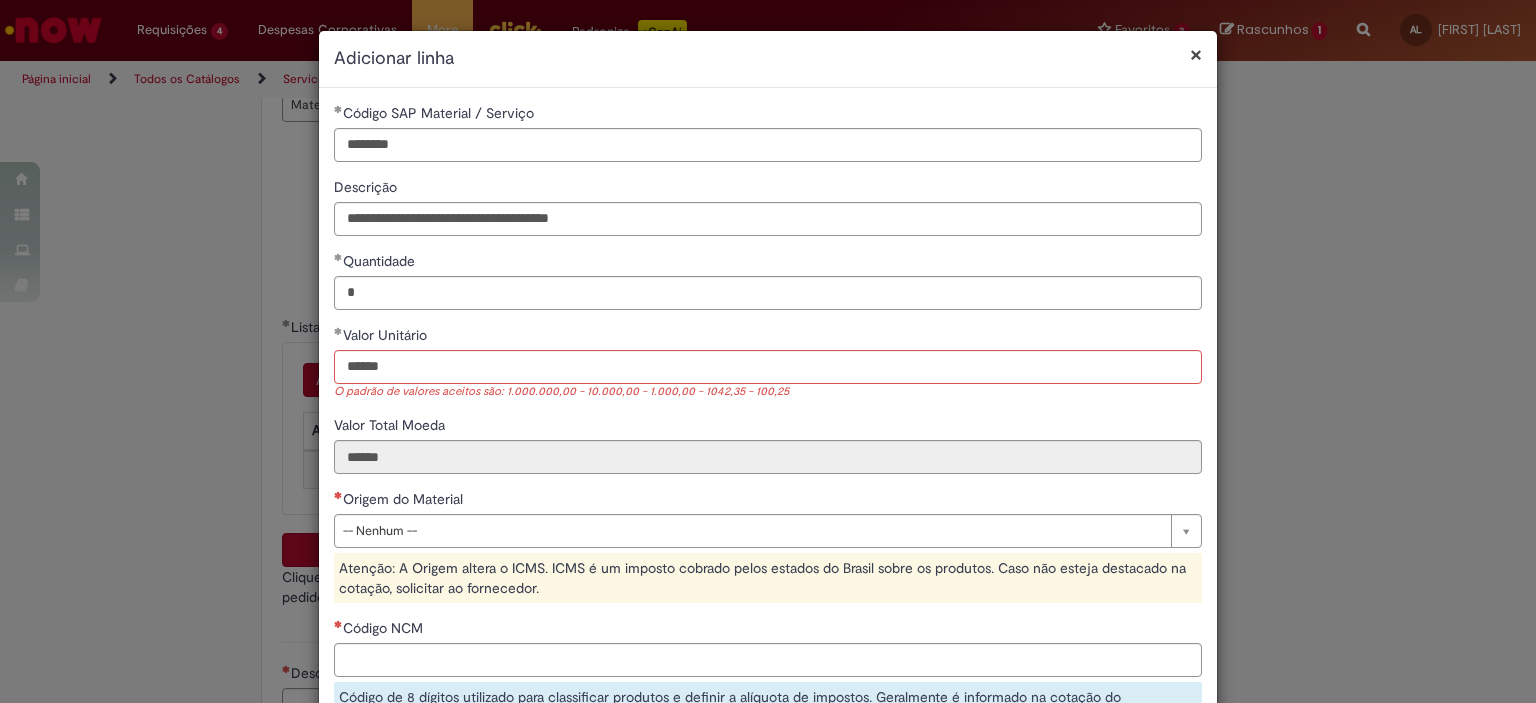 click on "**********" at bounding box center [768, 546] 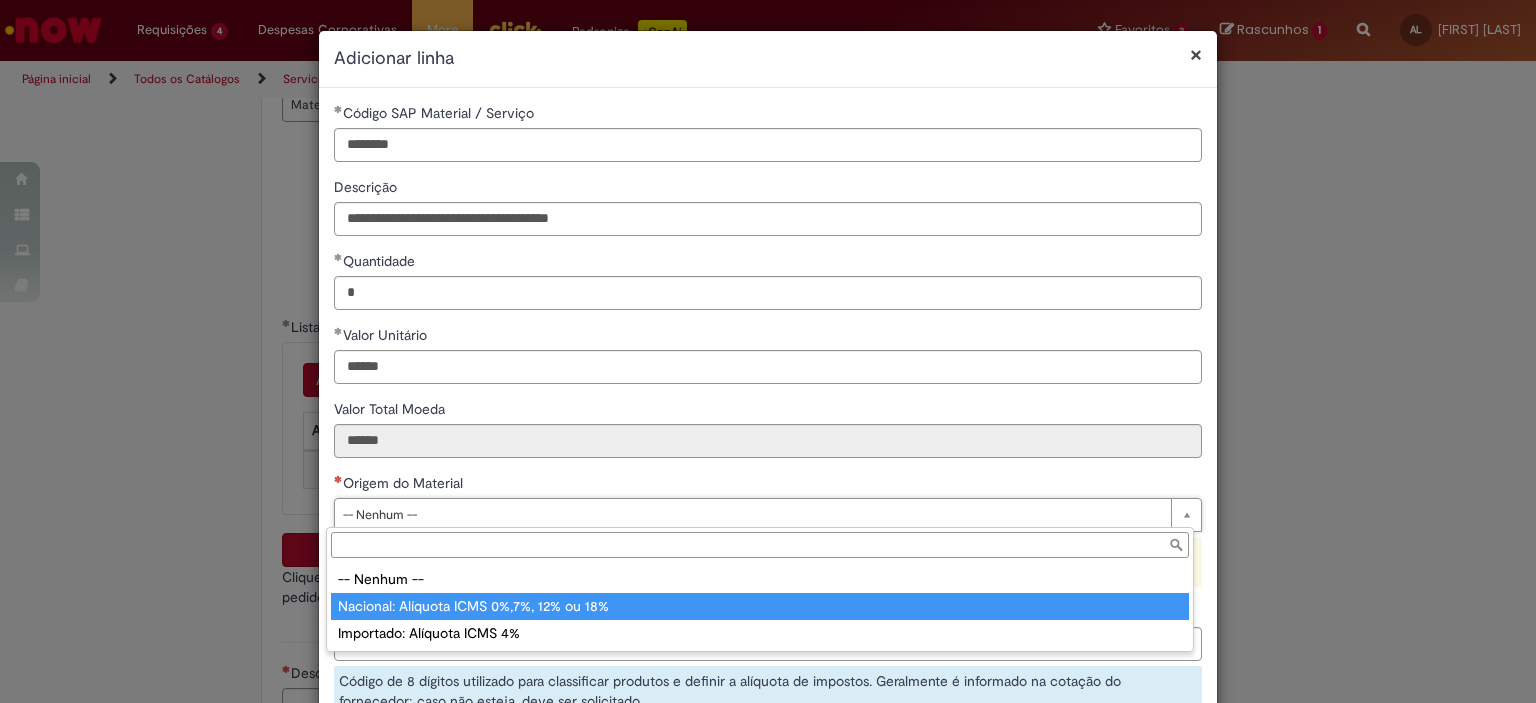 type on "**********" 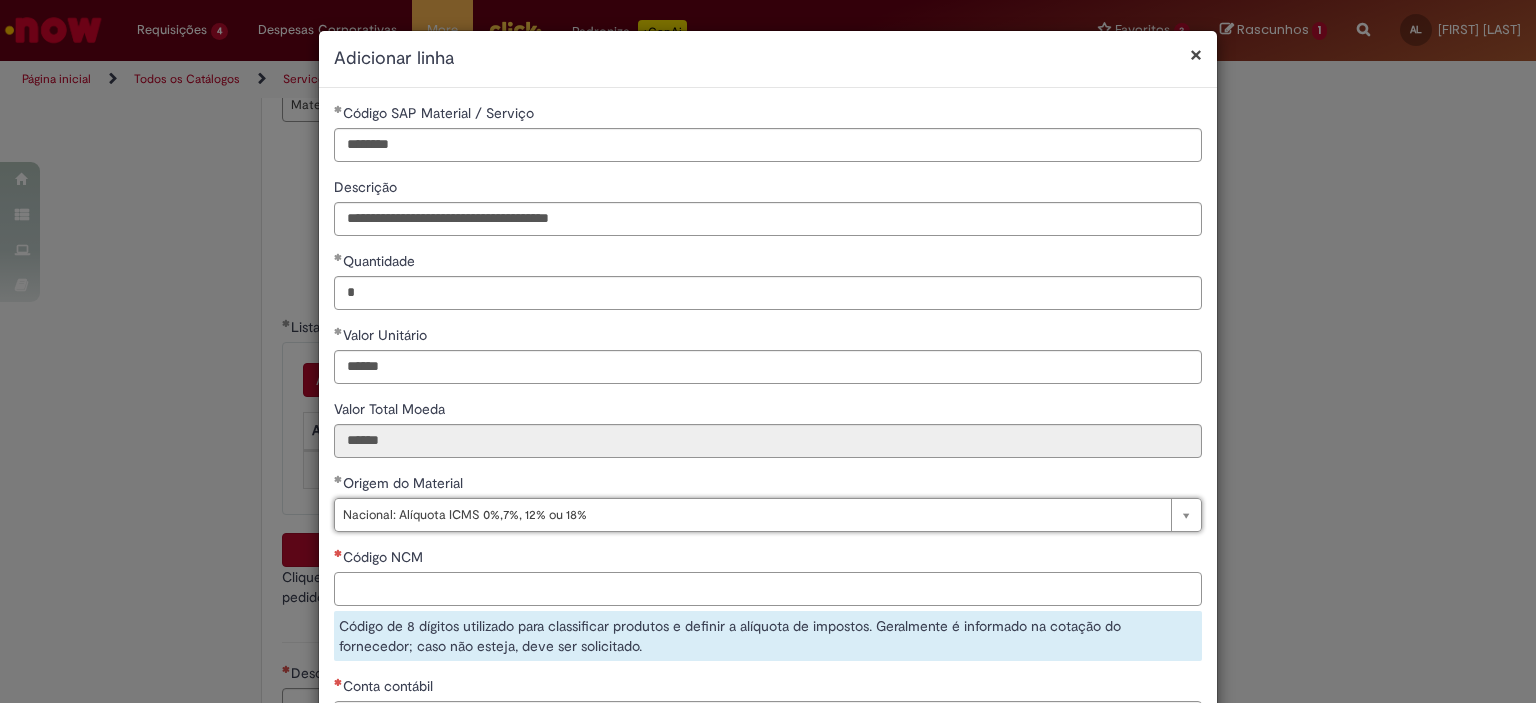 click on "Código NCM" at bounding box center [768, 589] 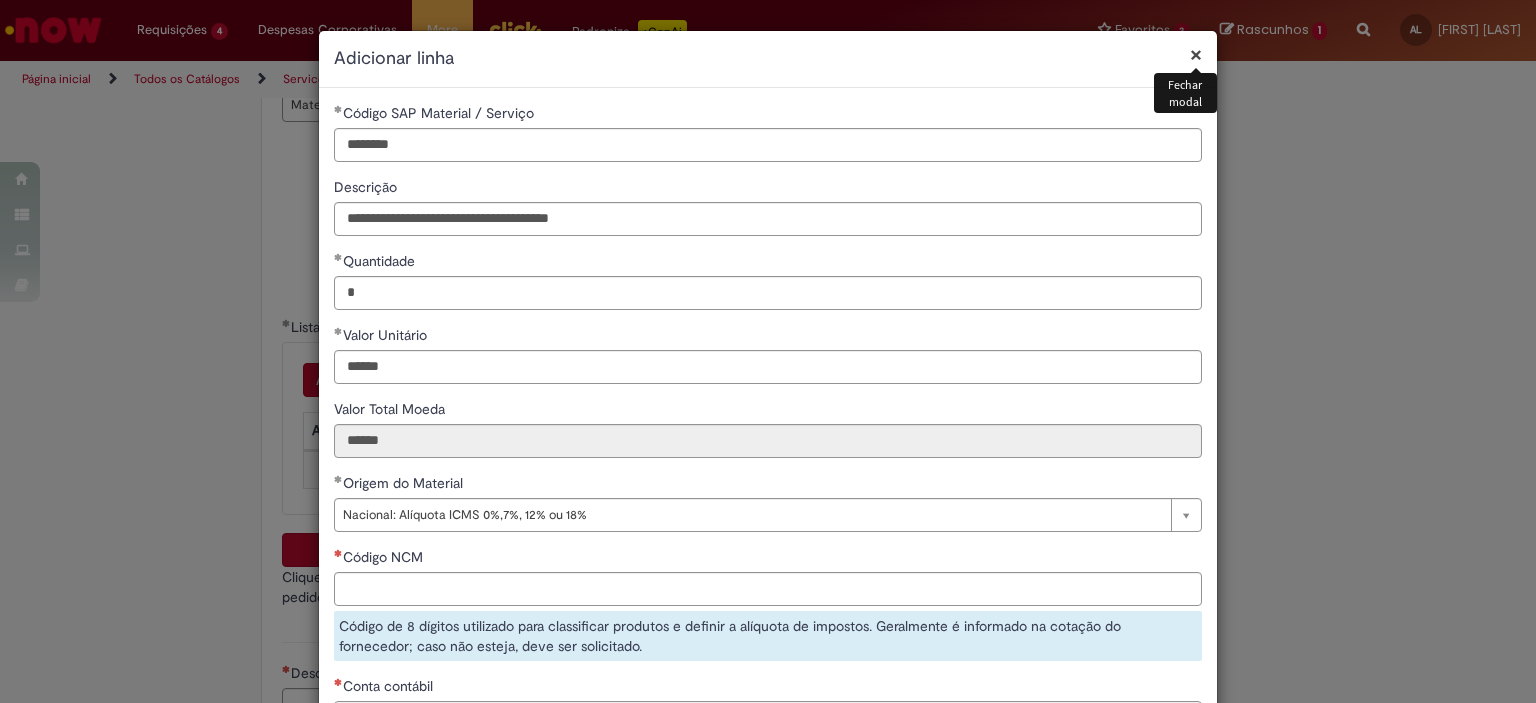 click on "×" at bounding box center [1196, 54] 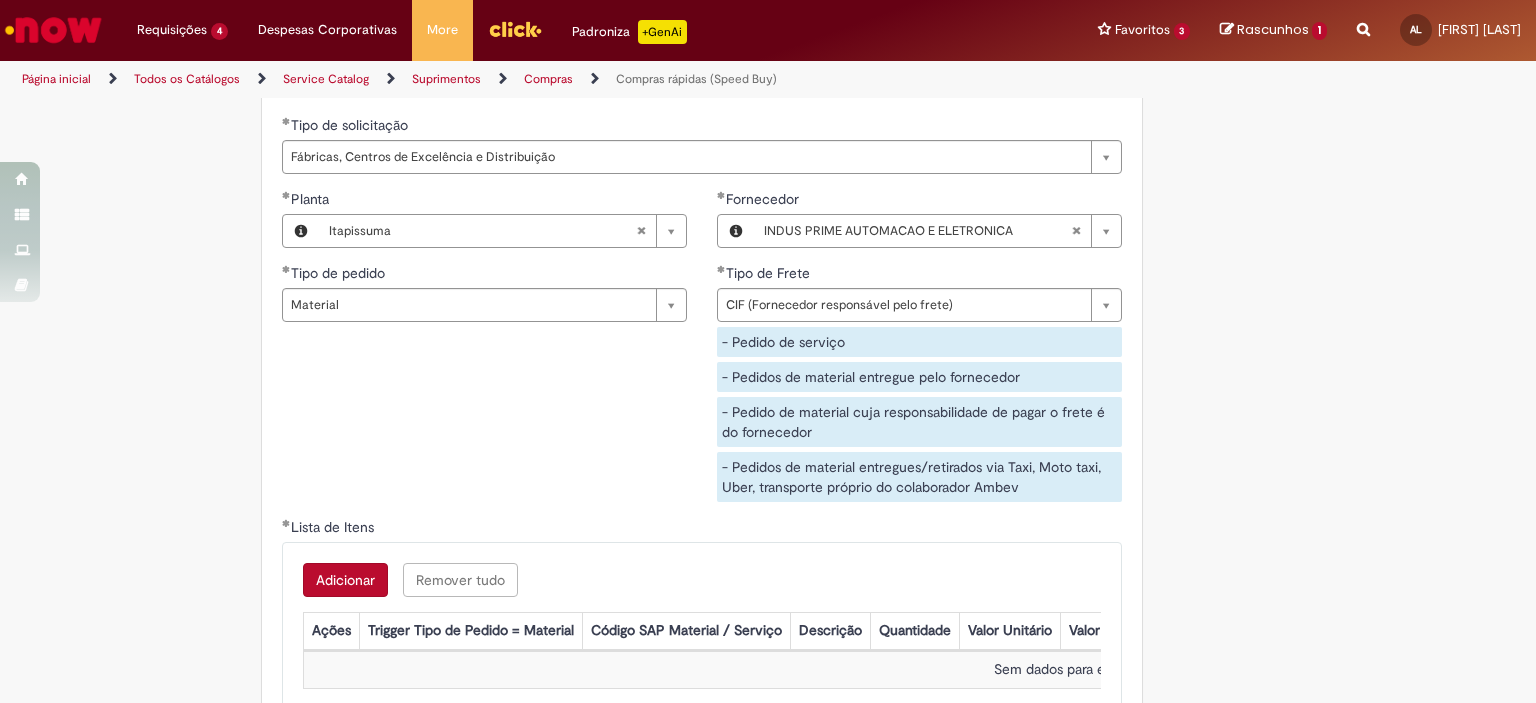 scroll, scrollTop: 2933, scrollLeft: 0, axis: vertical 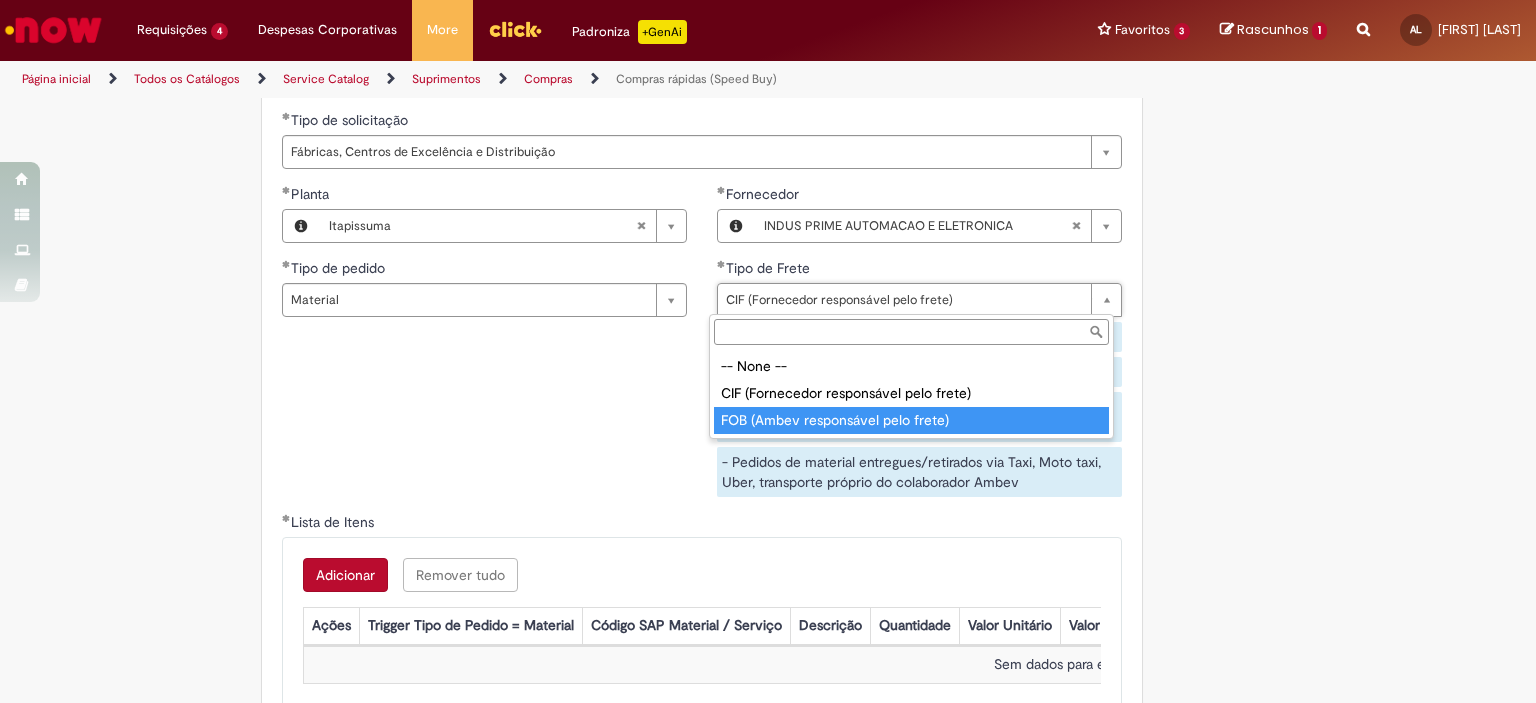 type on "**********" 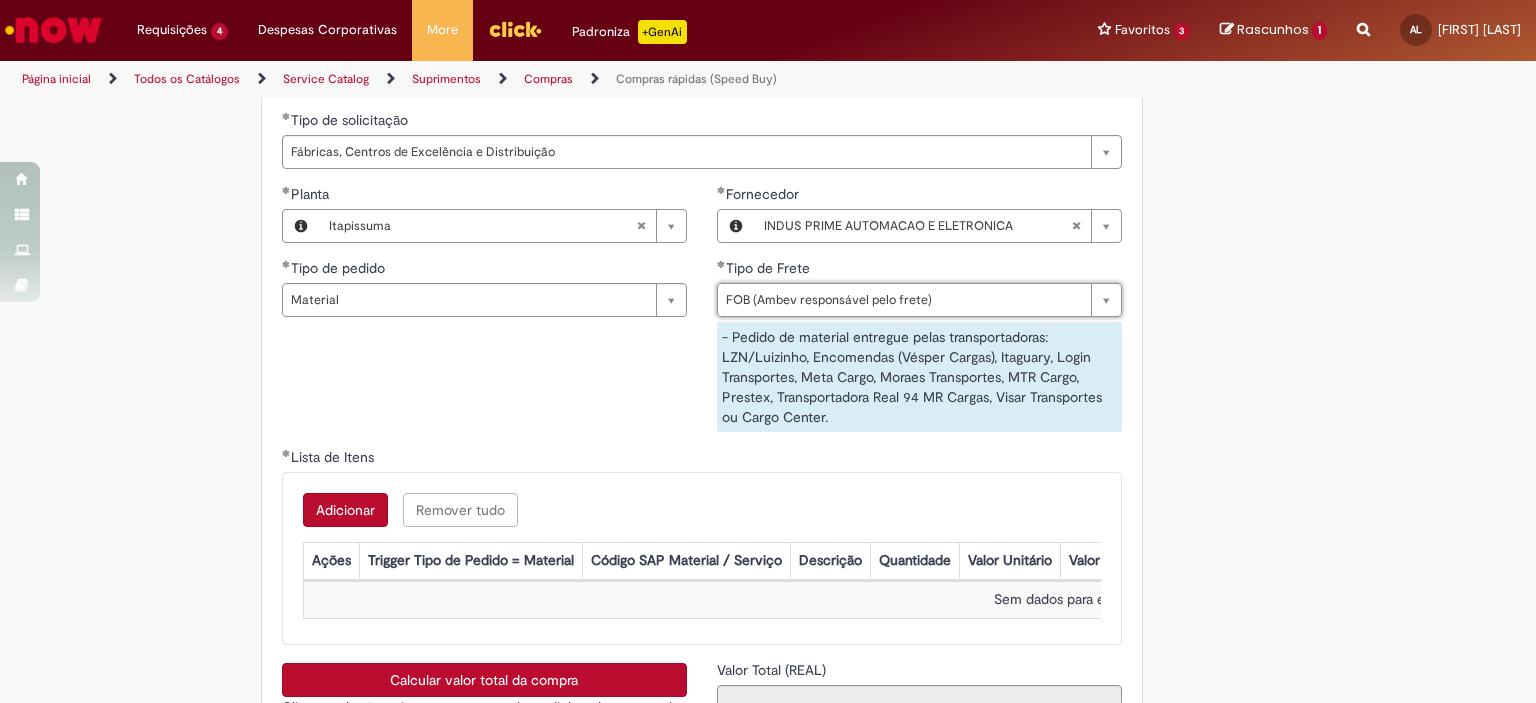 scroll, scrollTop: 0, scrollLeft: 224, axis: horizontal 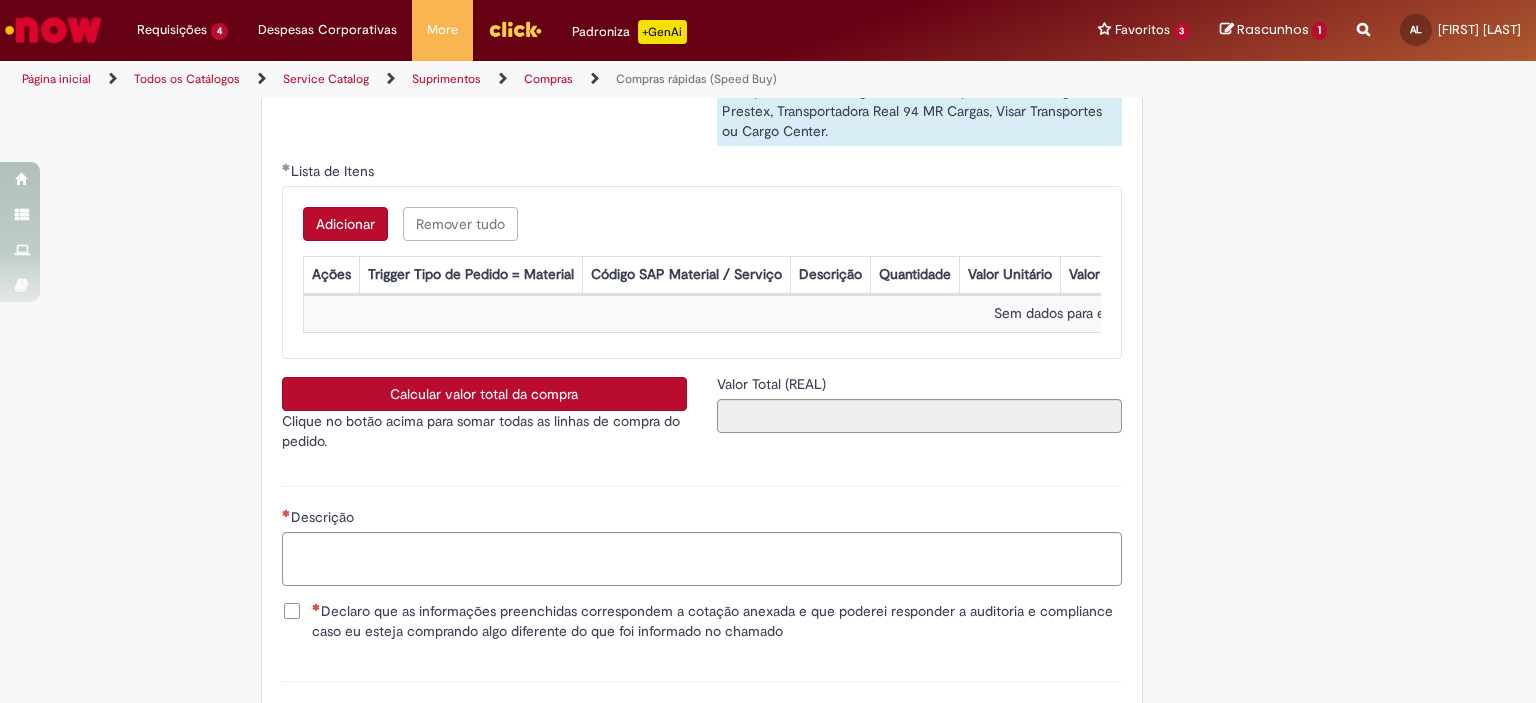 click on "Adicionar" at bounding box center (345, 224) 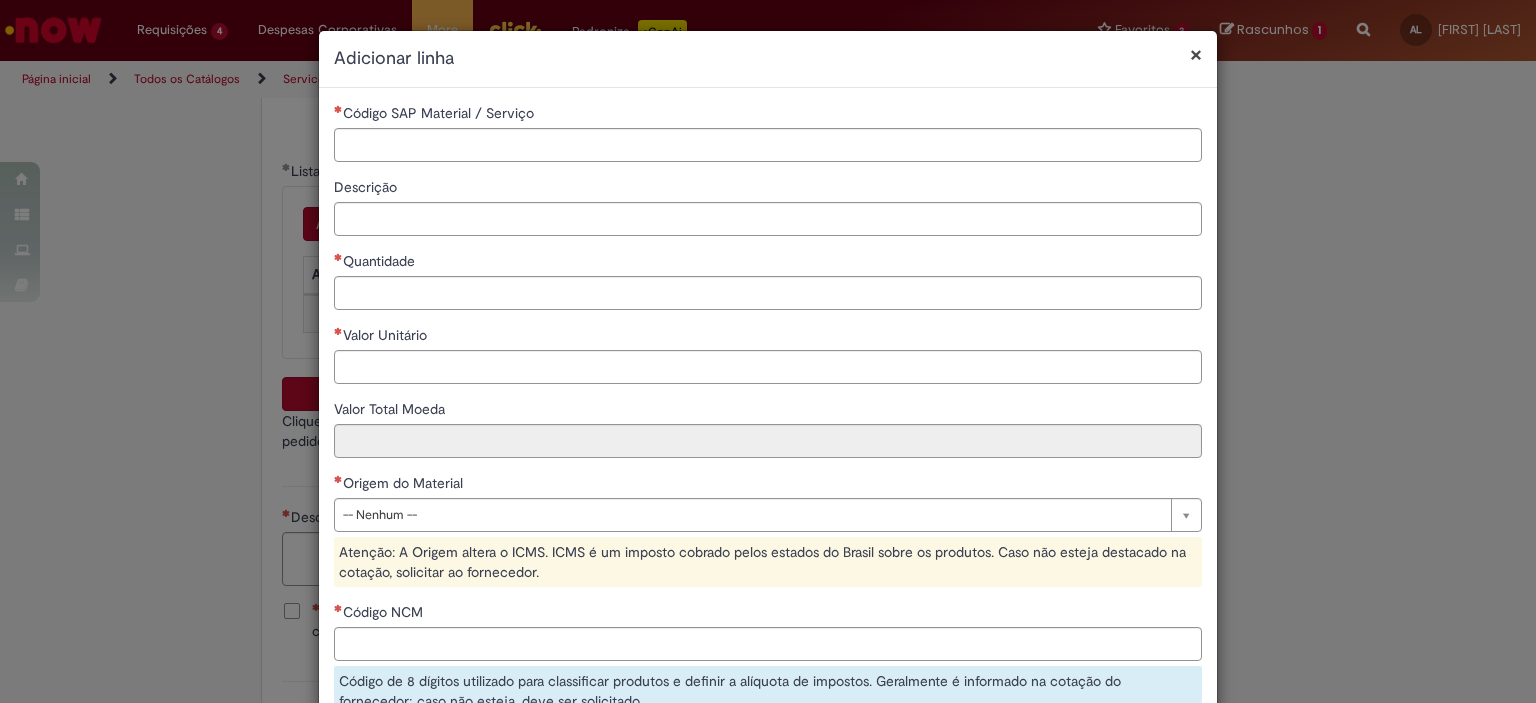 scroll, scrollTop: 3219, scrollLeft: 0, axis: vertical 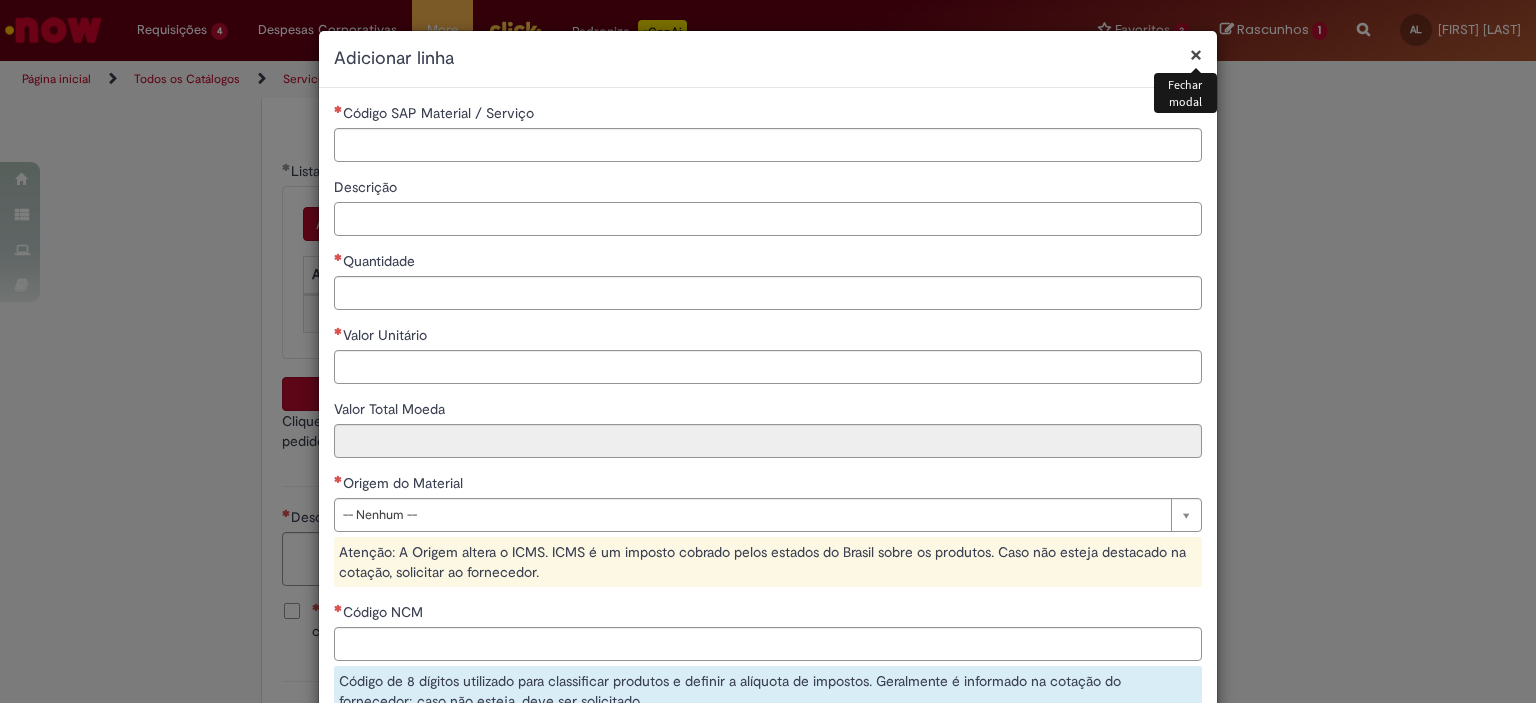 click on "Descrição" at bounding box center (768, 219) 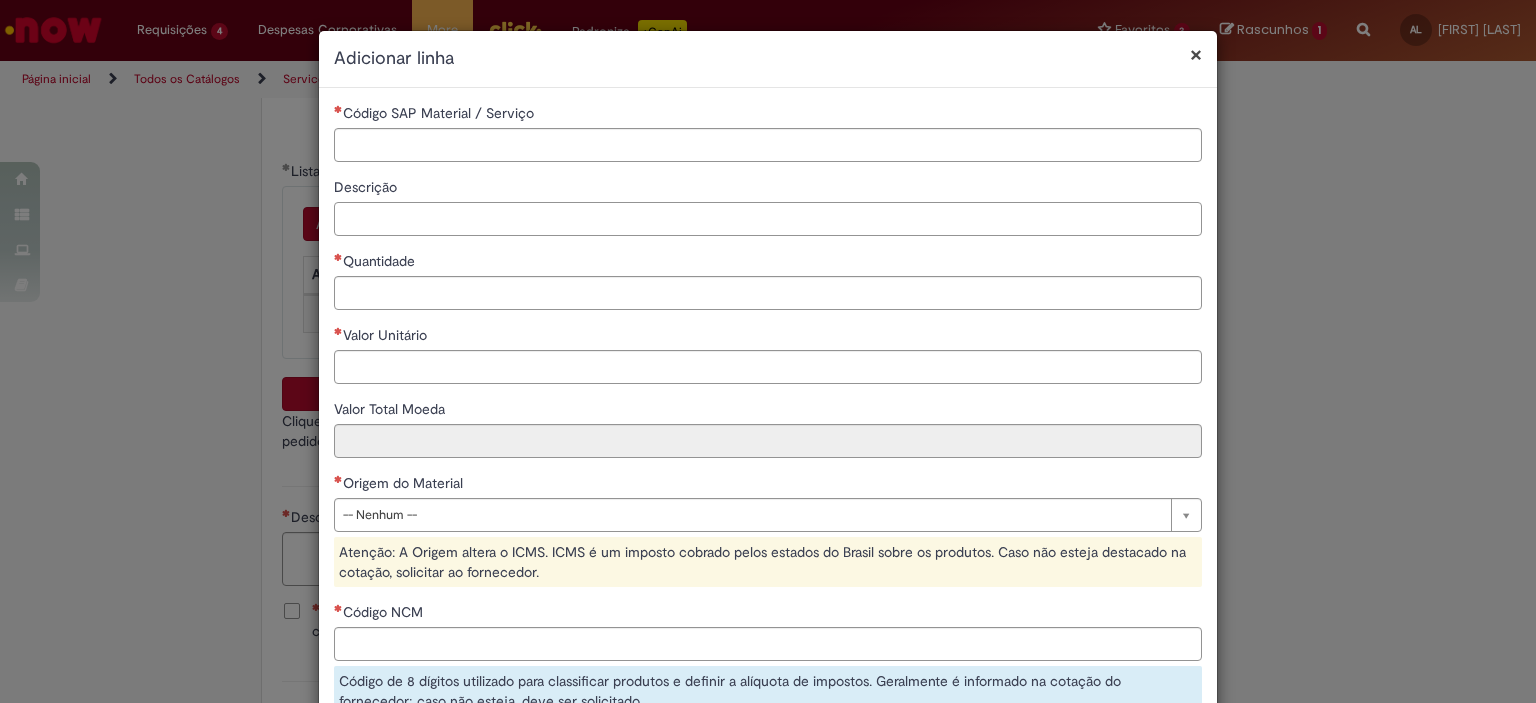 paste on "**********" 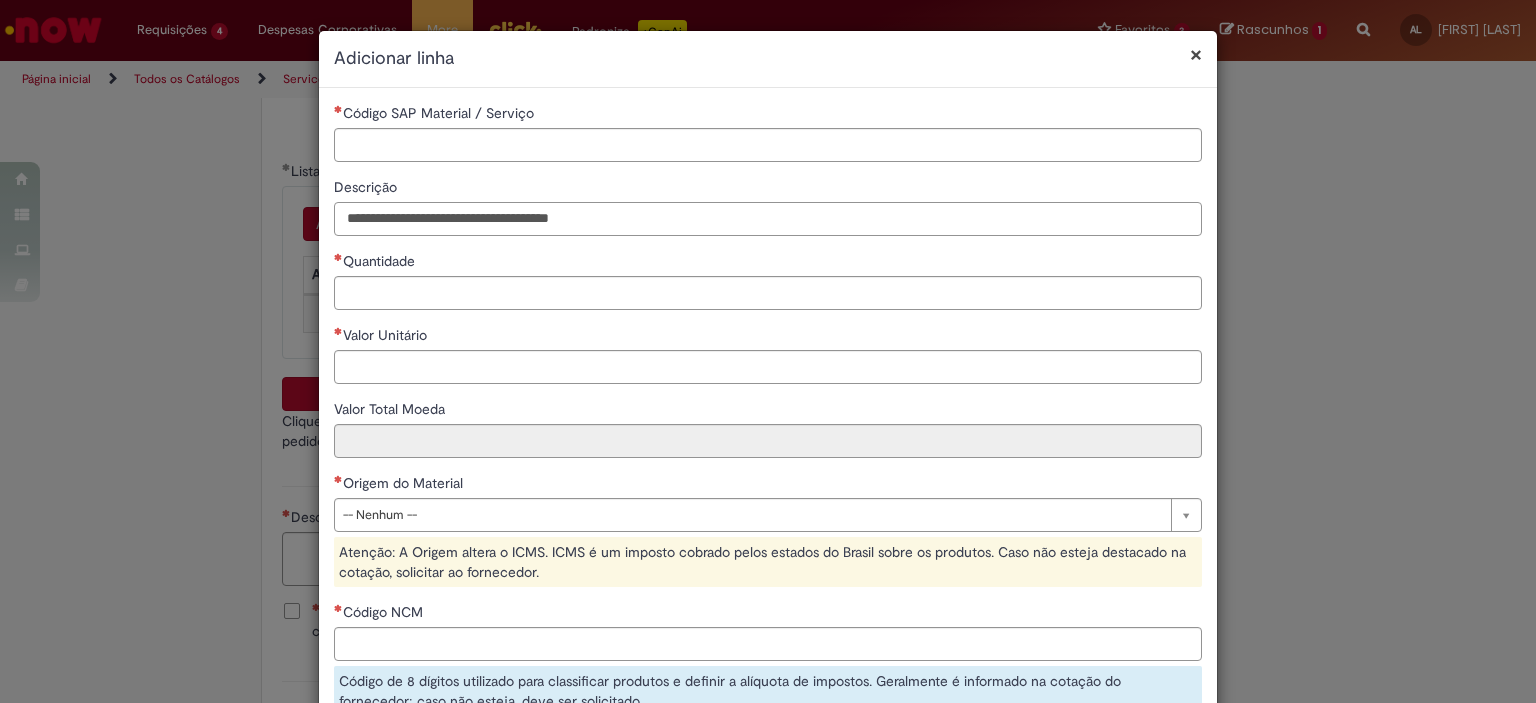 type on "**********" 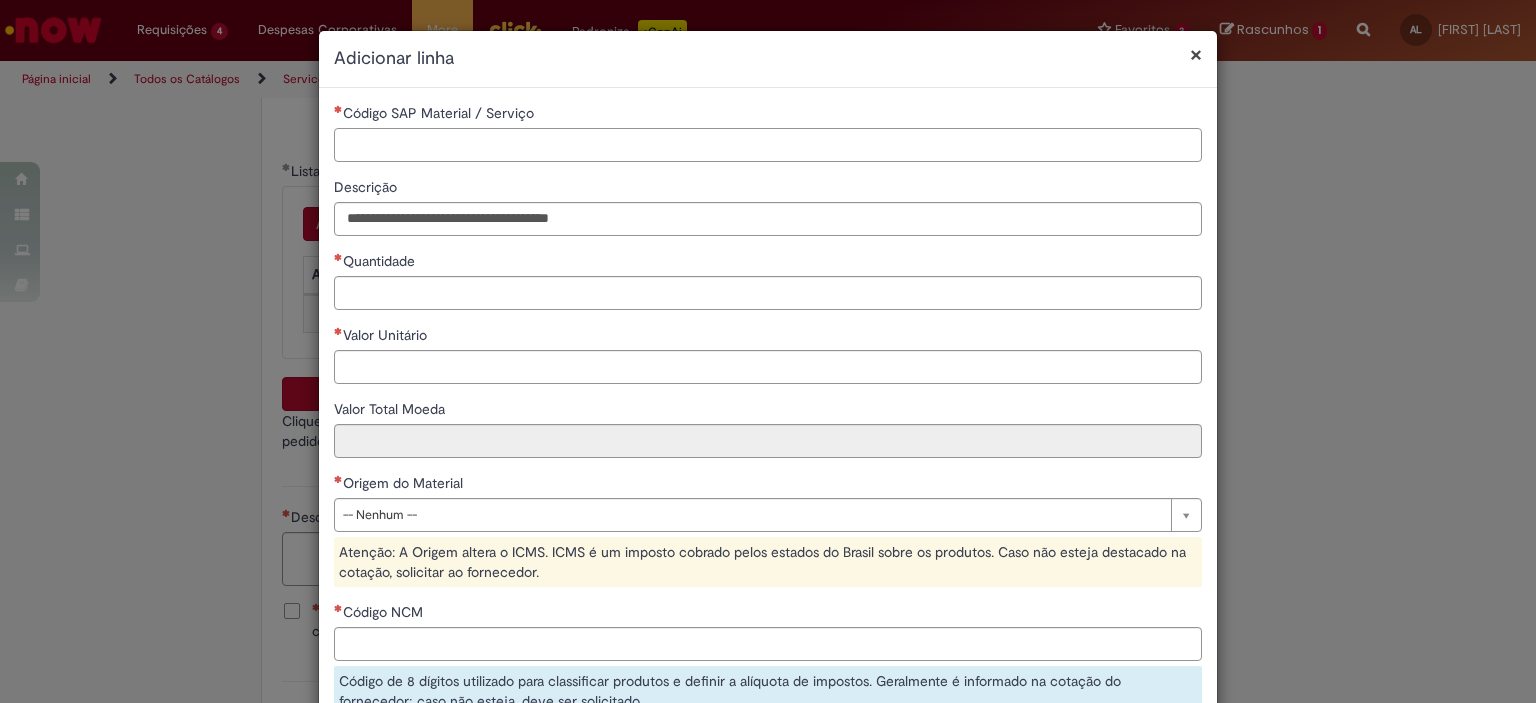 click on "Código SAP Material / Serviço" at bounding box center (768, 145) 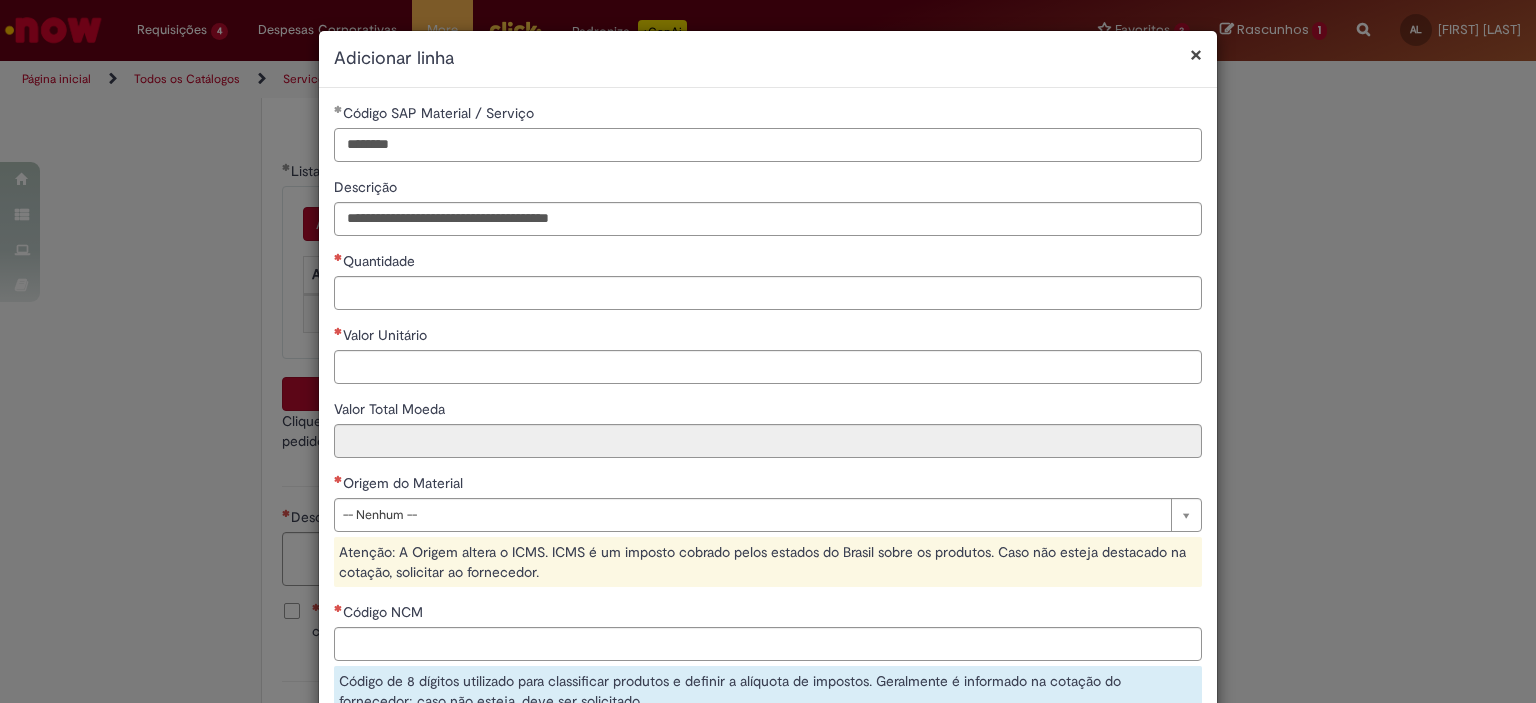 type on "********" 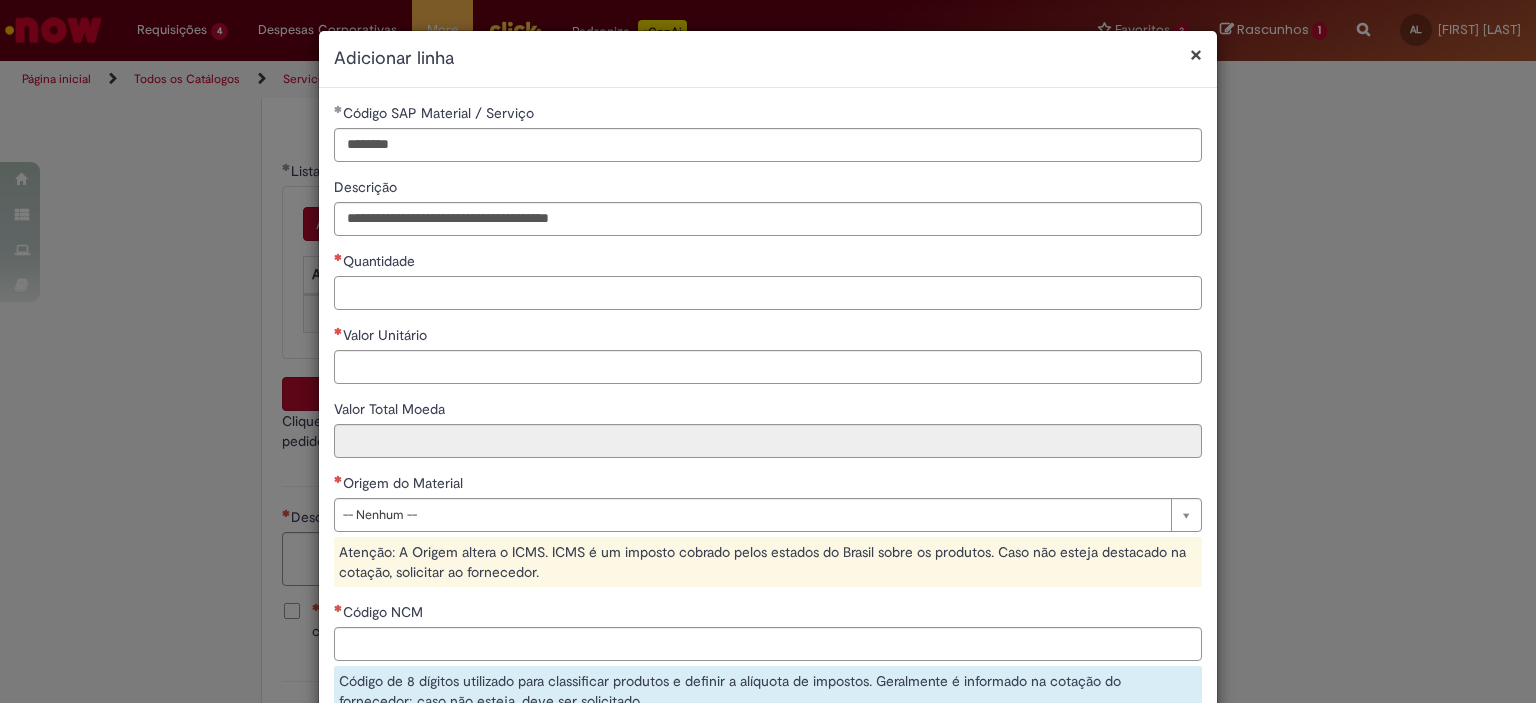 click on "Quantidade" at bounding box center (768, 293) 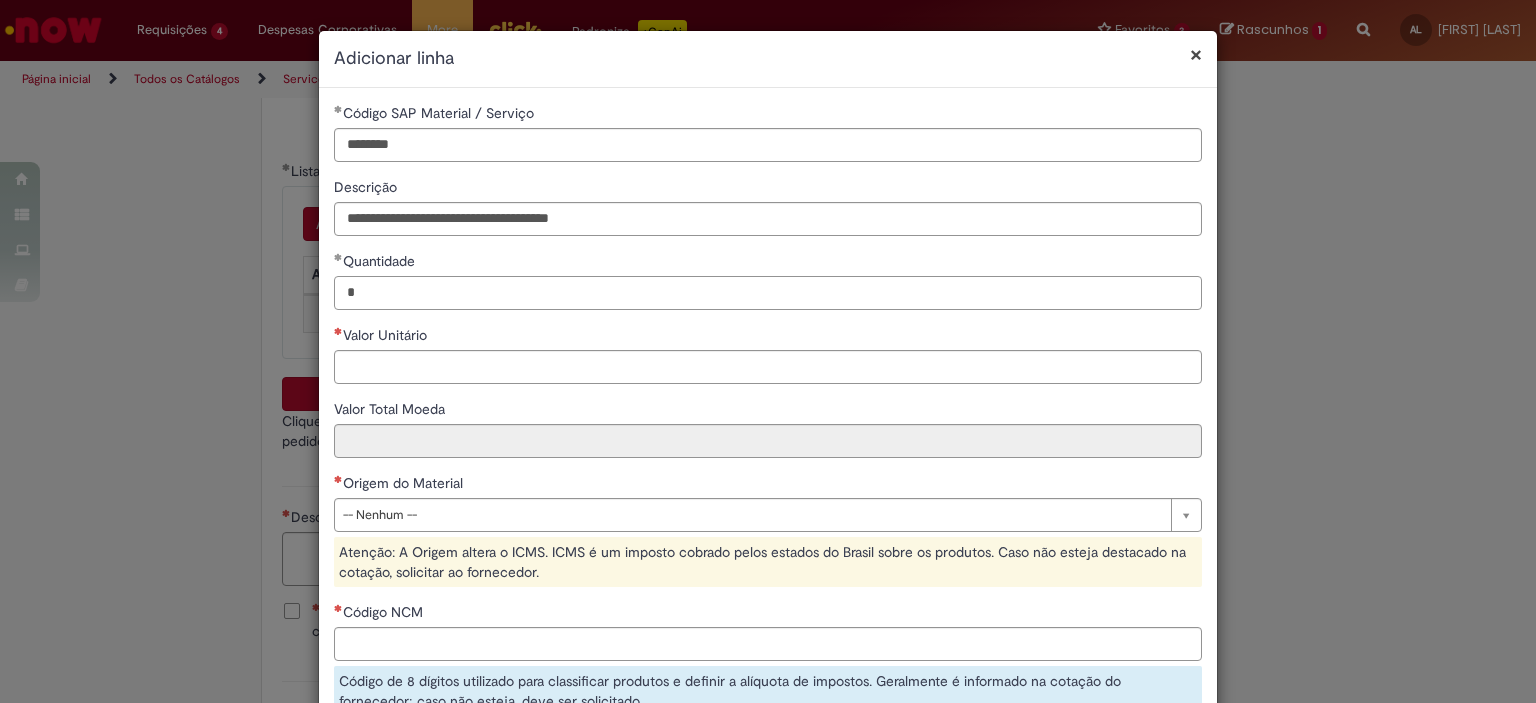 type on "*" 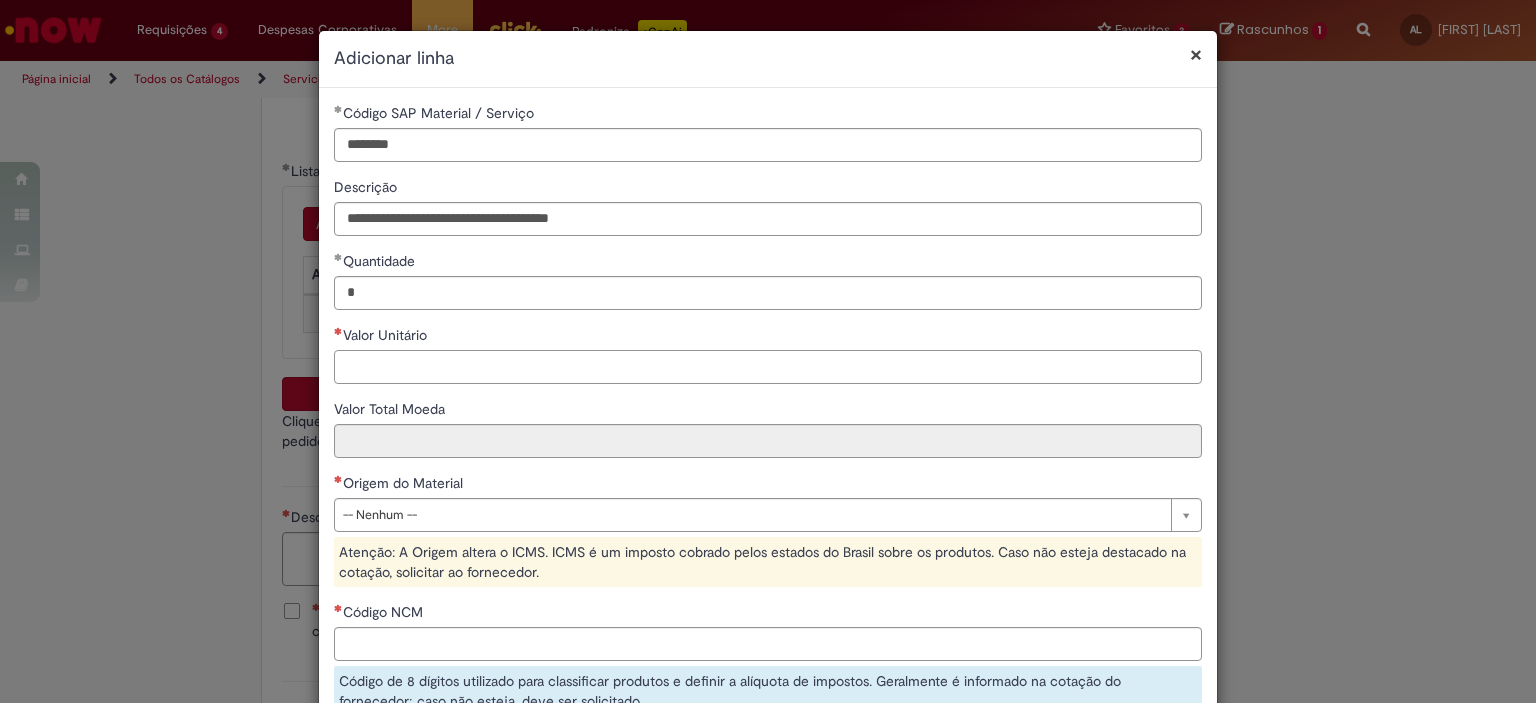 click on "Valor Unitário" at bounding box center [768, 367] 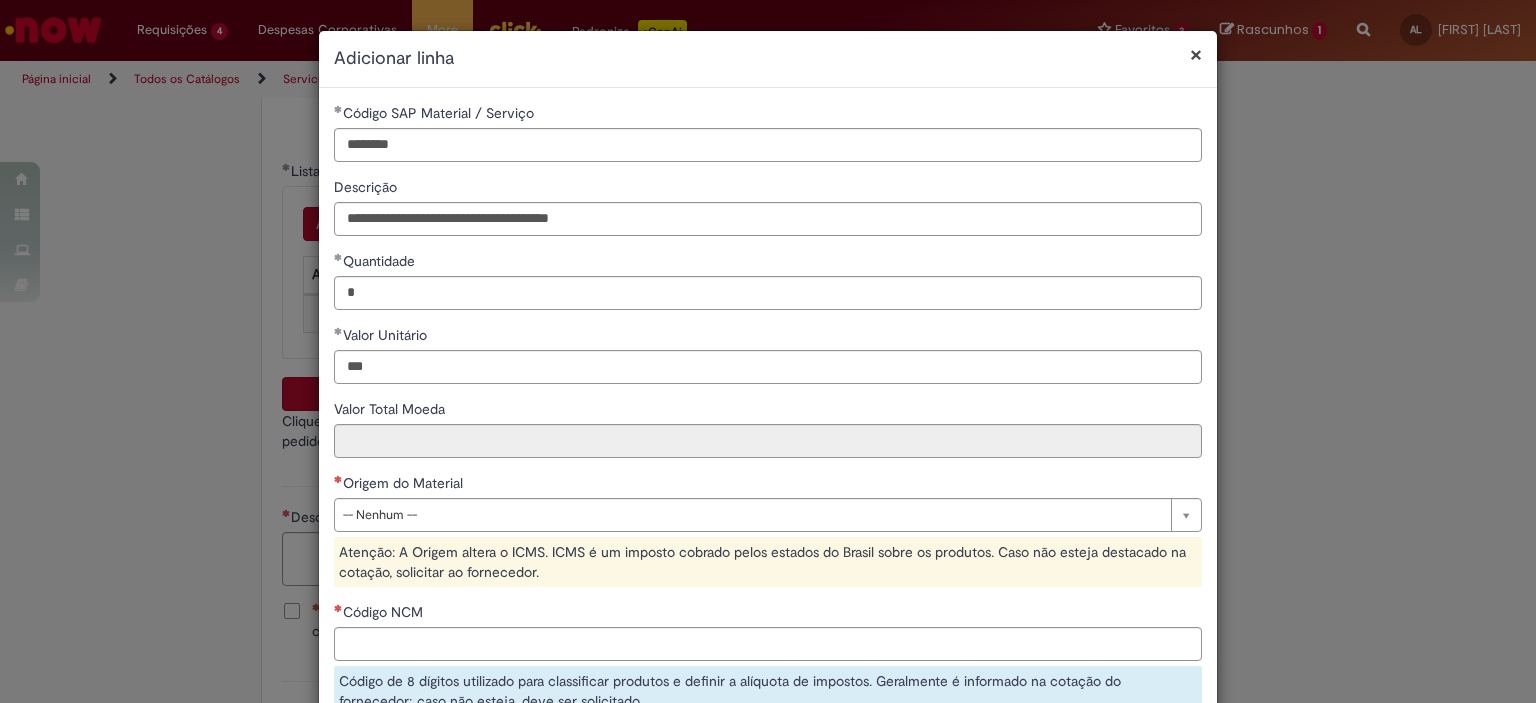type on "******" 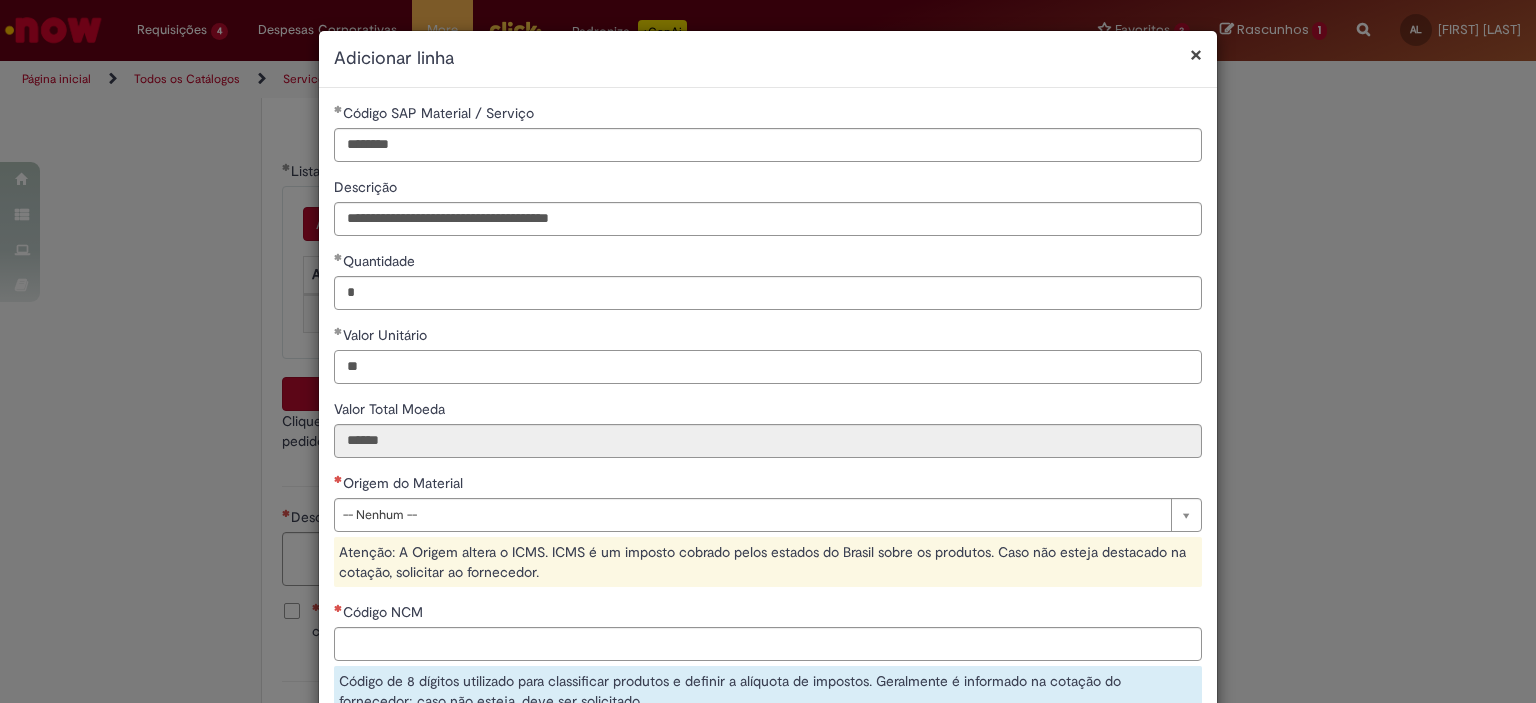 type on "*" 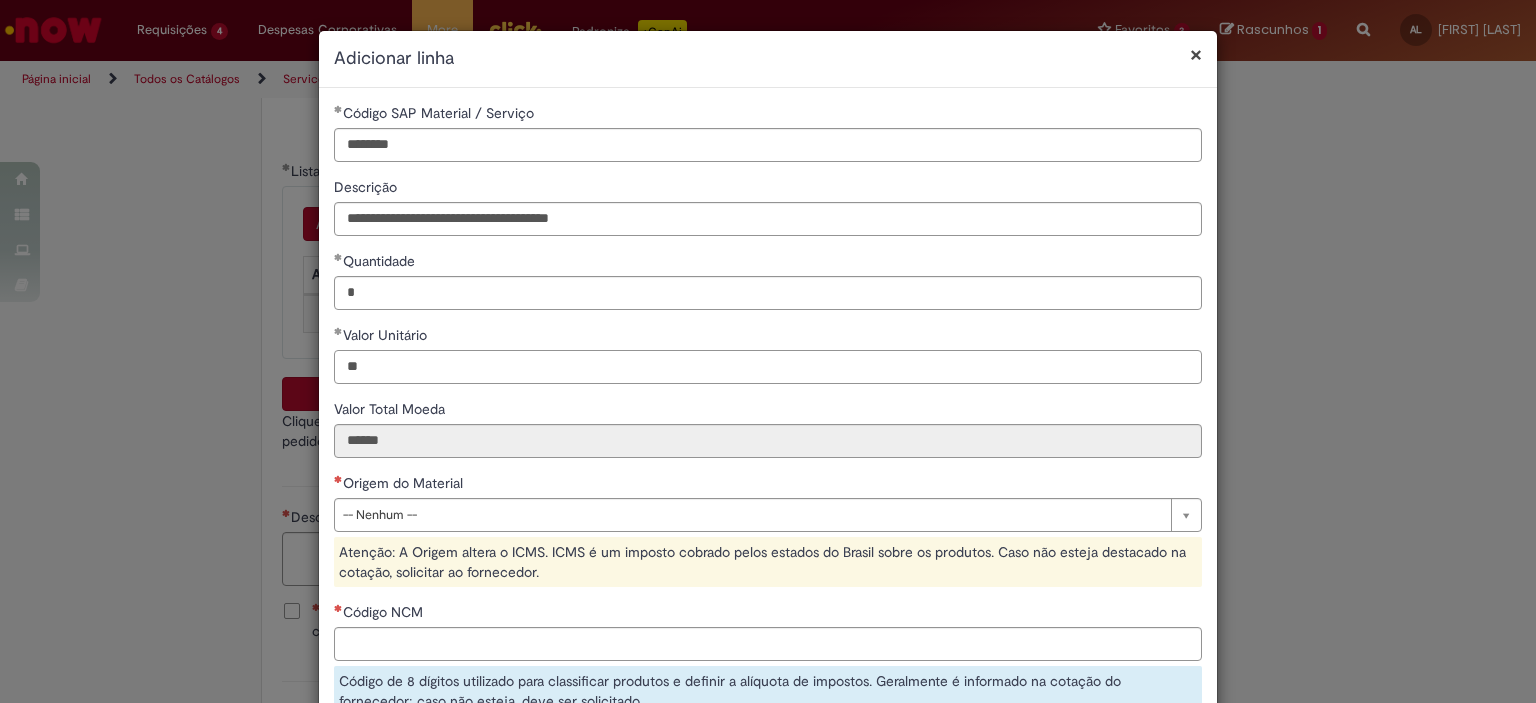 type on "*" 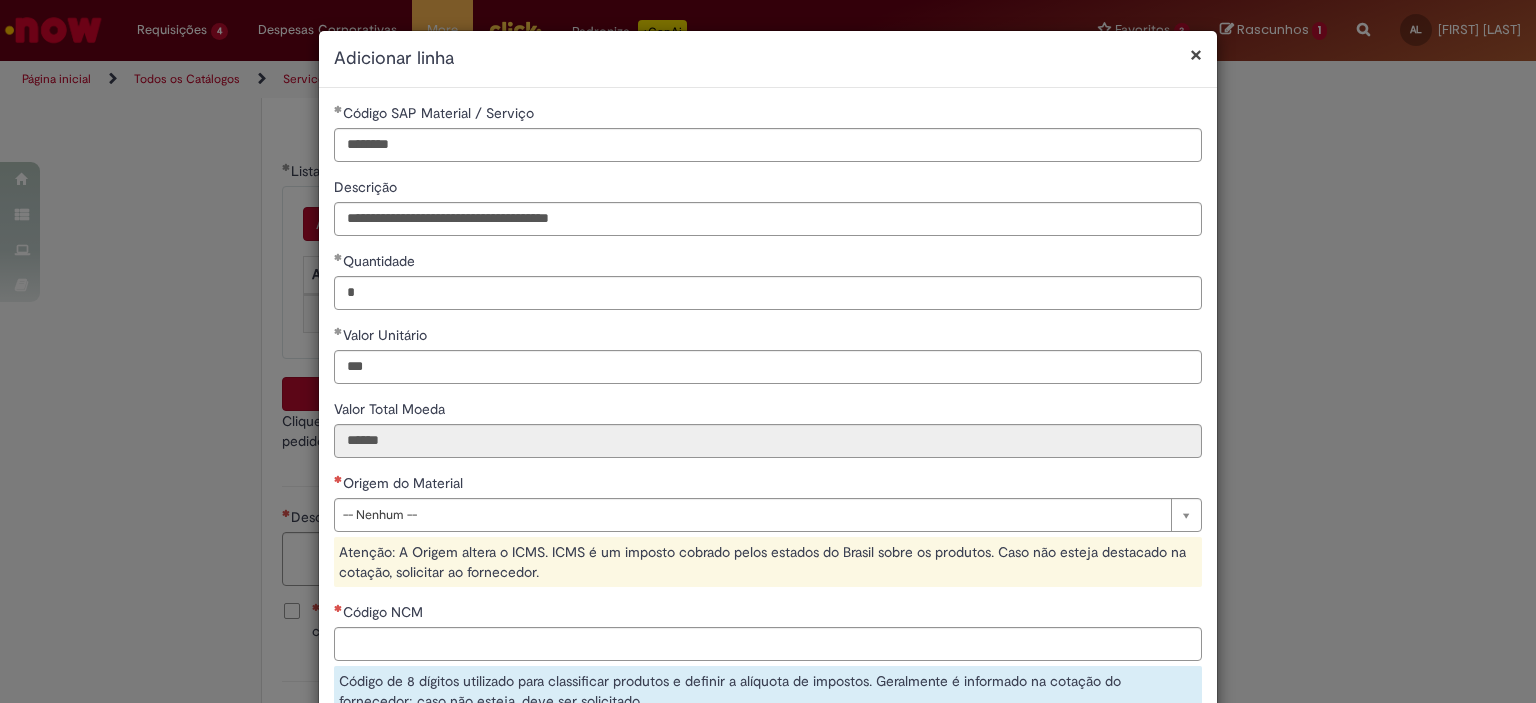 type on "******" 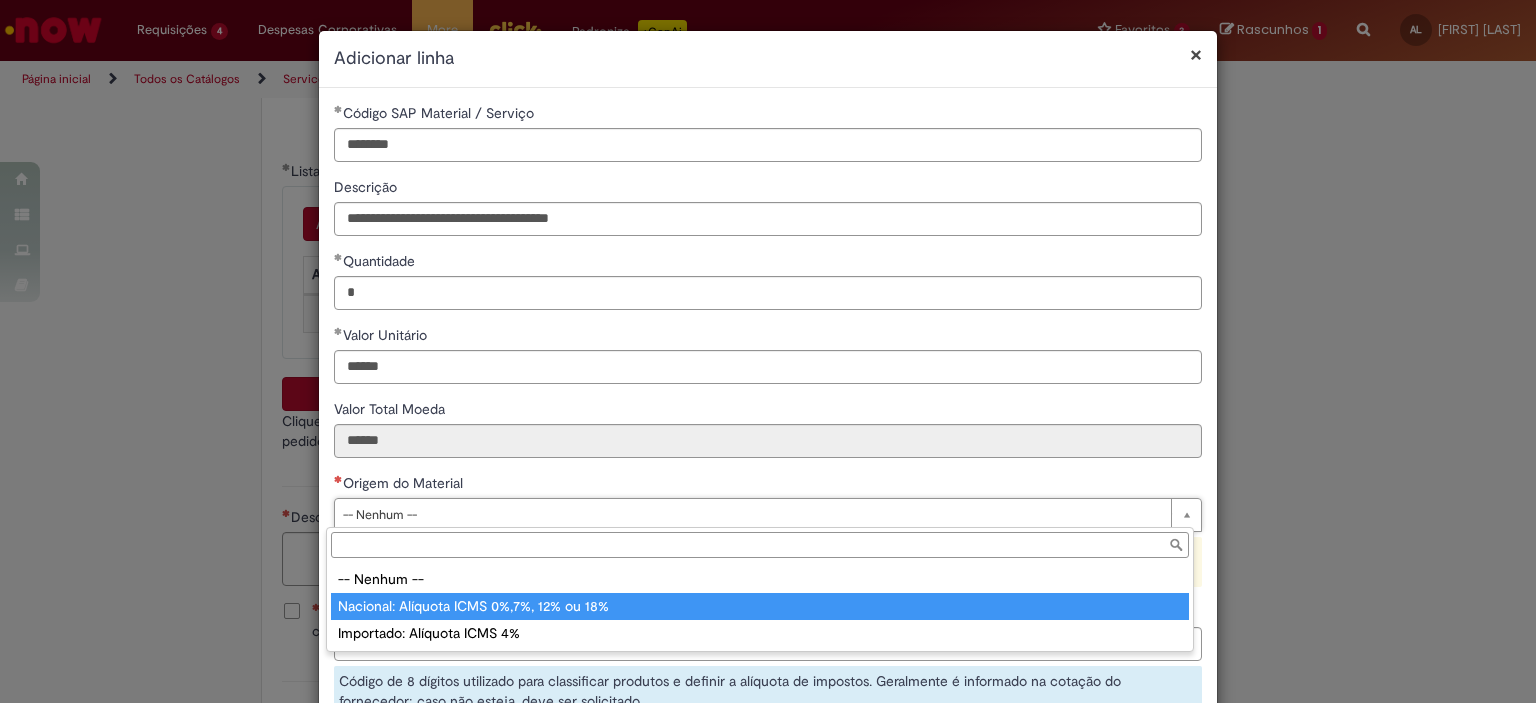 type on "**********" 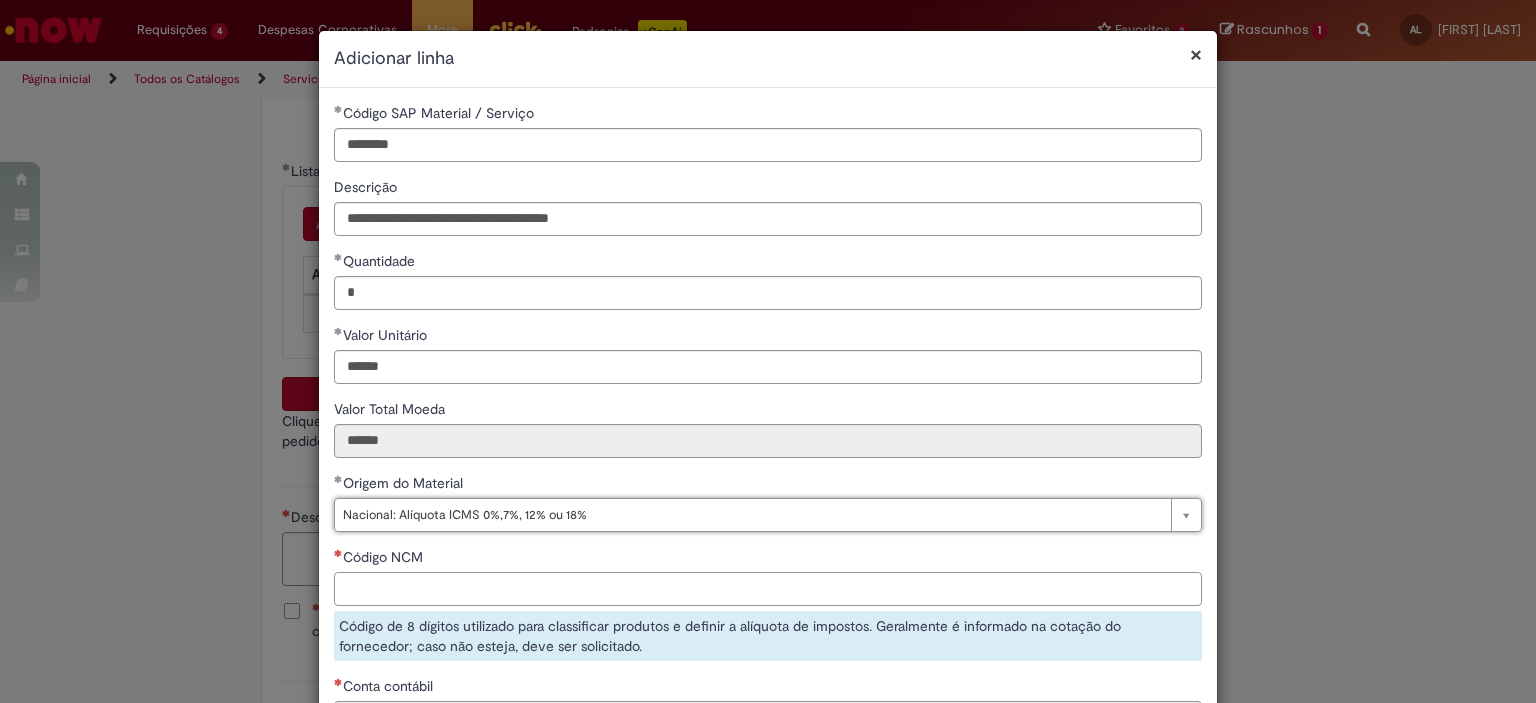 click on "Código NCM" at bounding box center (768, 589) 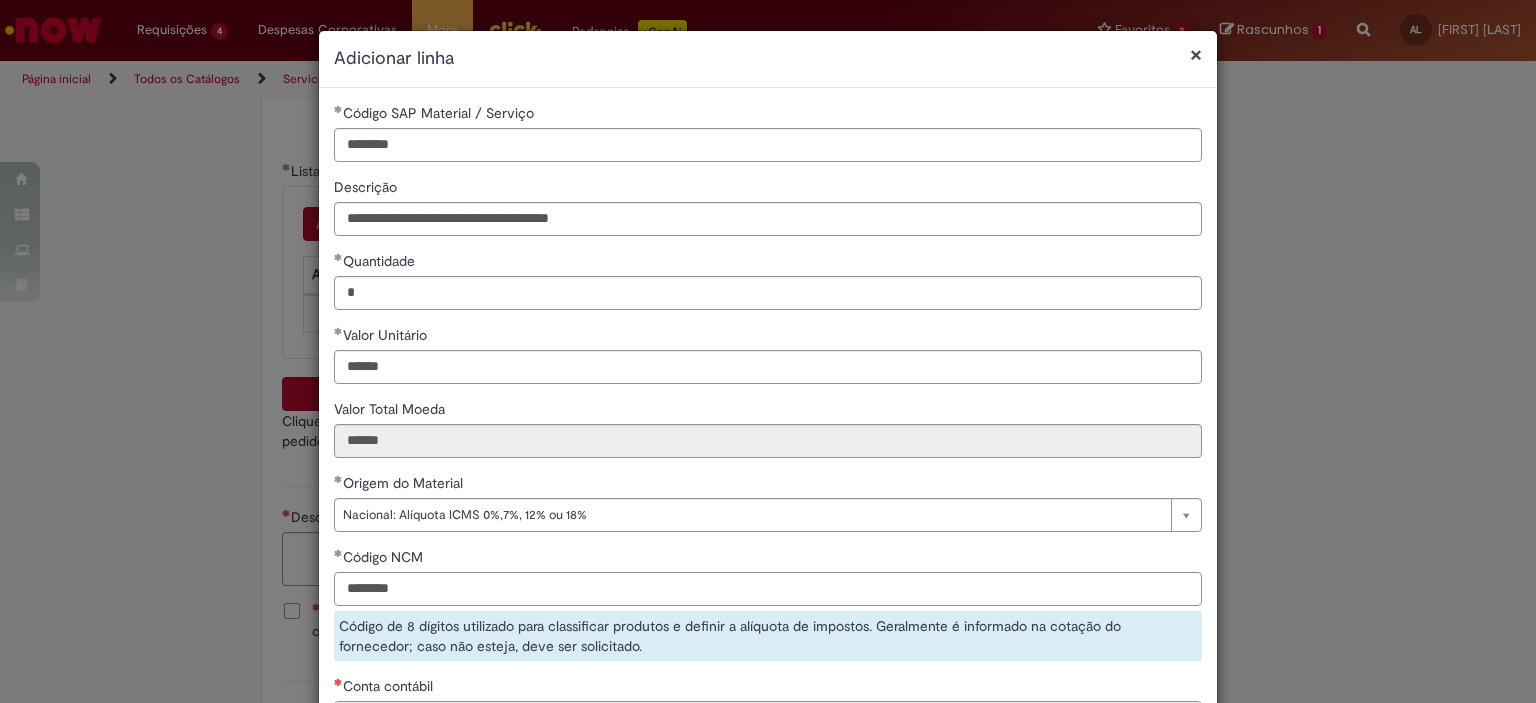 type on "********" 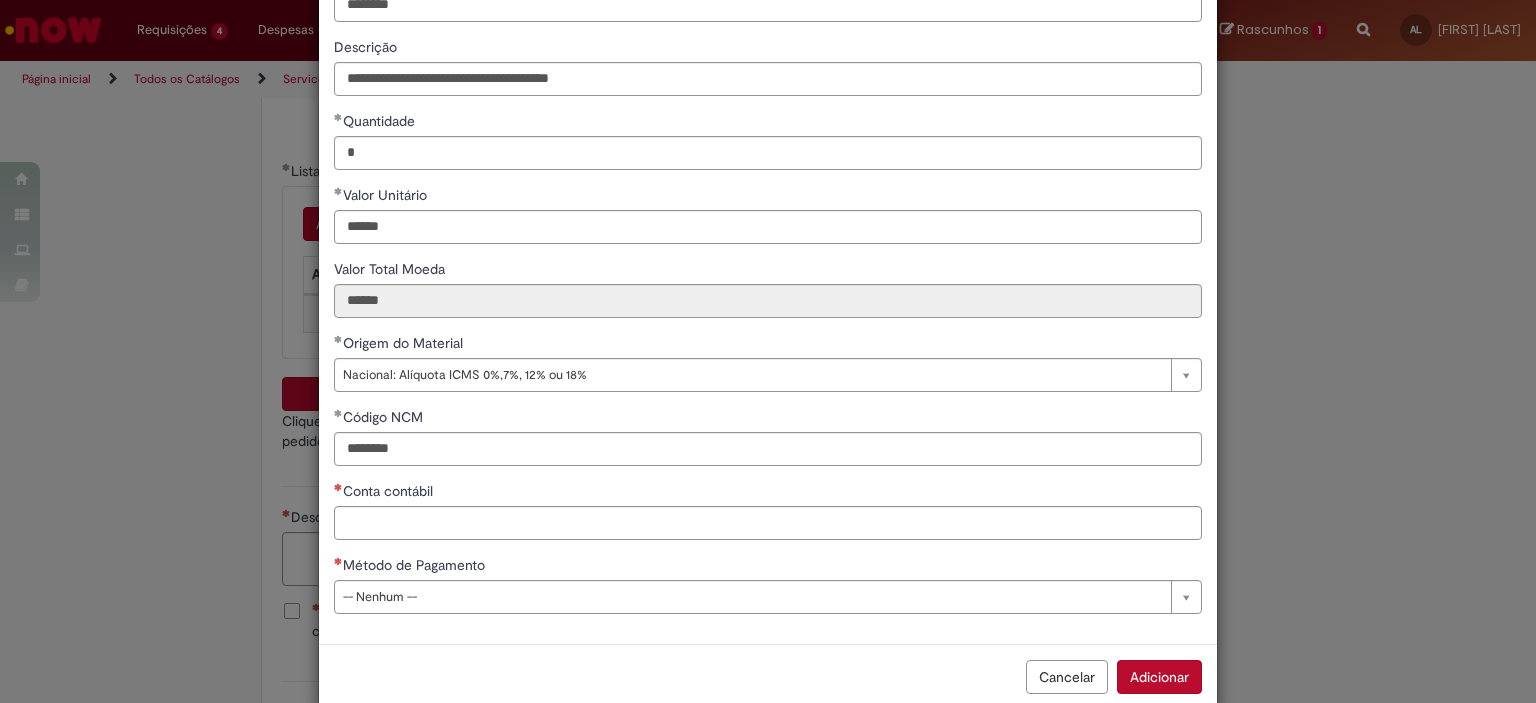 scroll, scrollTop: 141, scrollLeft: 0, axis: vertical 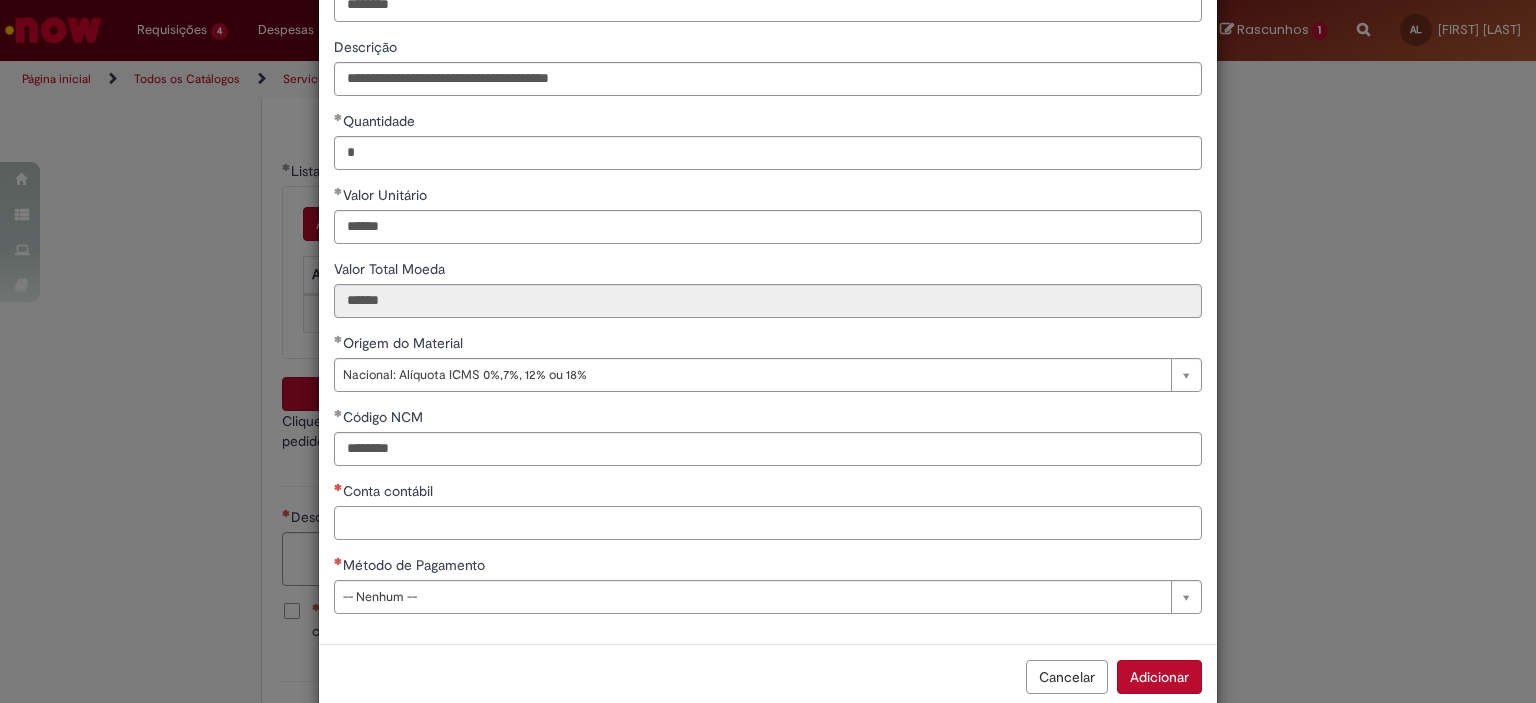 click on "Conta contábil" at bounding box center [768, 523] 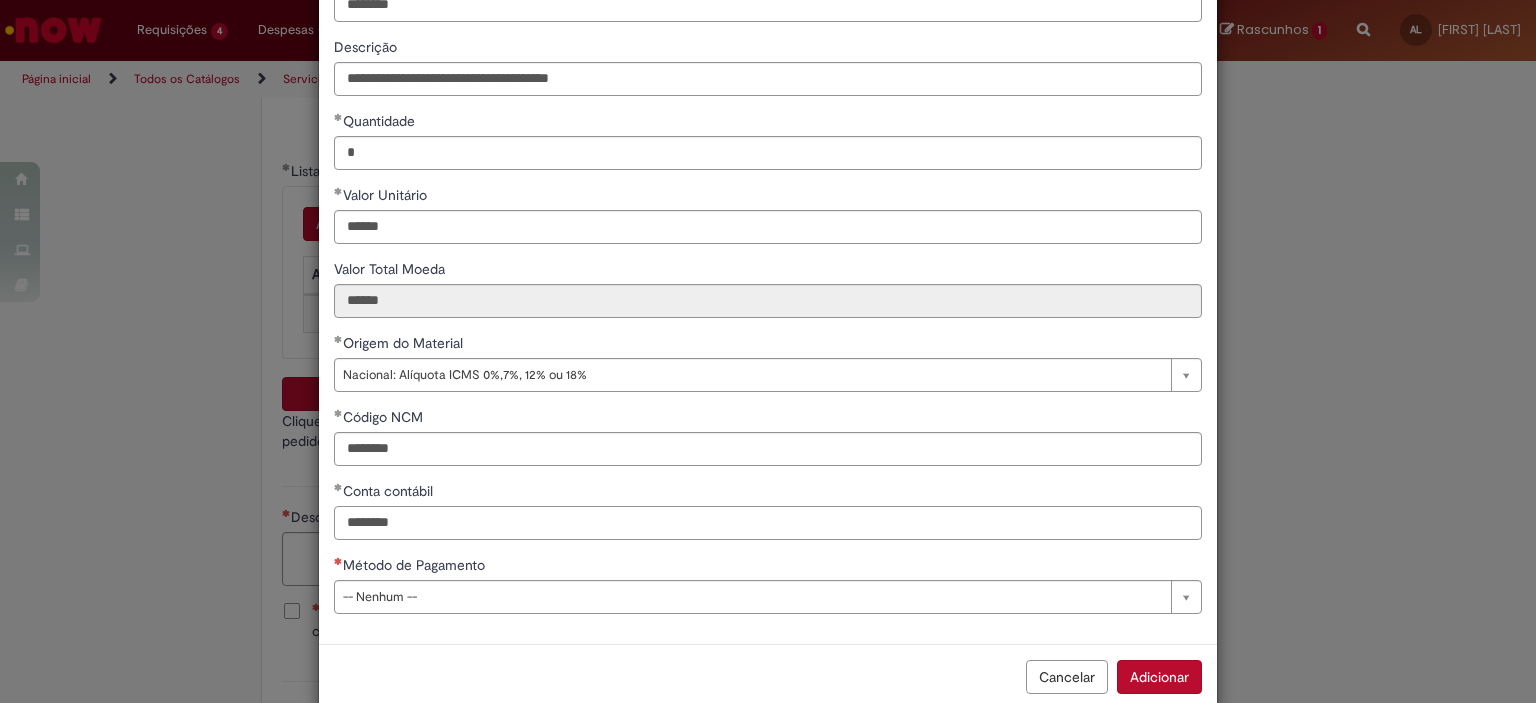 type on "********" 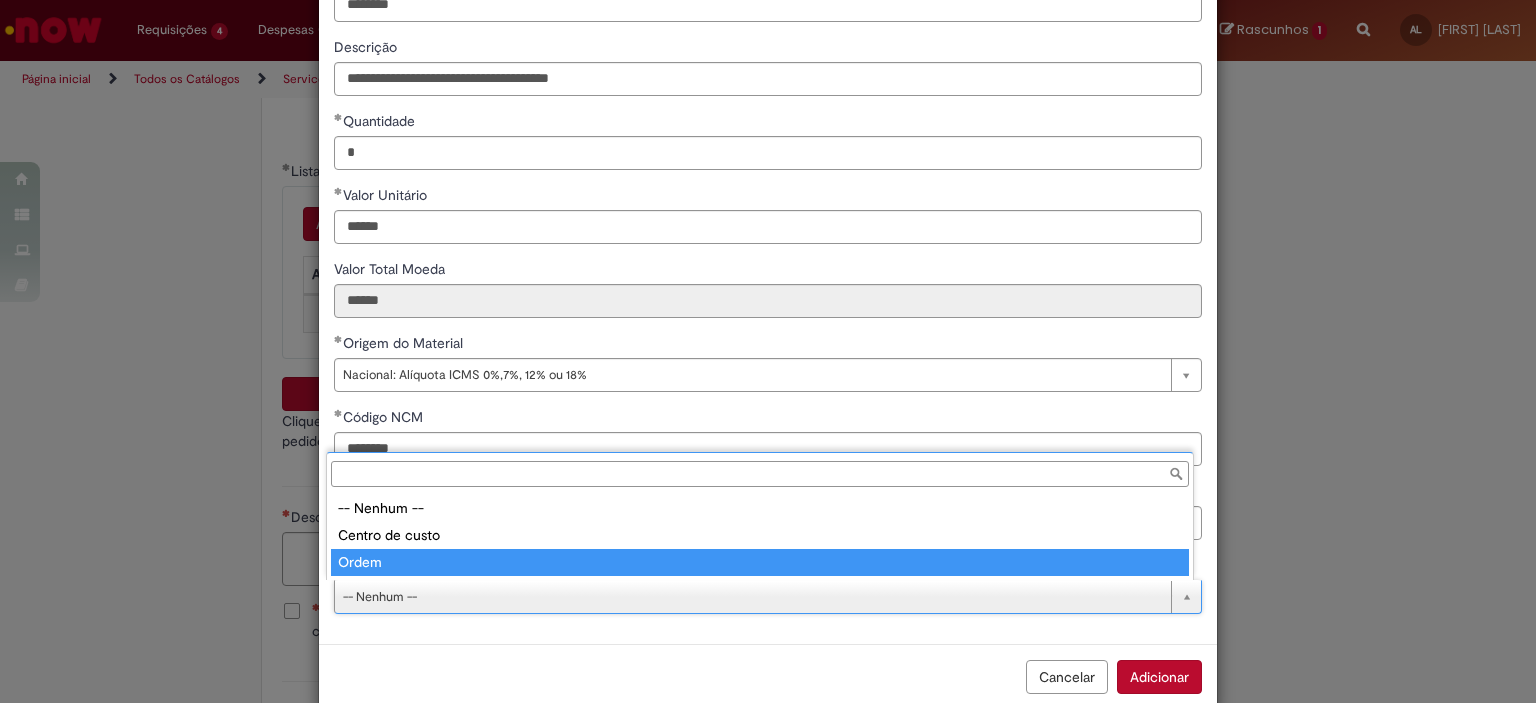 type on "*****" 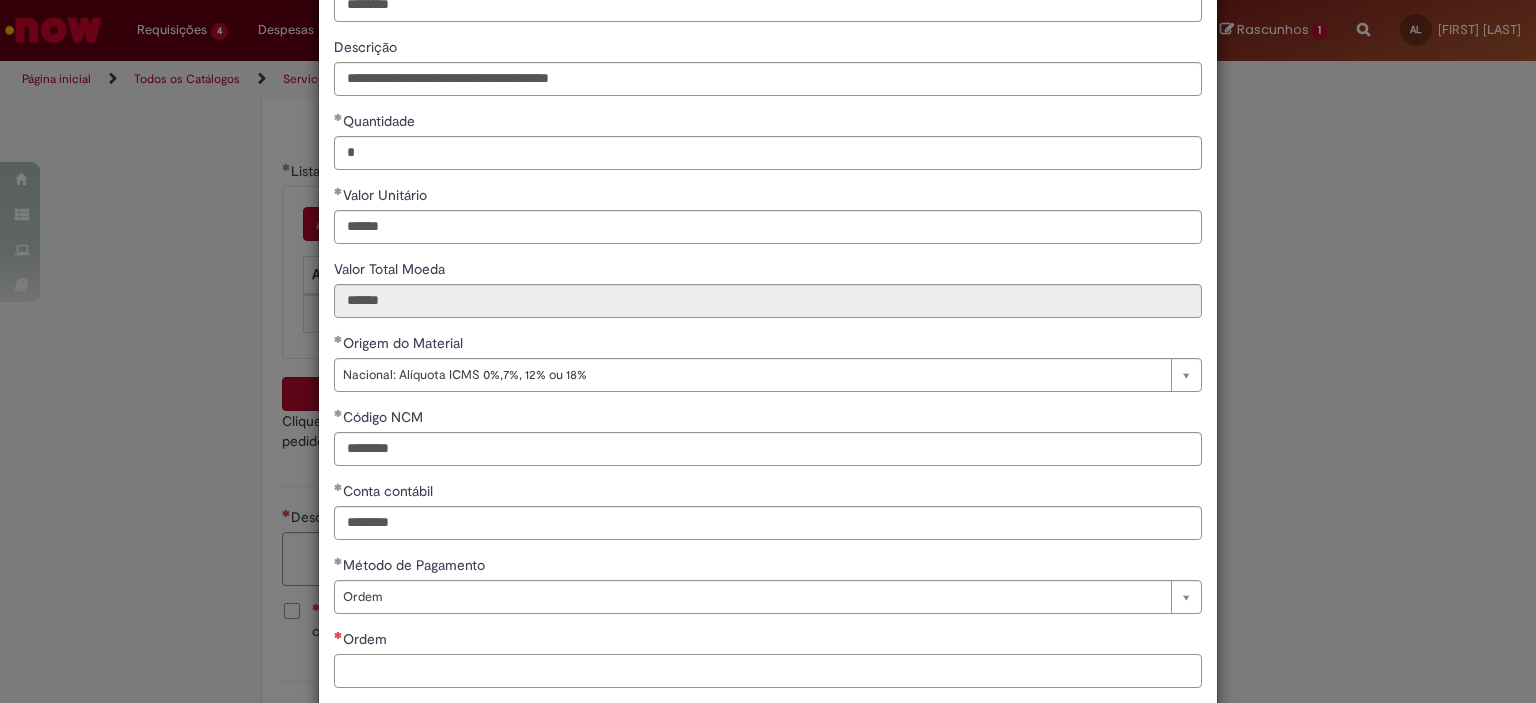 click on "Ordem" at bounding box center (768, 671) 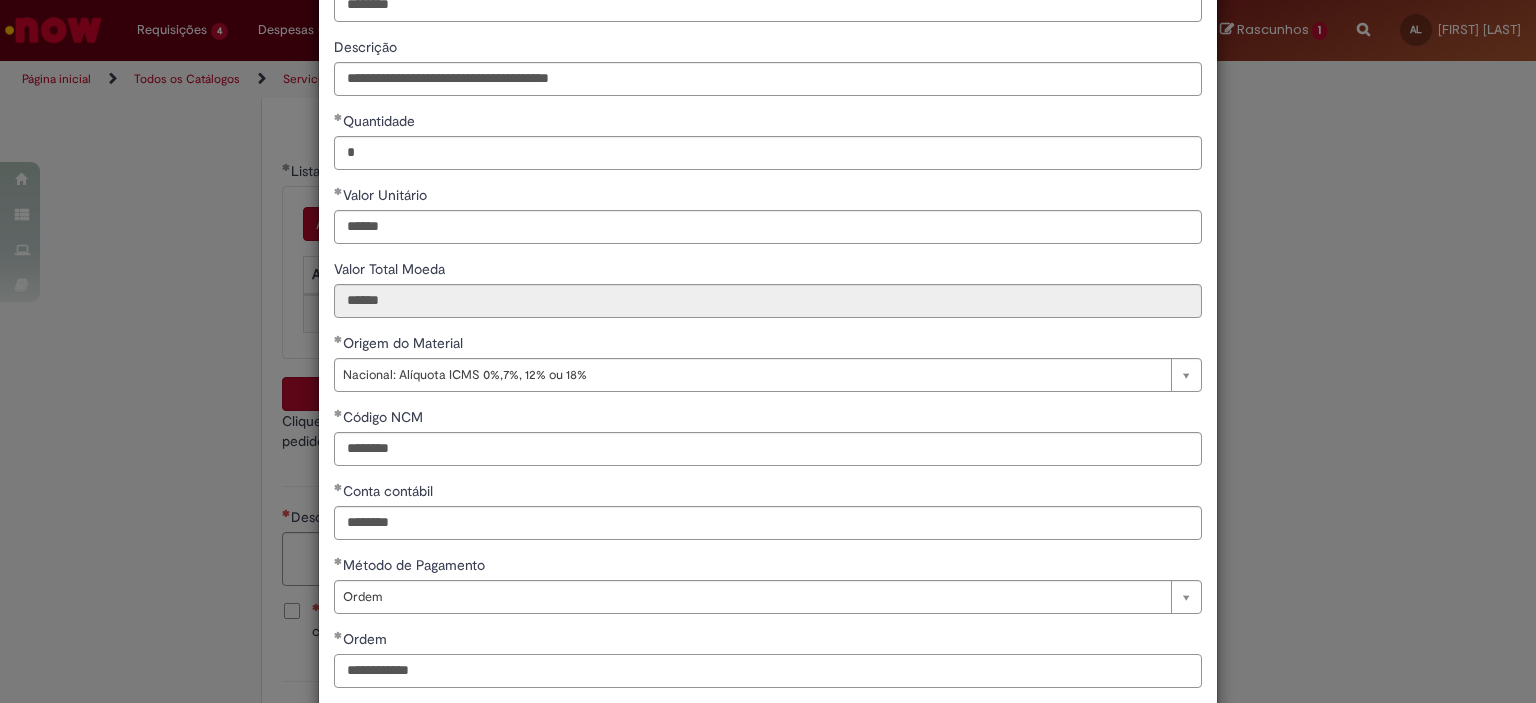 type on "**********" 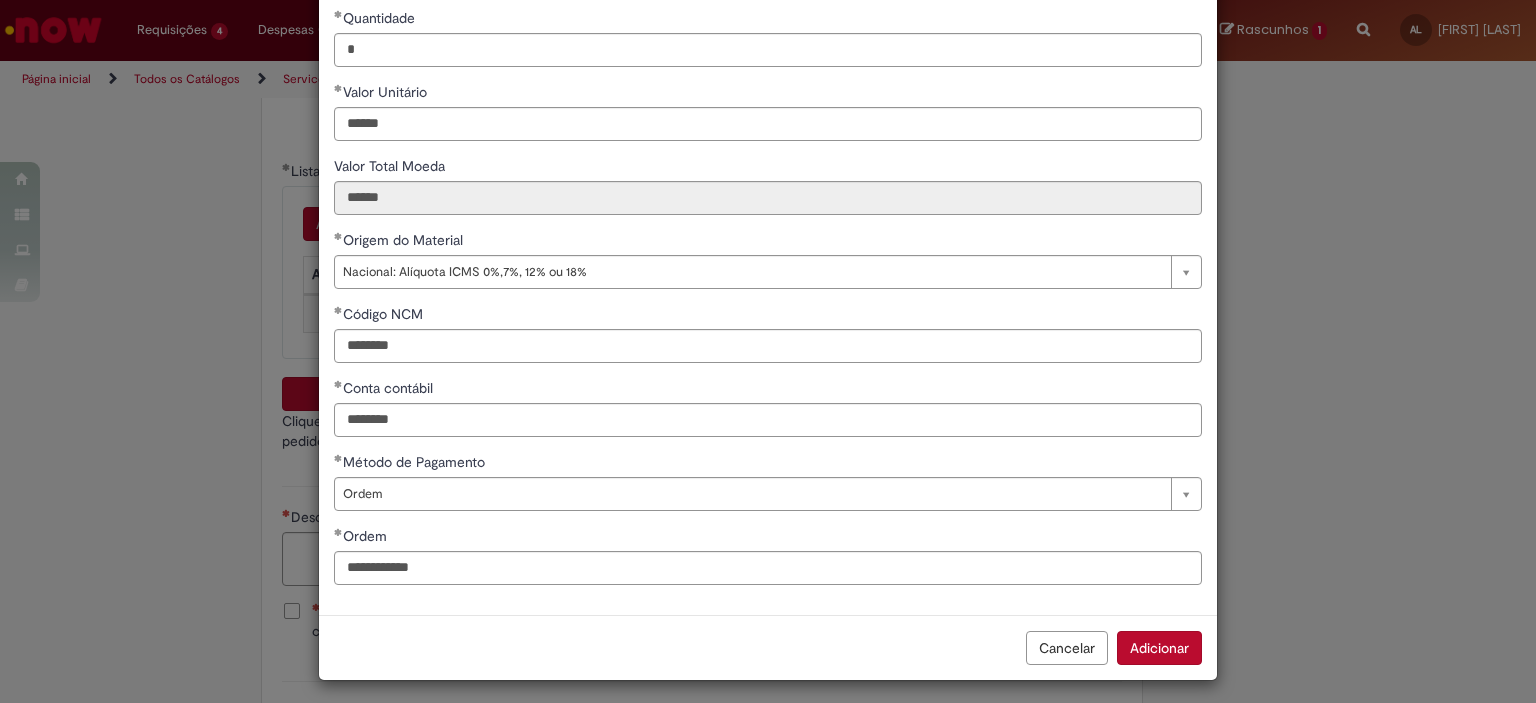 scroll, scrollTop: 247, scrollLeft: 0, axis: vertical 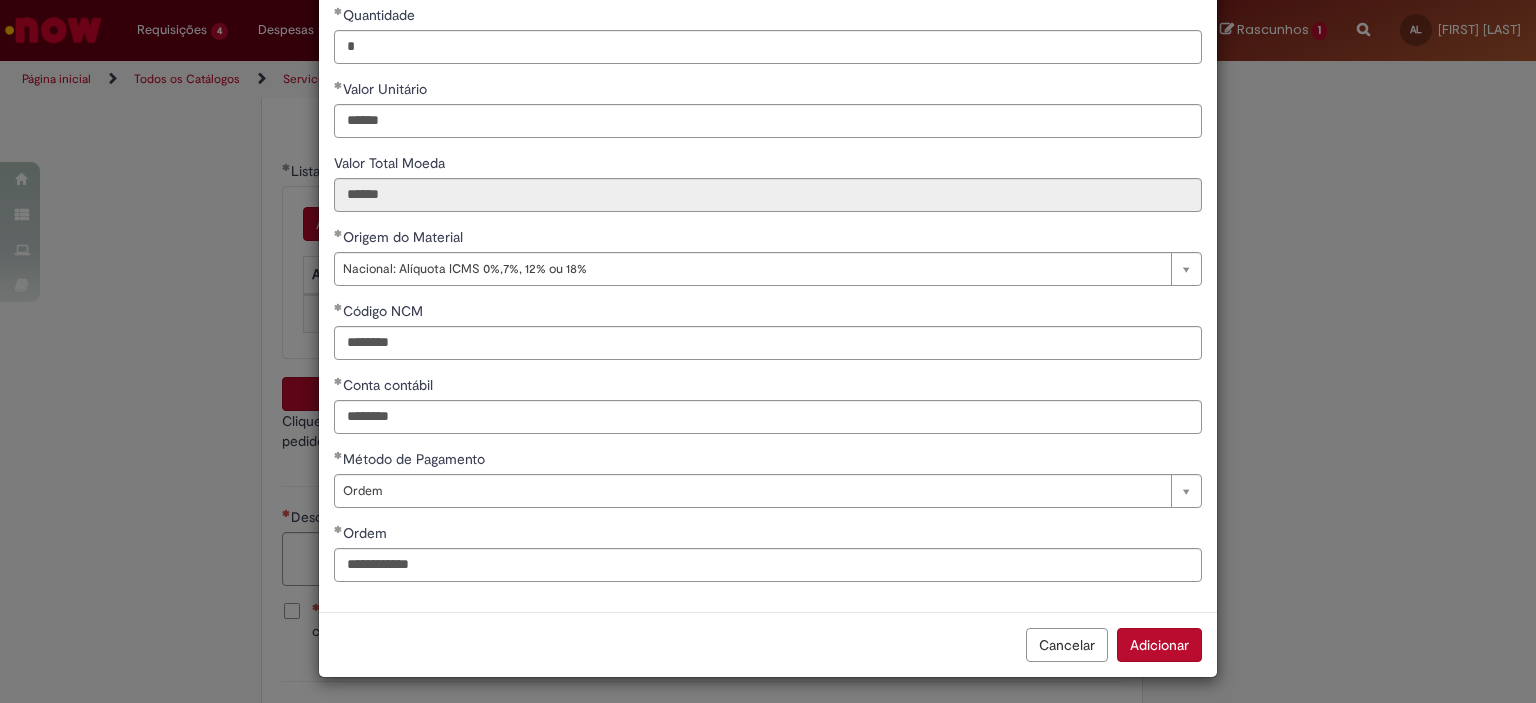 click on "Adicionar" at bounding box center (1159, 645) 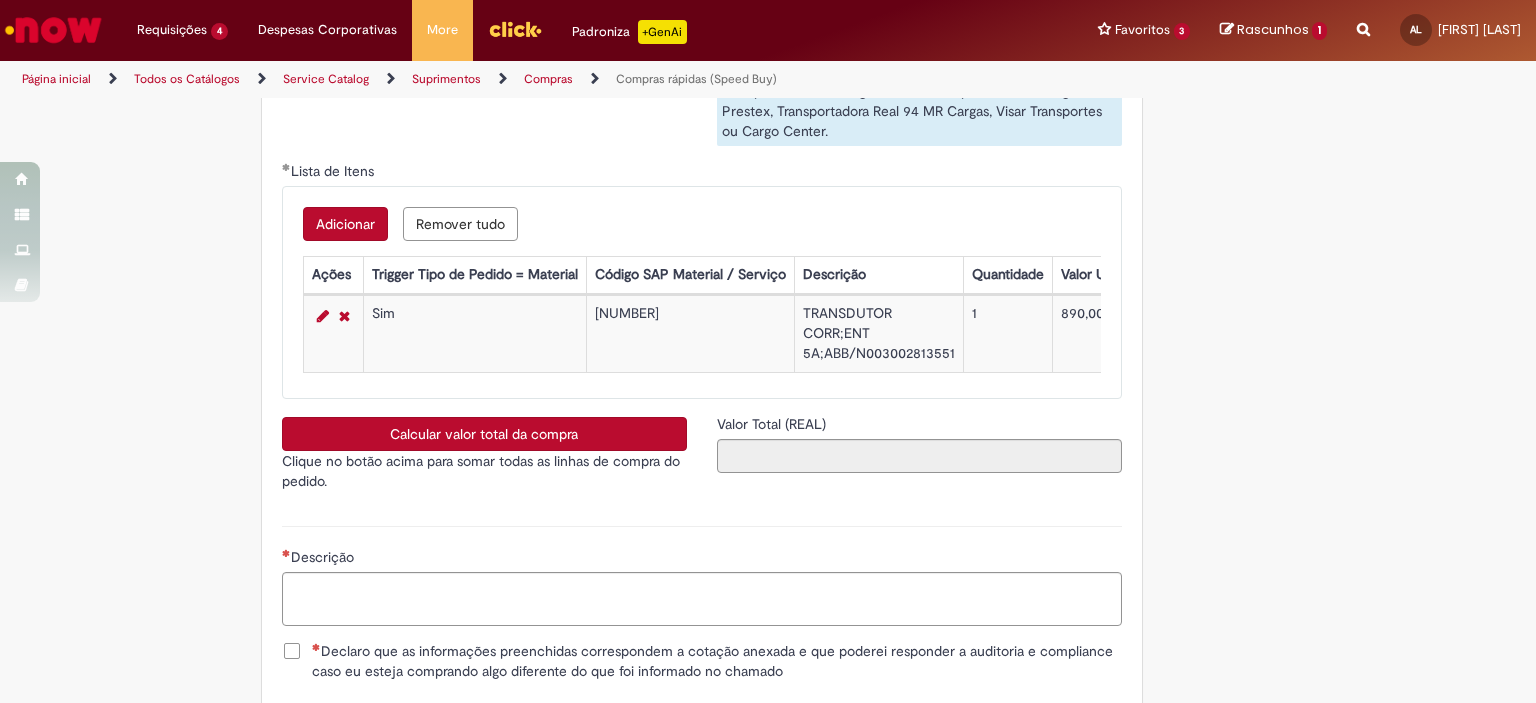 click on "Adicionar" at bounding box center [345, 224] 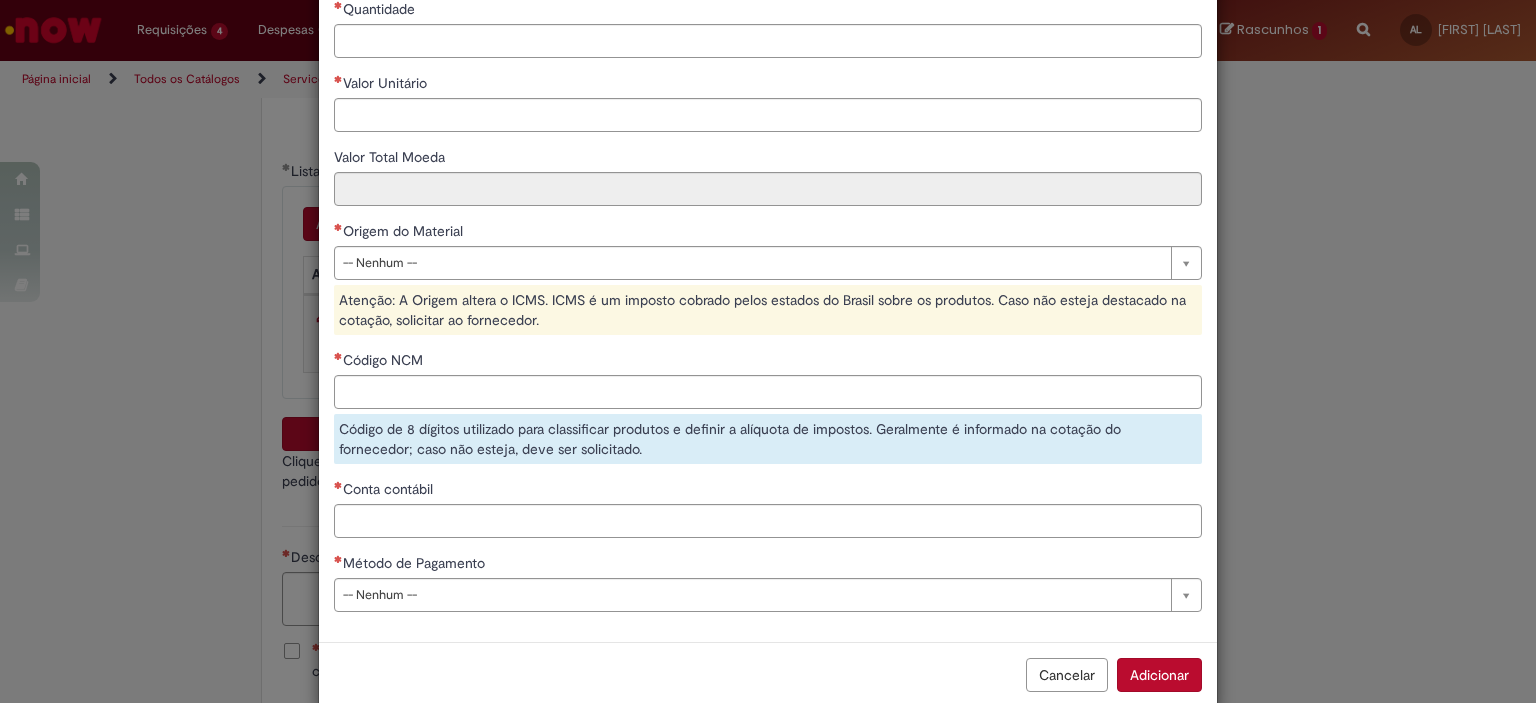 scroll, scrollTop: 287, scrollLeft: 0, axis: vertical 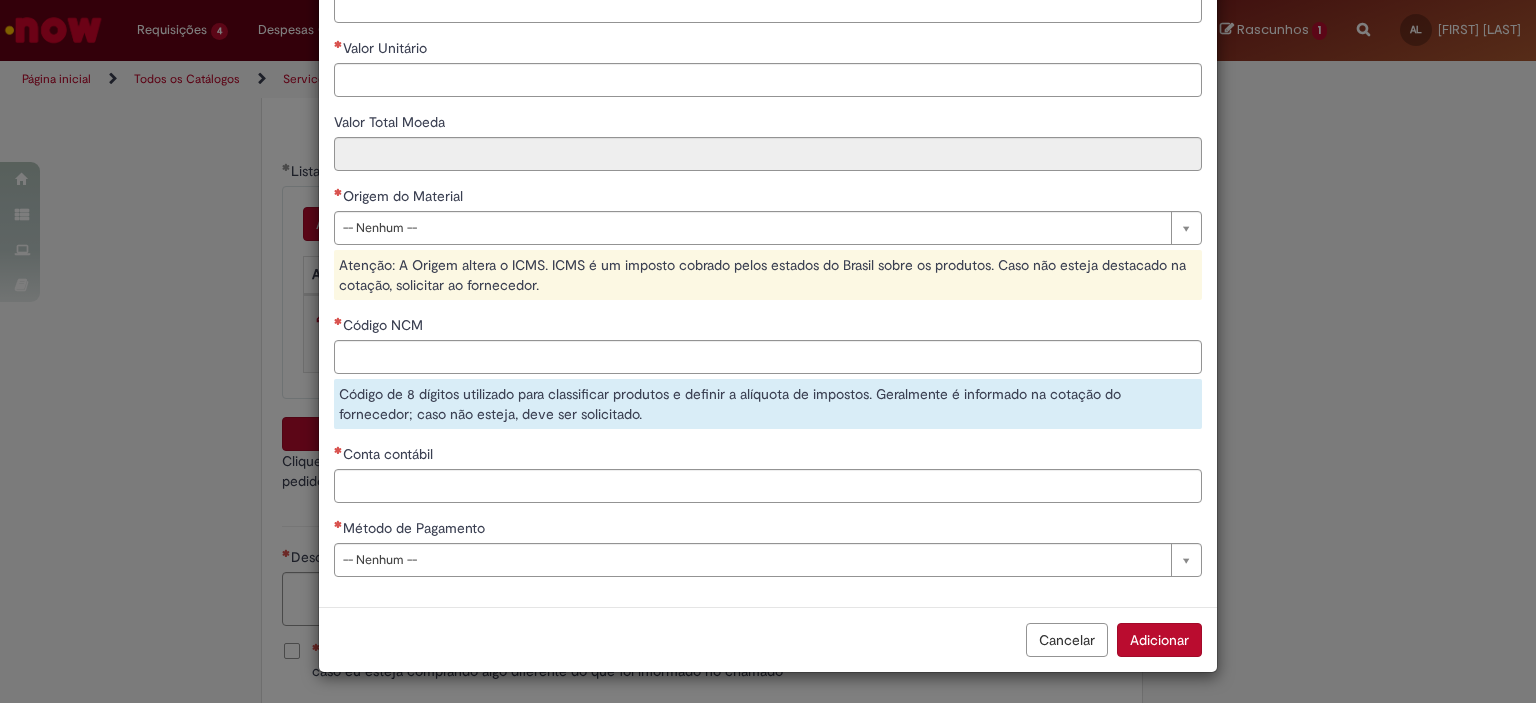 click on "Cancelar" at bounding box center (1067, 640) 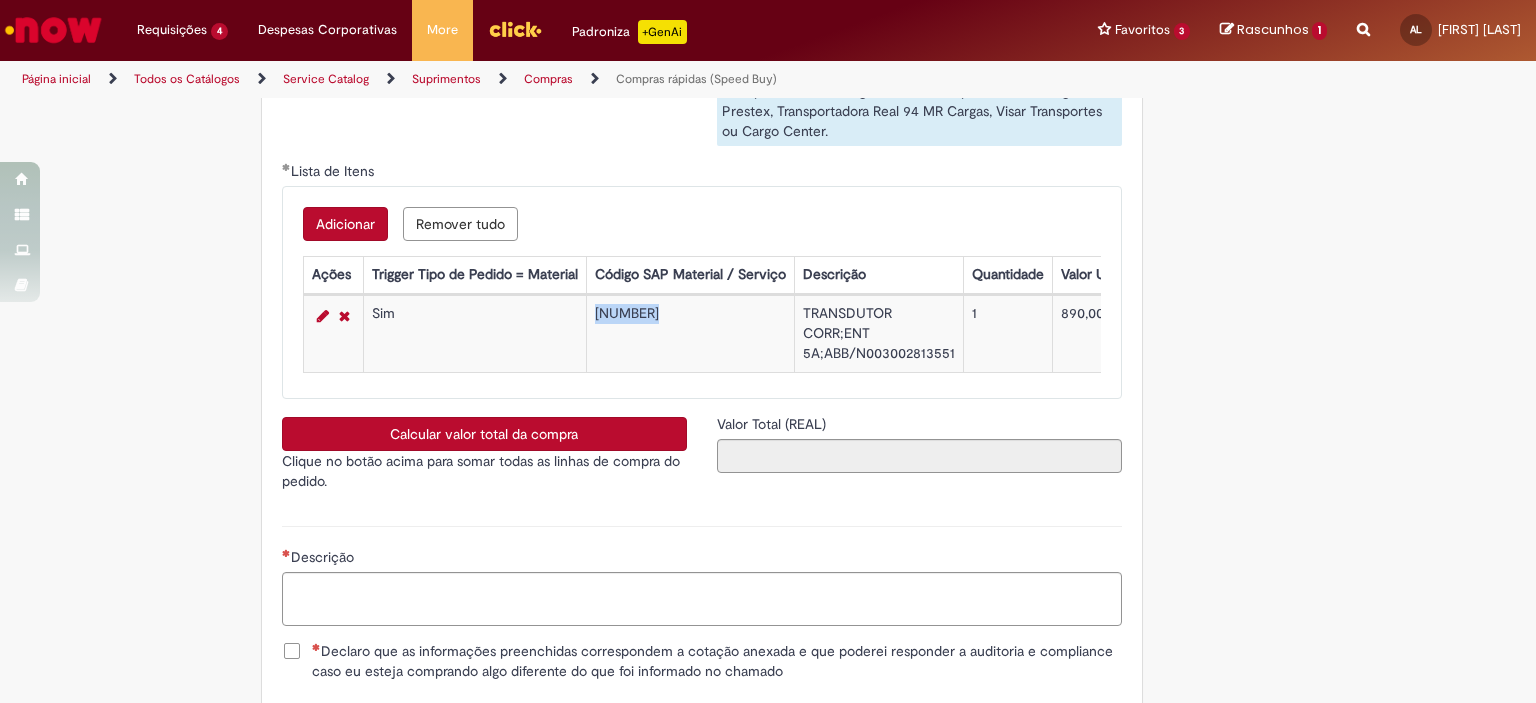 drag, startPoint x: 653, startPoint y: 317, endPoint x: 582, endPoint y: 311, distance: 71.25307 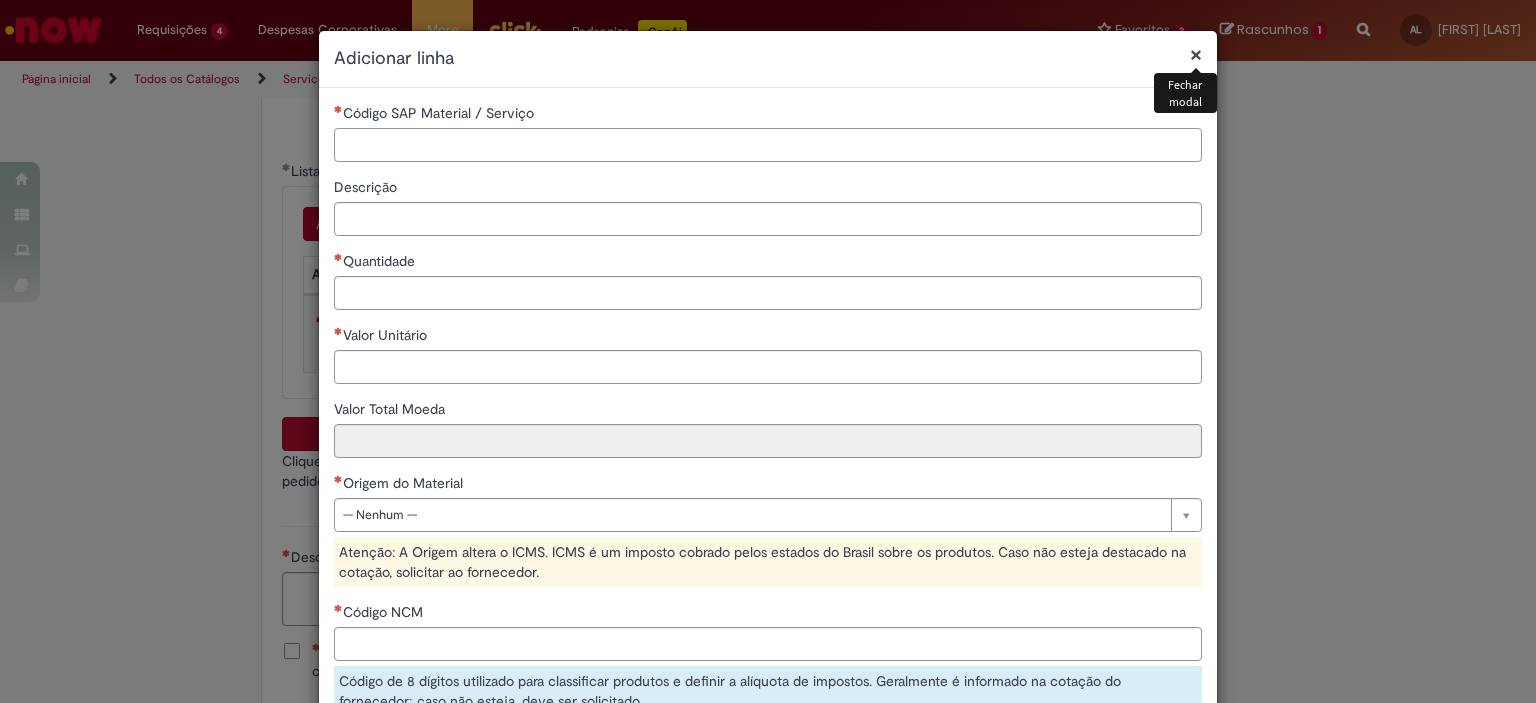 click on "Código SAP Material / Serviço" at bounding box center [768, 145] 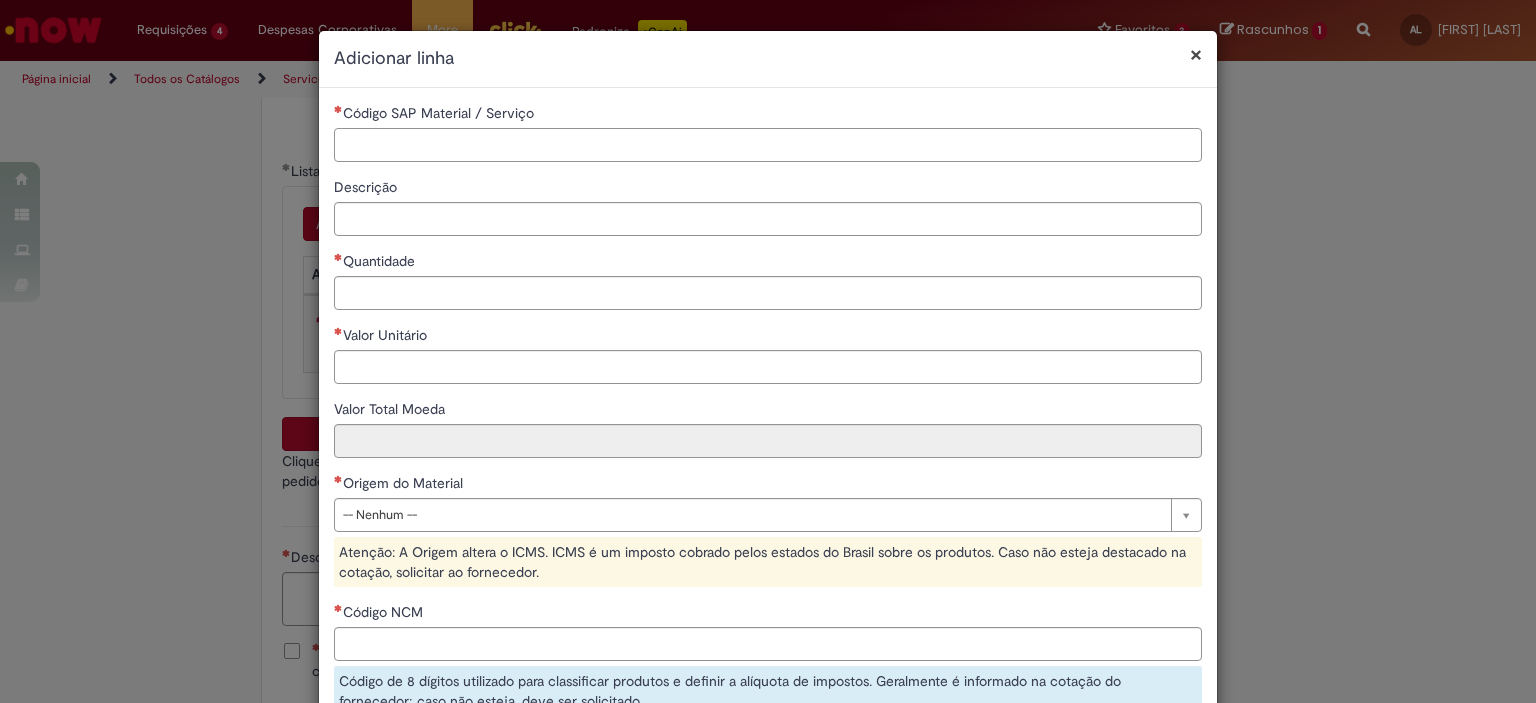 paste on "********" 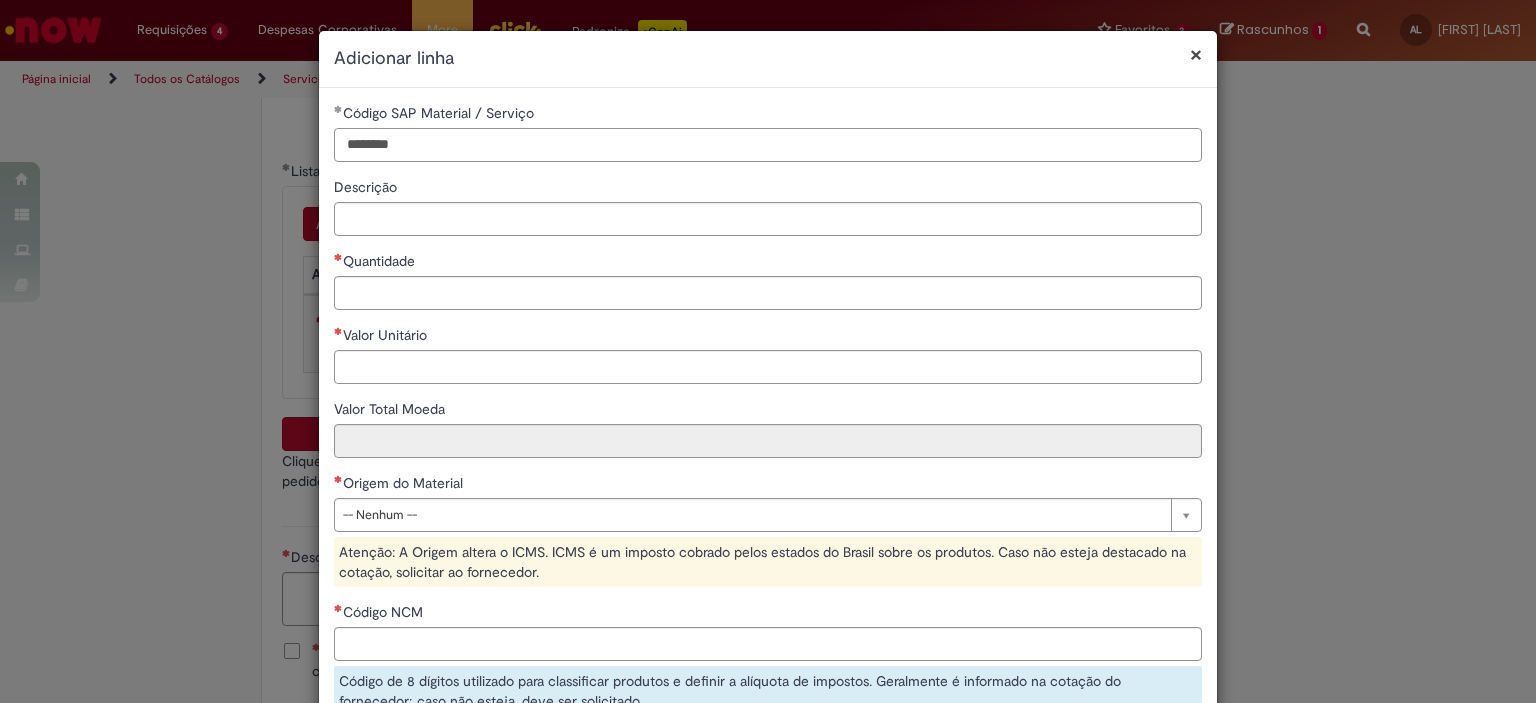 type on "********" 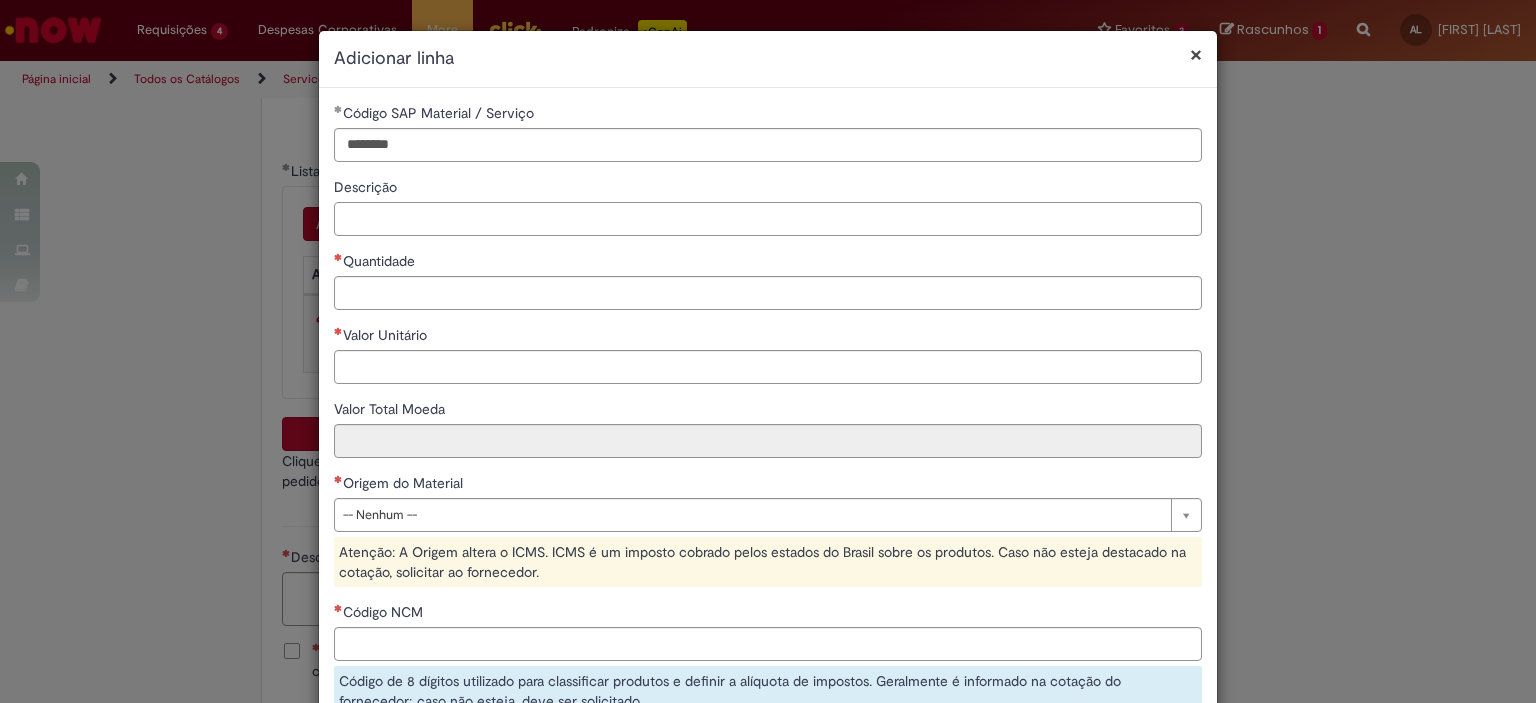 click on "Descrição" at bounding box center [768, 219] 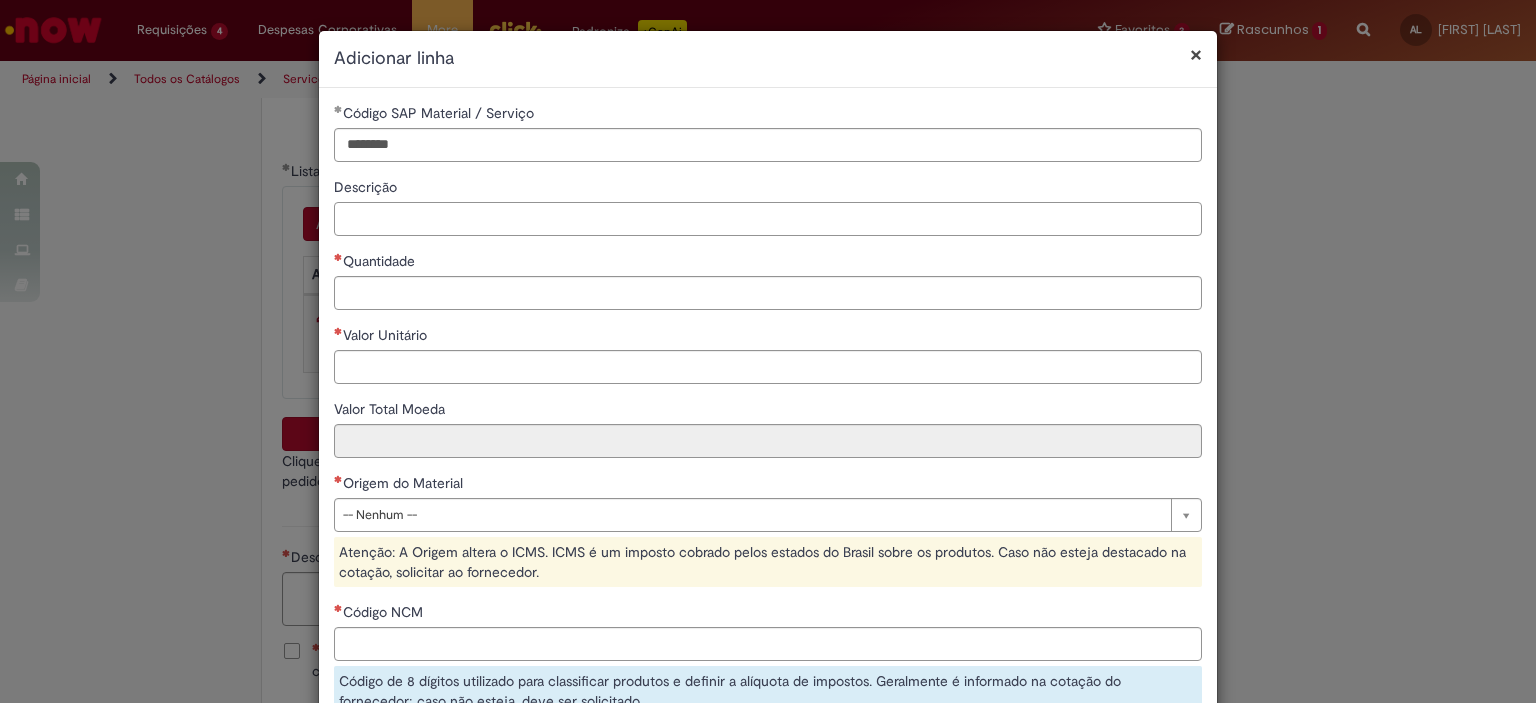 paste on "**********" 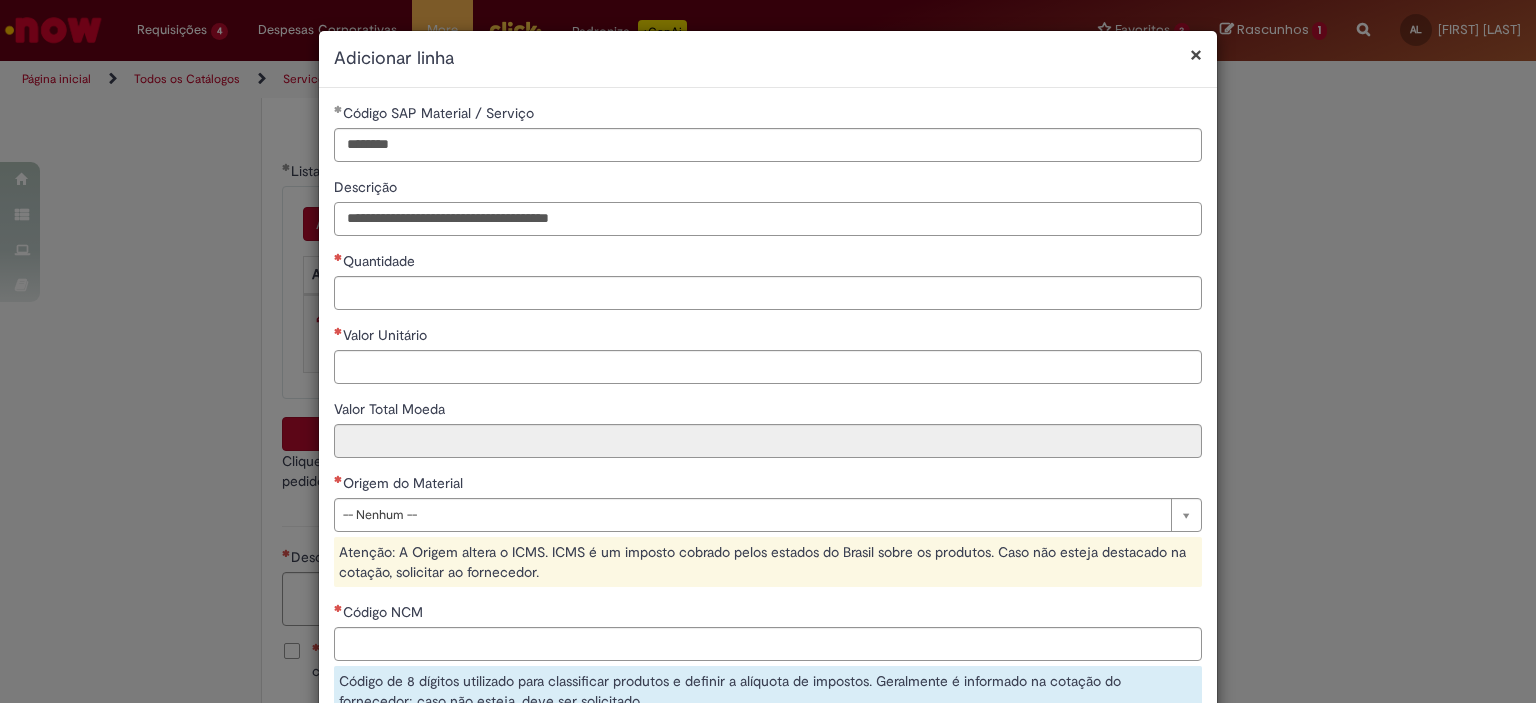 type on "**********" 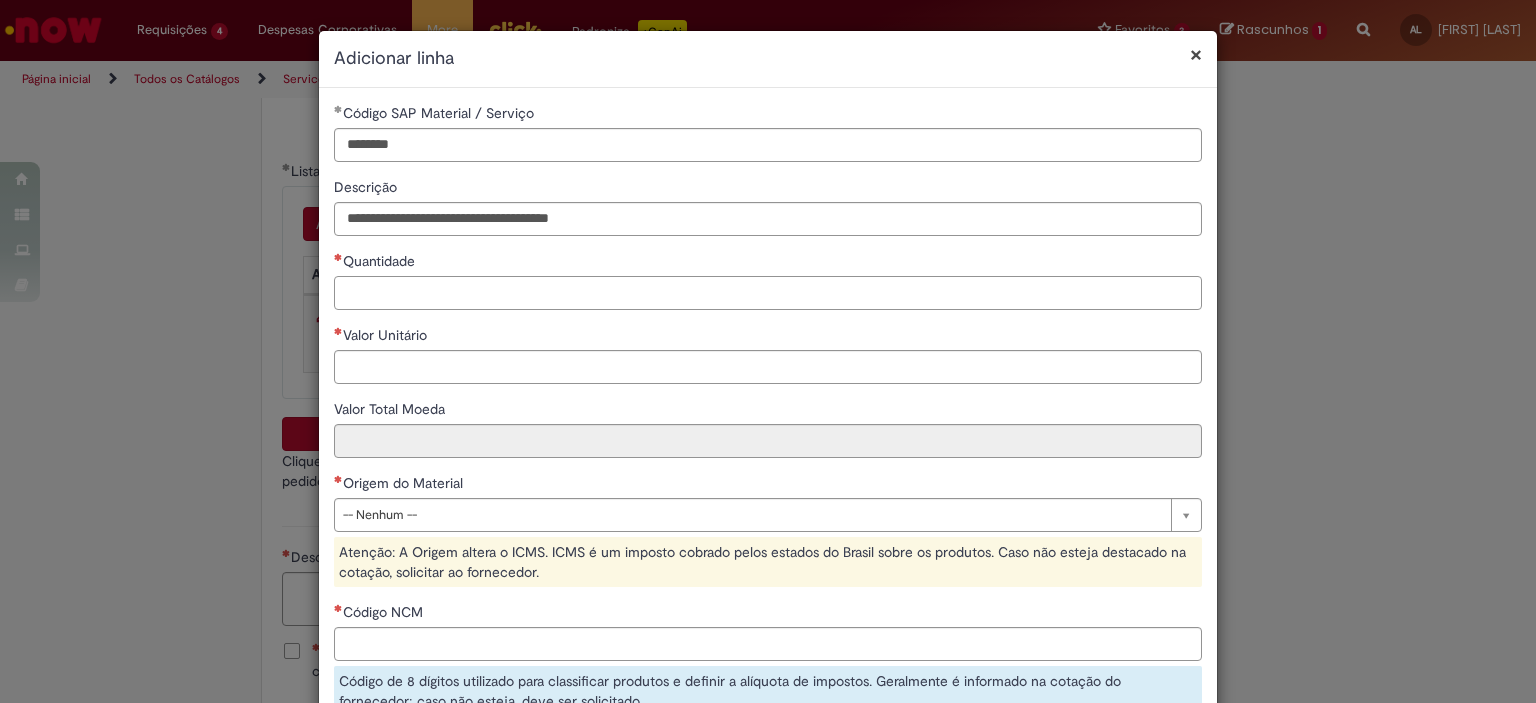 click on "Quantidade" at bounding box center (768, 293) 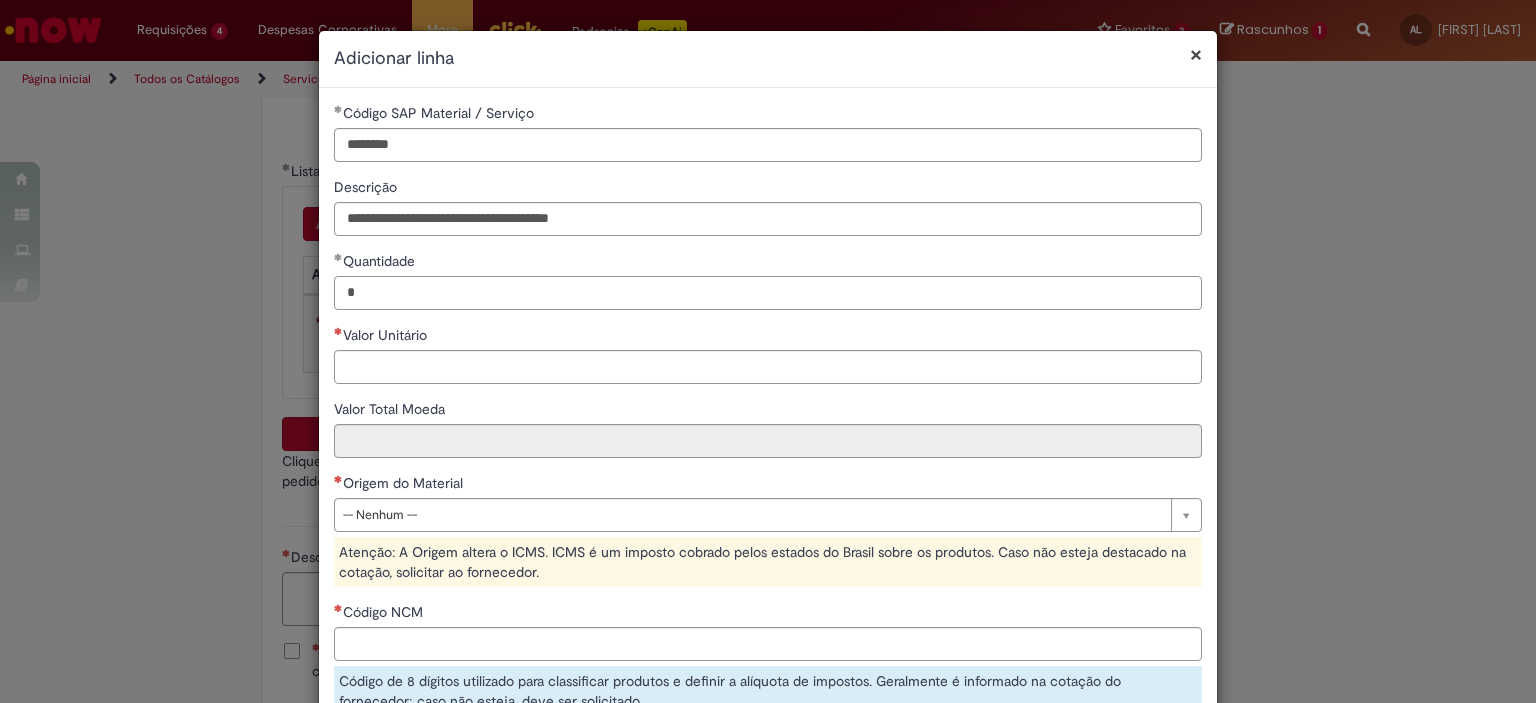 type on "*" 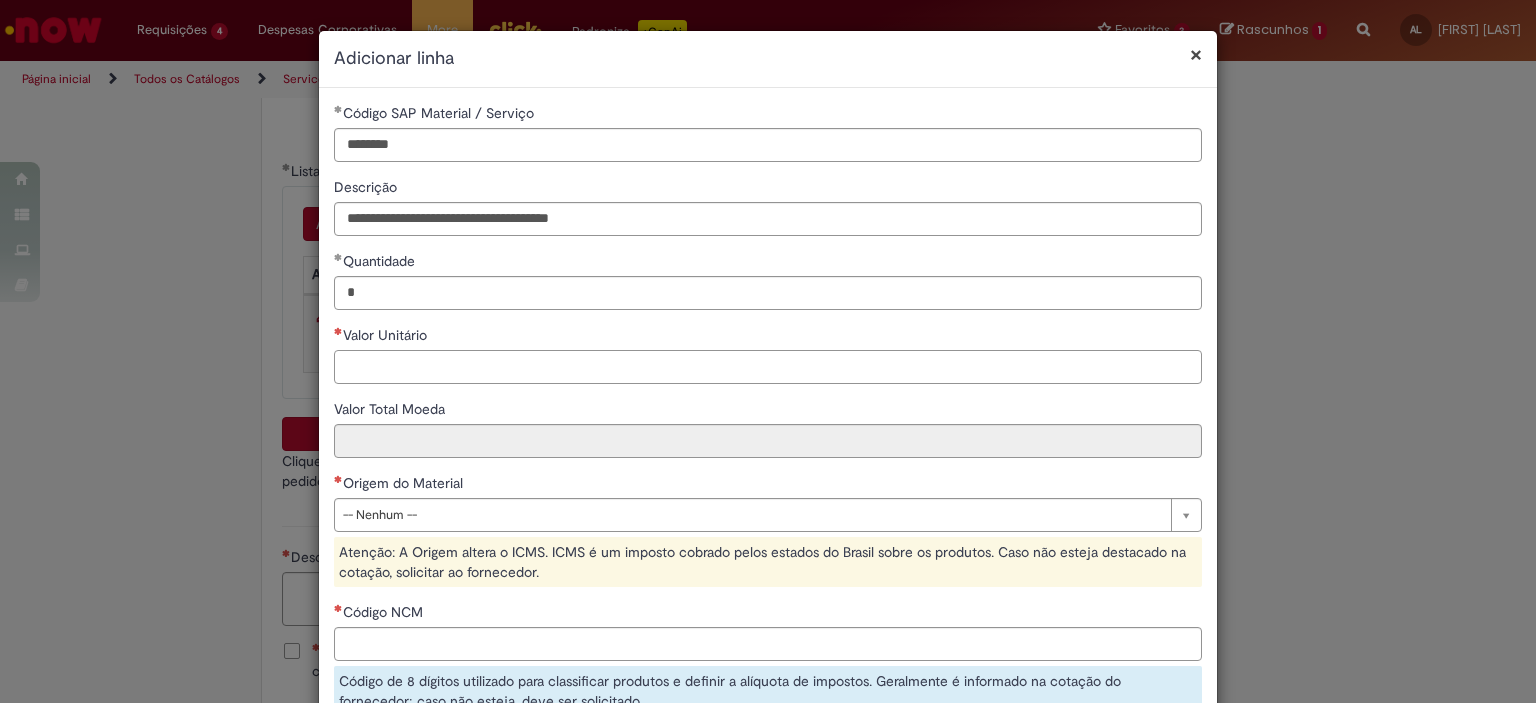 click on "Valor Unitário" at bounding box center [768, 367] 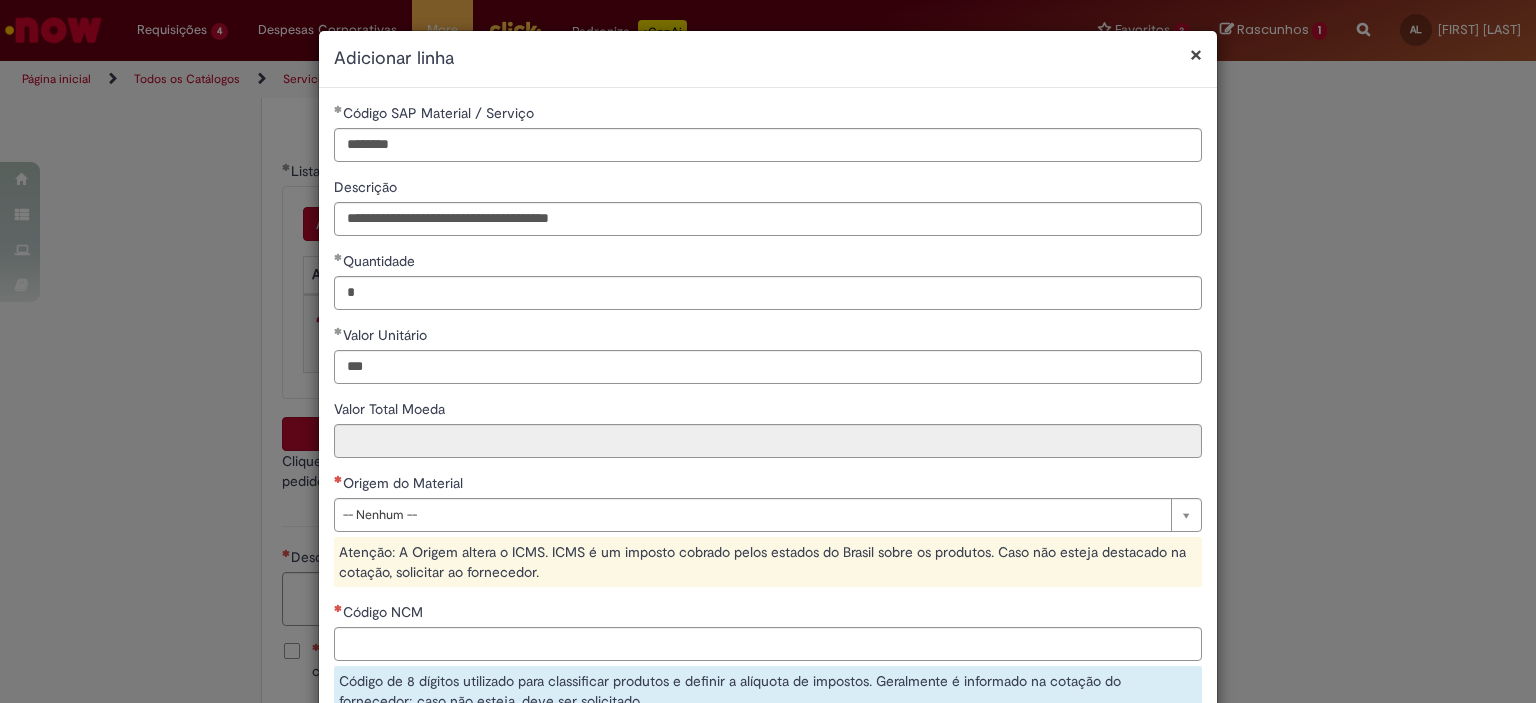 type on "******" 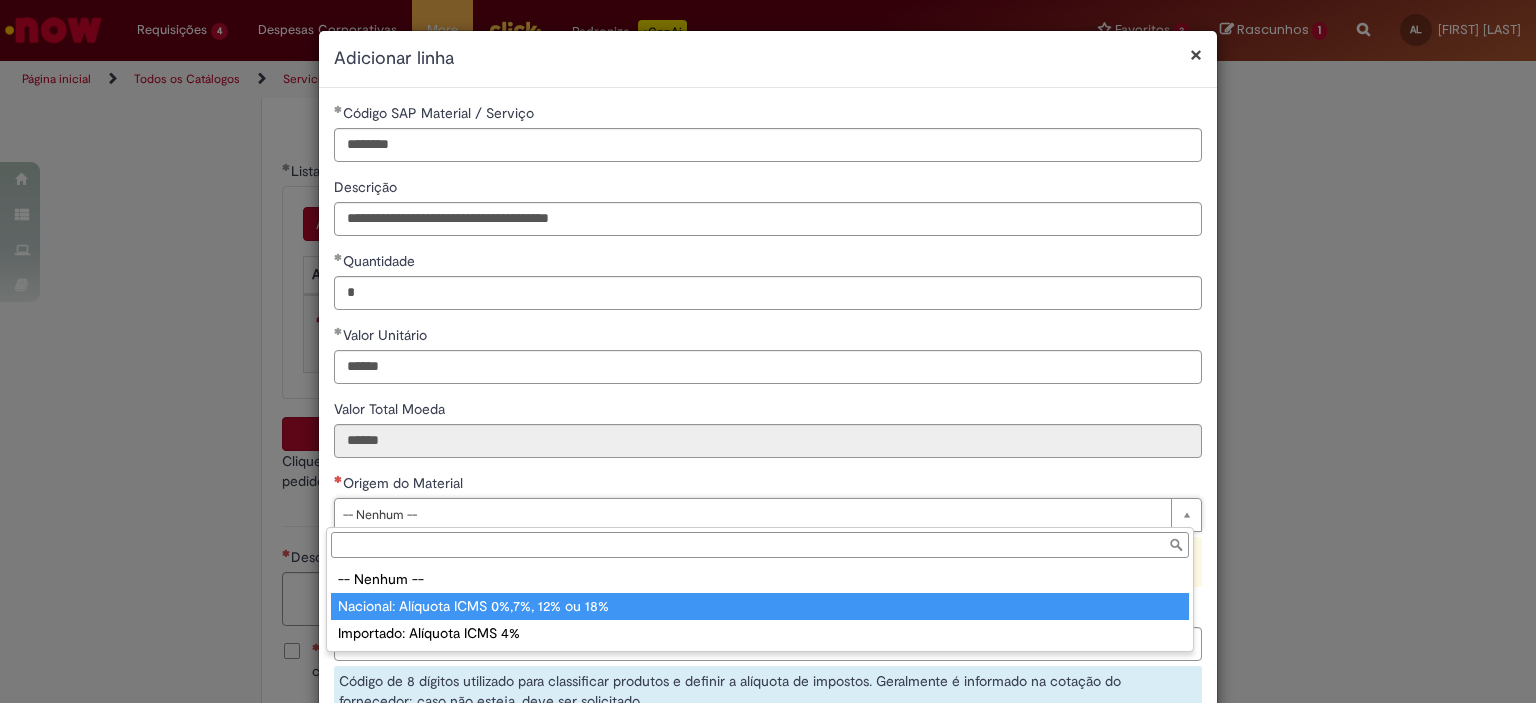 type on "**********" 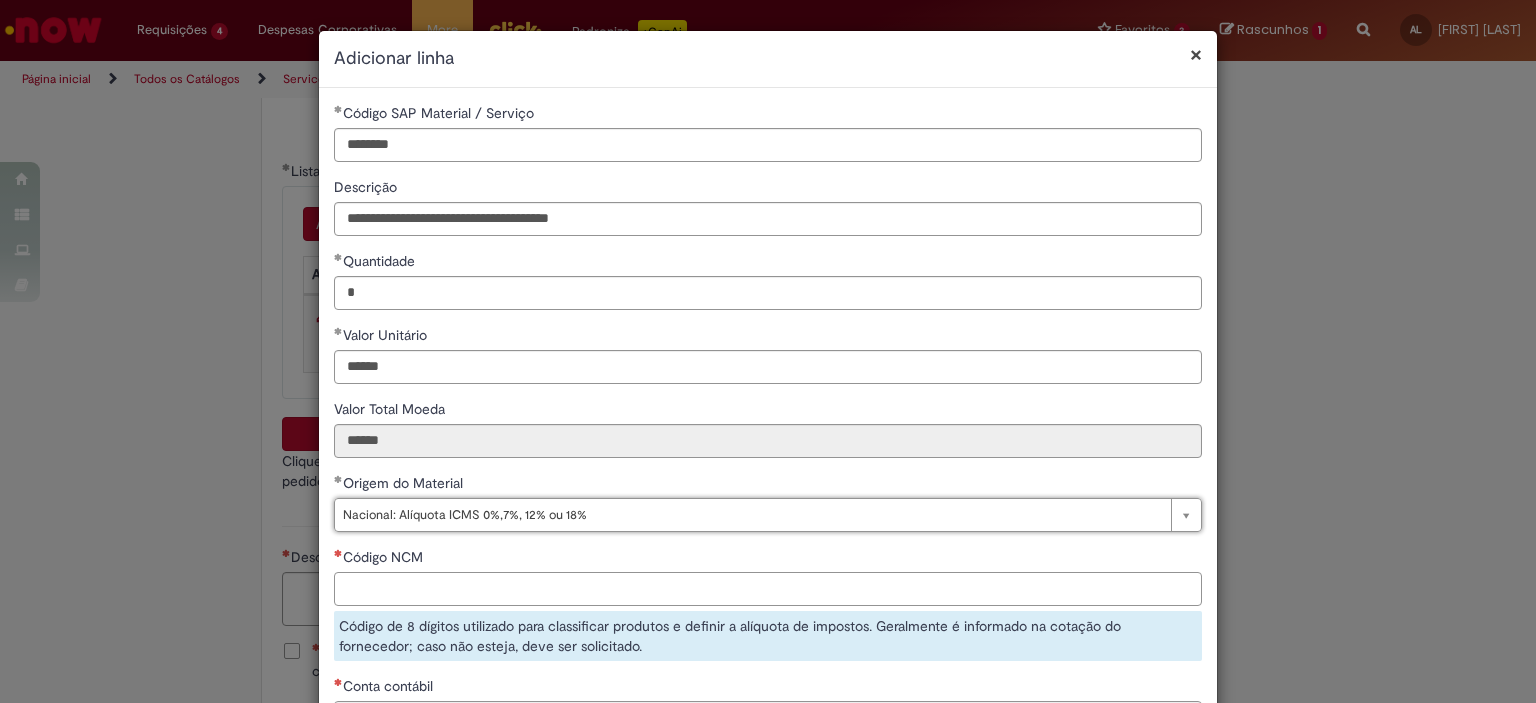 click on "Código NCM" at bounding box center (768, 589) 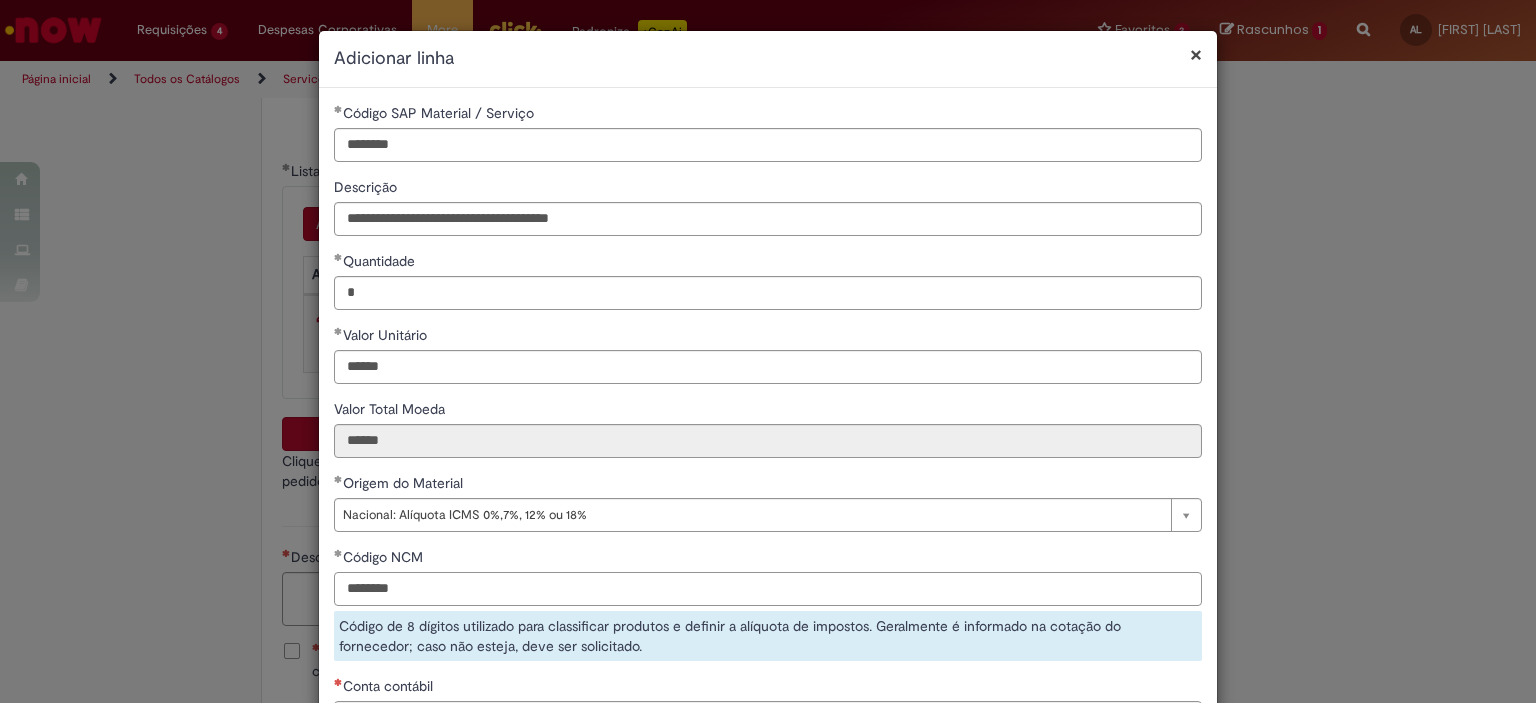 type on "********" 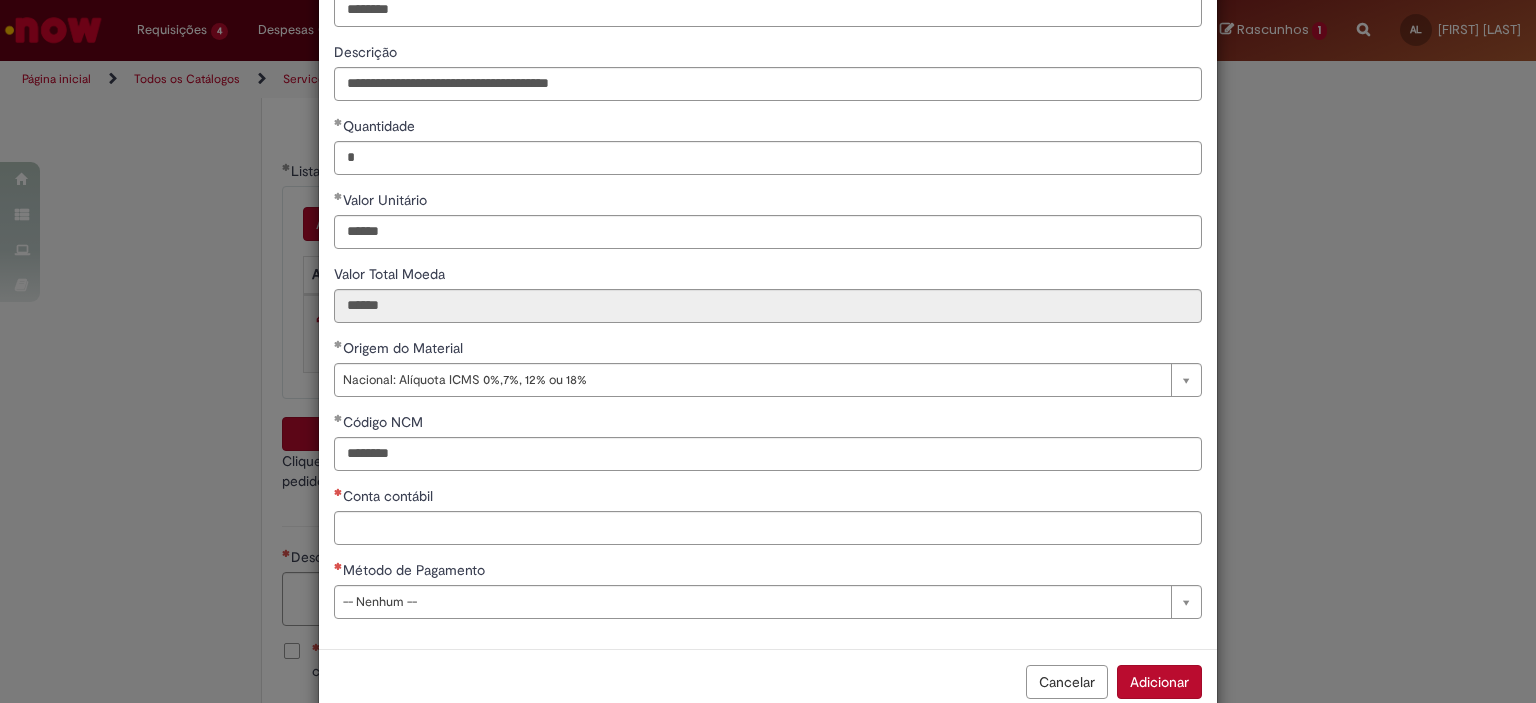 scroll, scrollTop: 0, scrollLeft: 0, axis: both 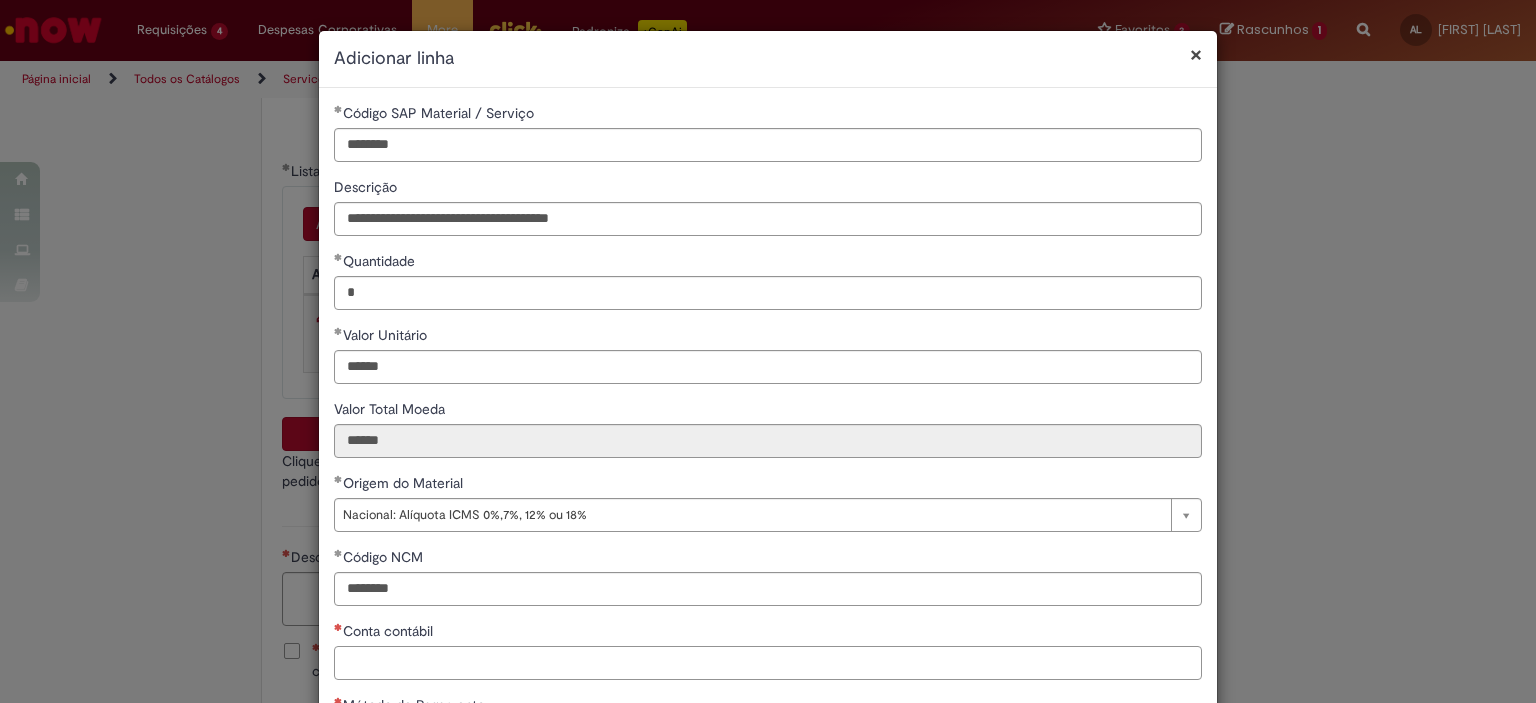 click on "Conta contábil" at bounding box center (768, 663) 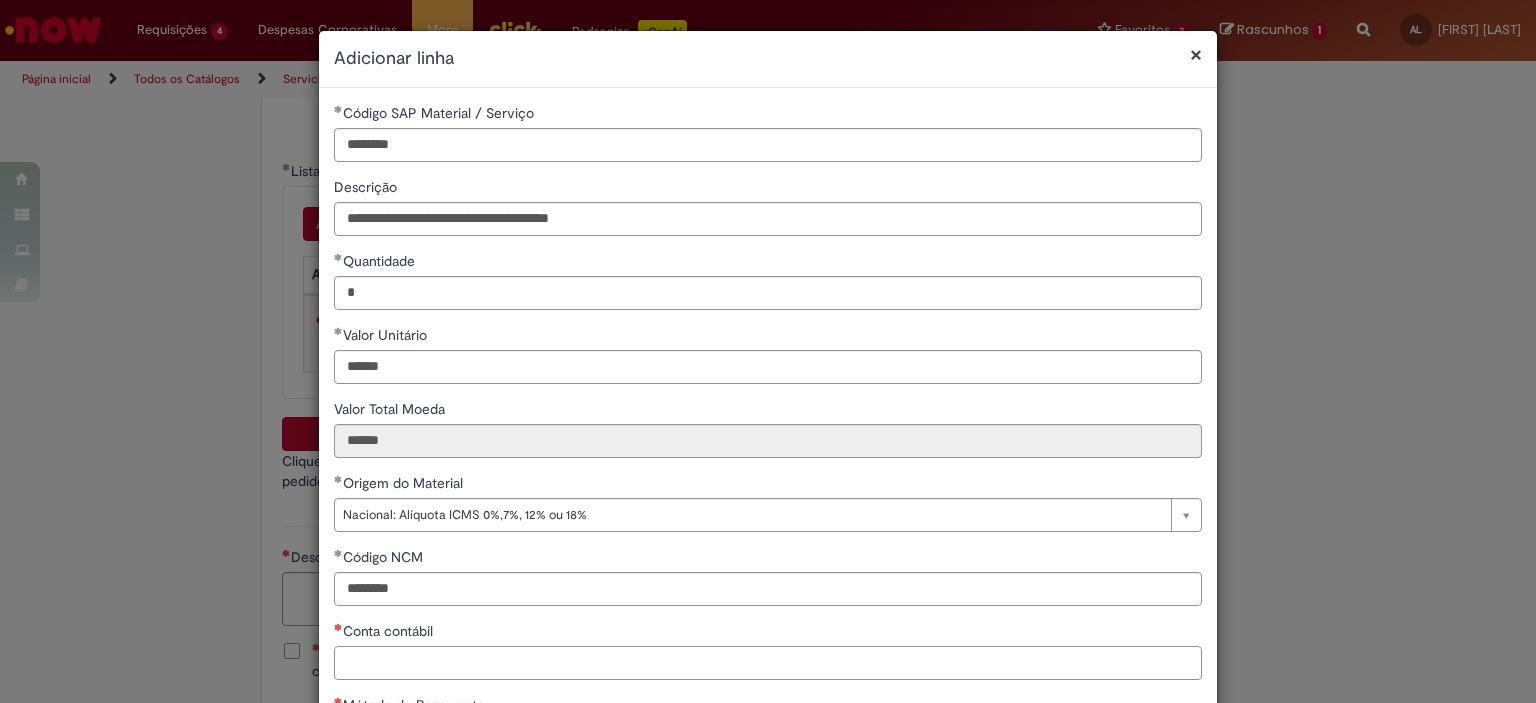 paste on "********" 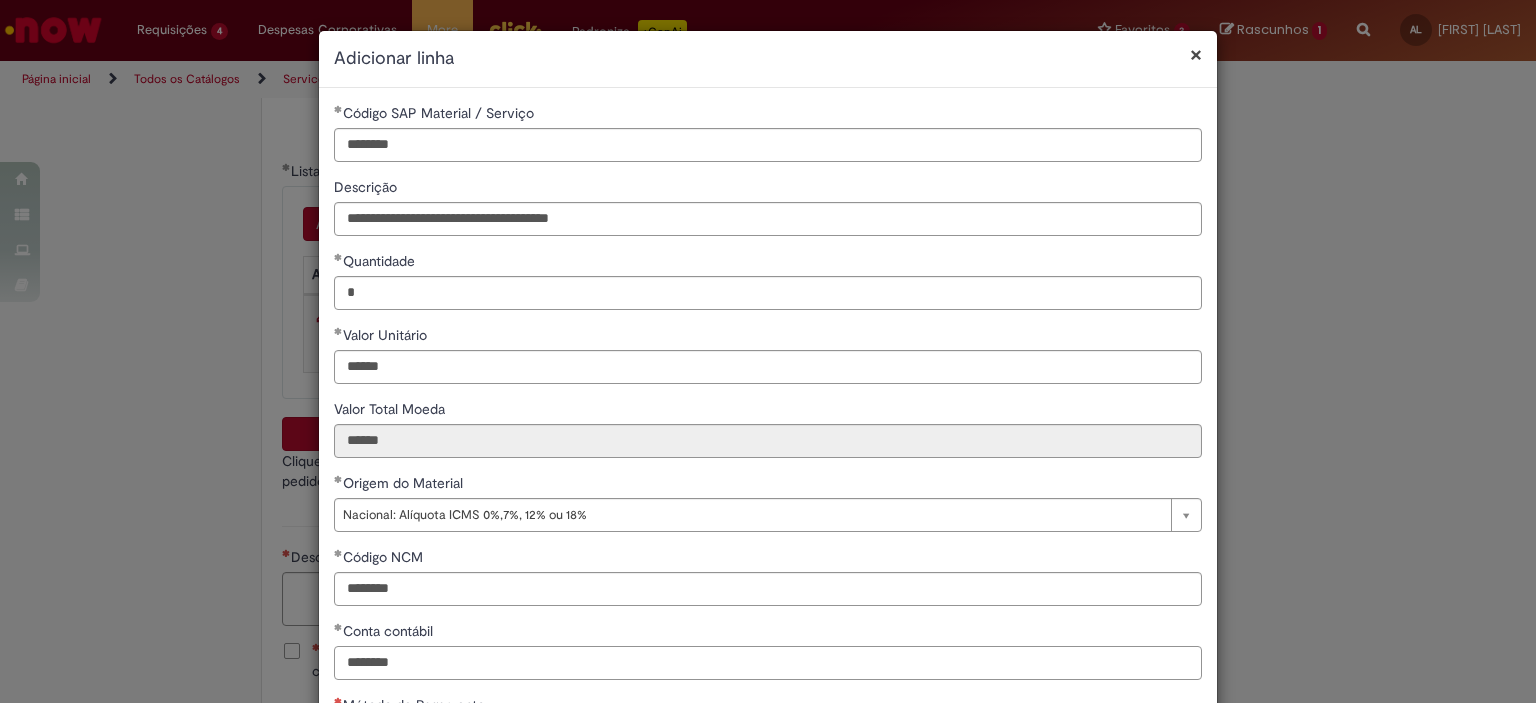 type on "********" 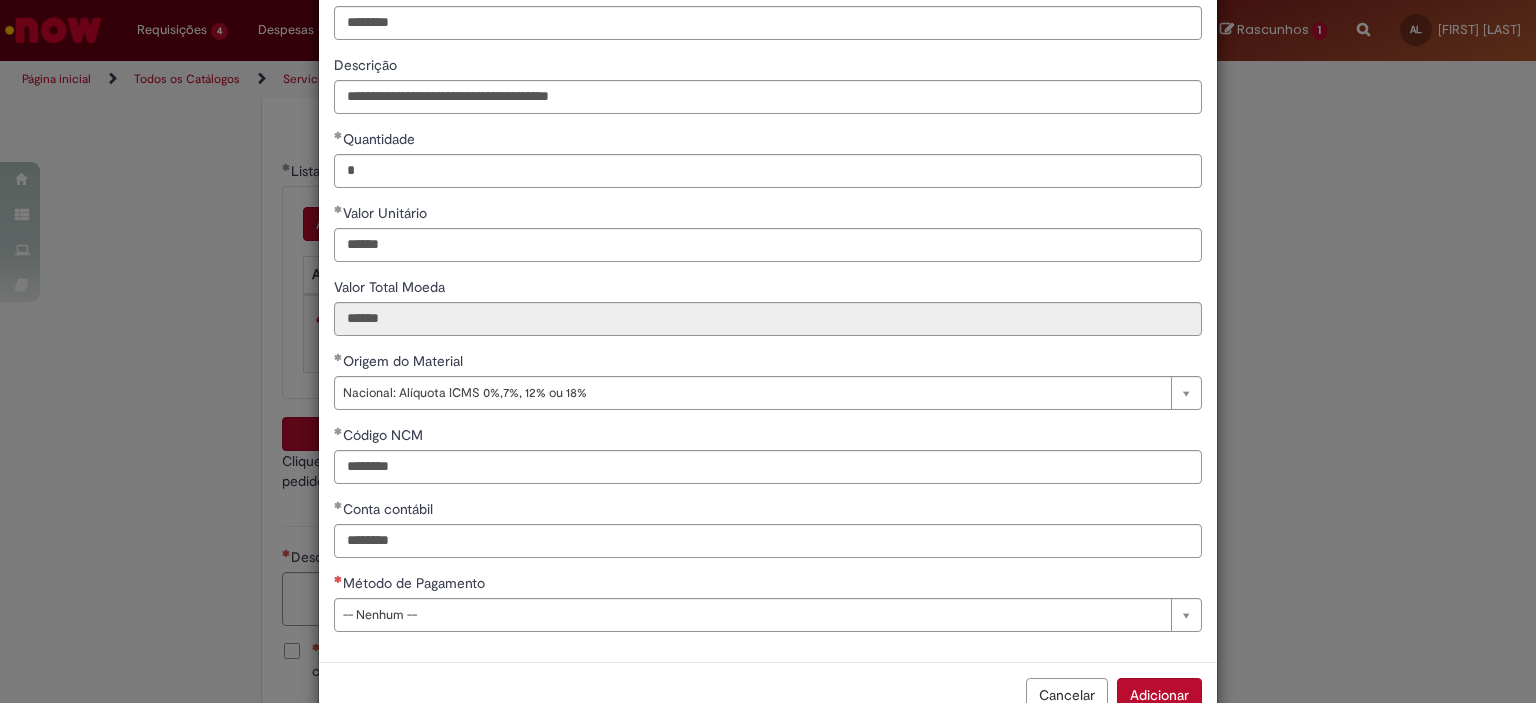 scroll, scrollTop: 123, scrollLeft: 0, axis: vertical 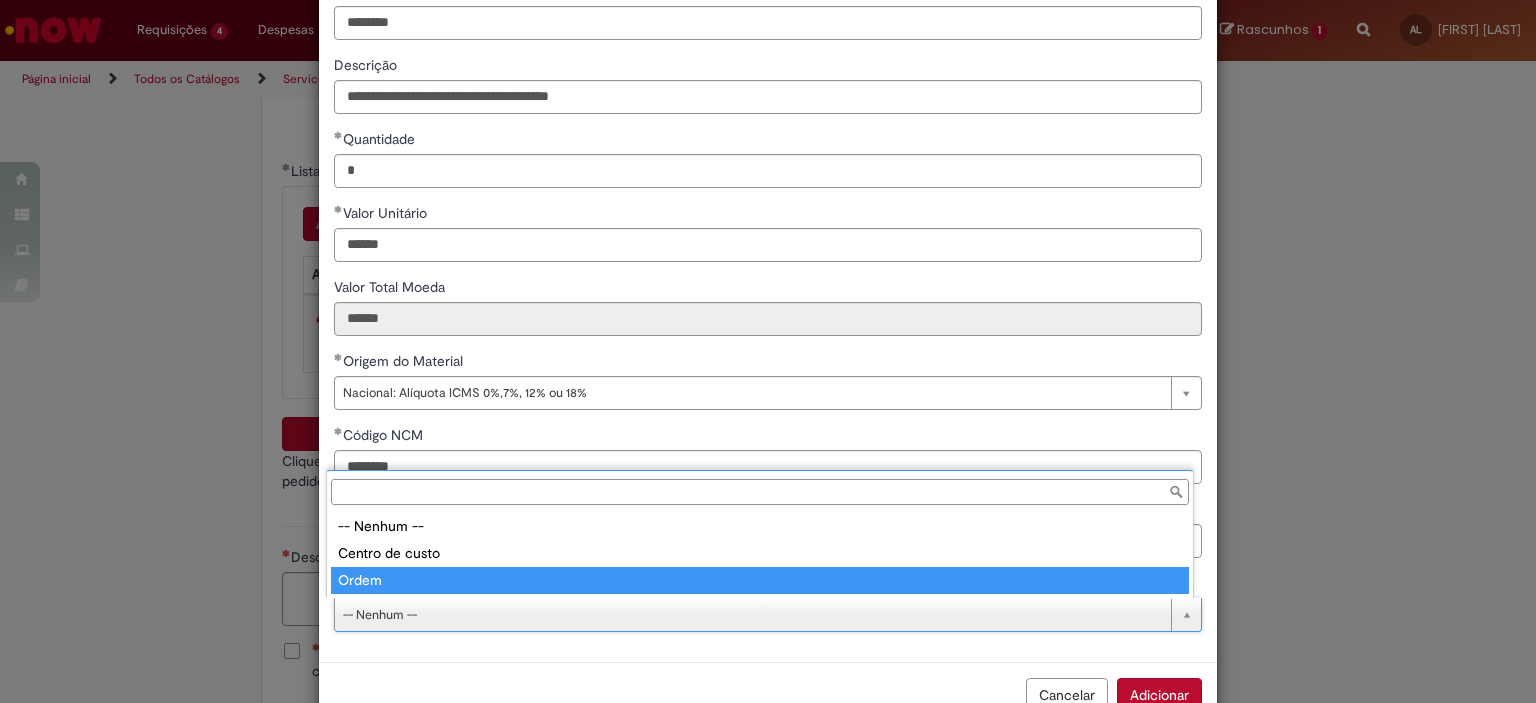 type on "*****" 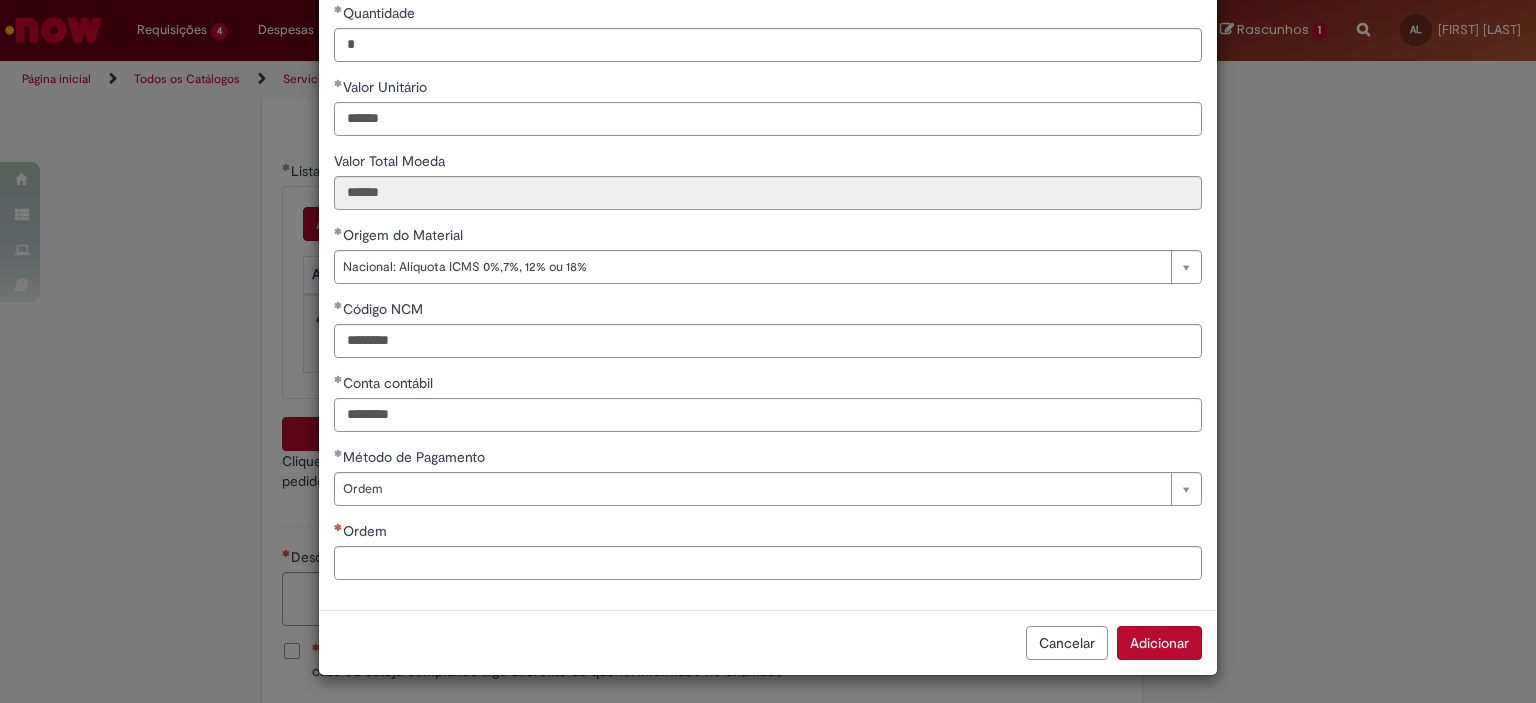 scroll, scrollTop: 251, scrollLeft: 0, axis: vertical 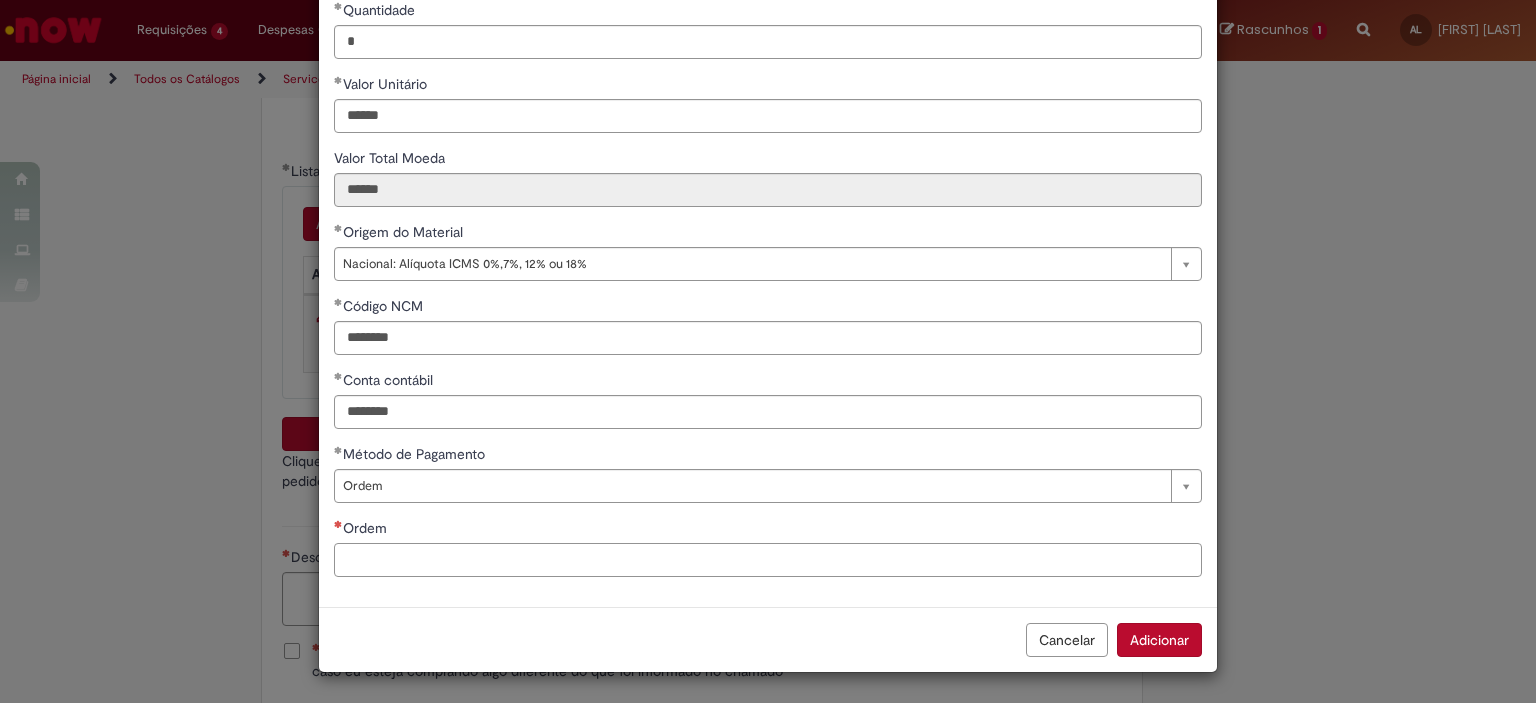 click on "Ordem" at bounding box center [768, 560] 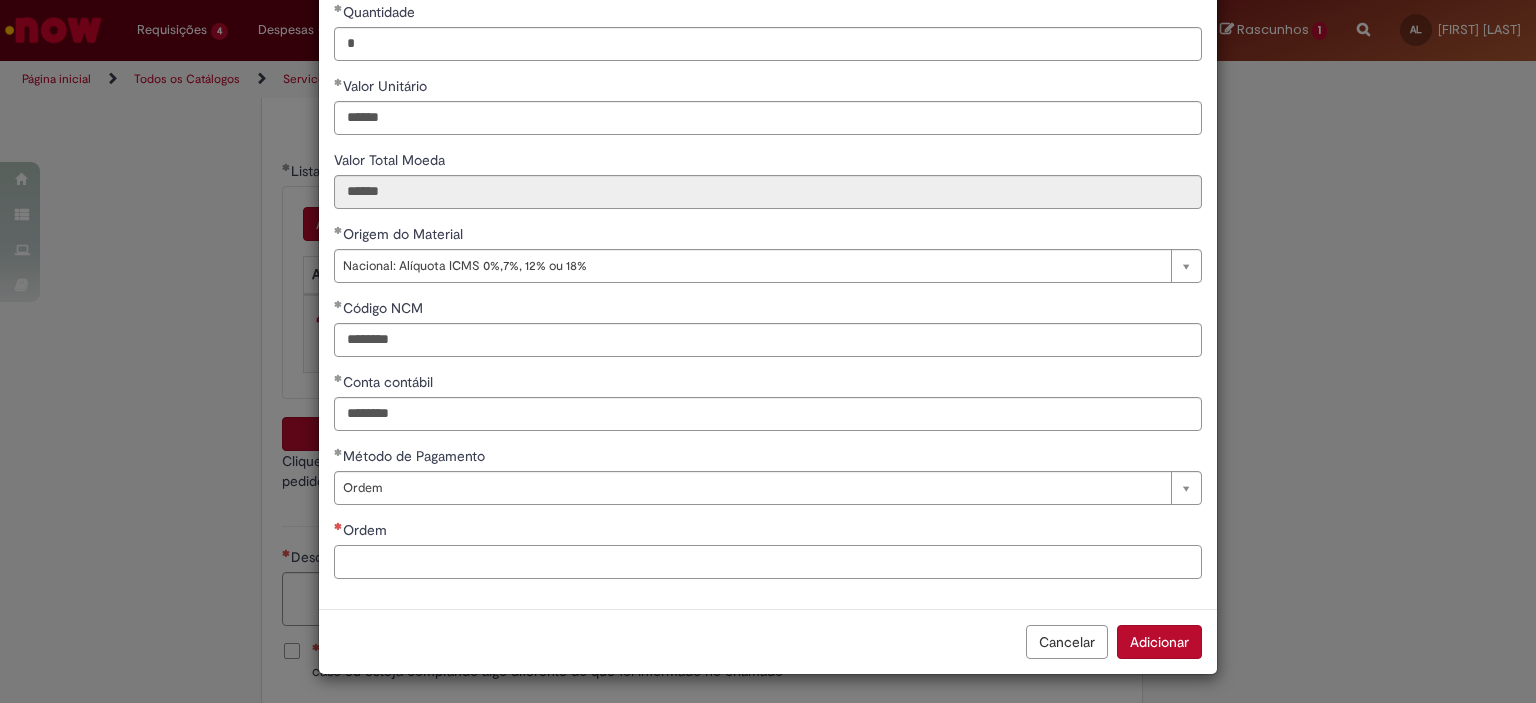 paste on "**********" 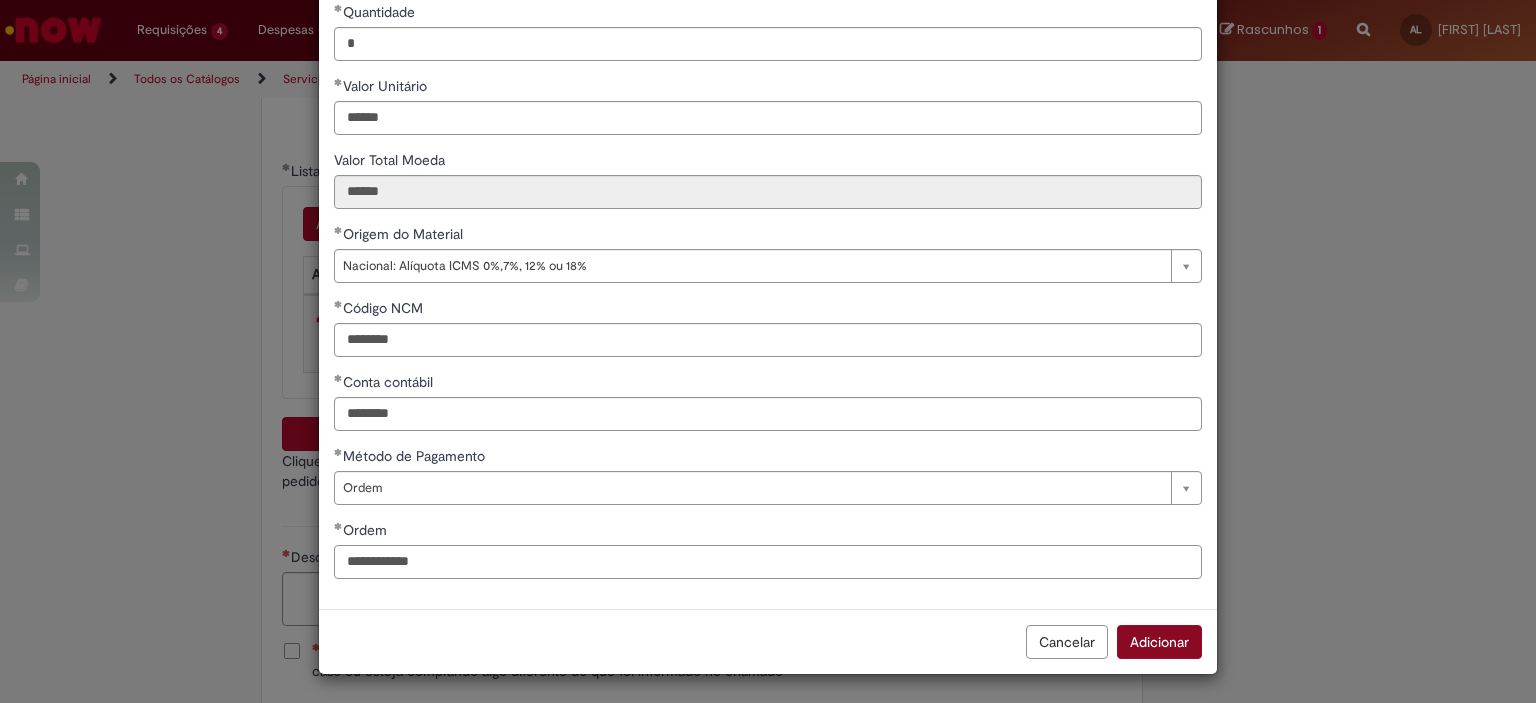 type on "**********" 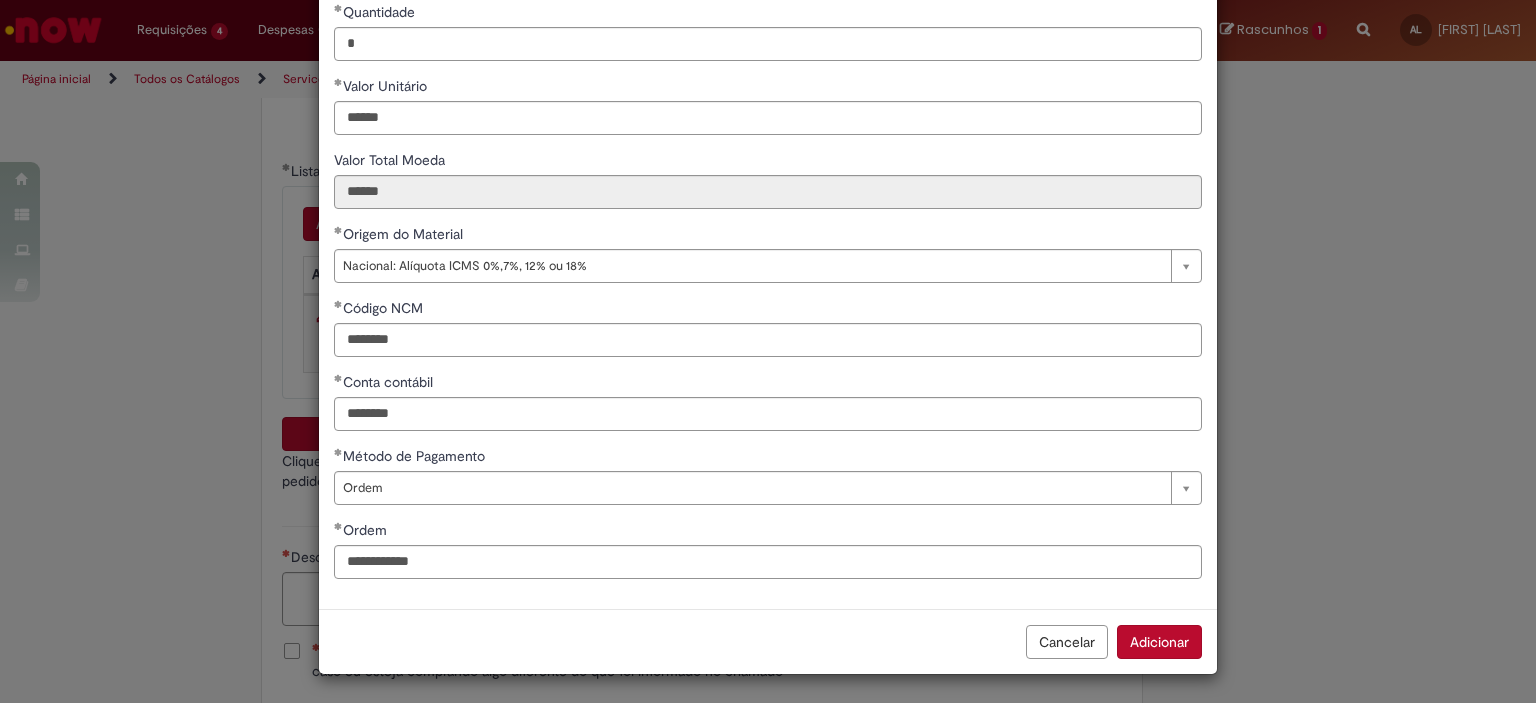 click on "Adicionar" at bounding box center [1159, 642] 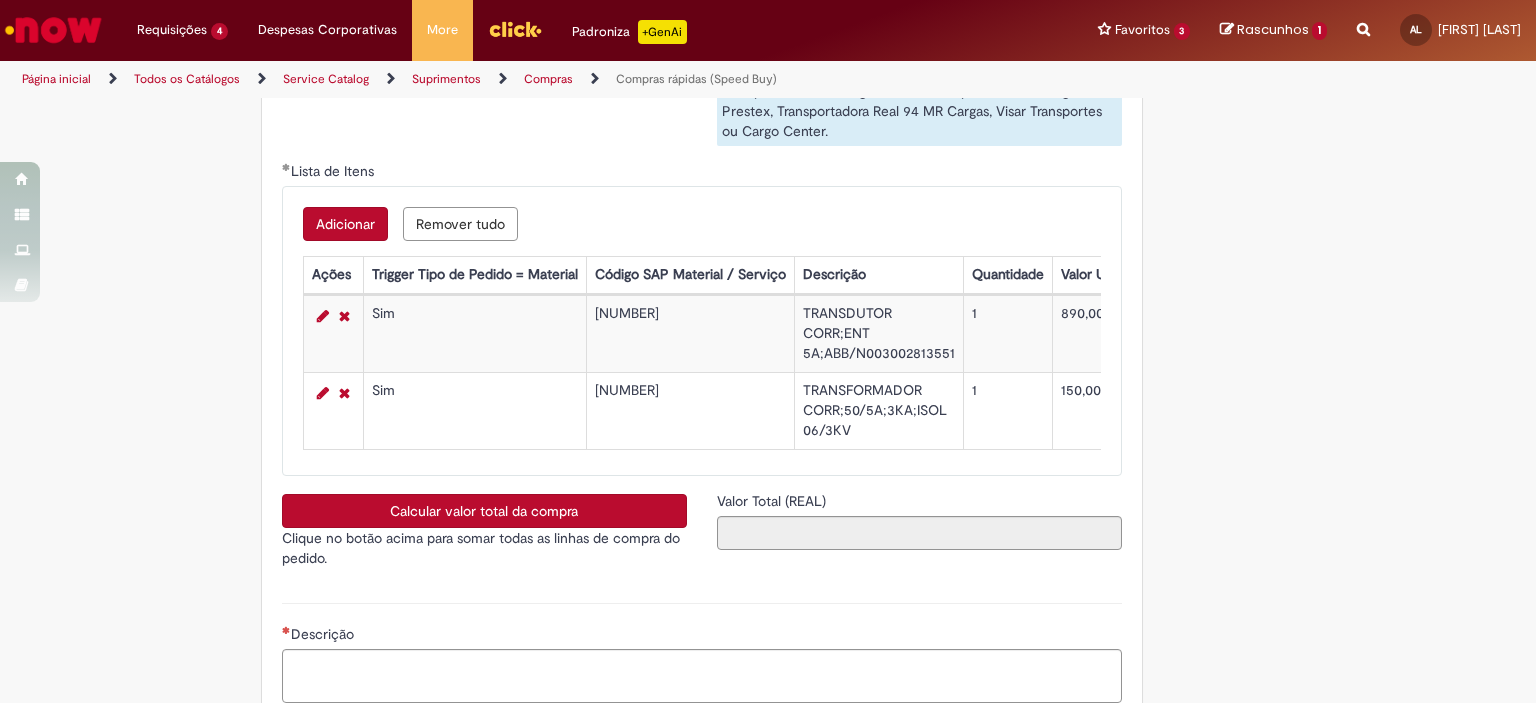 click on "Calcular valor total da compra" at bounding box center [484, 511] 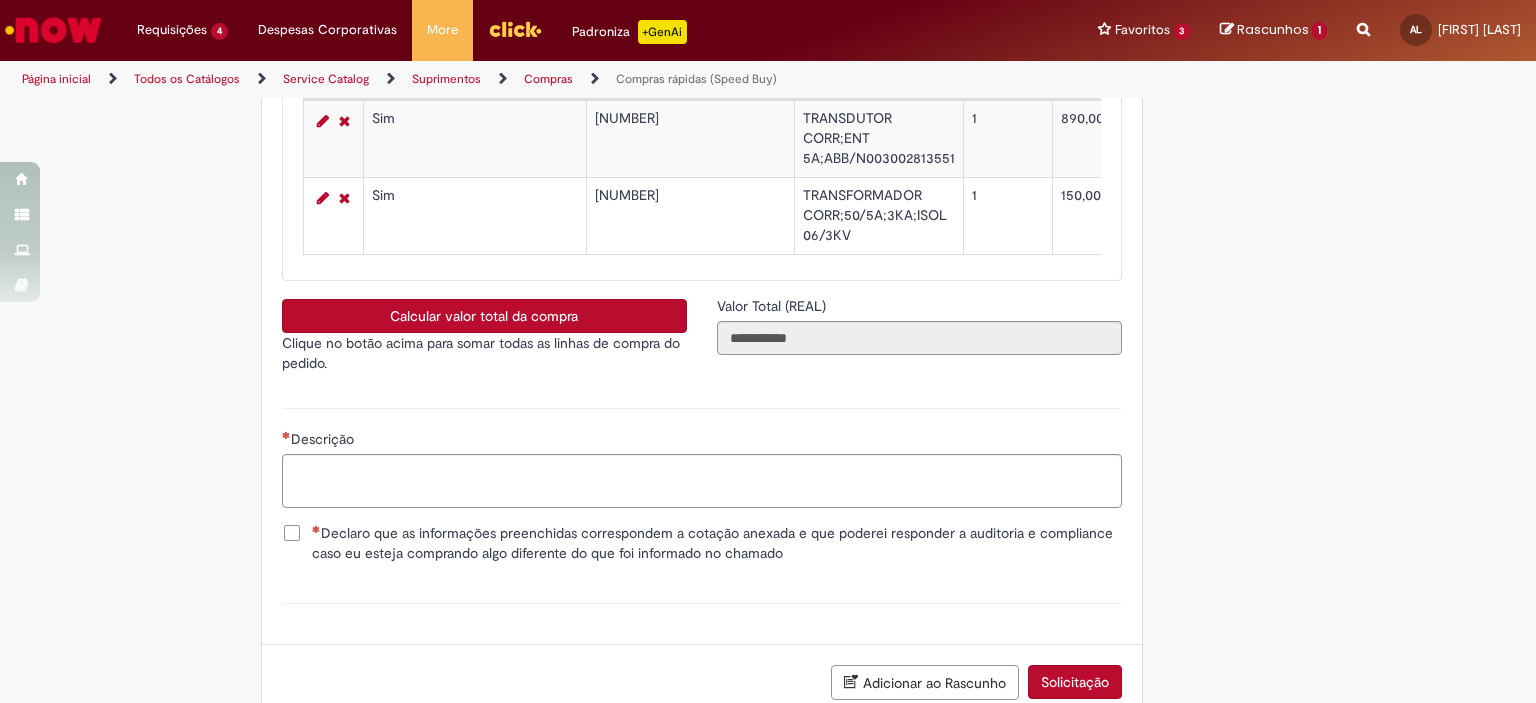 scroll, scrollTop: 3432, scrollLeft: 0, axis: vertical 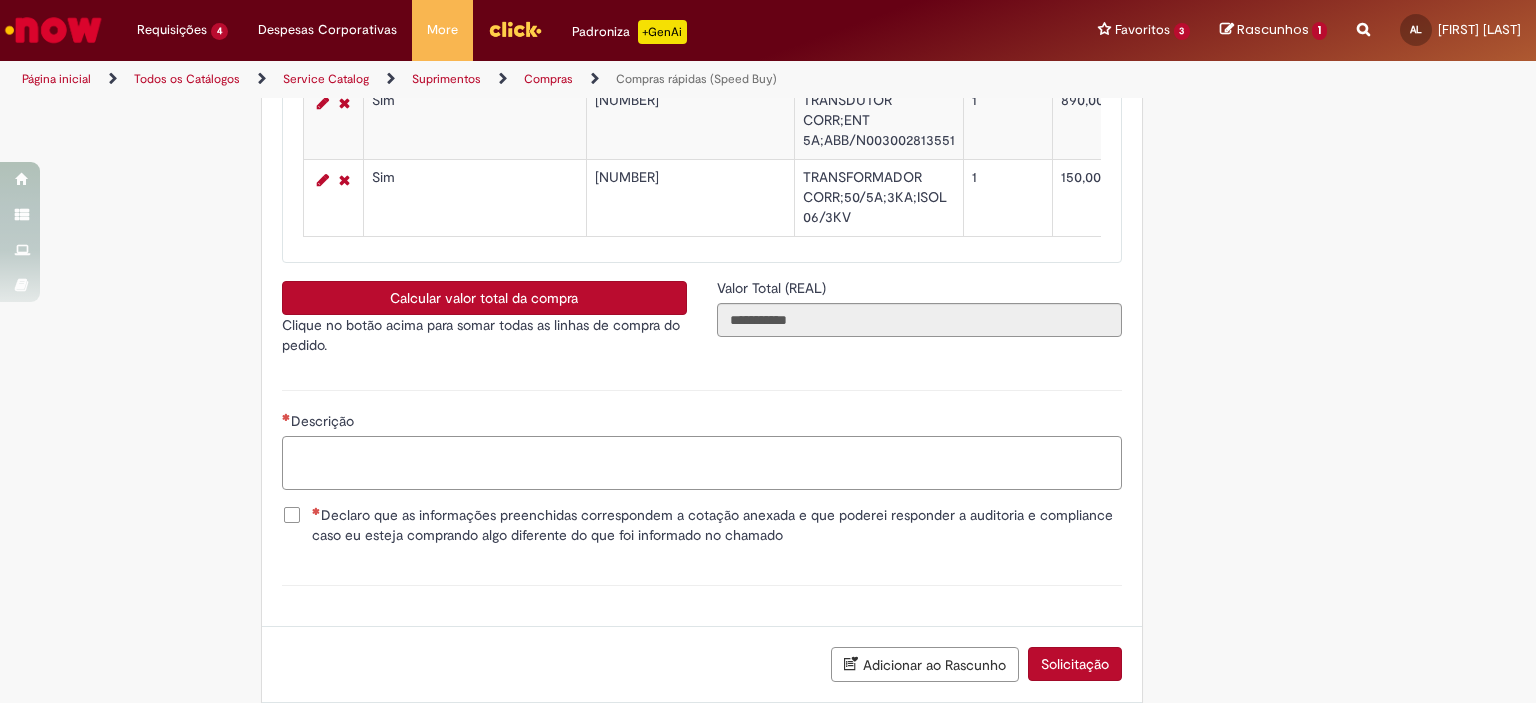 click on "Descrição" at bounding box center (702, 463) 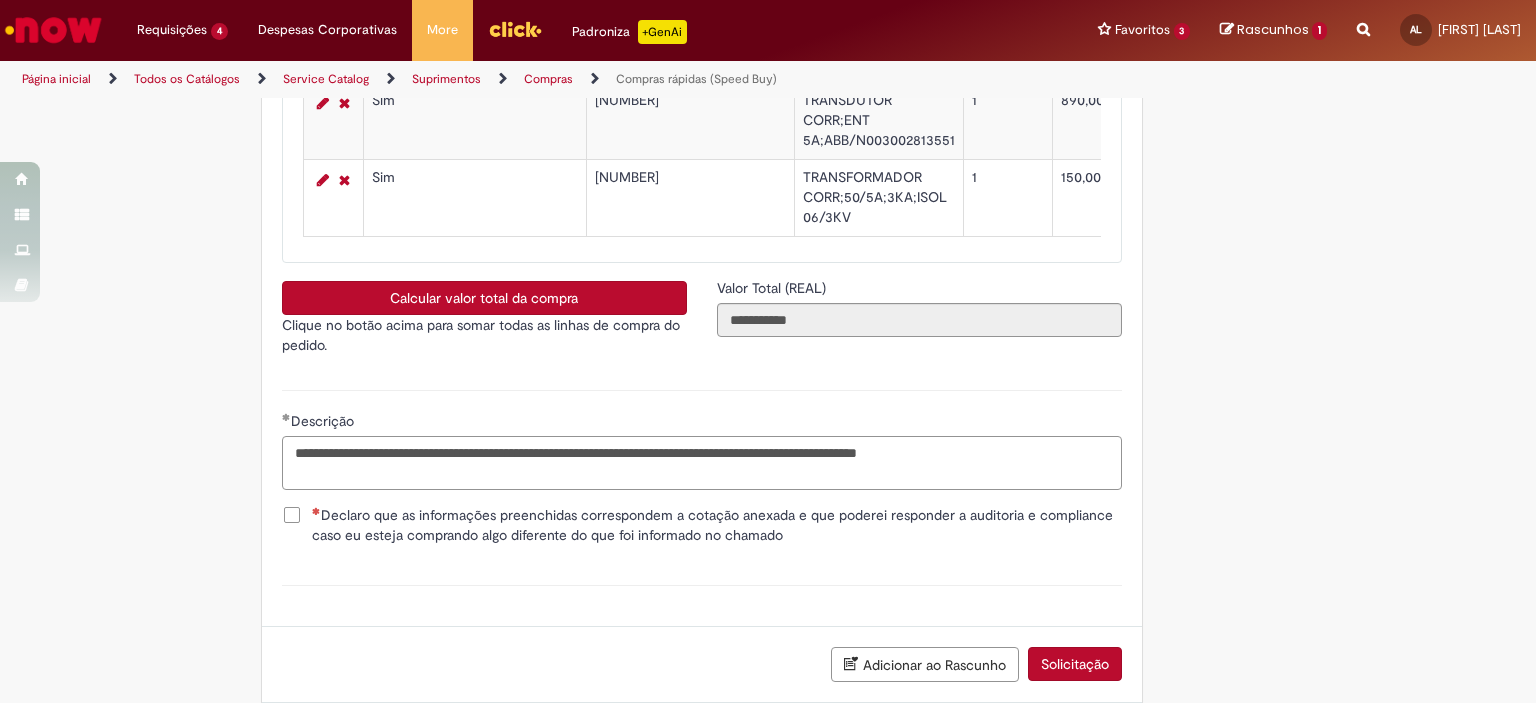 type on "**********" 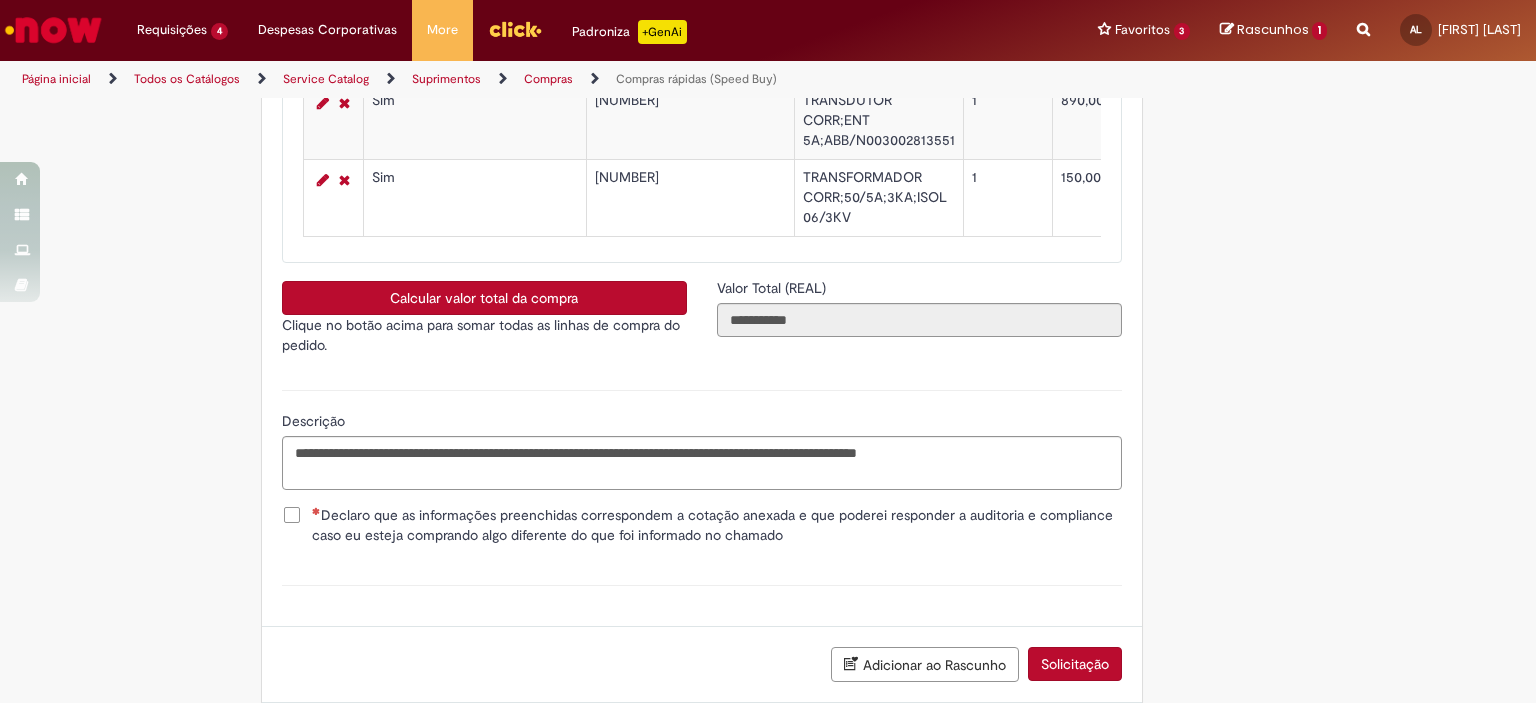 scroll, scrollTop: 3552, scrollLeft: 0, axis: vertical 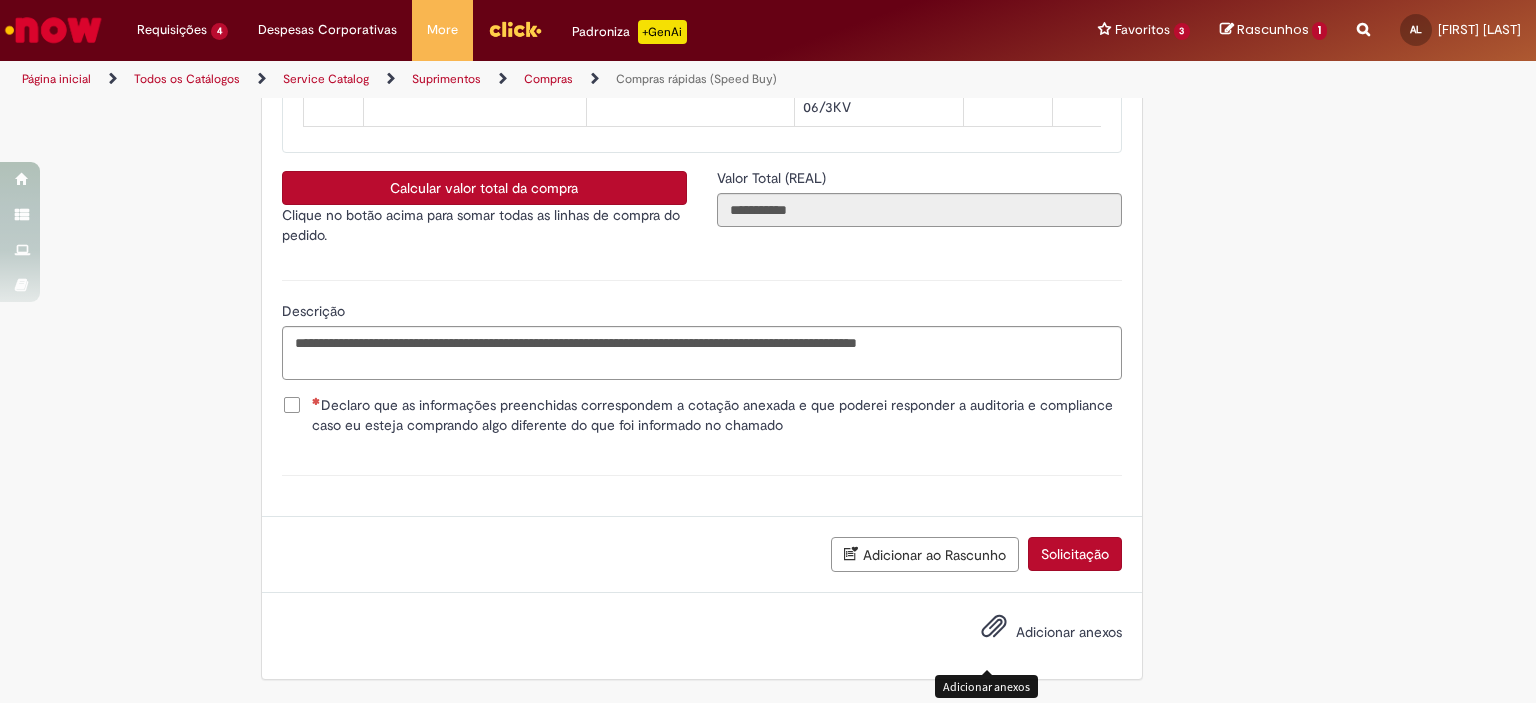 click on "Adicionar anexos" at bounding box center [1069, 632] 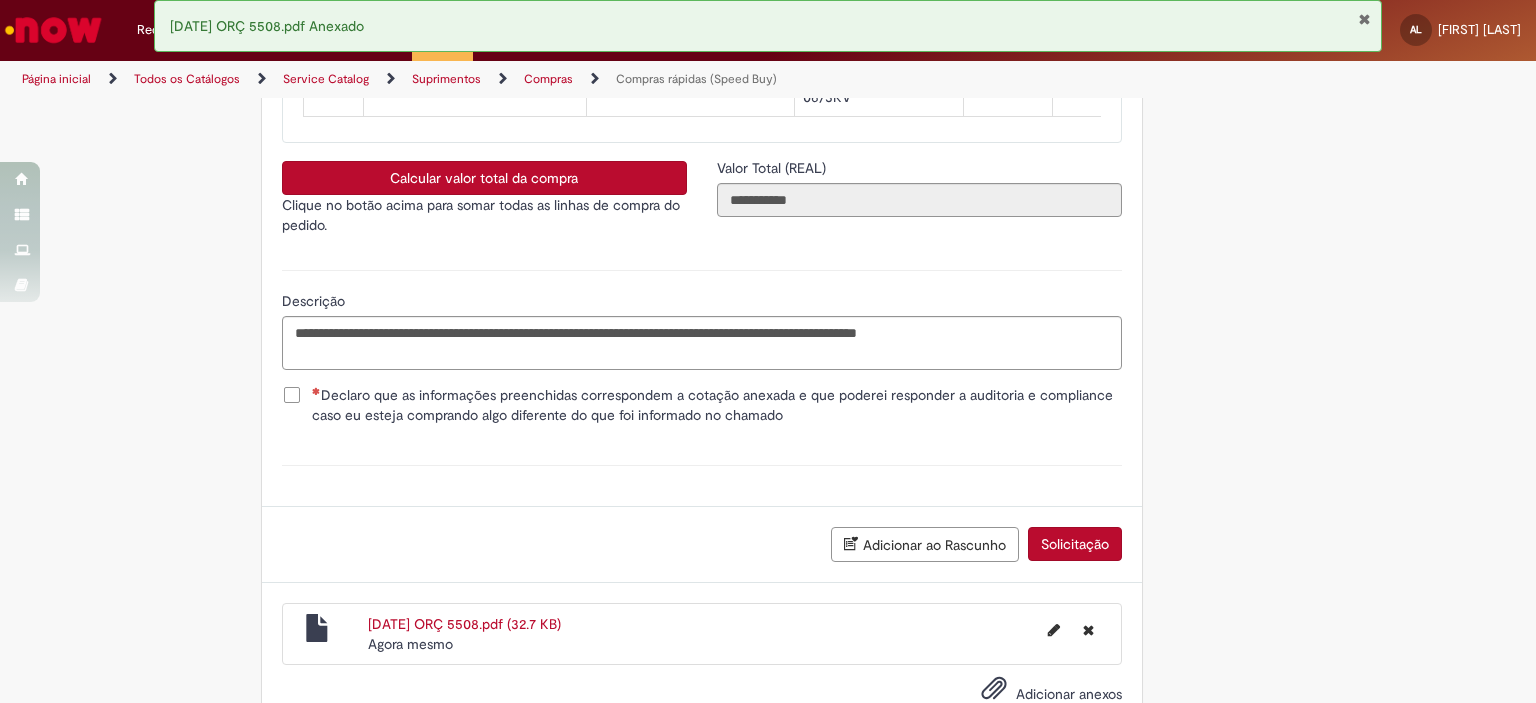 click on "Adicionar ao Rascunho" at bounding box center (925, 544) 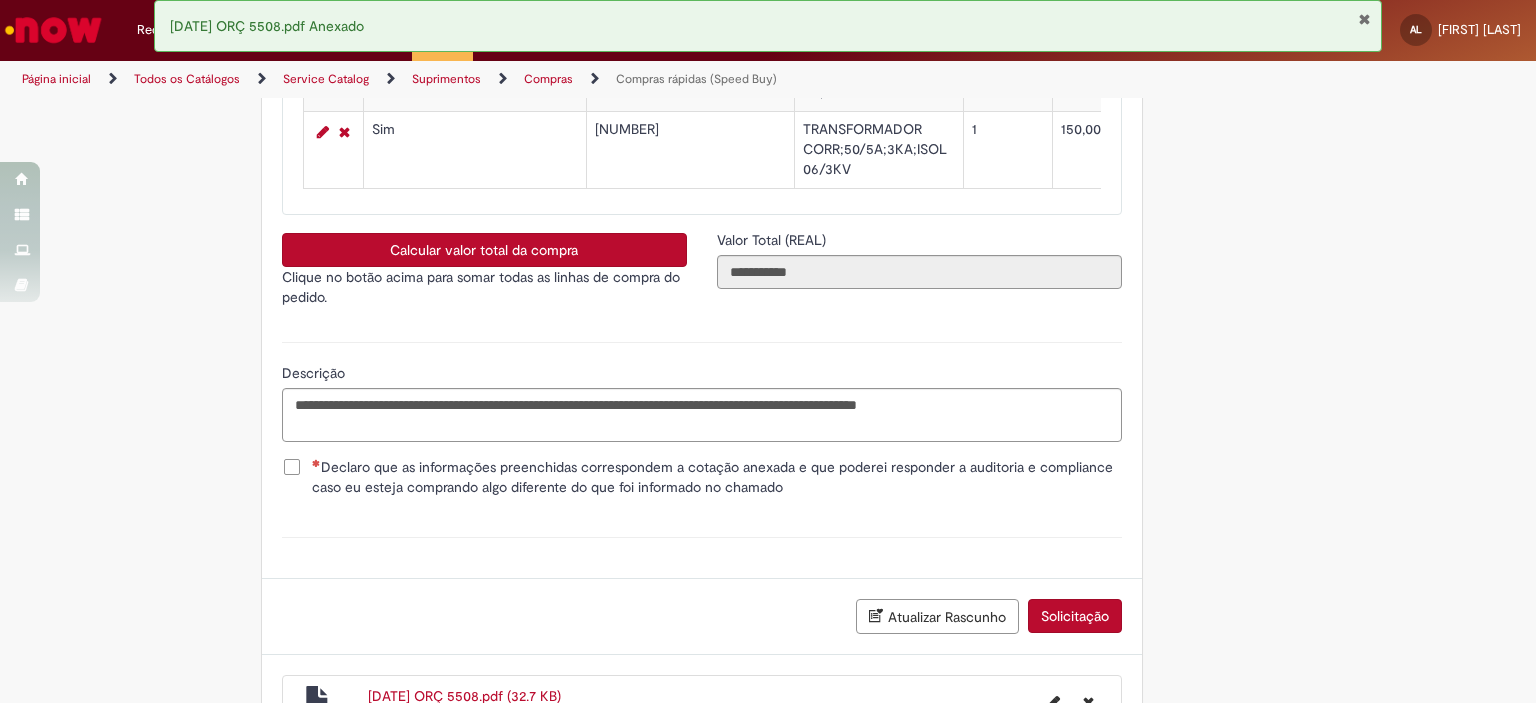 scroll, scrollTop: 0, scrollLeft: 0, axis: both 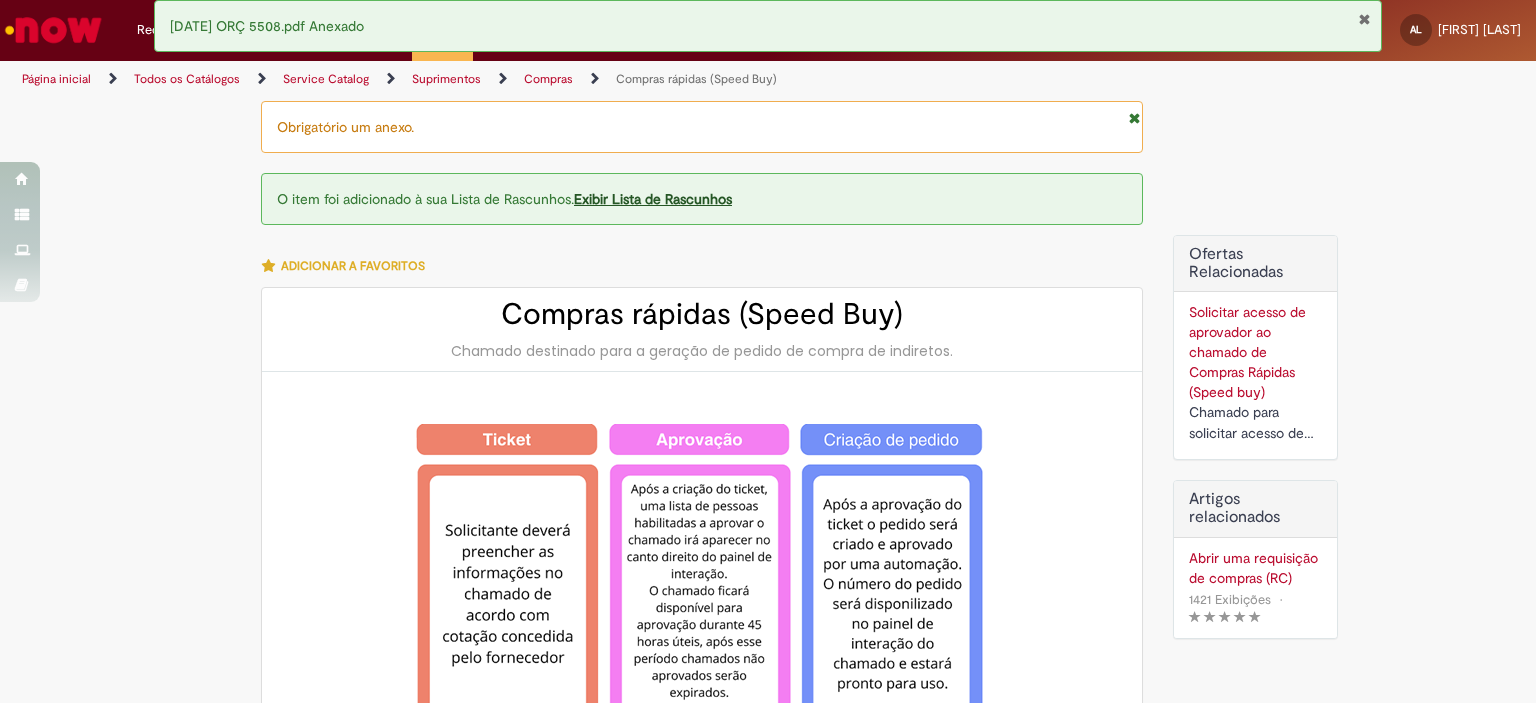 click at bounding box center (1364, 19) 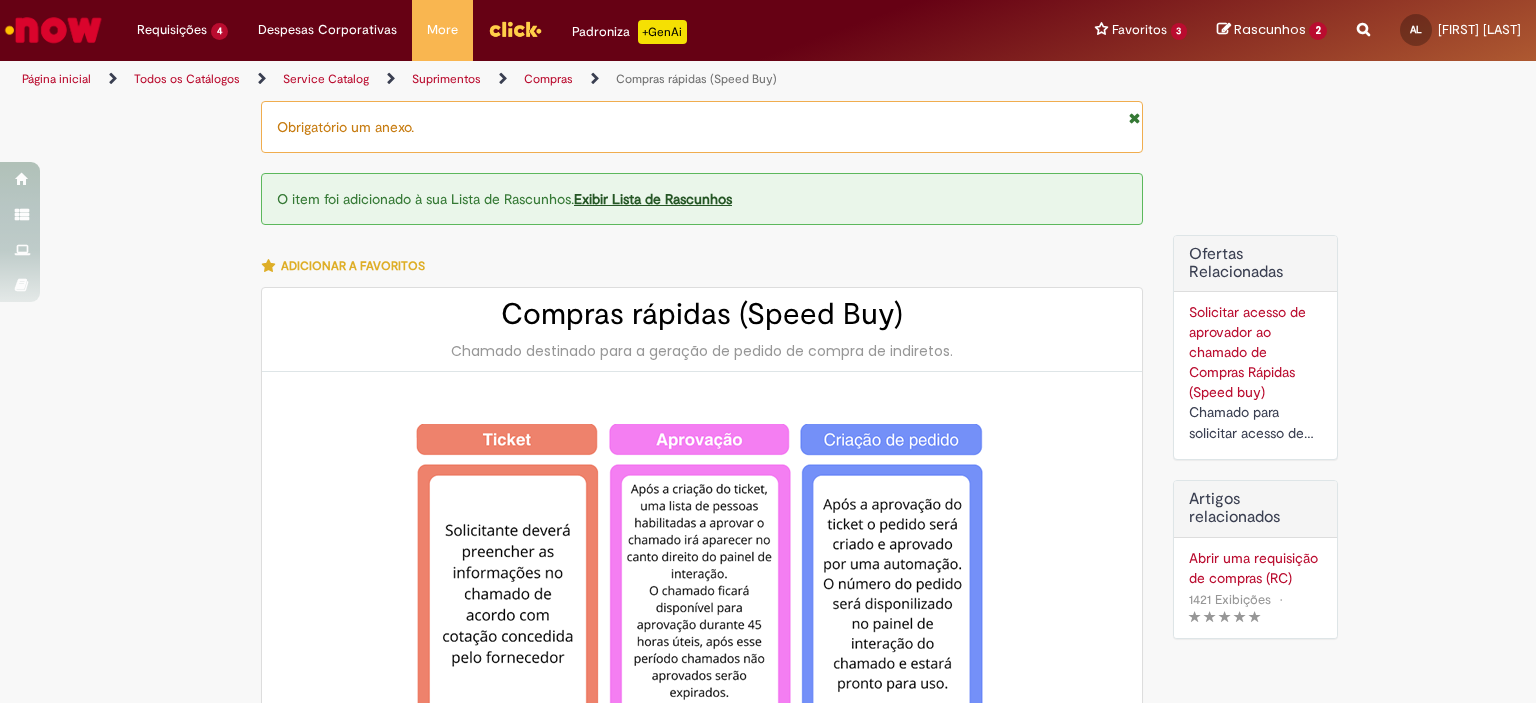 click on "Rascunhos" at bounding box center (1270, 29) 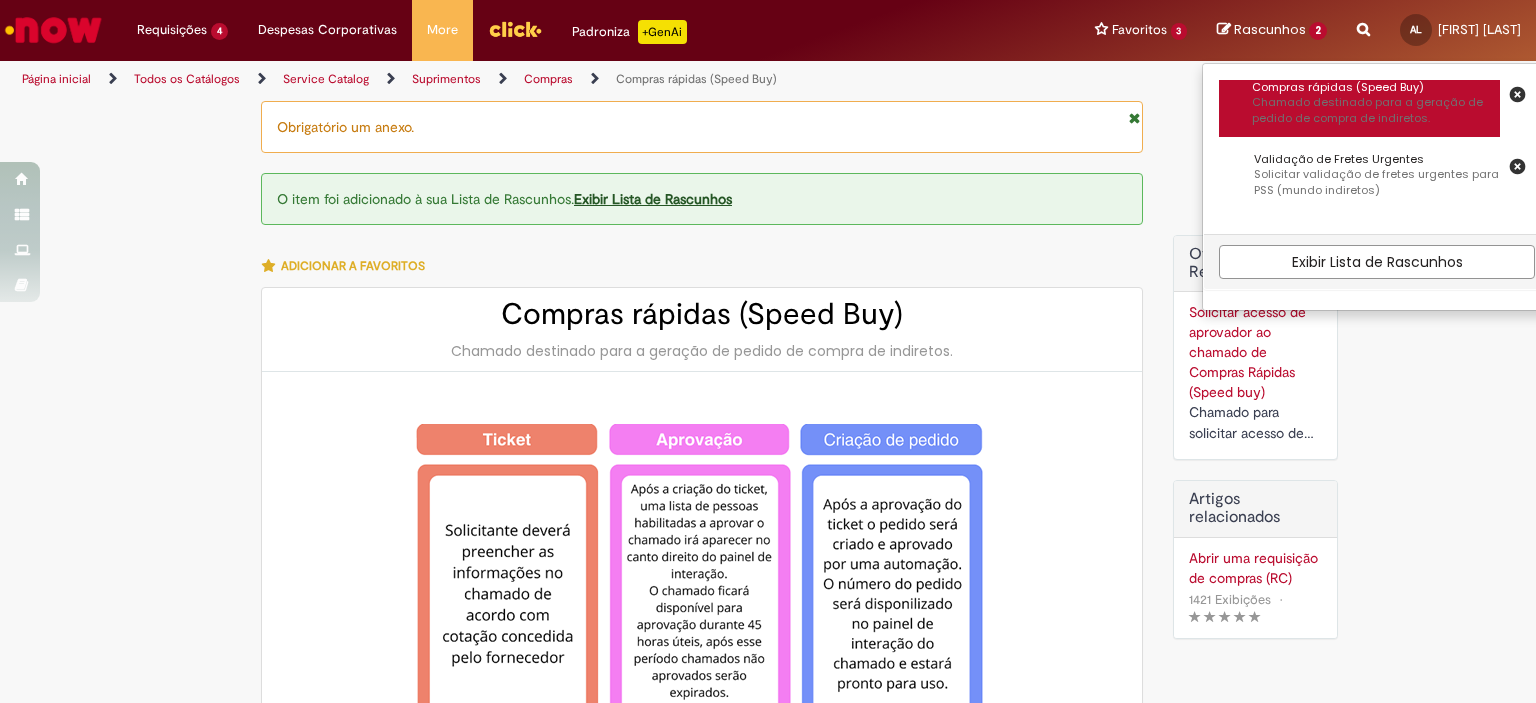 click on "Chamado destinado para a geração de pedido de compra de indiretos." at bounding box center (1376, 110) 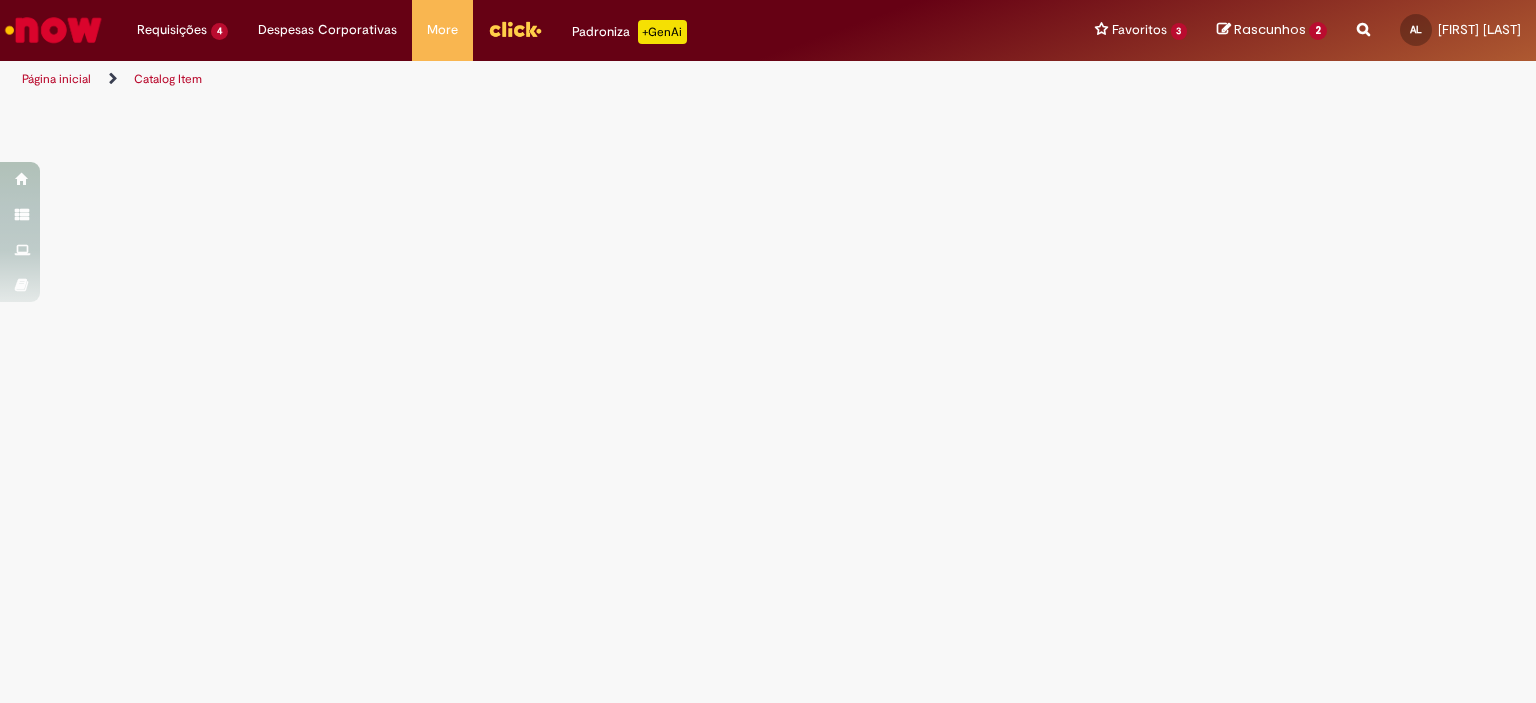 select on "**********" 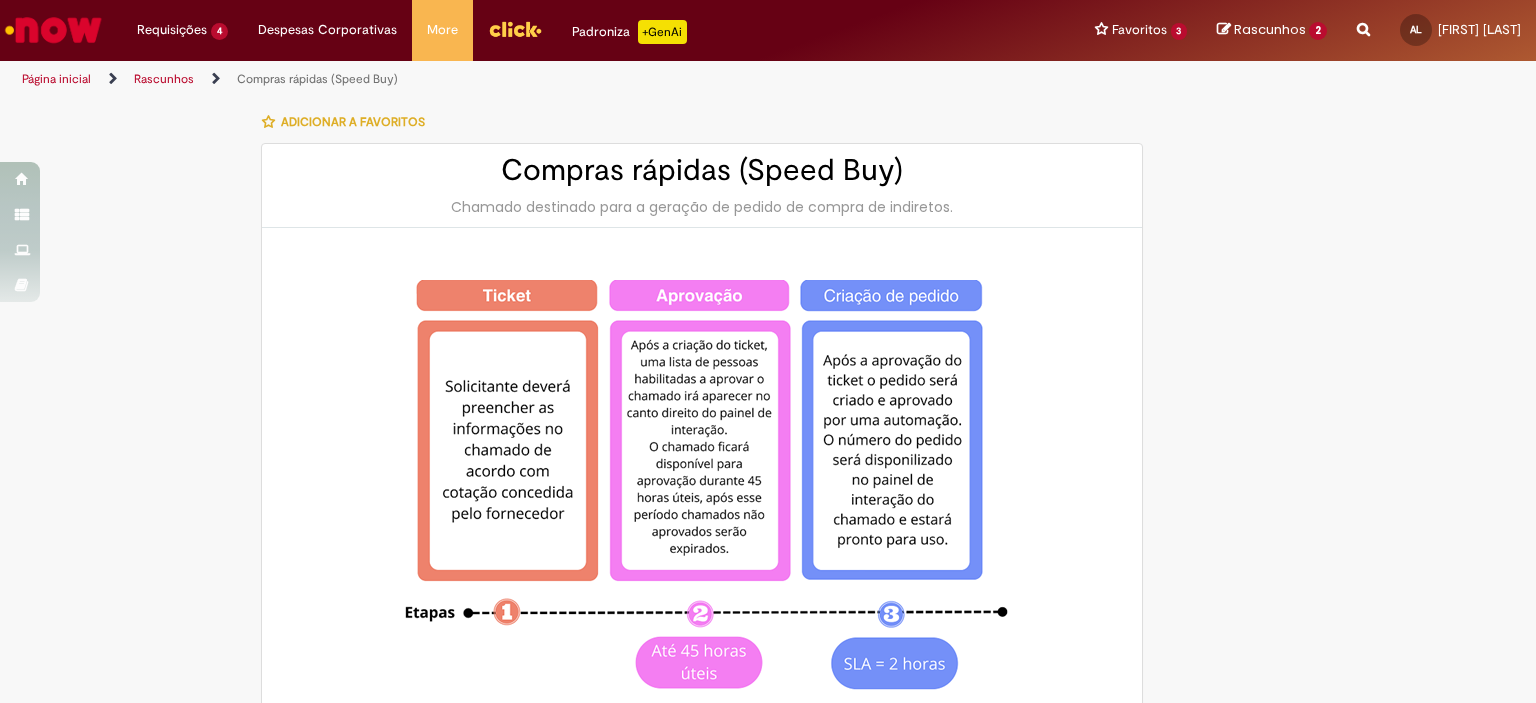 type on "********" 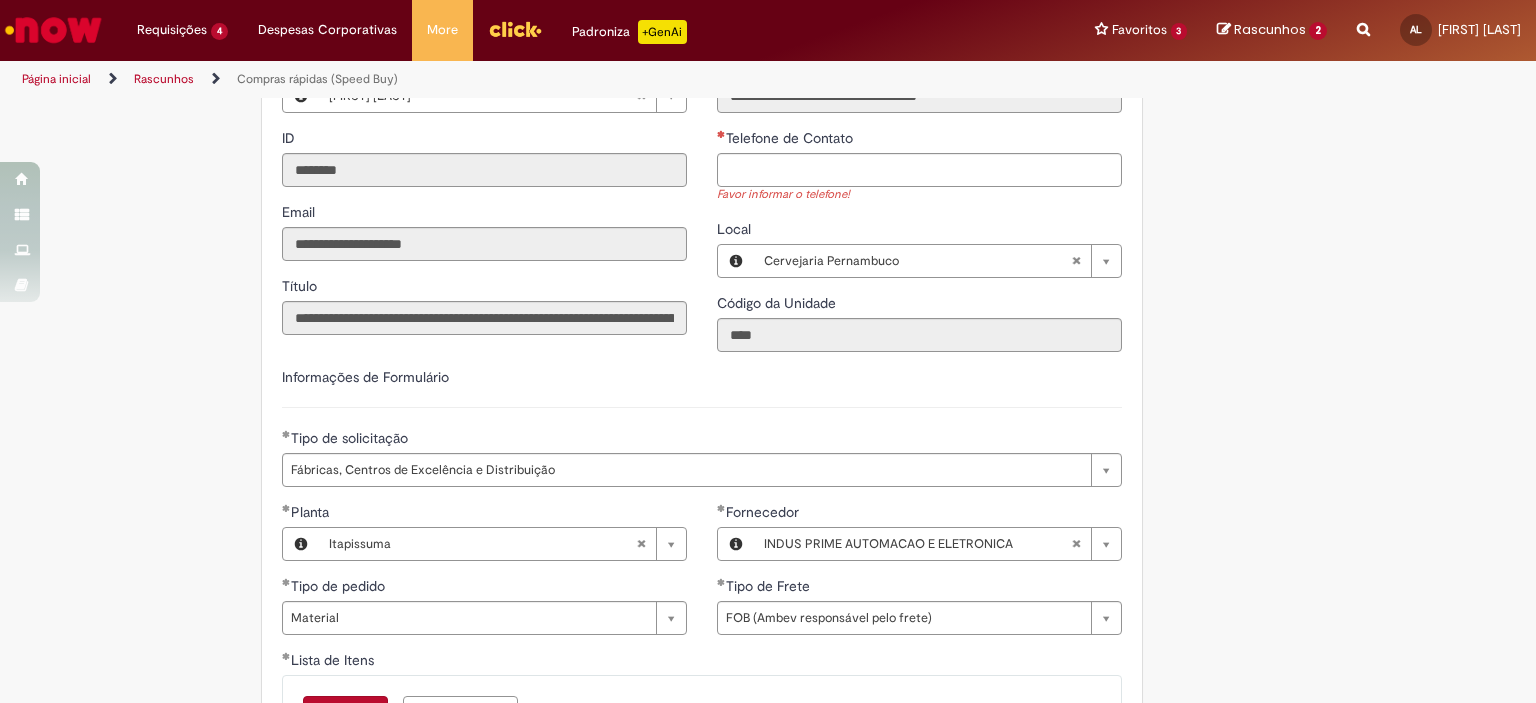 scroll, scrollTop: 2565, scrollLeft: 0, axis: vertical 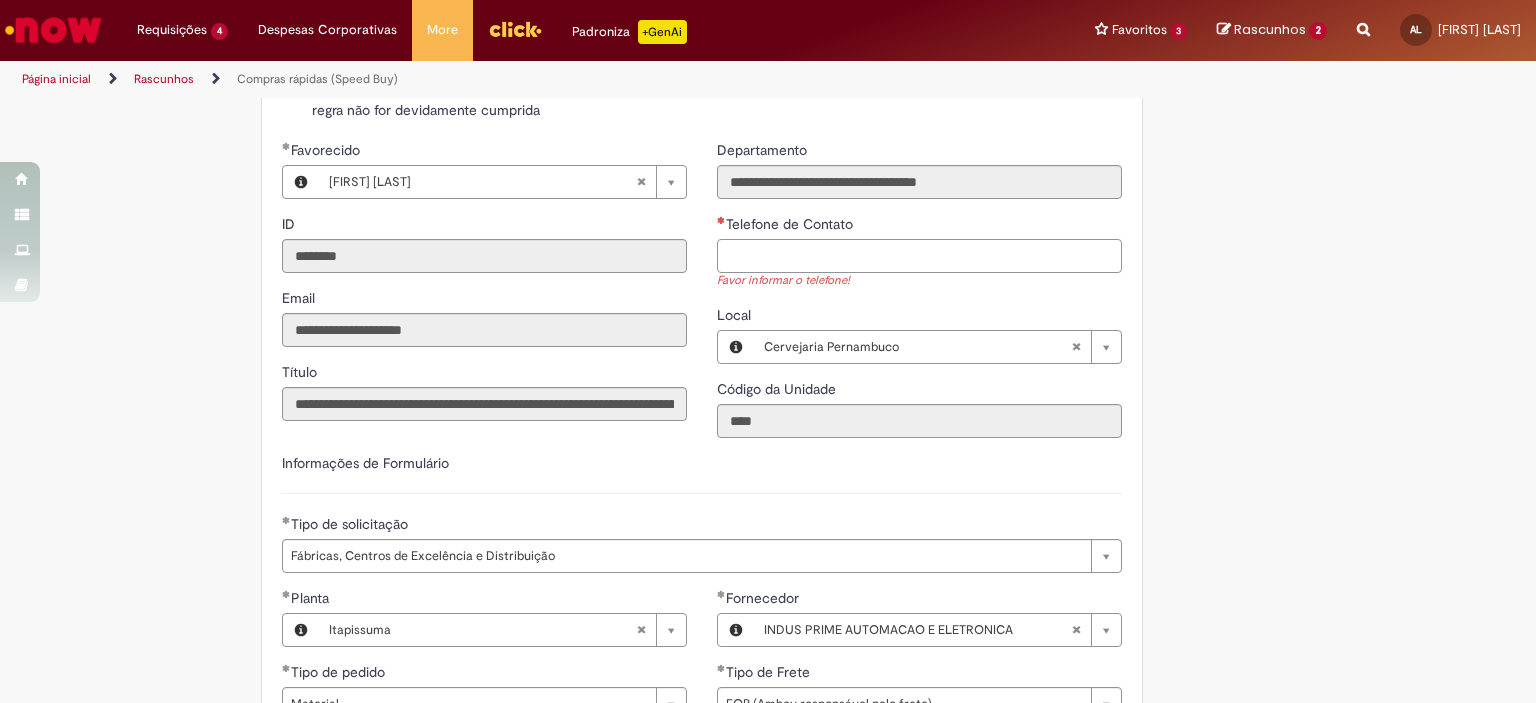 click on "Telefone de Contato" at bounding box center [919, 256] 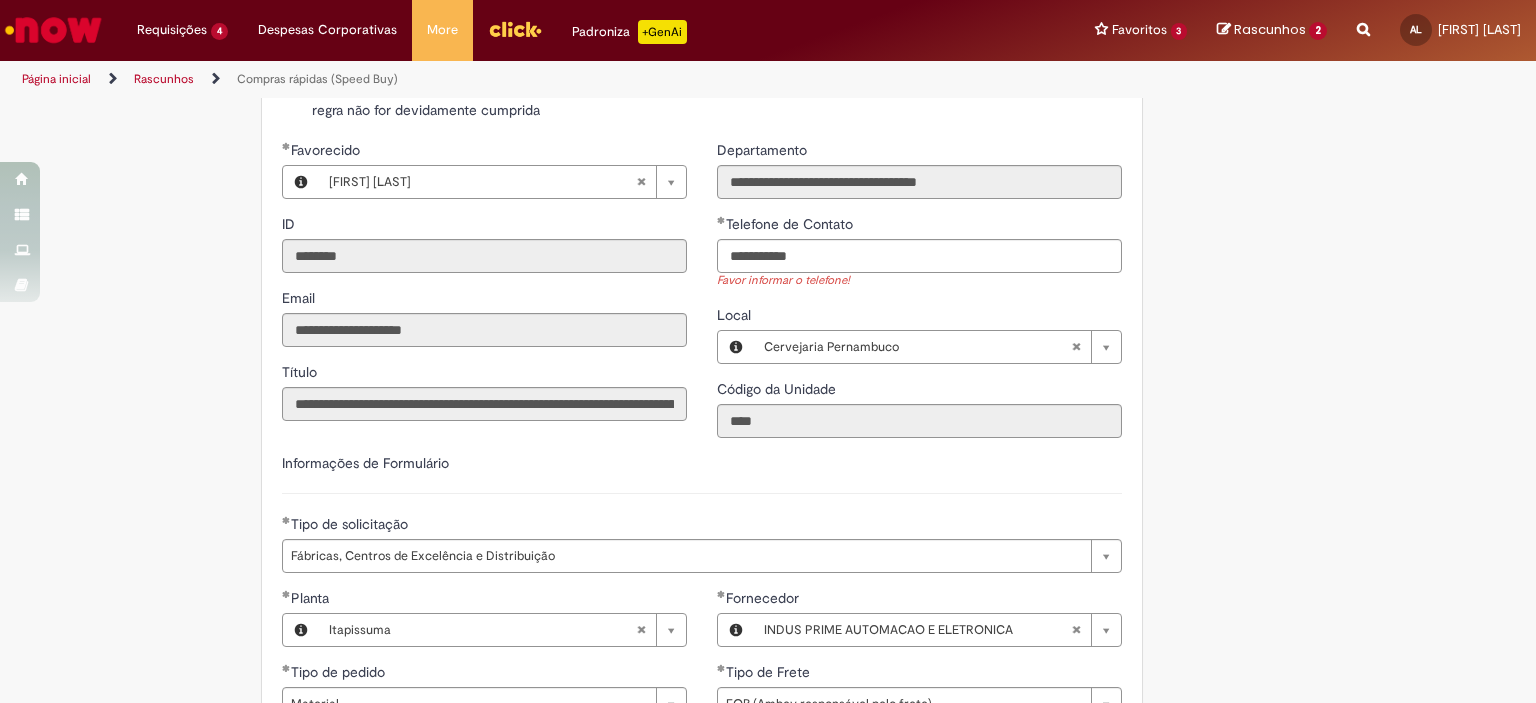 type on "**********" 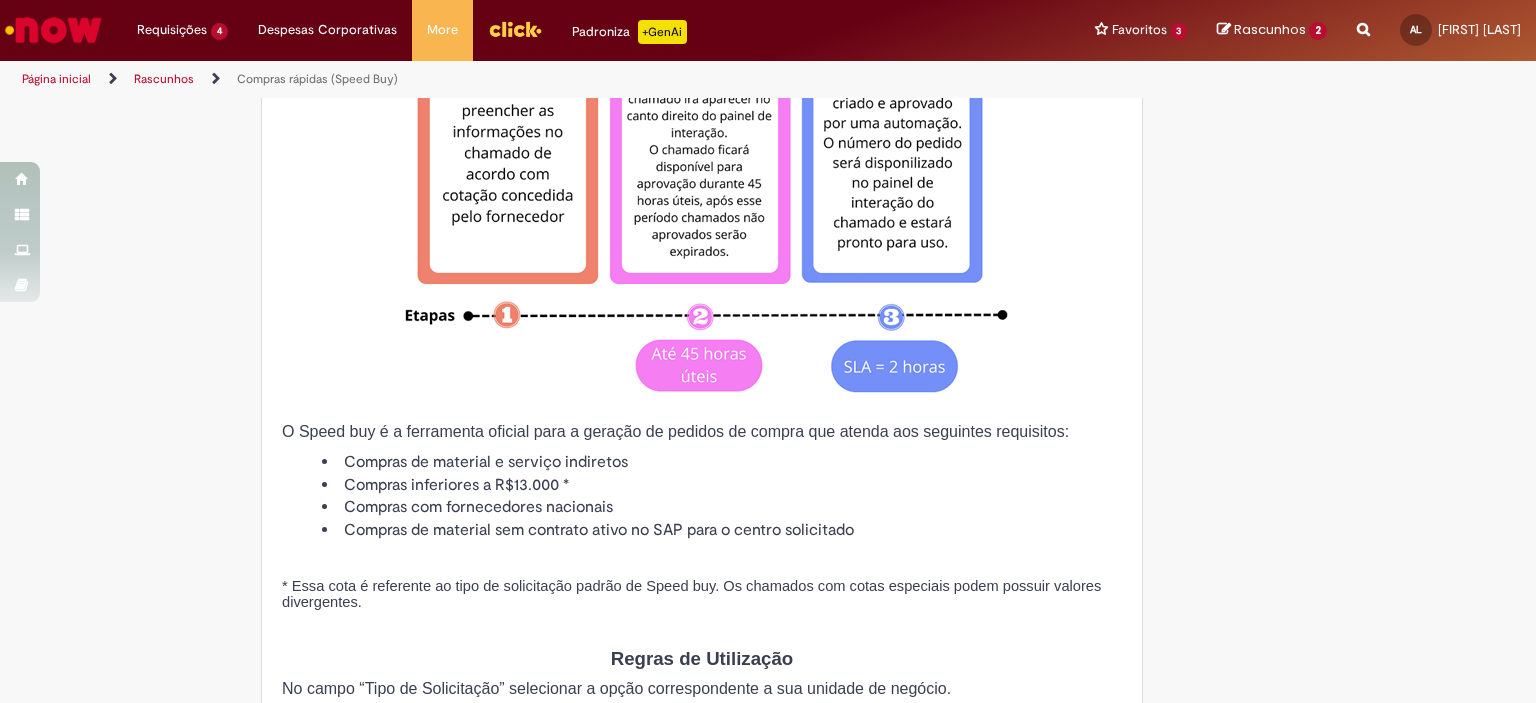 scroll, scrollTop: 0, scrollLeft: 0, axis: both 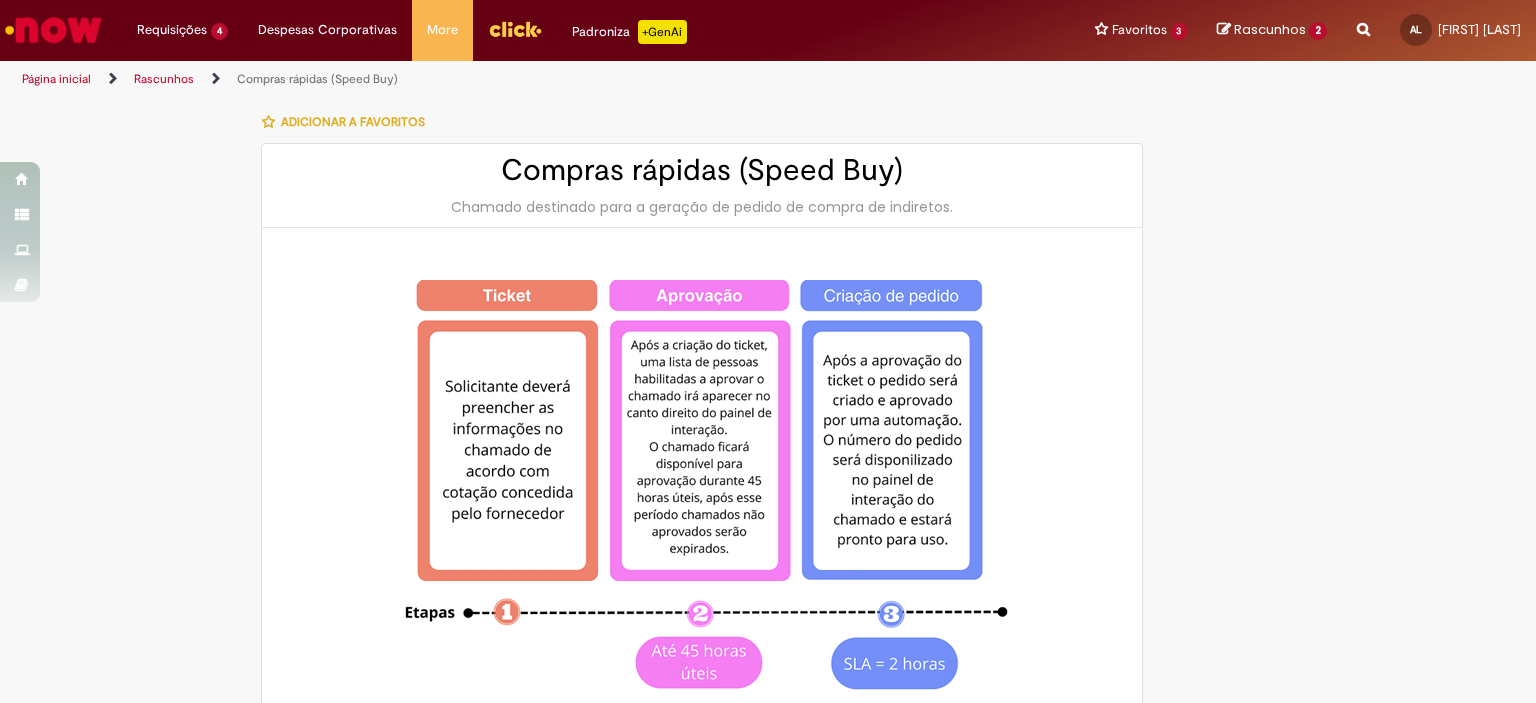 click on "Rascunhos   2
Compras rápidas (Speed Buy)
Chamado destinado para a geração de pedido de compra de indiretos.
Validação de Fretes Urgentes
Solicitar validação de fretes urgentes para PSS (mundo indiretos)
Sua Lista de rascunhos está vazia
Após adicionar itens à Lista de rascunhos, será possível visualizá-los aqui.
Exibir Lista de Rascunhos
Rascunhos   2" at bounding box center [1272, 30] 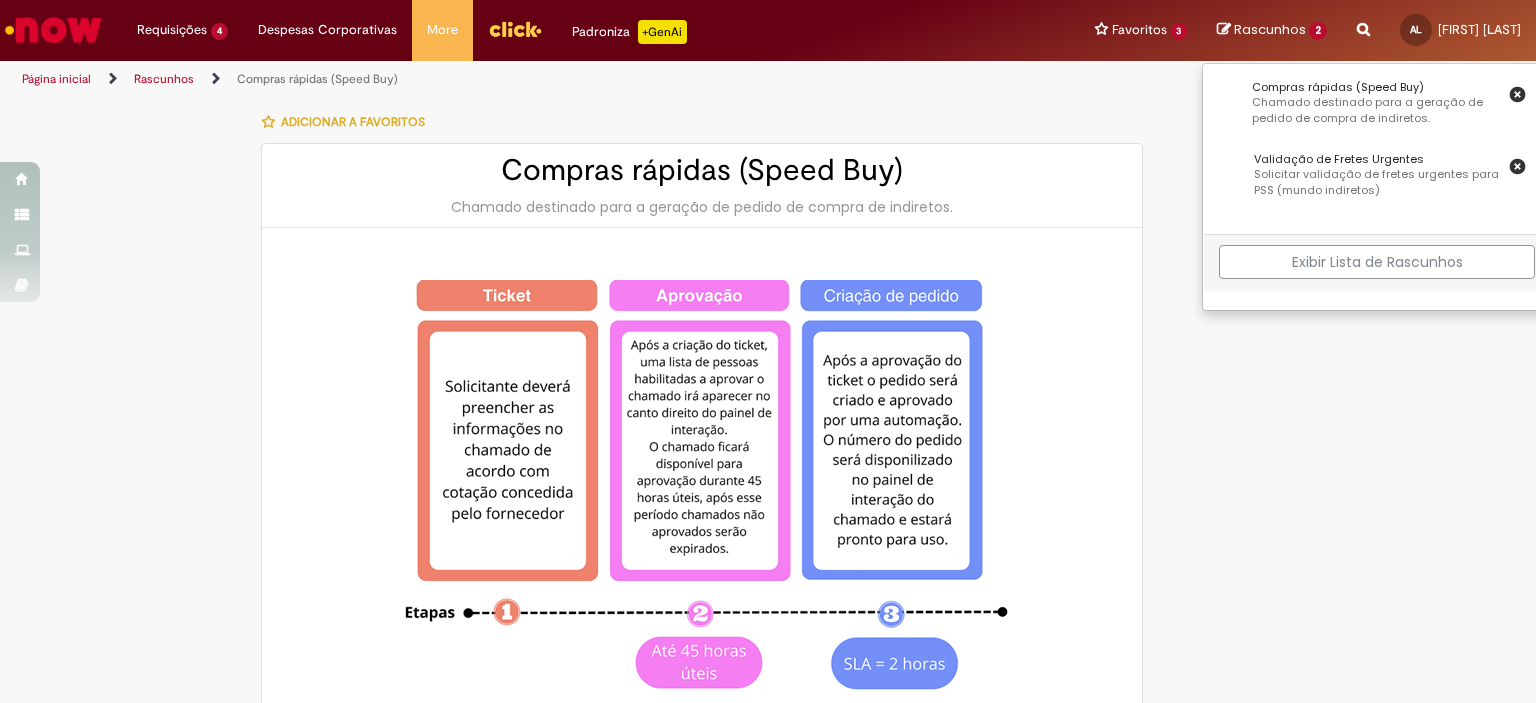 click on "Exibir Lista de Rascunhos" at bounding box center (1377, 262) 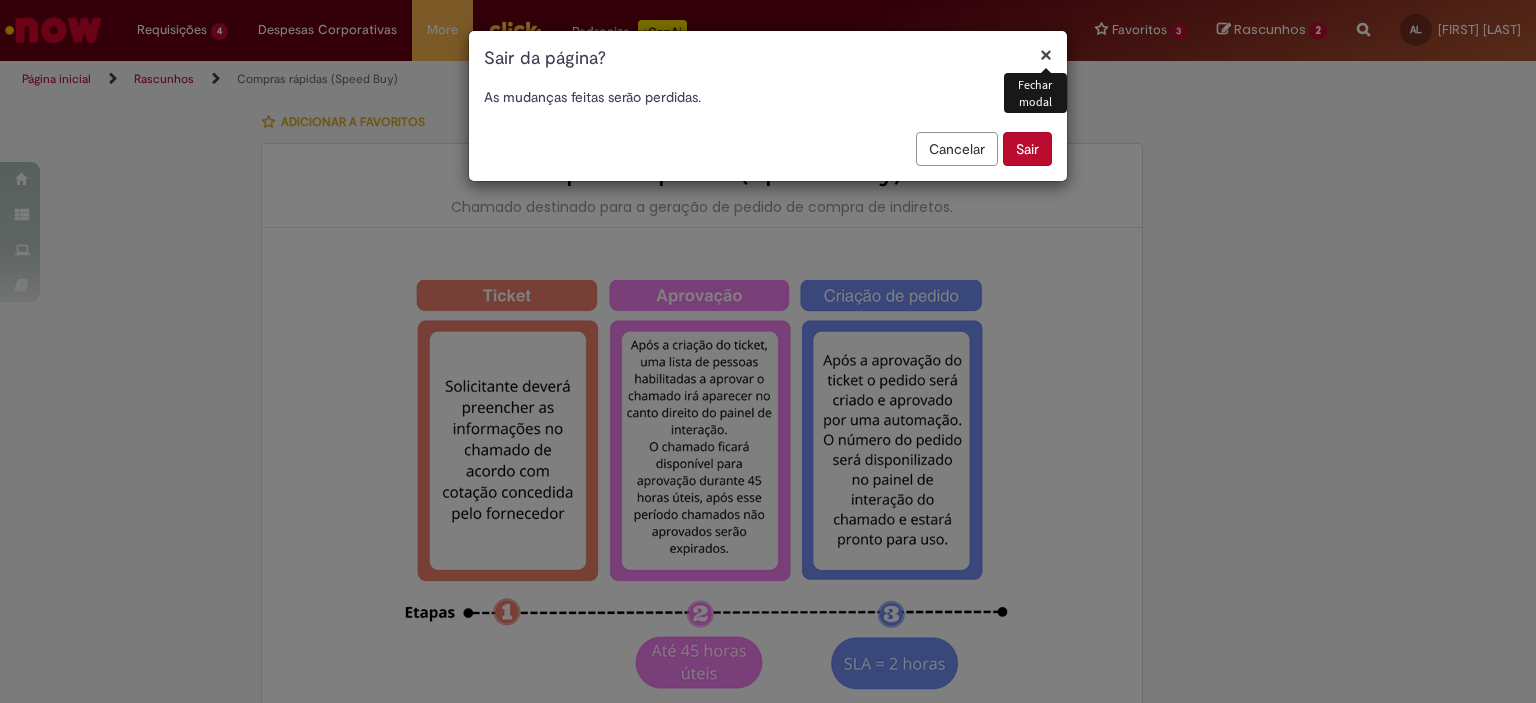 click on "×" at bounding box center (1046, 54) 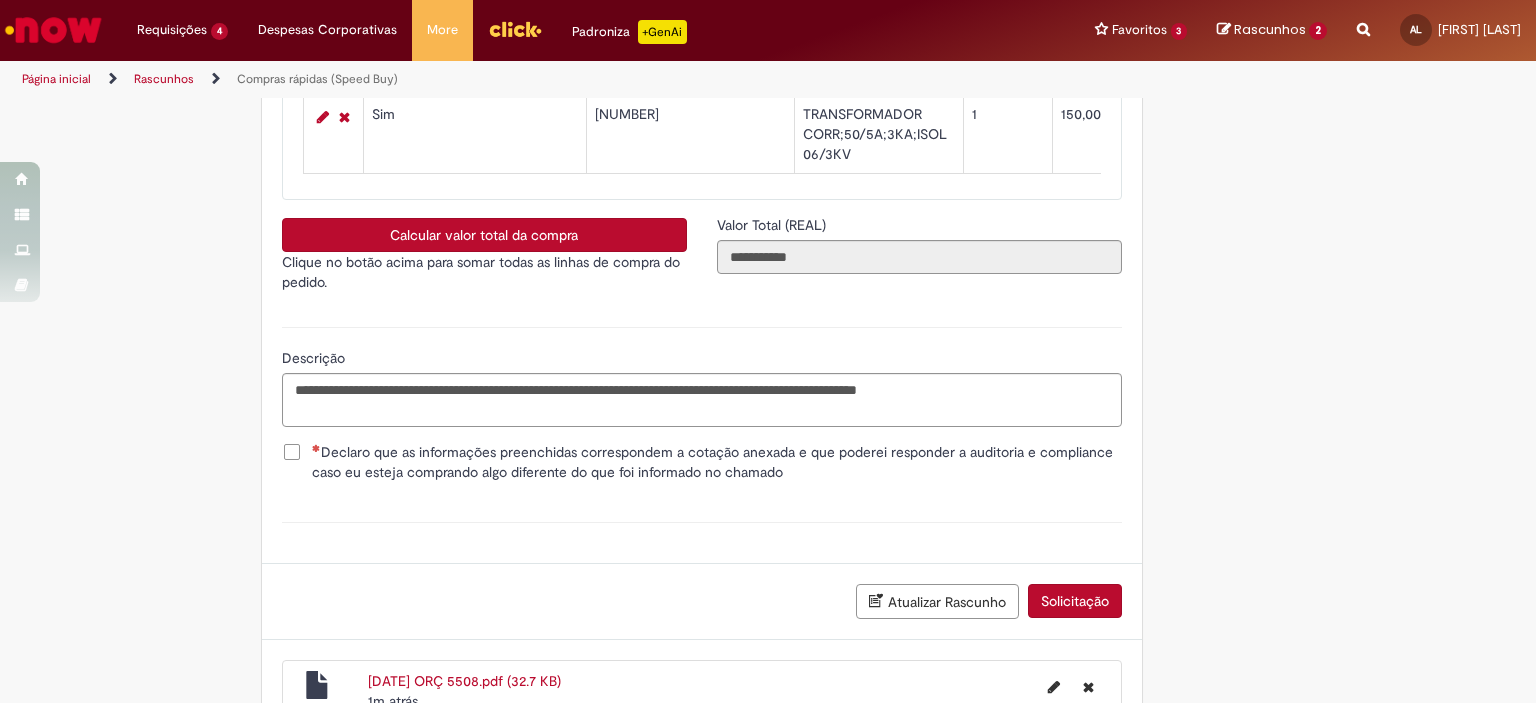 scroll, scrollTop: 3438, scrollLeft: 0, axis: vertical 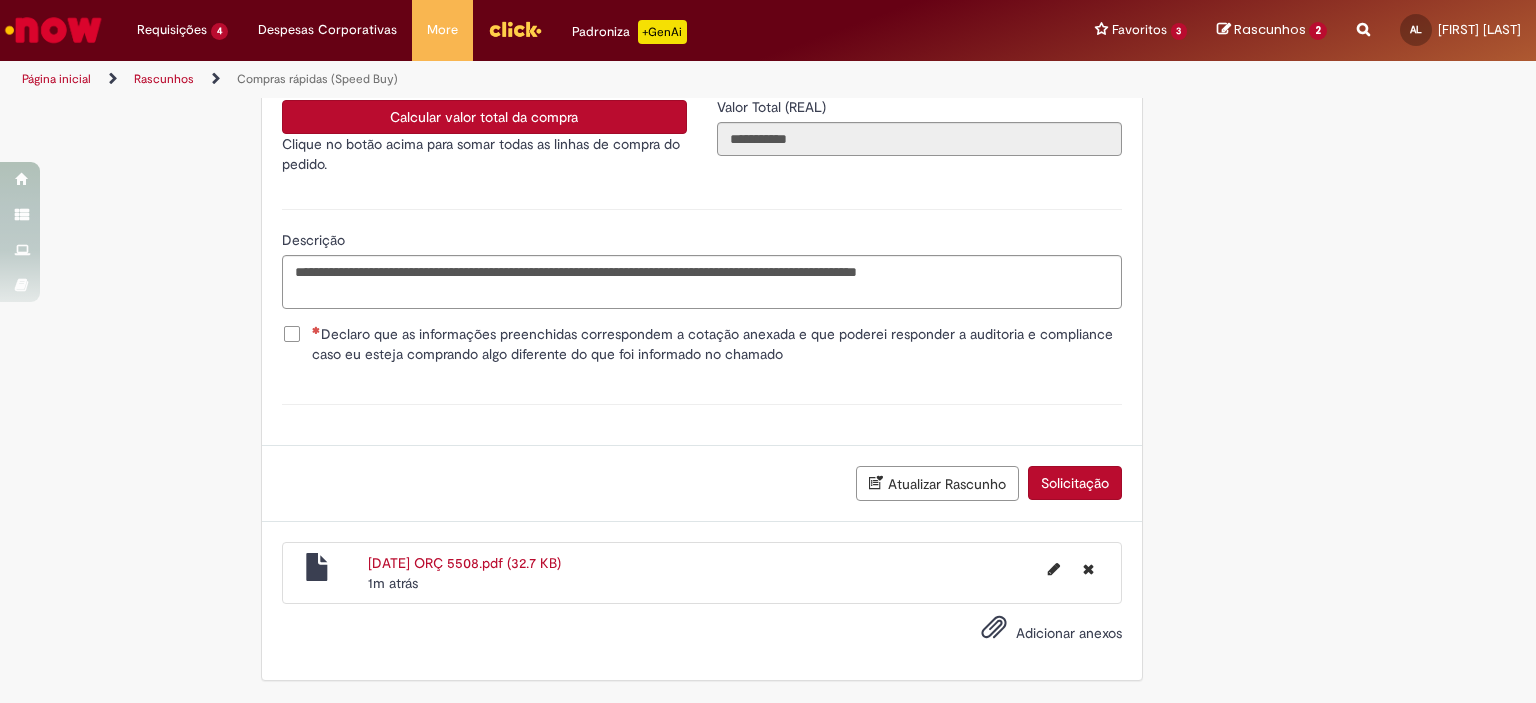 click on "Atualizar Rascunho" at bounding box center [937, 483] 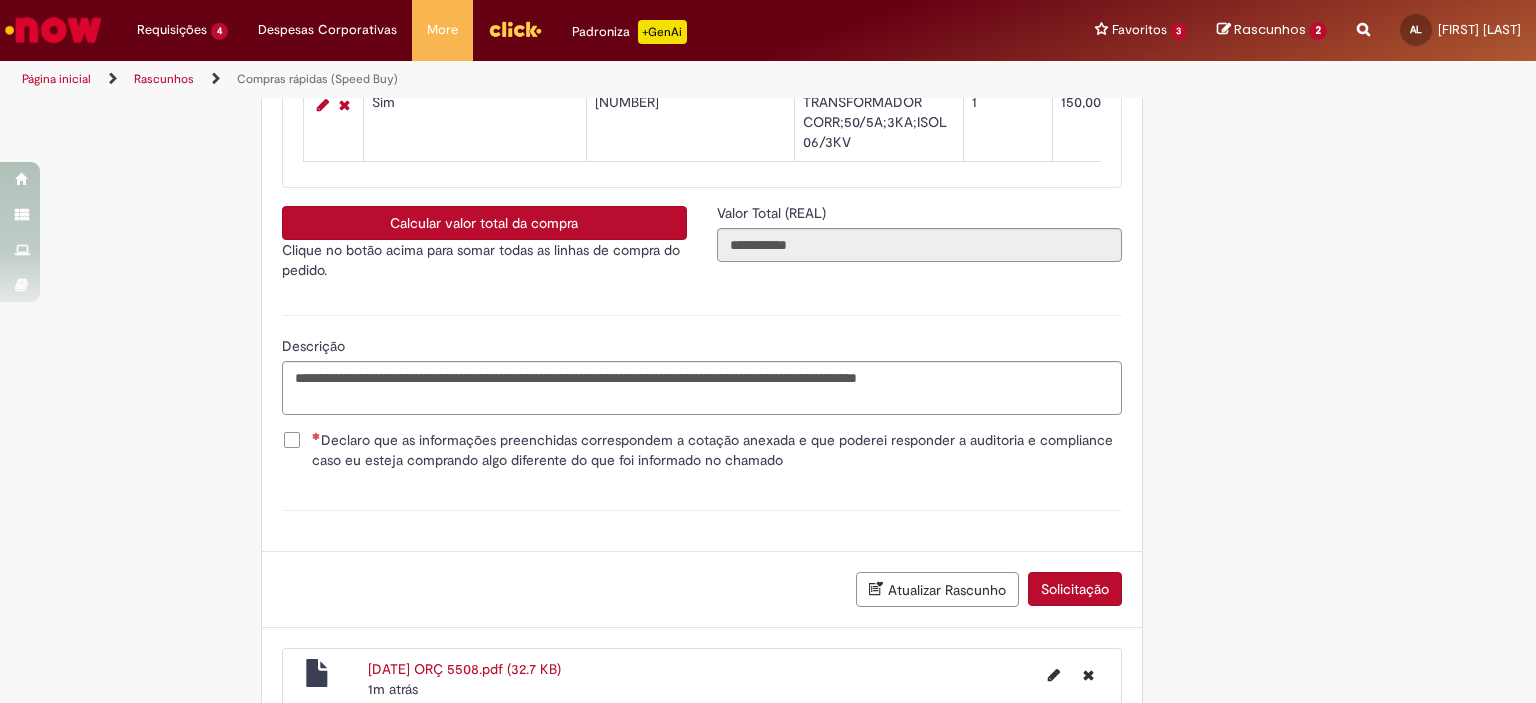 scroll, scrollTop: 0, scrollLeft: 0, axis: both 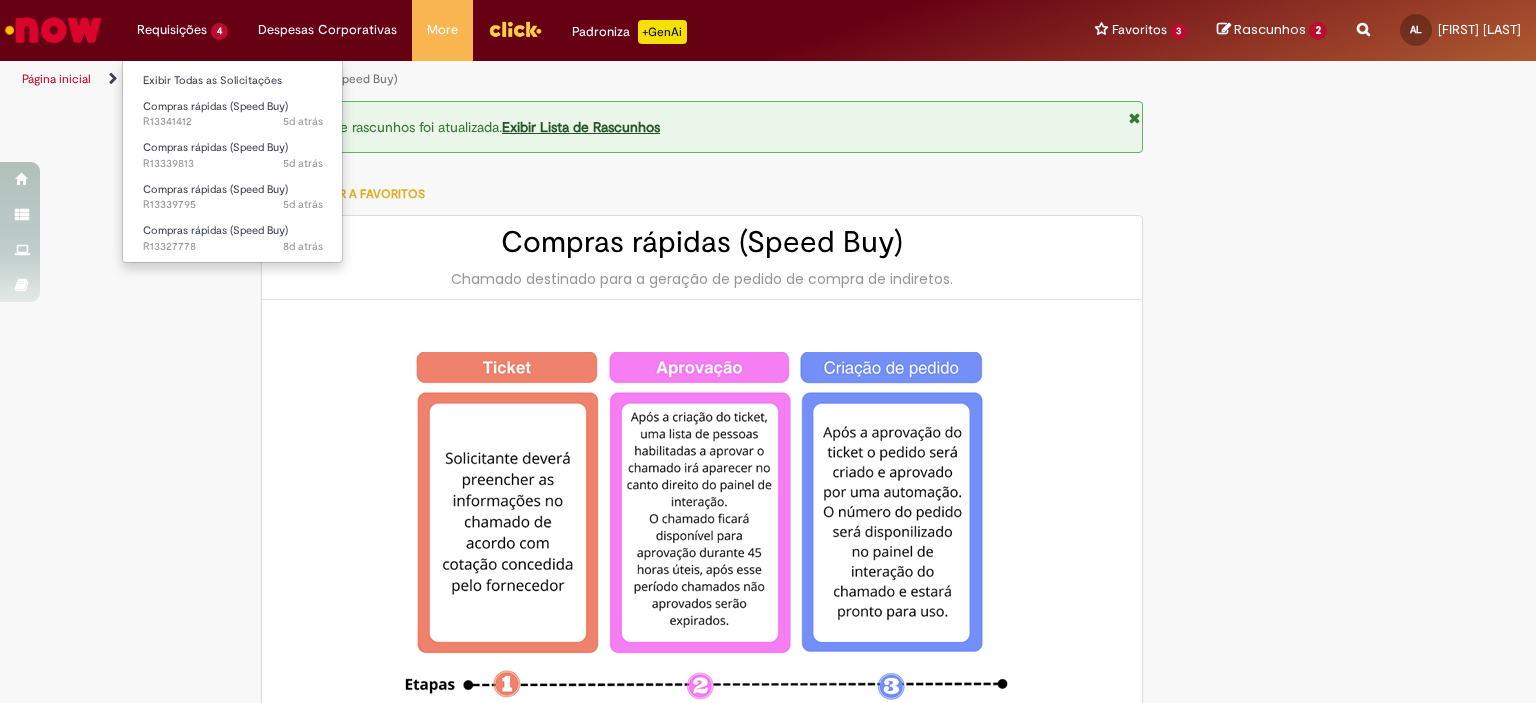 click on "Requisições   4
Exibir Todas as Solicitações
Compras rápidas (Speed Buy)
5d atrás 5 dias atrás  R13341412
Compras rápidas (Speed Buy)
5d atrás 5 dias atrás  R13339813
Compras rápidas (Speed Buy)
5d atrás 5 dias atrás  R13339795
Compras rápidas (Speed Buy)
8d atrás 8 dias atrás  R13327778" at bounding box center [182, 30] 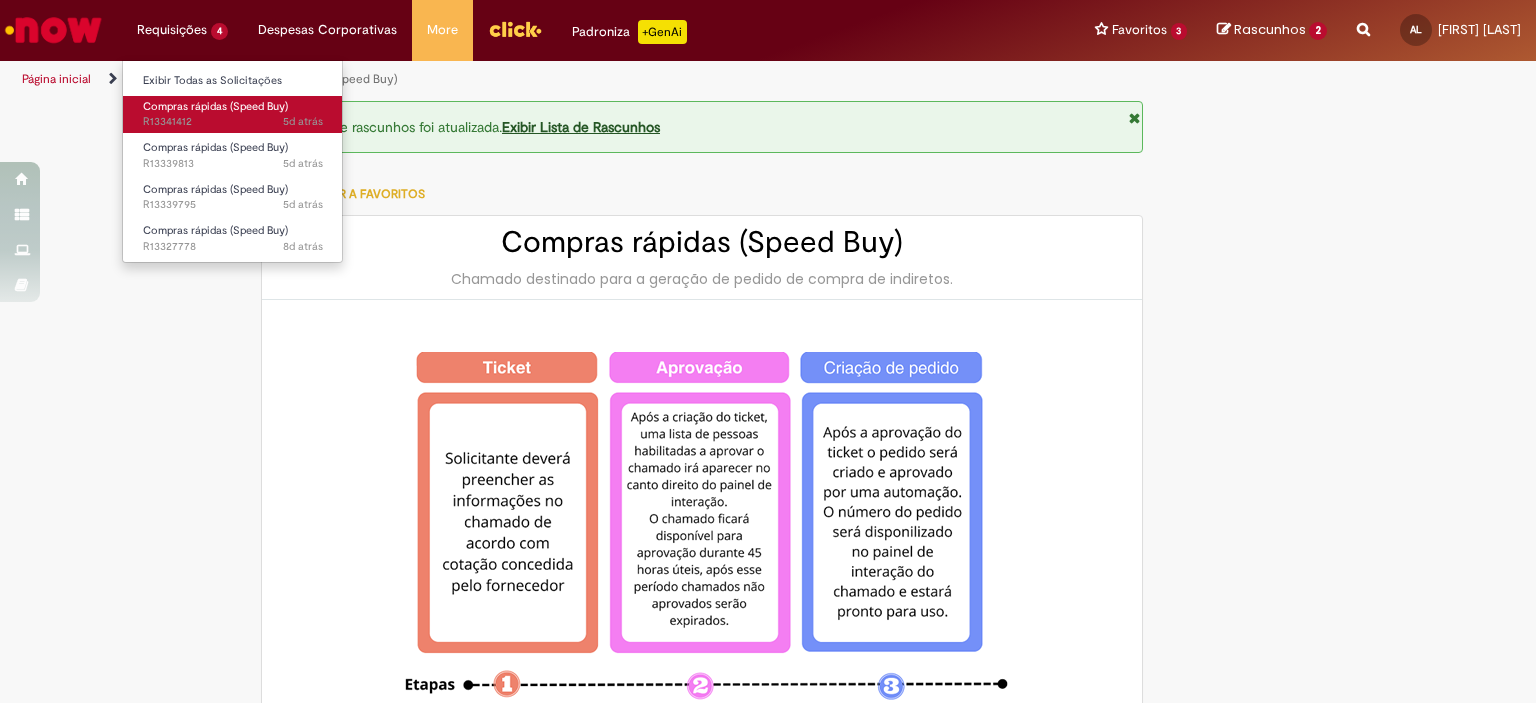 click on "Compras rápidas (Speed Buy)
5d atrás 5 dias atrás  R13341412" at bounding box center (233, 114) 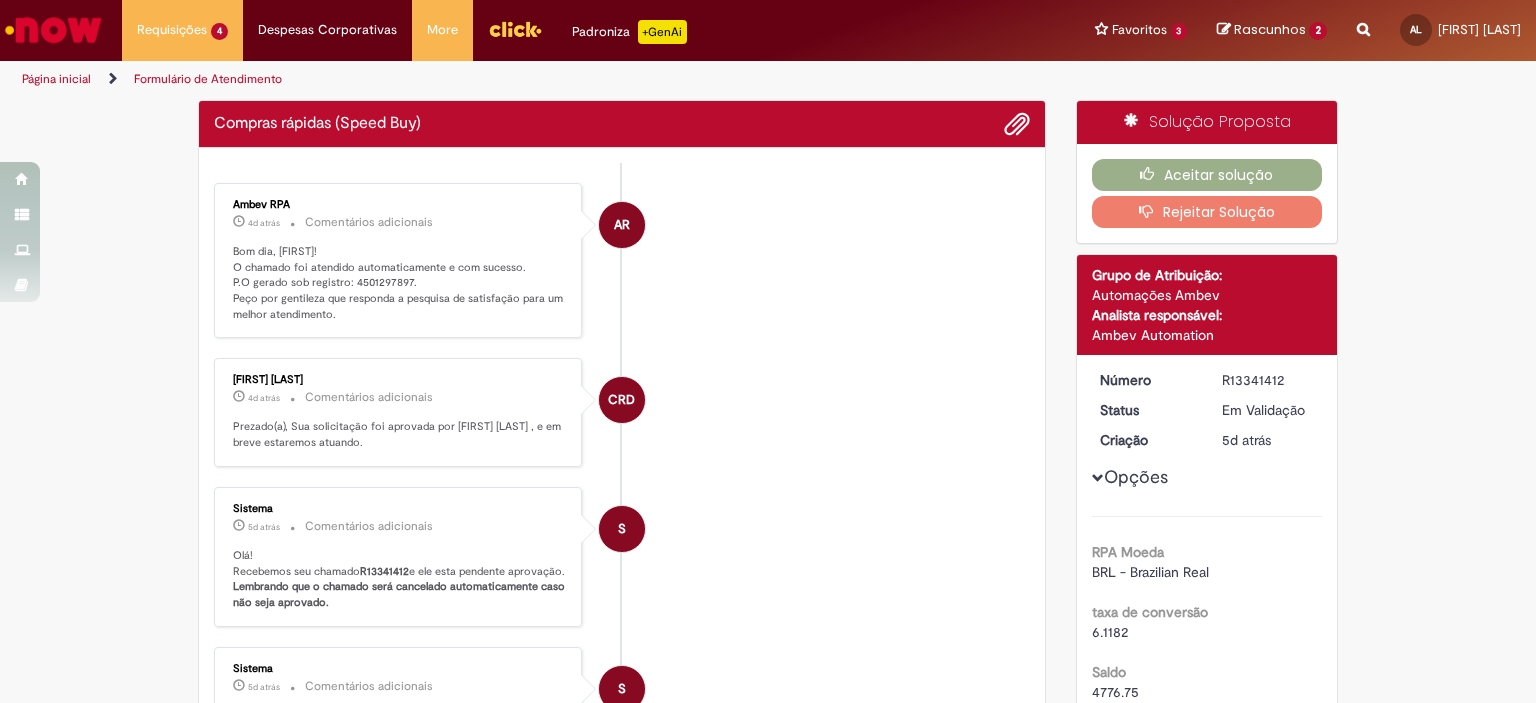 click on "Rascunhos" at bounding box center (1270, 29) 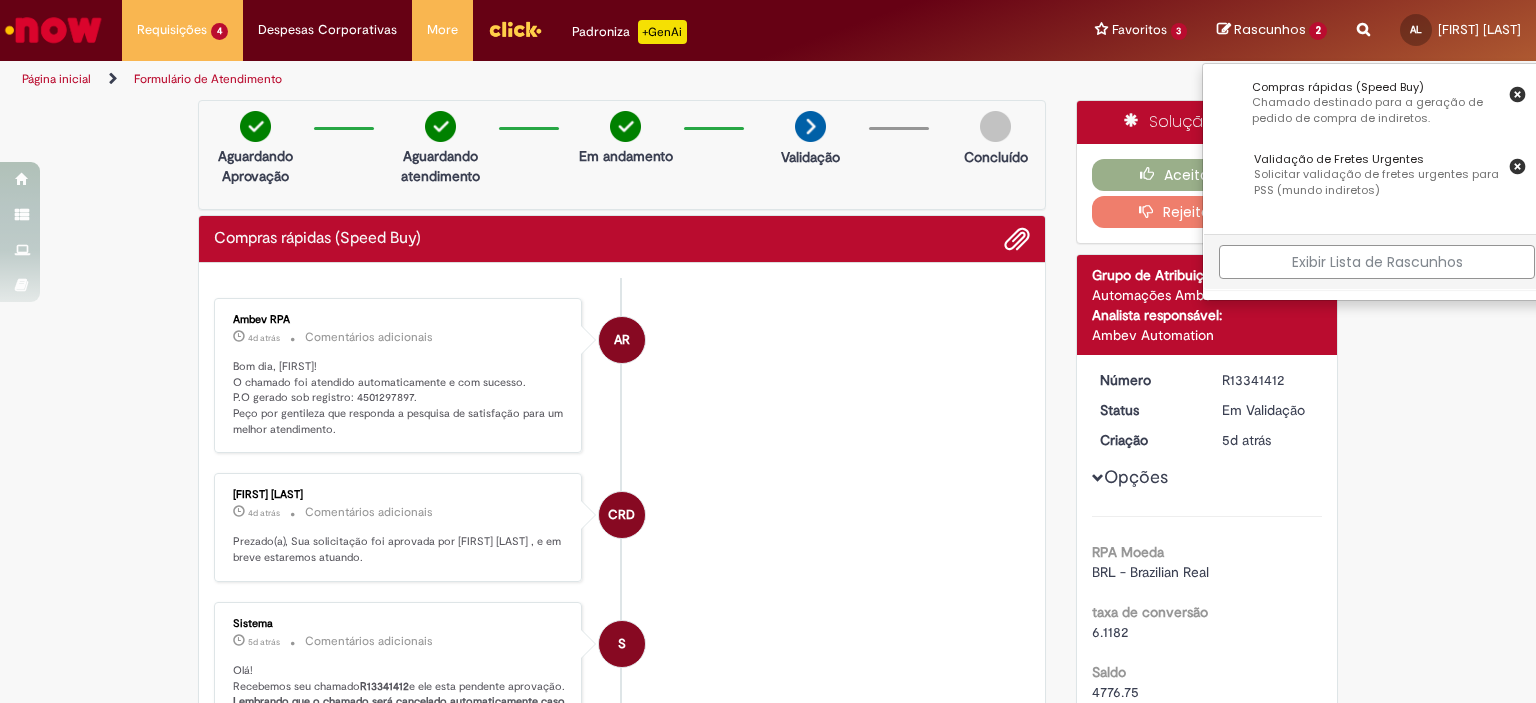 click on "Exibir Lista de Rascunhos" at bounding box center [1377, 262] 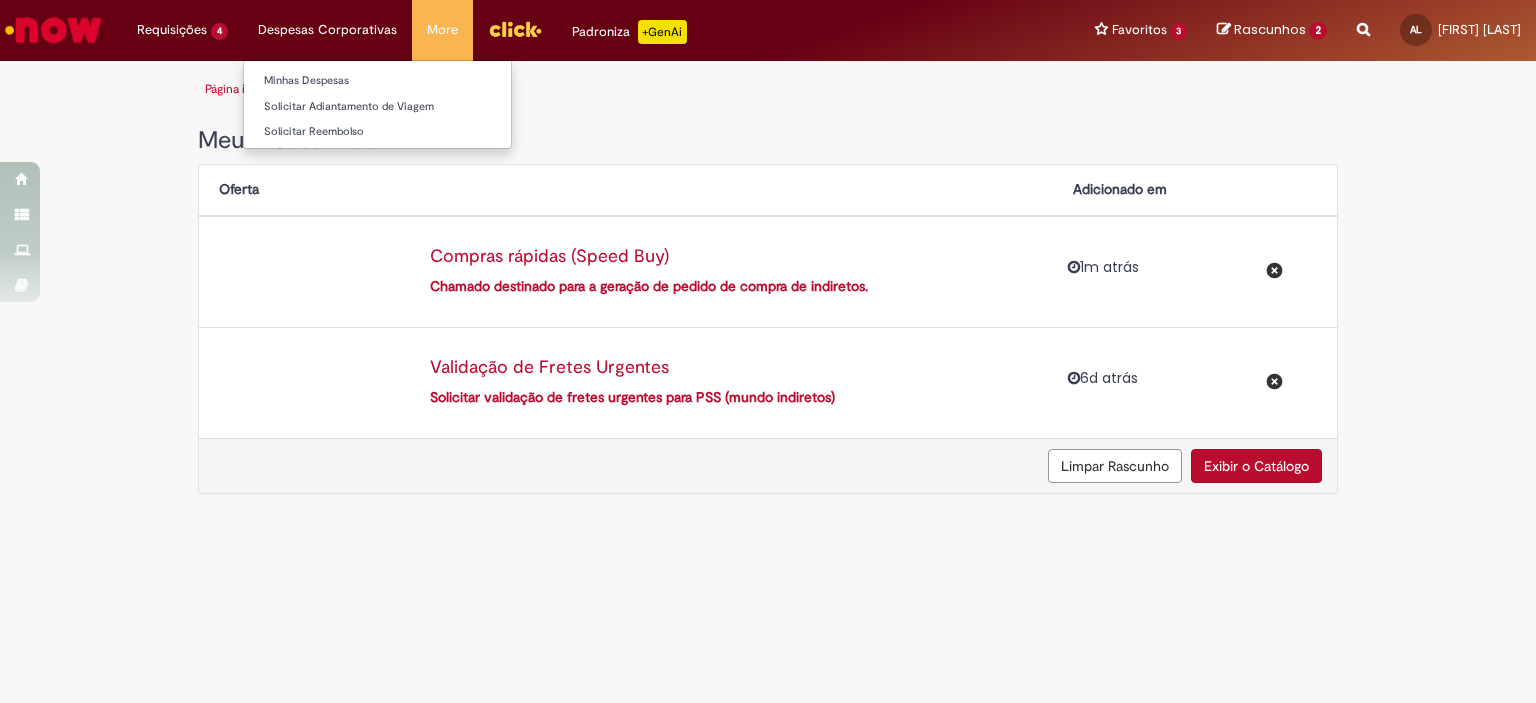 click on "Despesas Corporativas
Minhas Despesas
Solicitar Adiantamento de Viagem
Solicitar Reembolso" at bounding box center [182, 30] 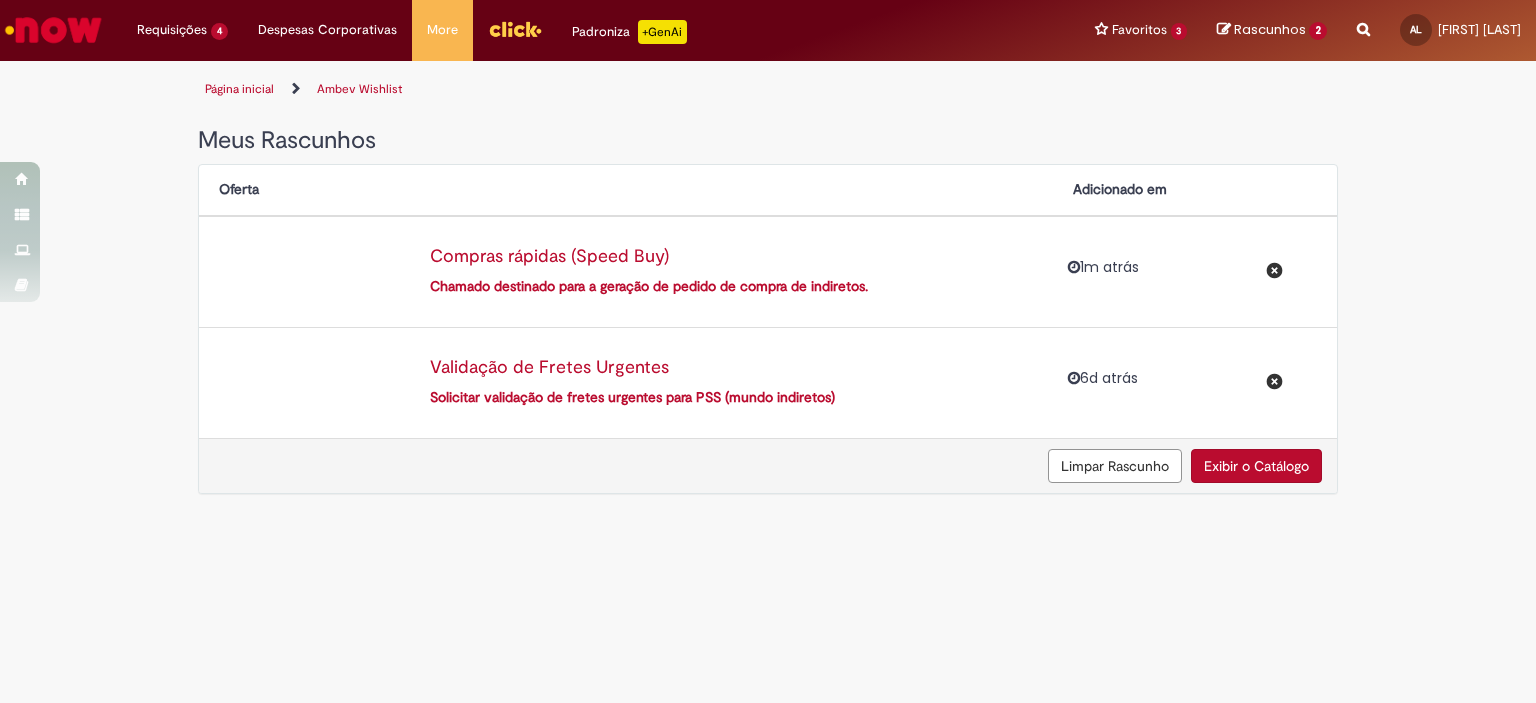 click on "Rascunhos" at bounding box center [1270, 29] 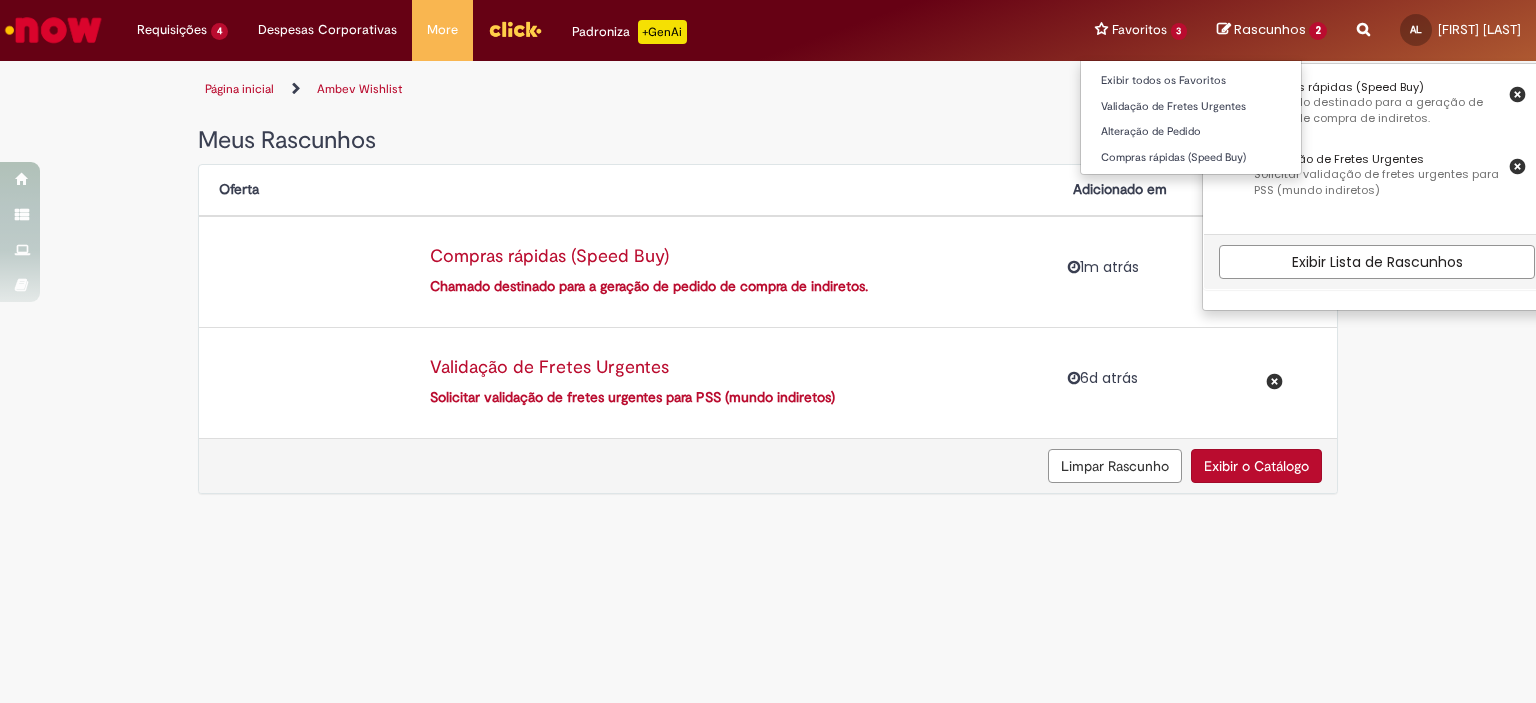 click on "Favoritos   3
Exibir todos os Favoritos
Validação de Fretes Urgentes
Alteração de Pedido
Compras rápidas (Speed Buy)" at bounding box center (1141, 30) 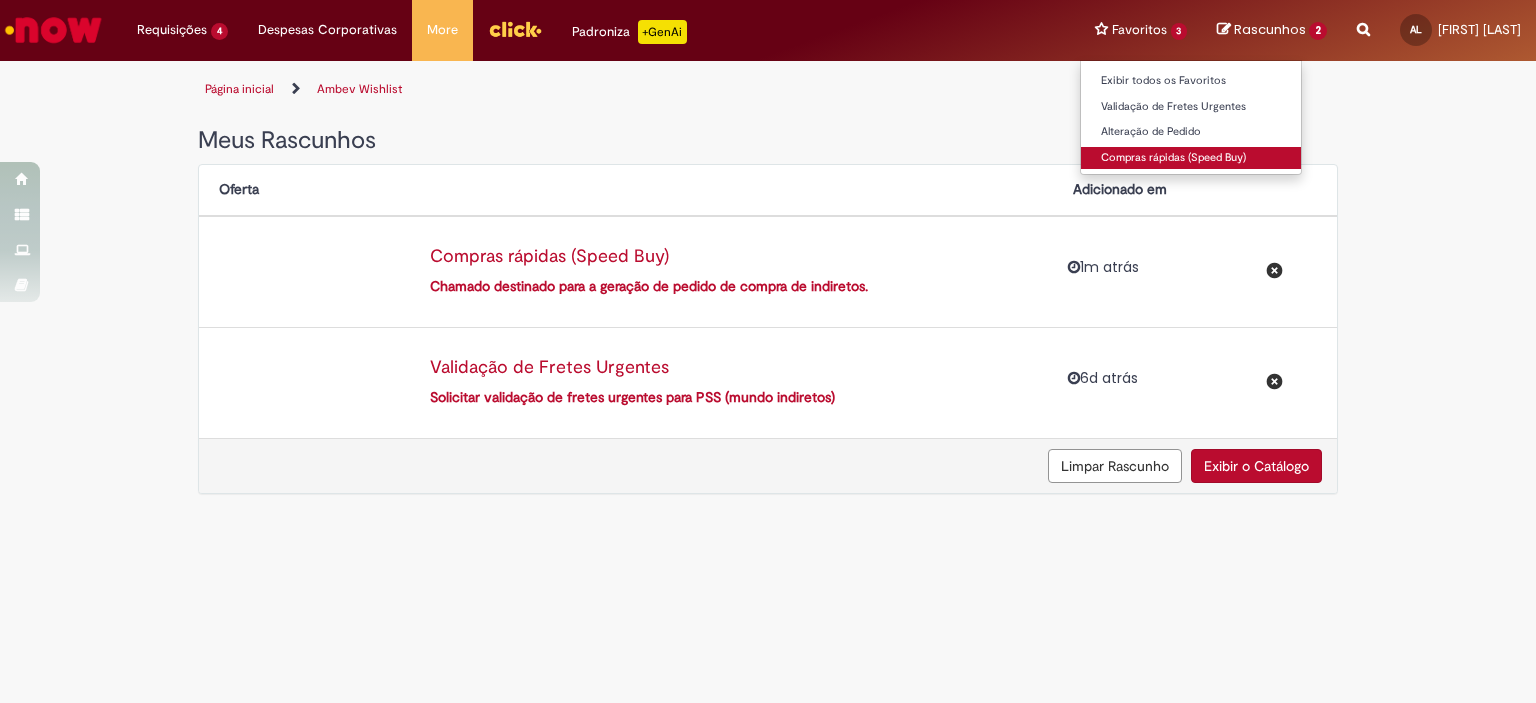 click on "Compras rápidas (Speed Buy)" at bounding box center (1191, 158) 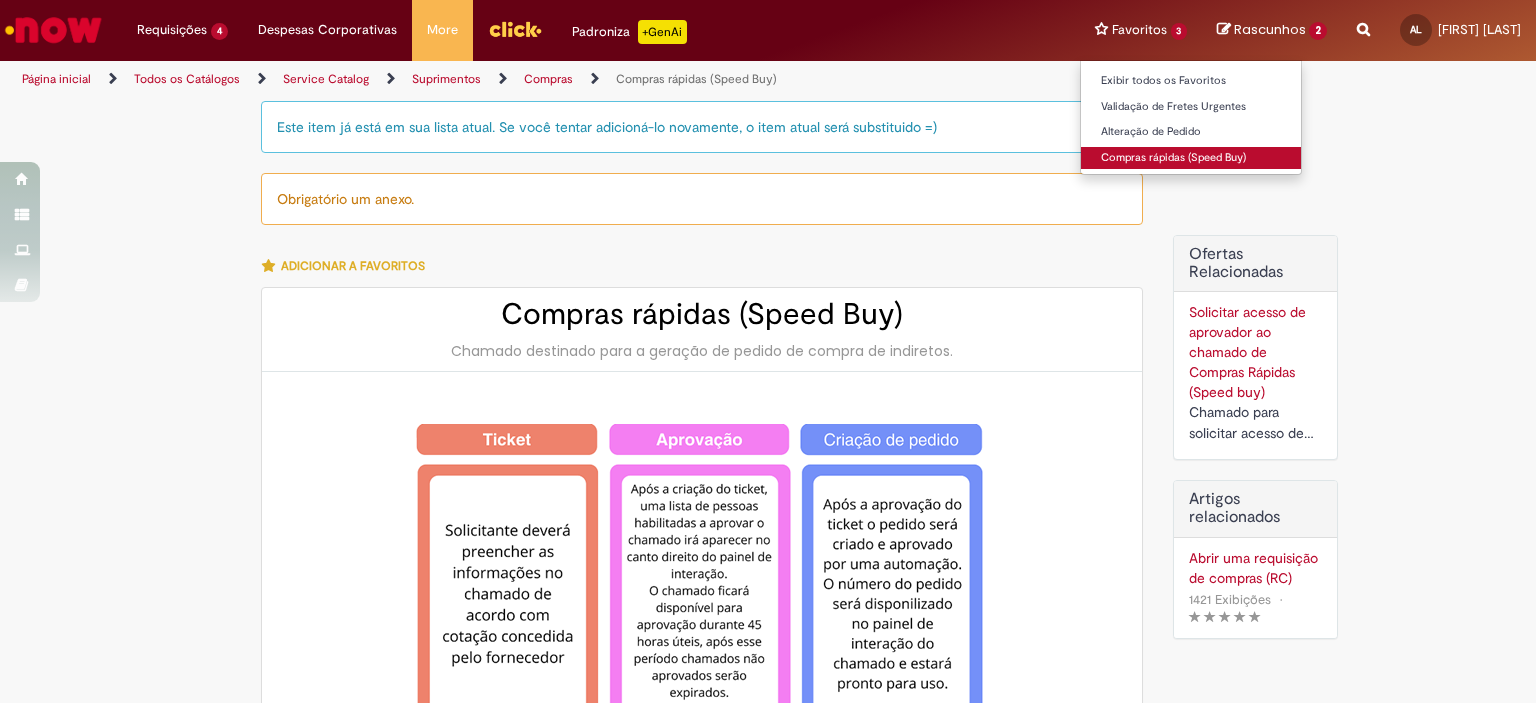 type on "********" 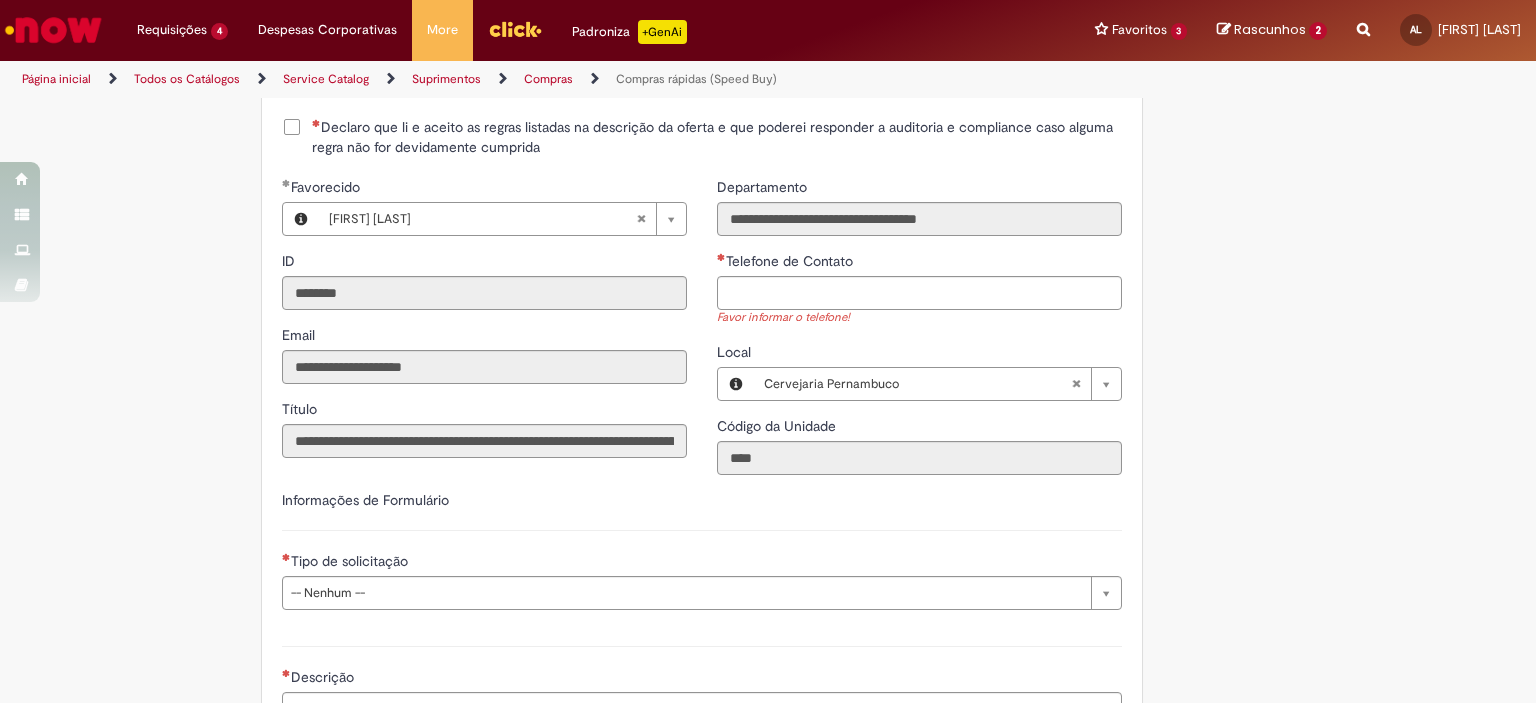scroll, scrollTop: 2621, scrollLeft: 0, axis: vertical 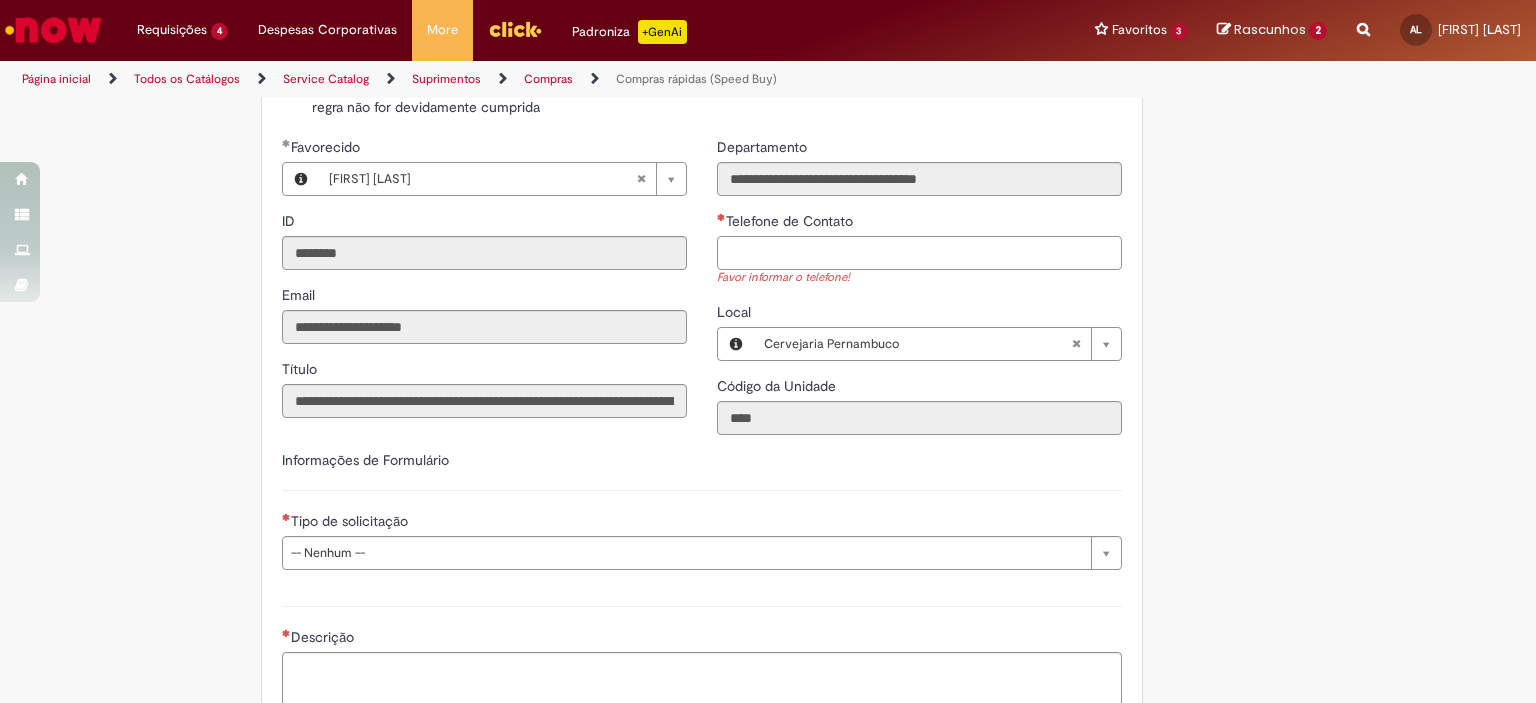 click on "Telefone de Contato" at bounding box center [919, 253] 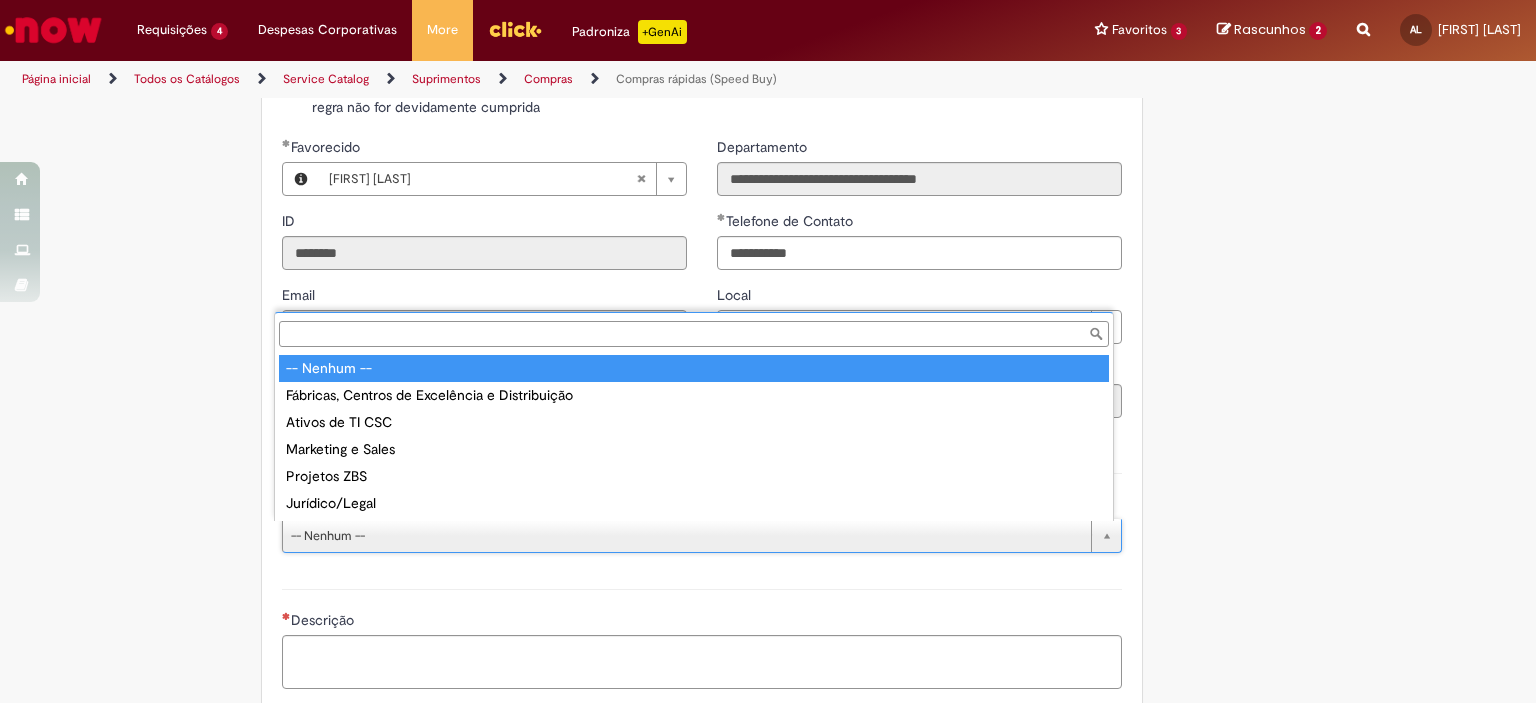type on "**********" 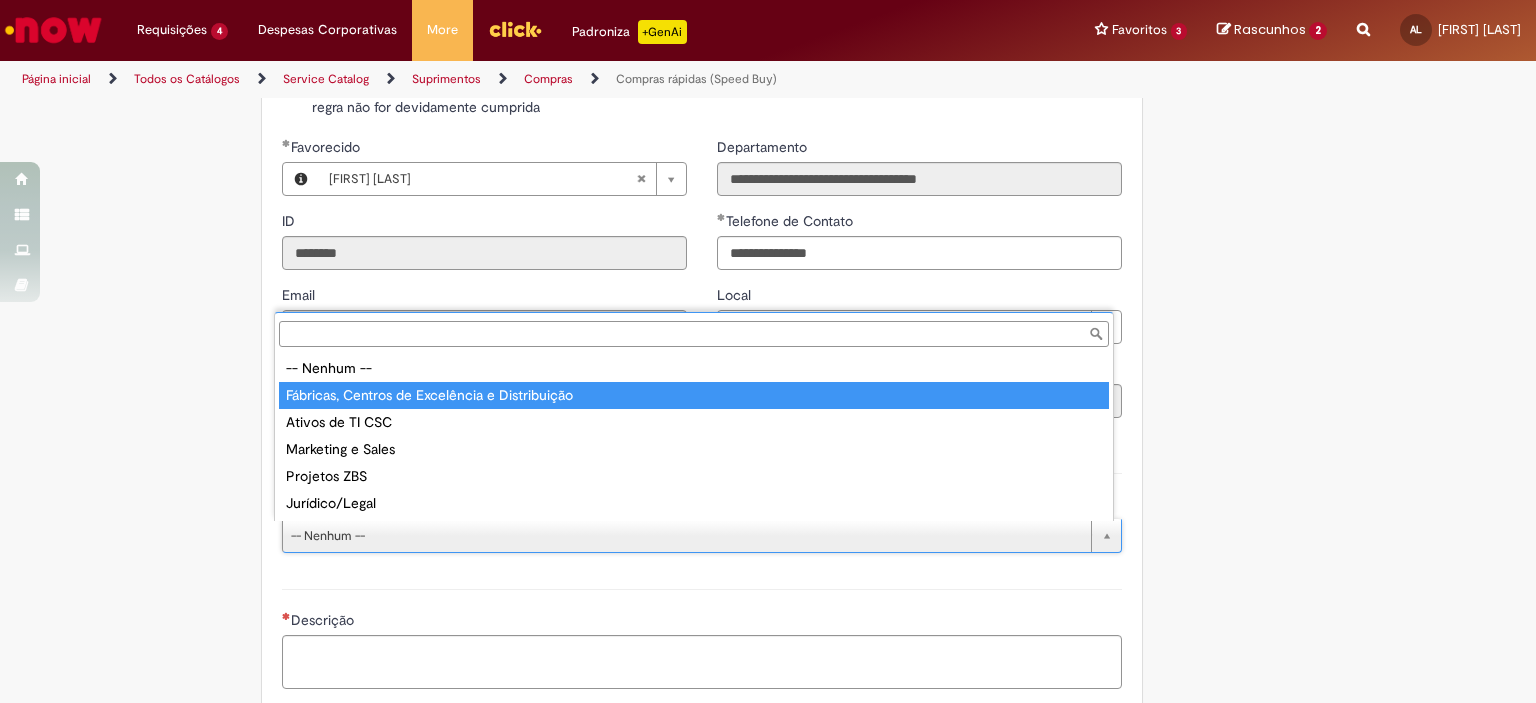 type on "**********" 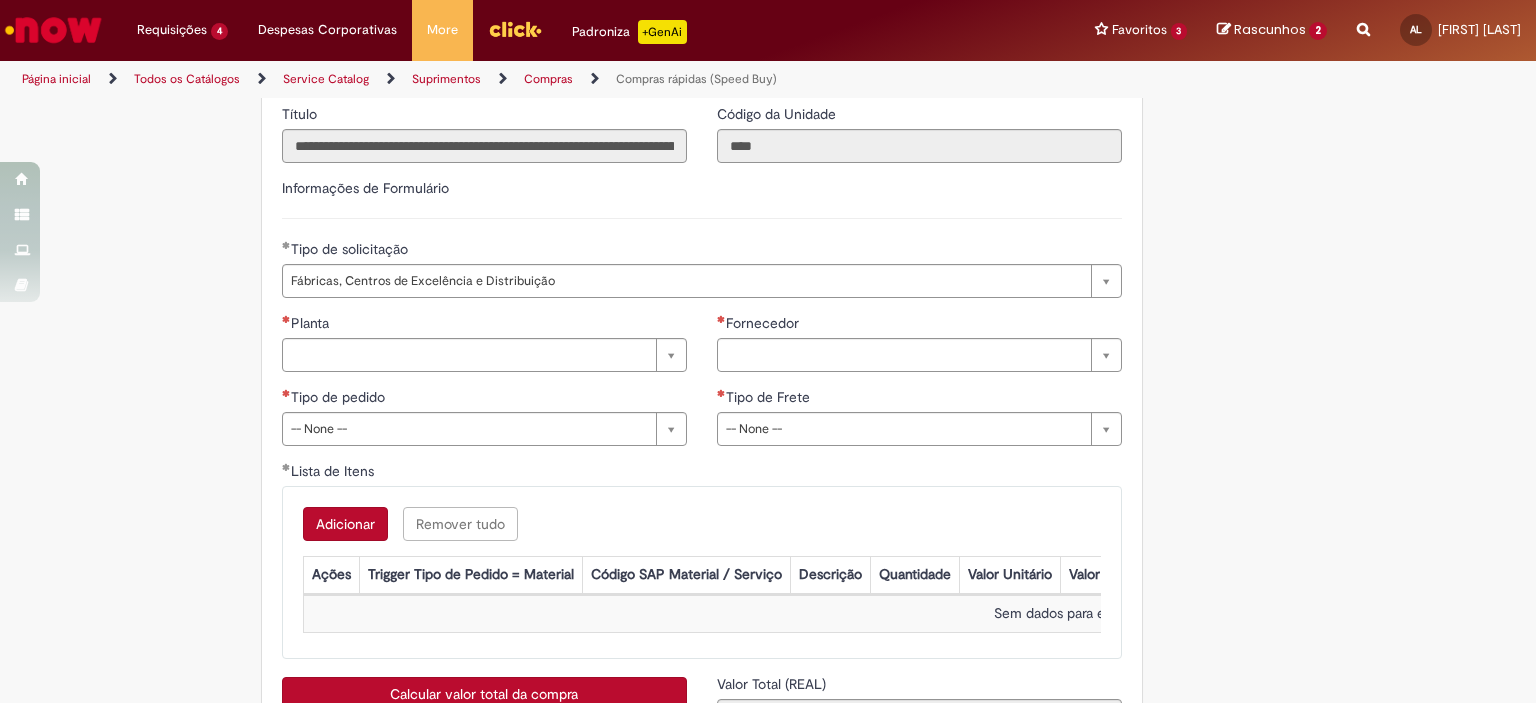 scroll, scrollTop: 2864, scrollLeft: 0, axis: vertical 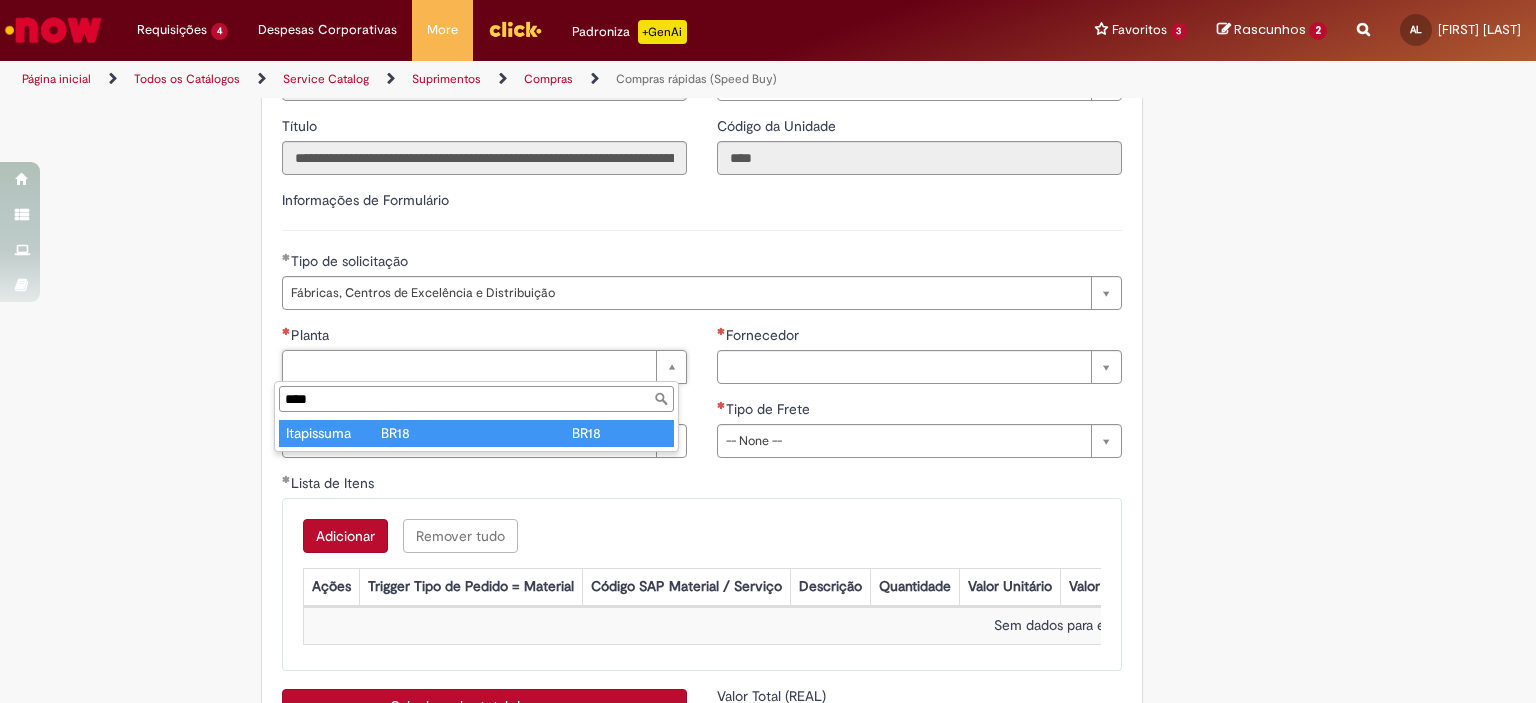 type on "****" 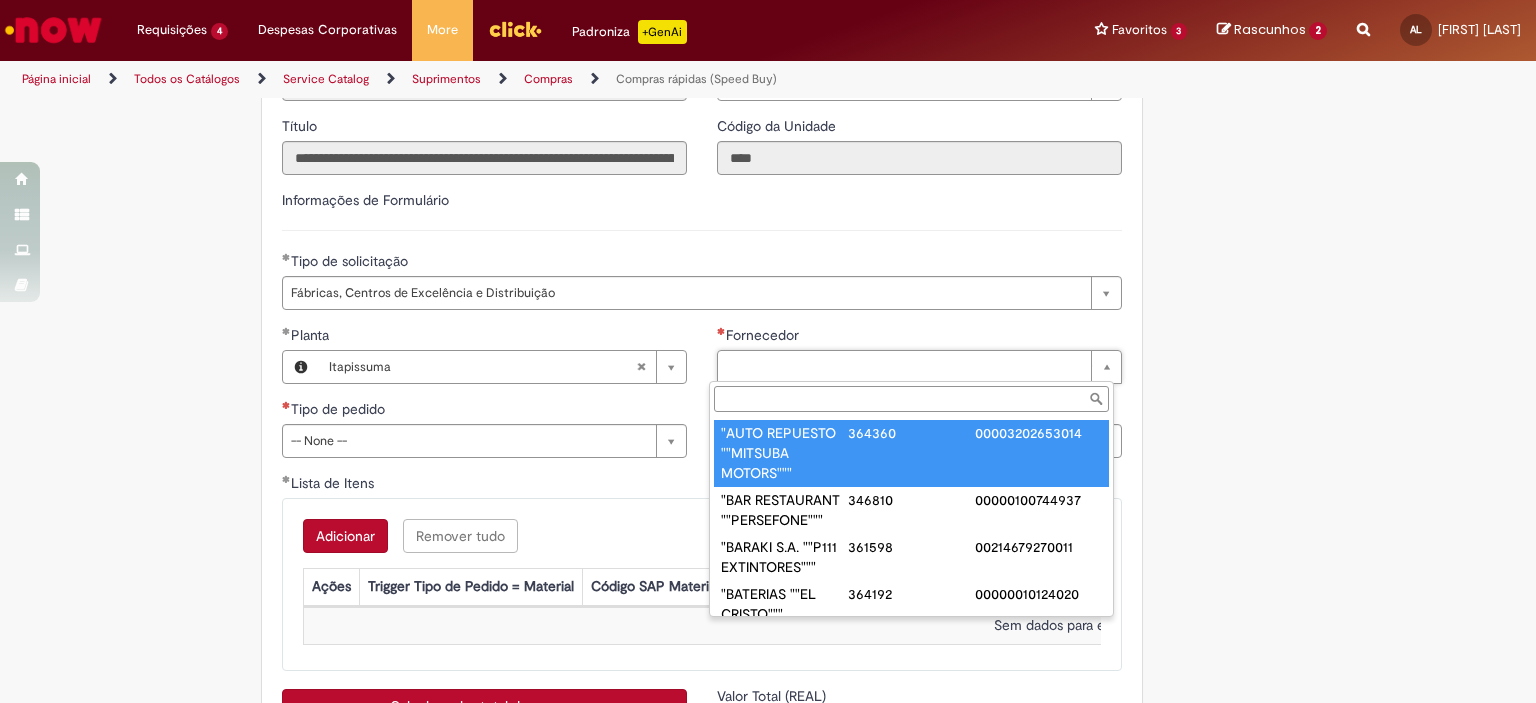 paste on "**********" 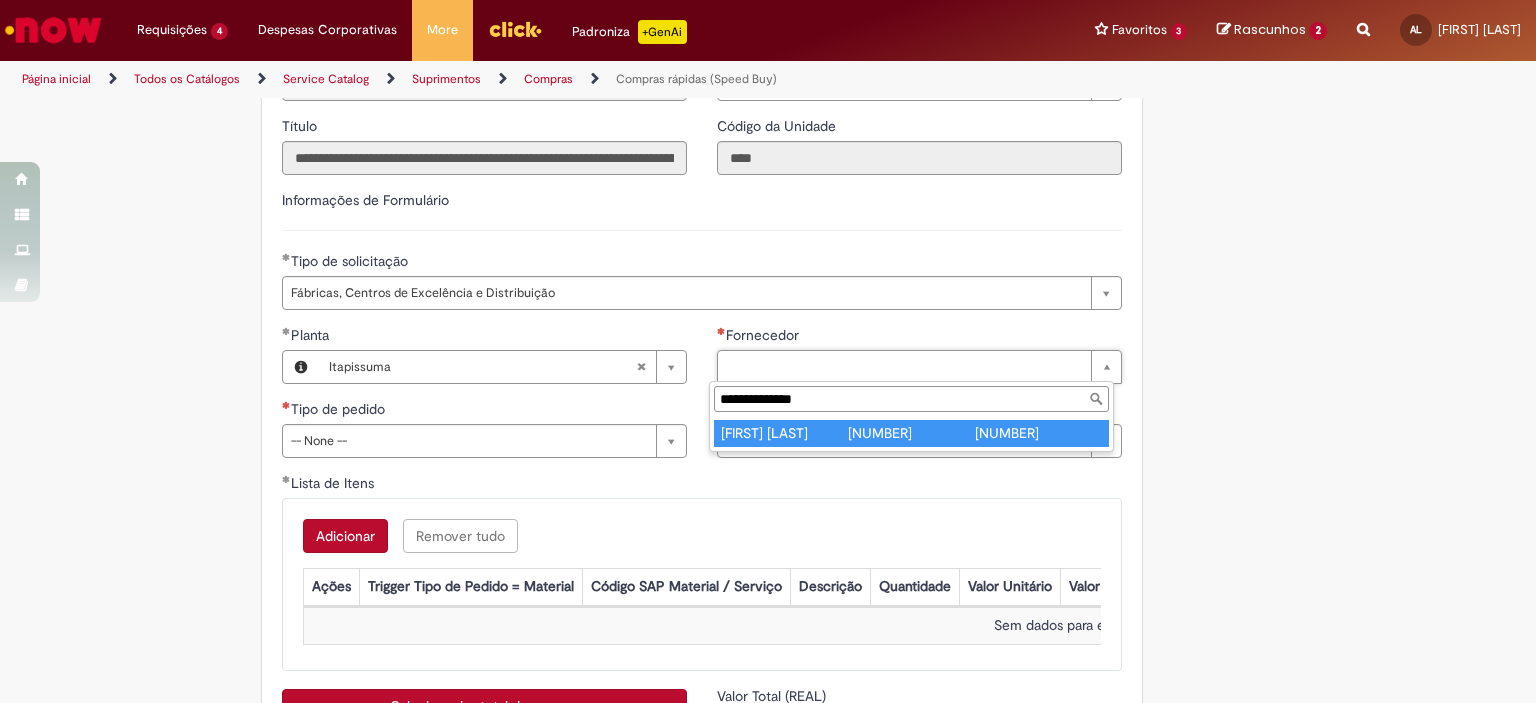 type on "**********" 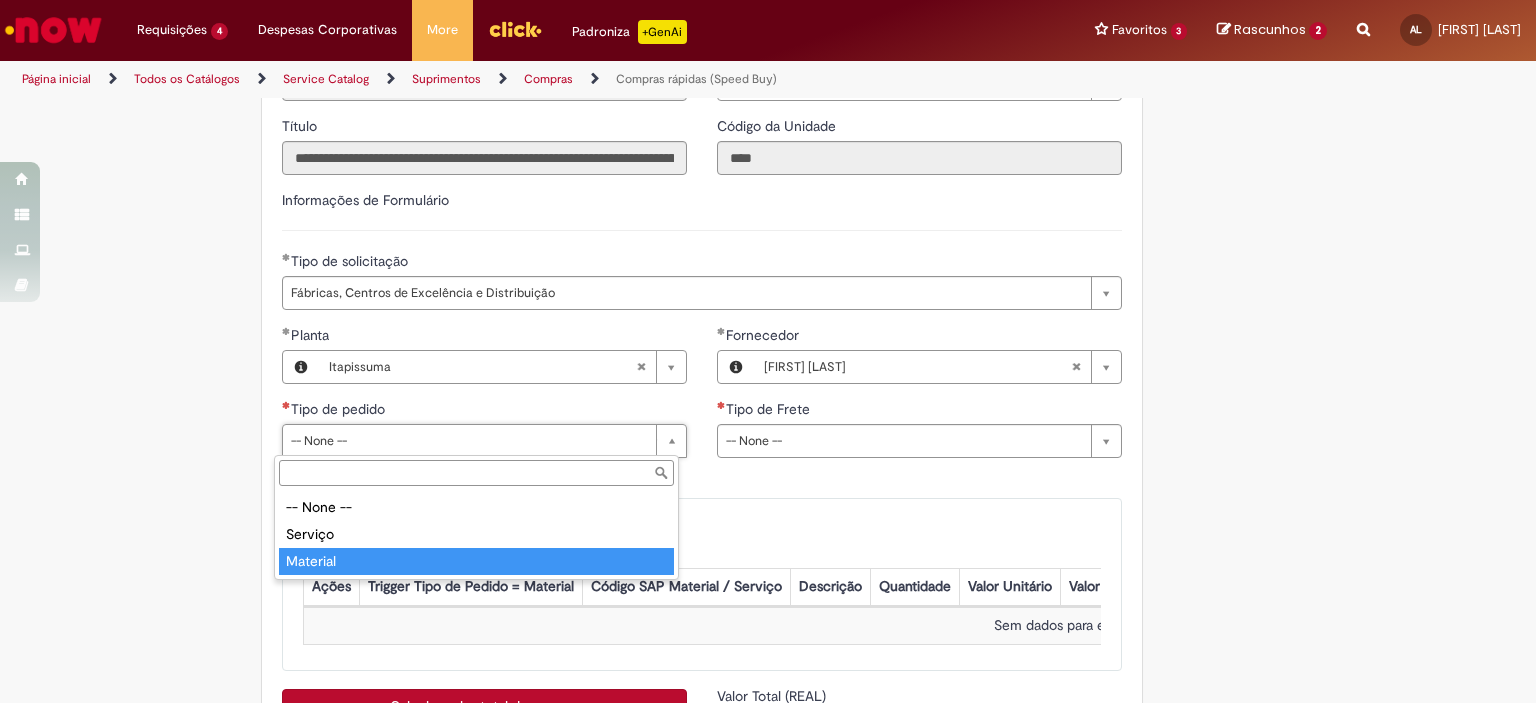 type on "********" 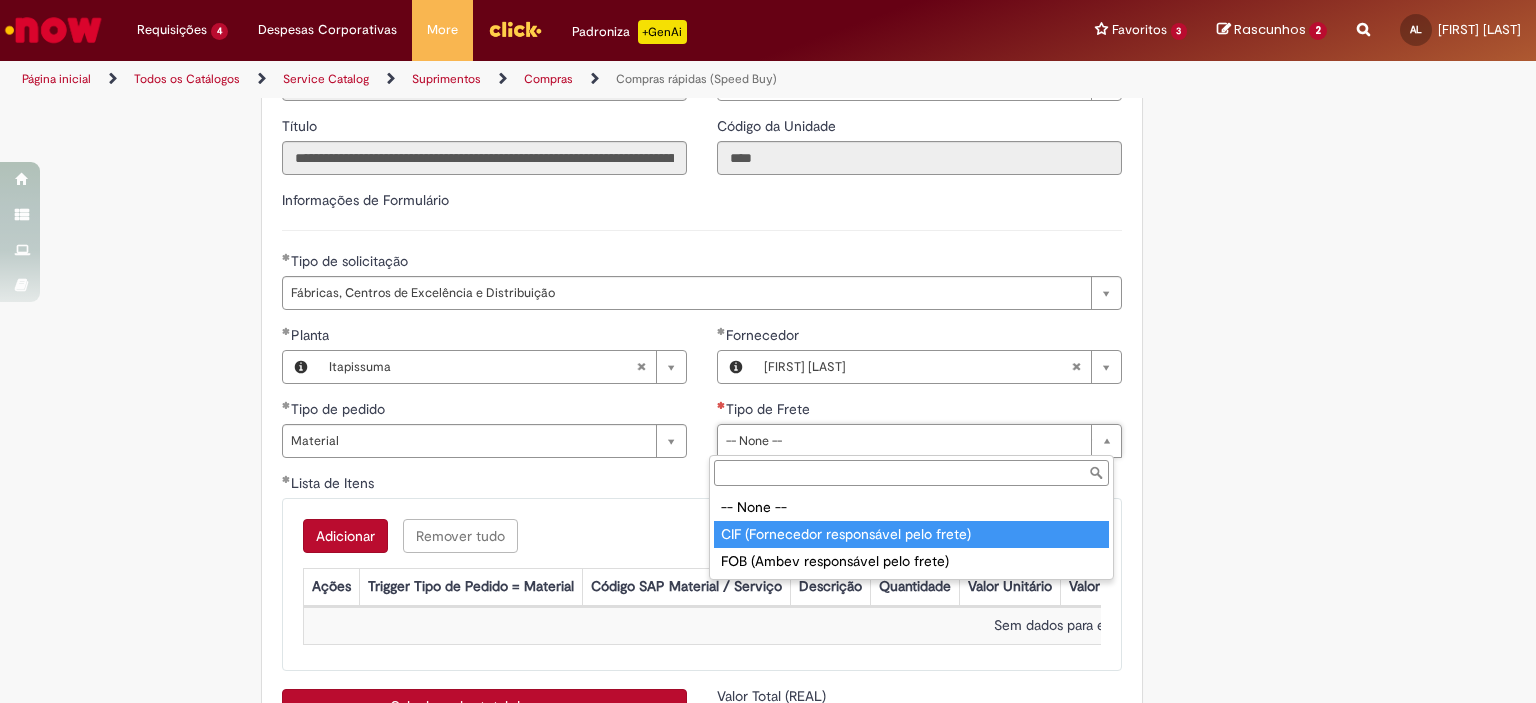 type on "**********" 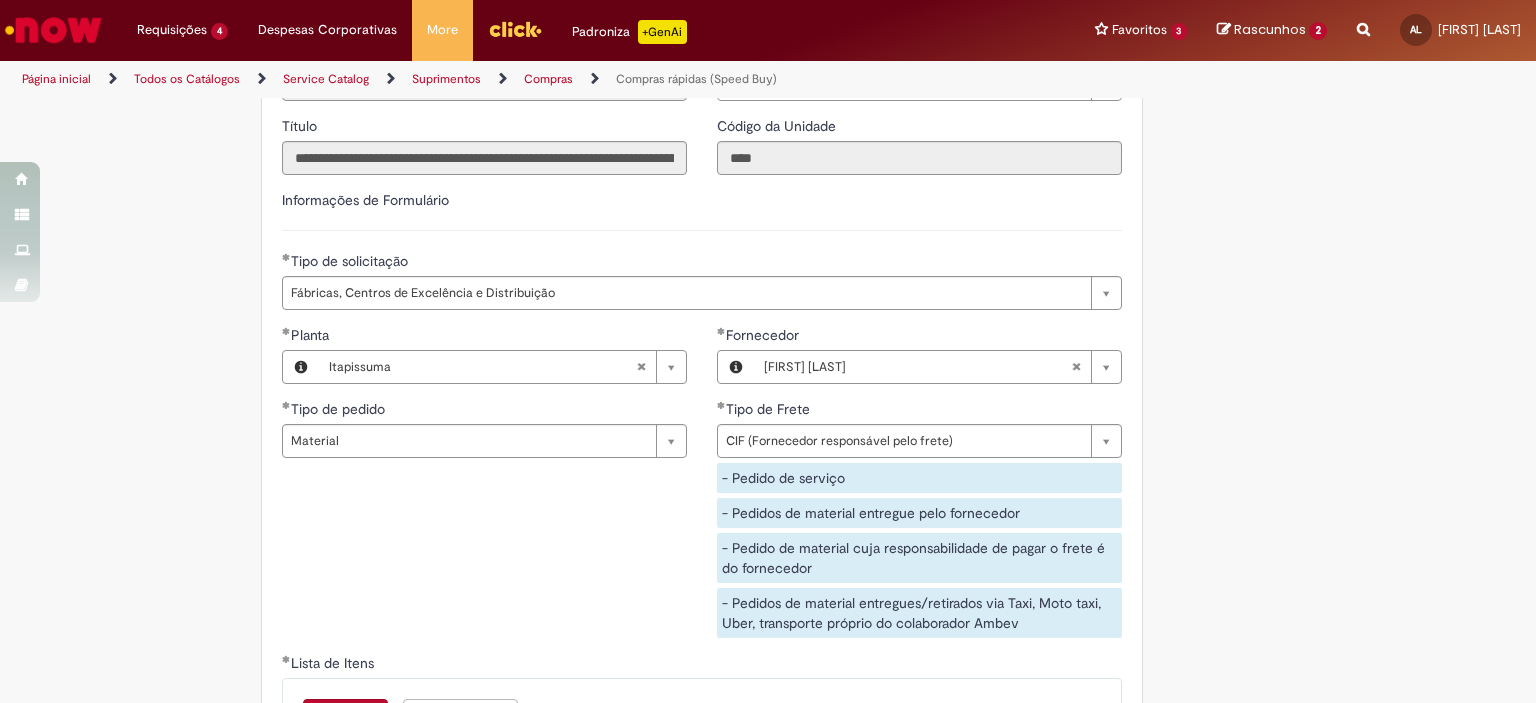 click on "- Pedido de serviço - Pedidos de material entregue pelo fornecedor - Pedido de material cuja responsabilidade de pagar o frete é do fornecedor - Pedidos de material entregues/retirados via Taxi, Moto taxi, Uber, transporte próprio do colaborador Ambev" at bounding box center [919, 550] 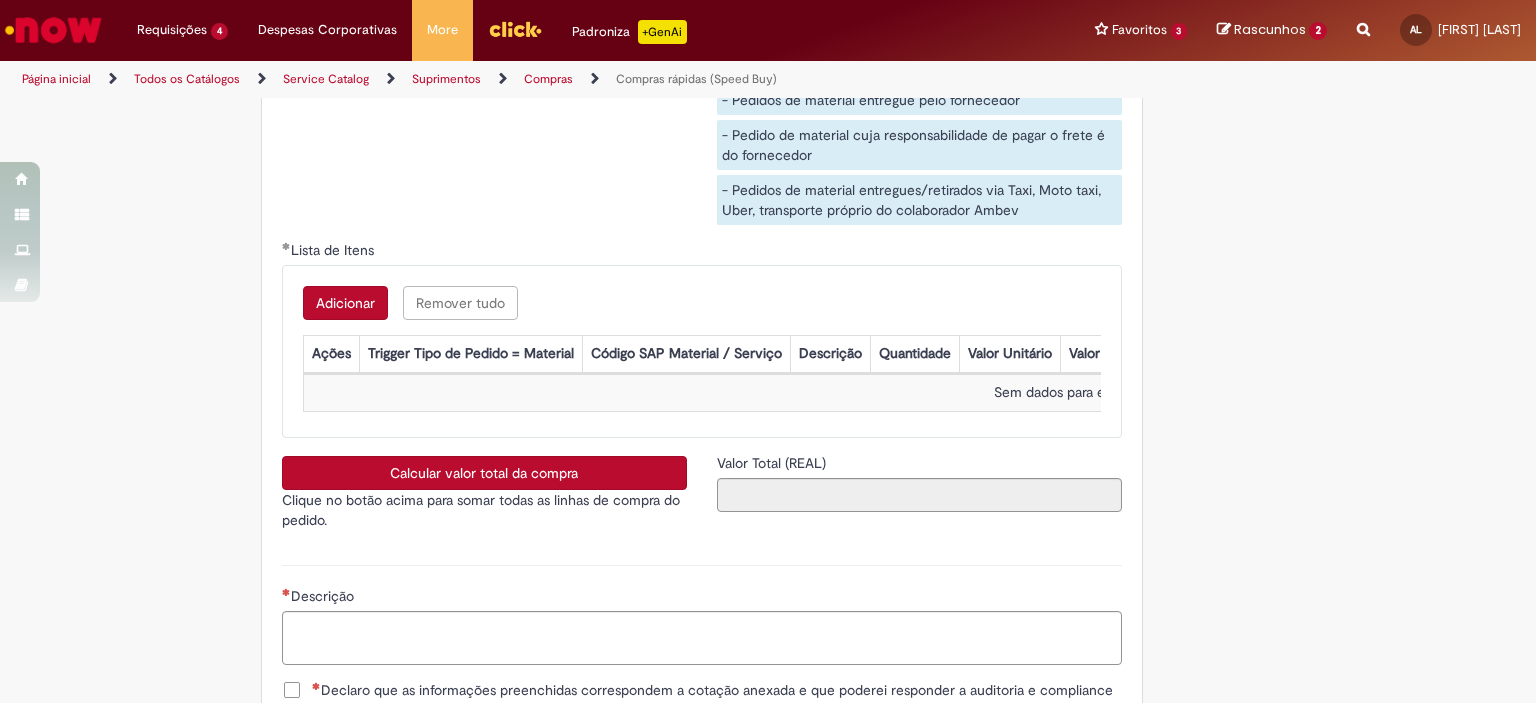scroll, scrollTop: 3289, scrollLeft: 0, axis: vertical 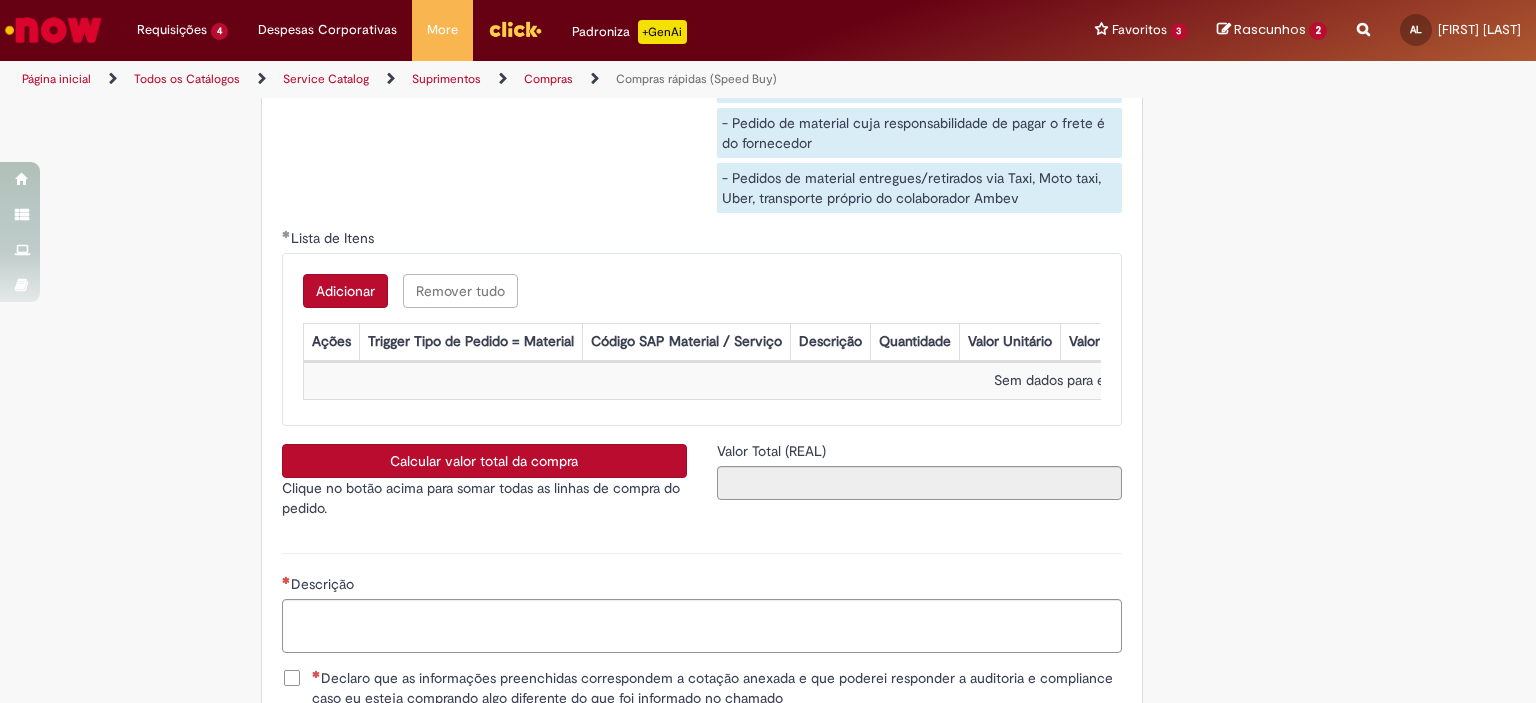 click on "Adicionar" at bounding box center (345, 291) 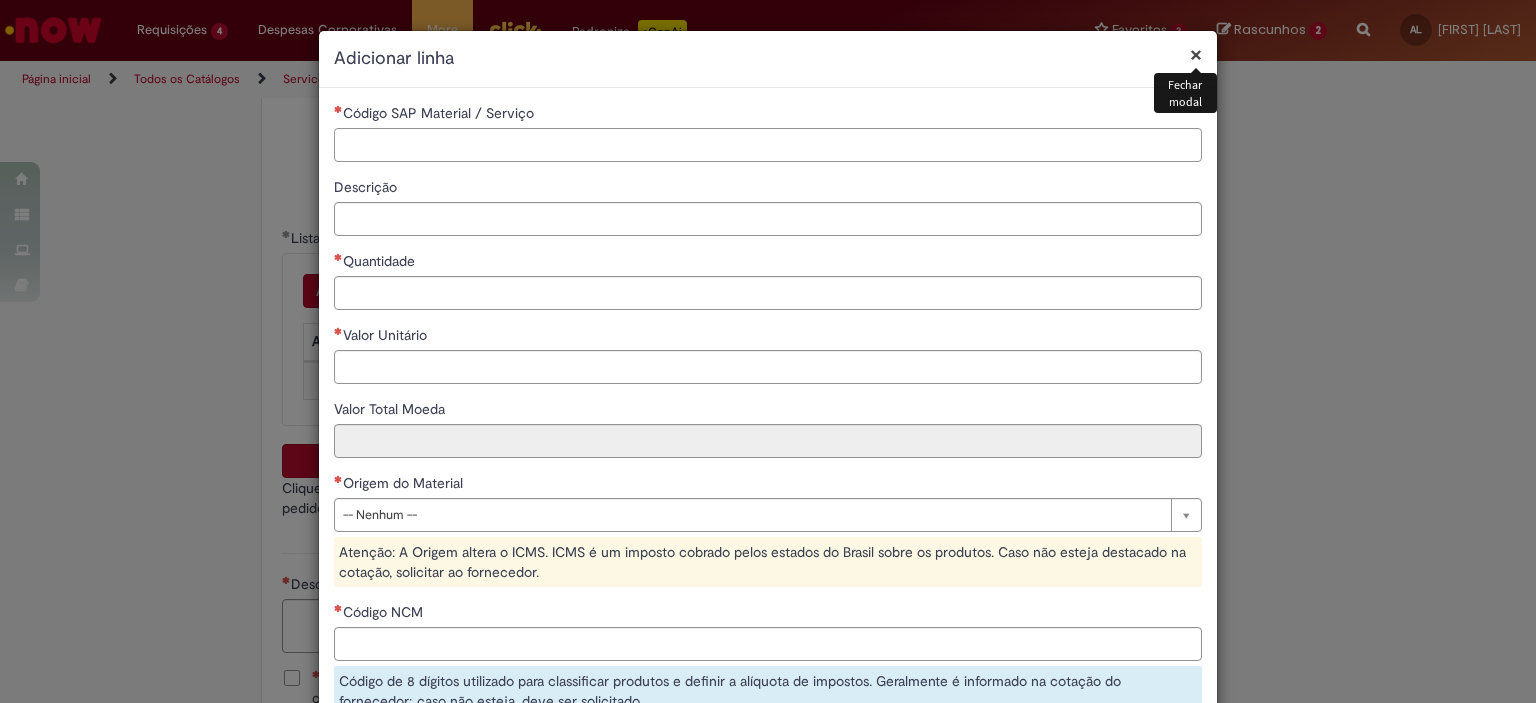 click on "Código SAP Material / Serviço" at bounding box center [768, 145] 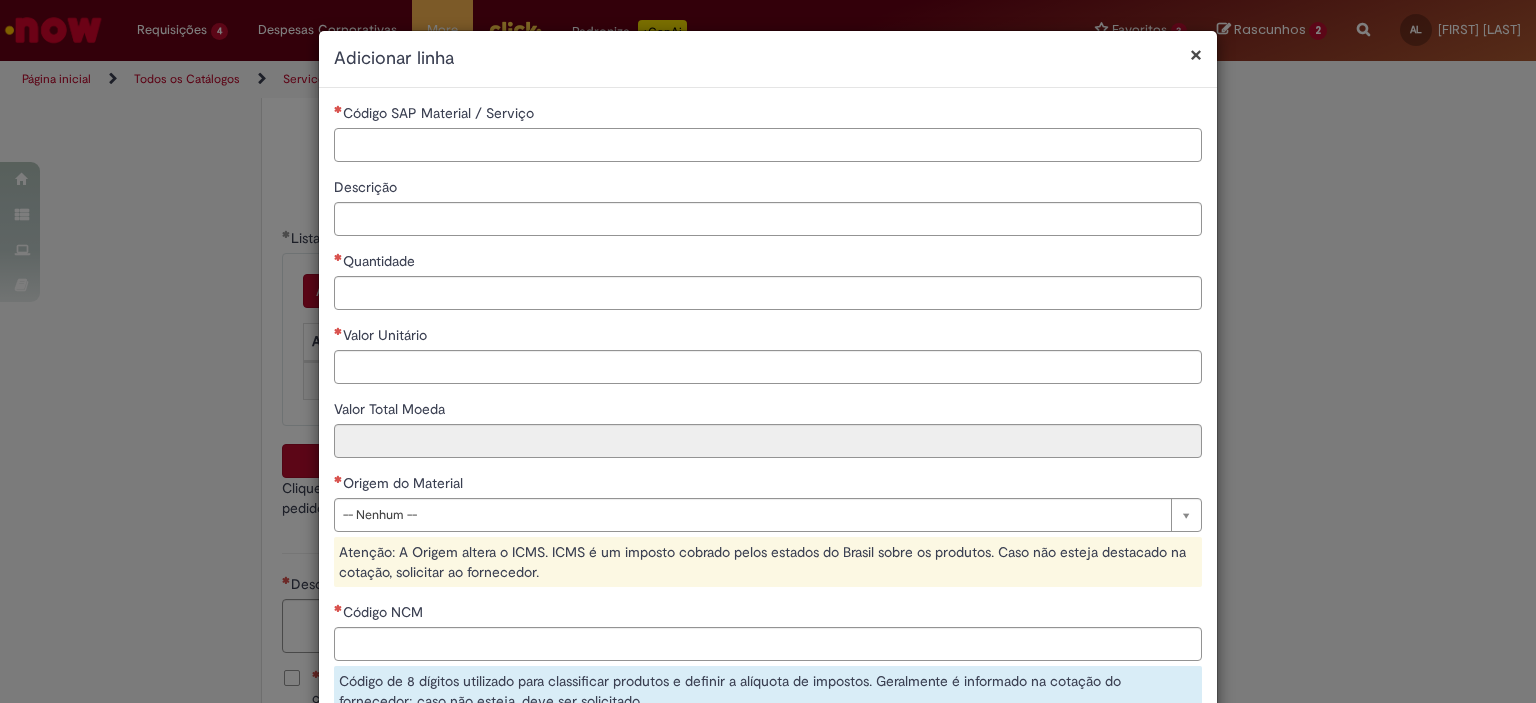 paste on "********" 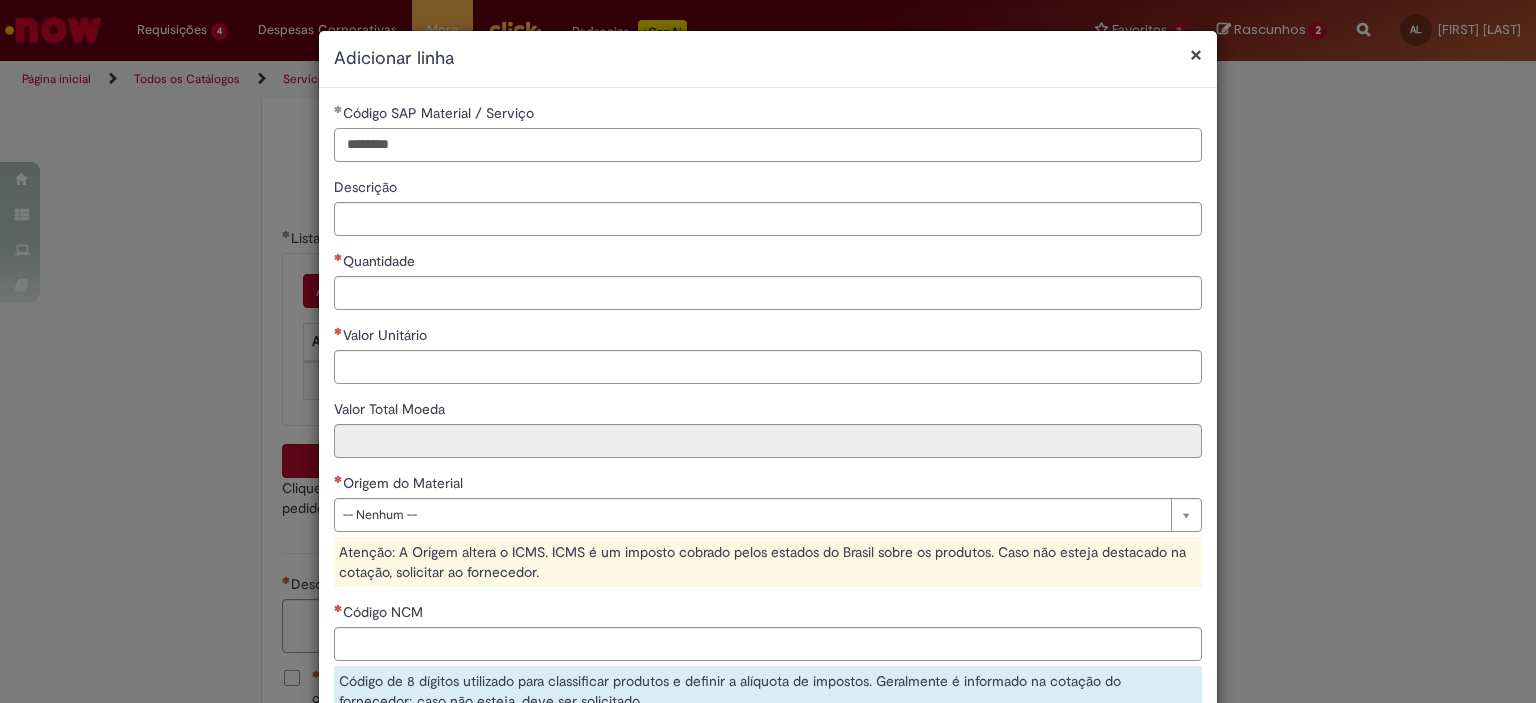 type on "********" 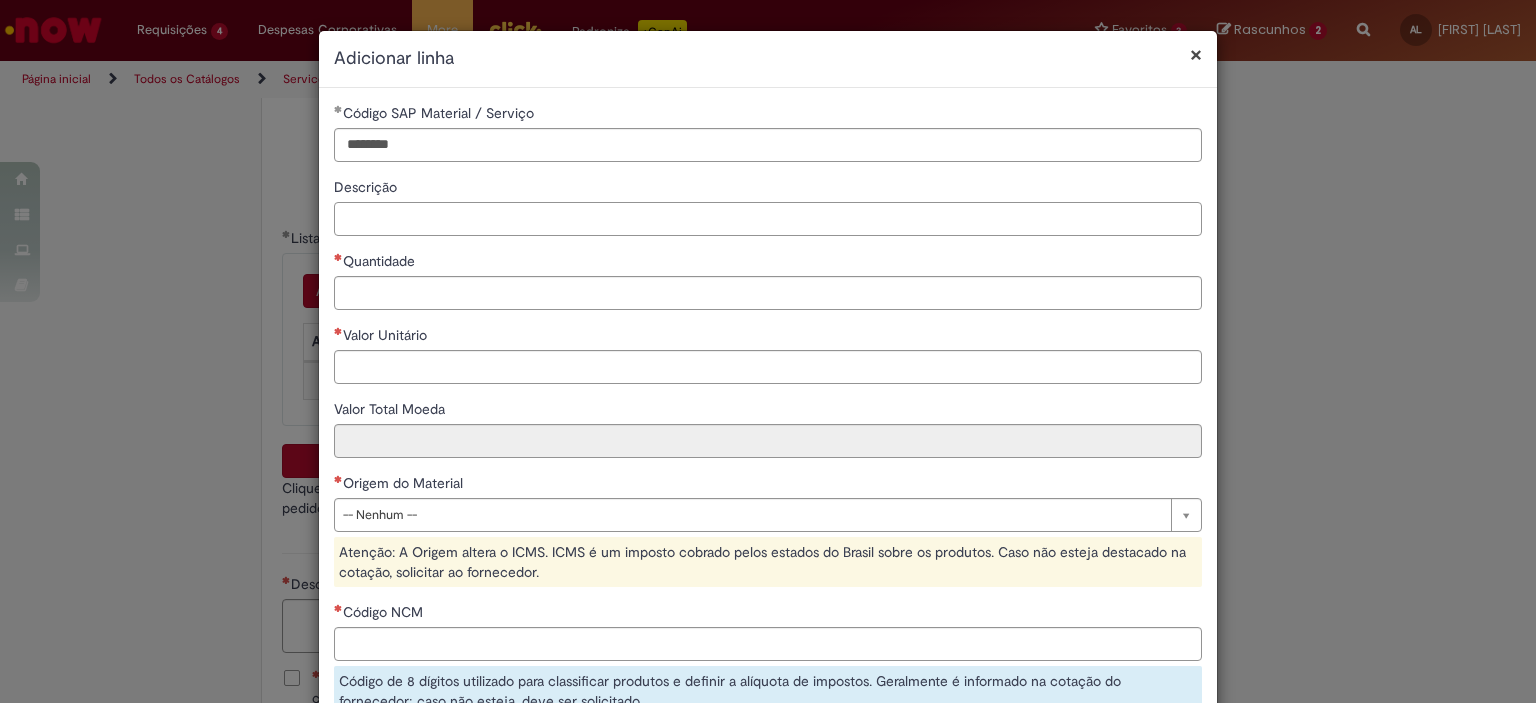 click on "Descrição" at bounding box center (768, 219) 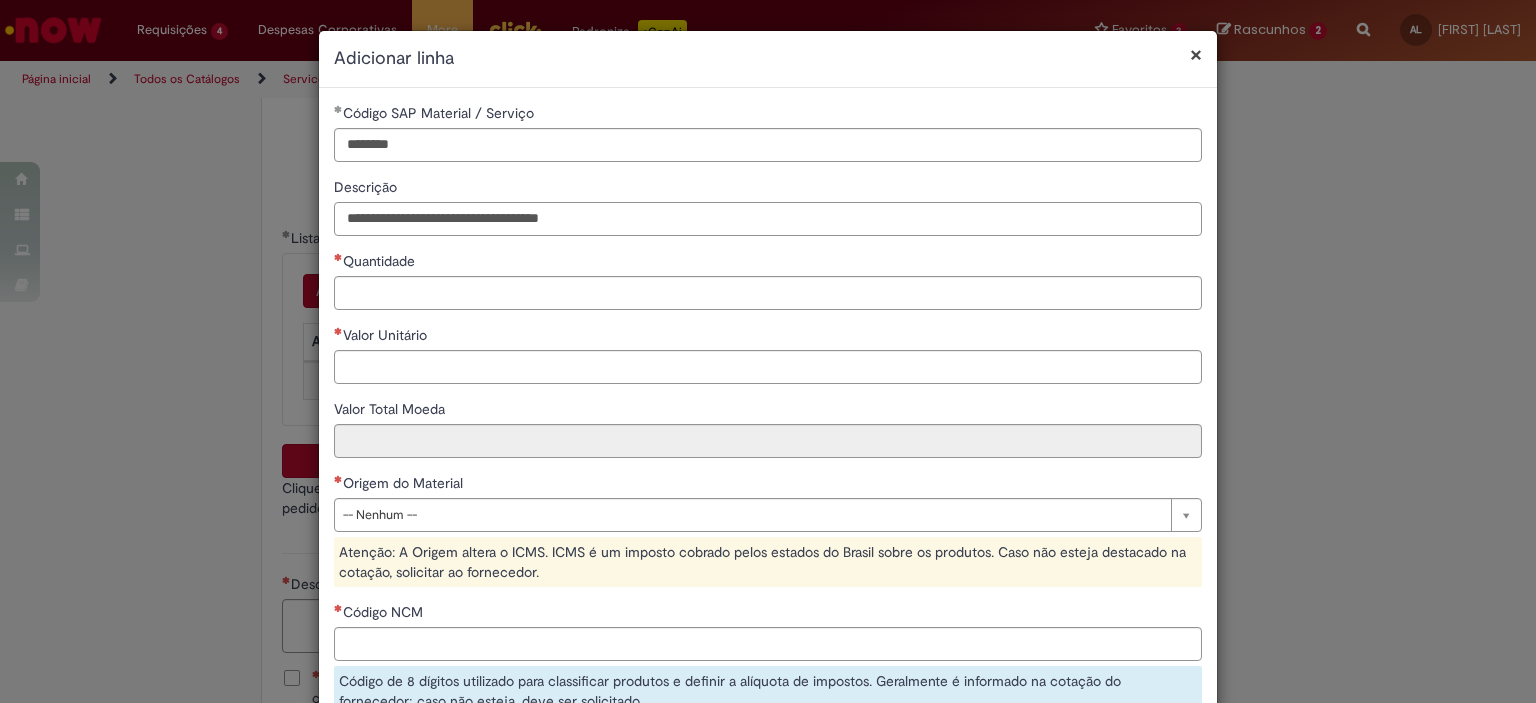 type on "**********" 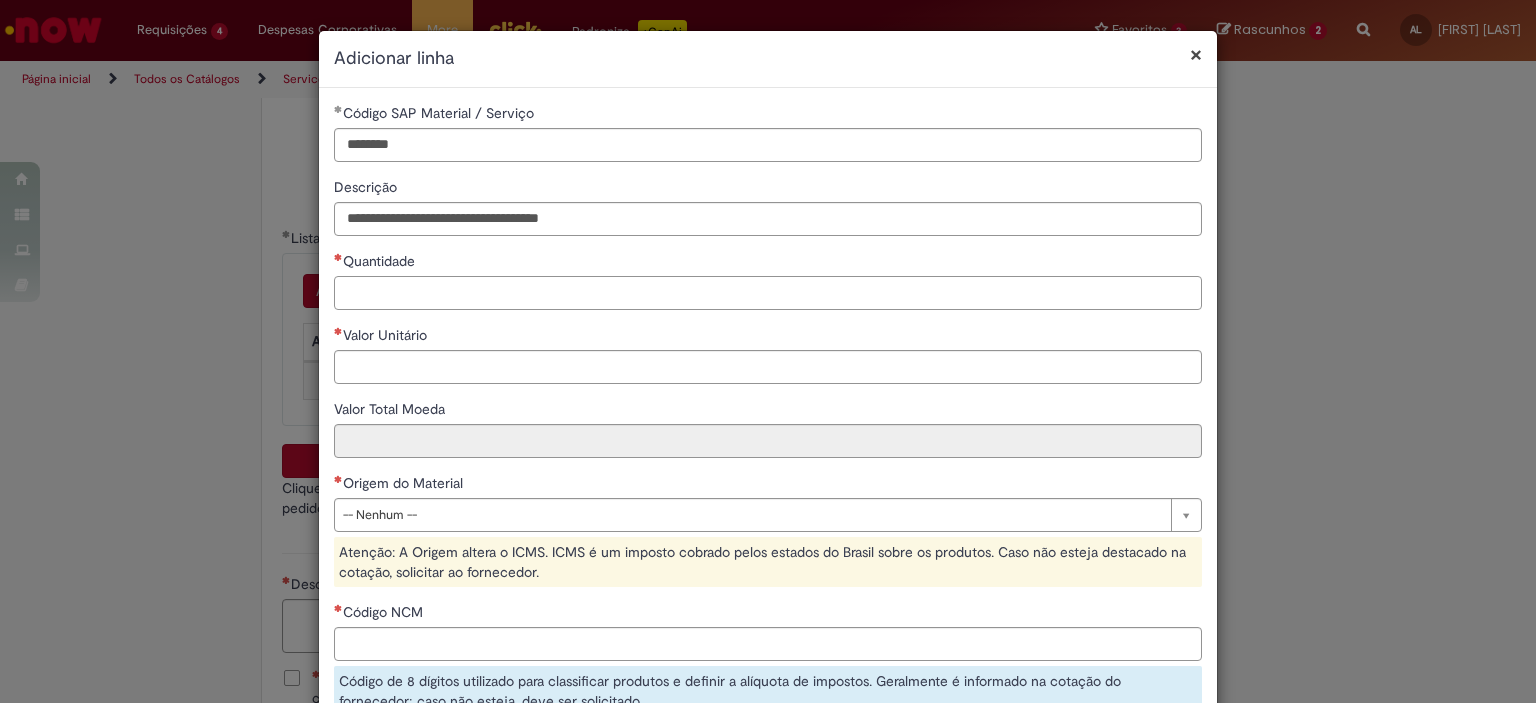 click on "Quantidade" at bounding box center [768, 293] 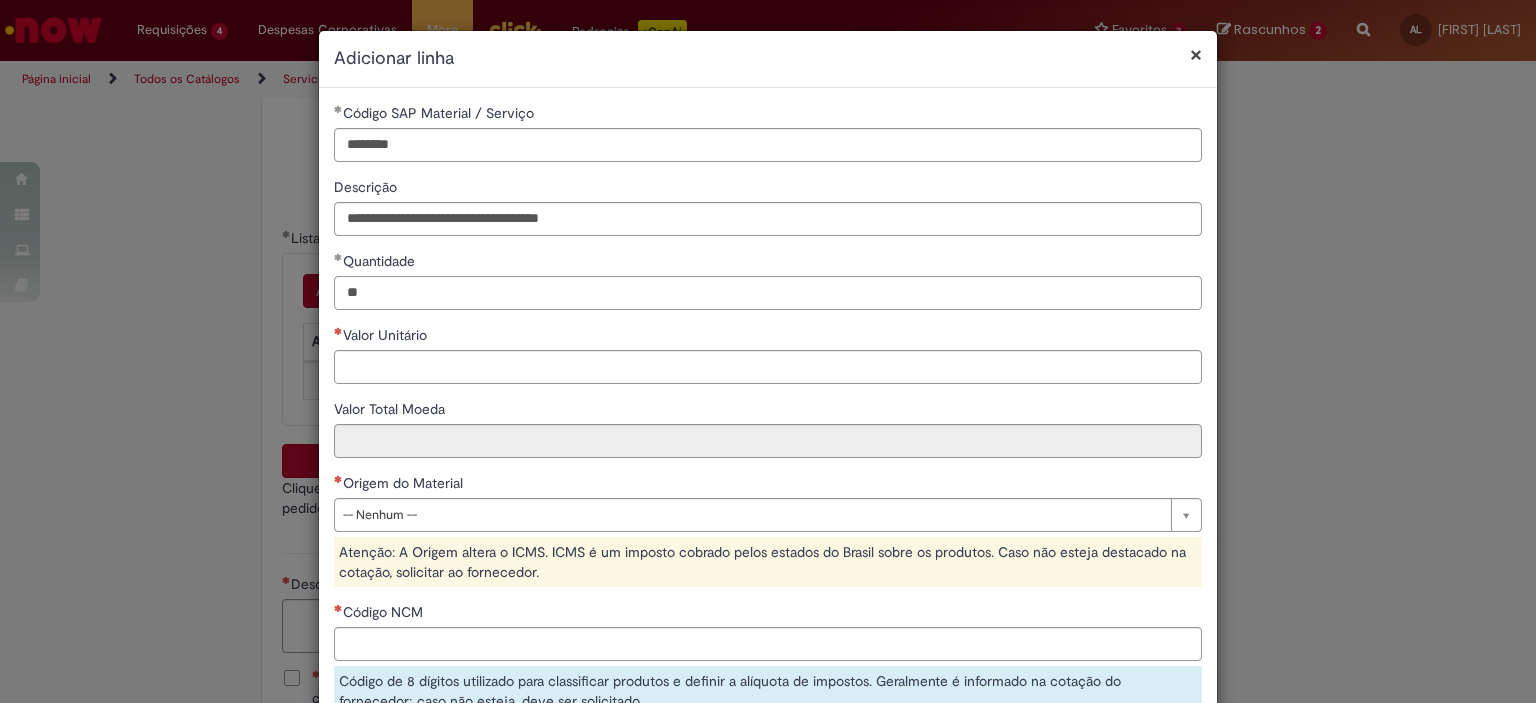 type on "**" 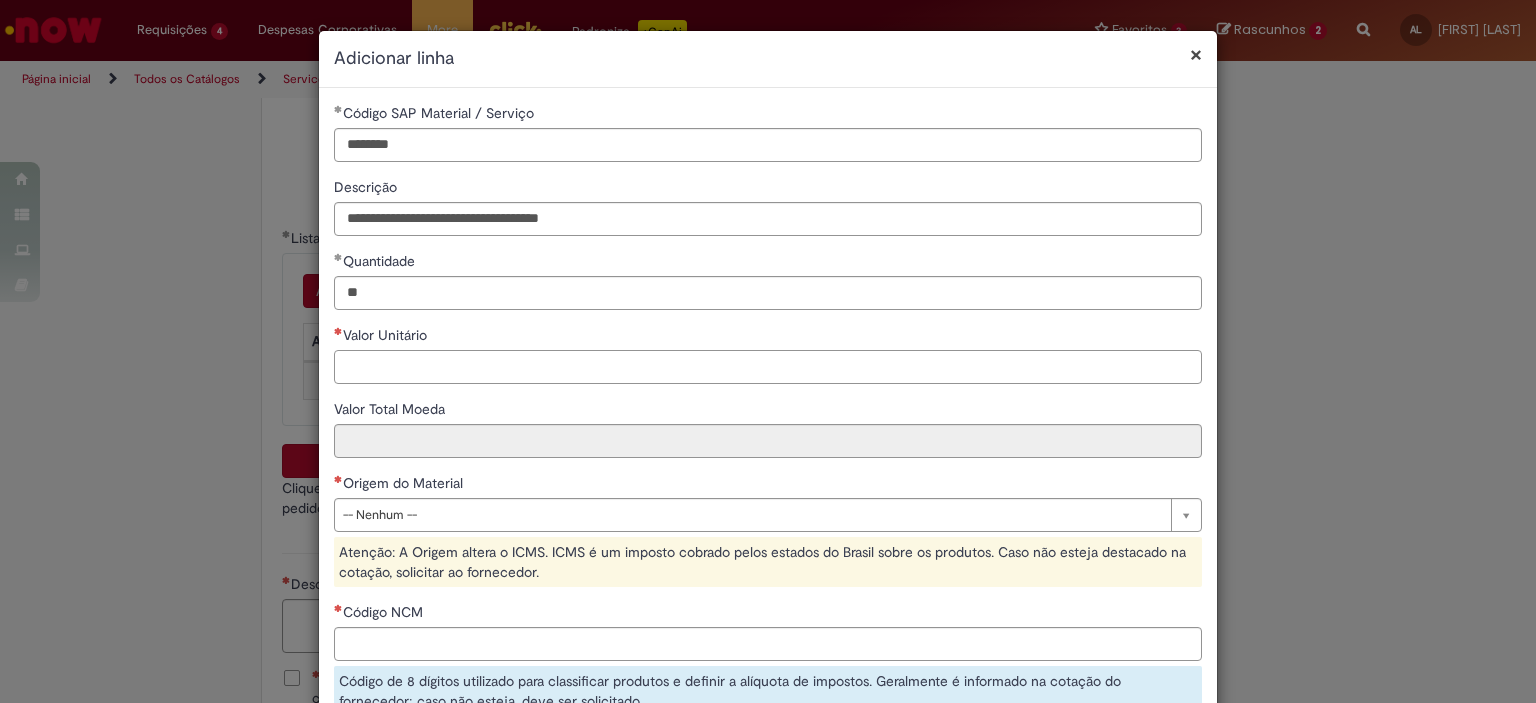 click on "Valor Unitário" at bounding box center (768, 367) 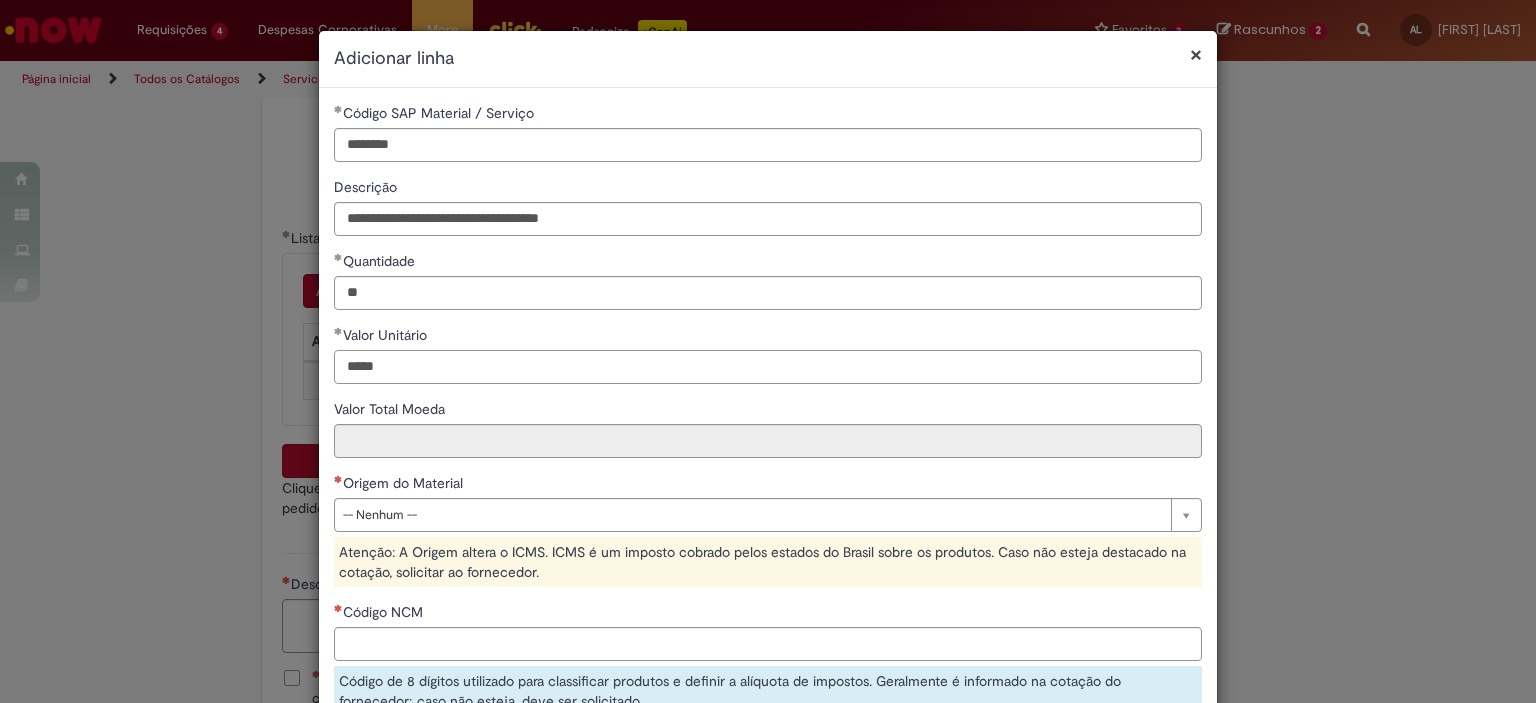 type on "*****" 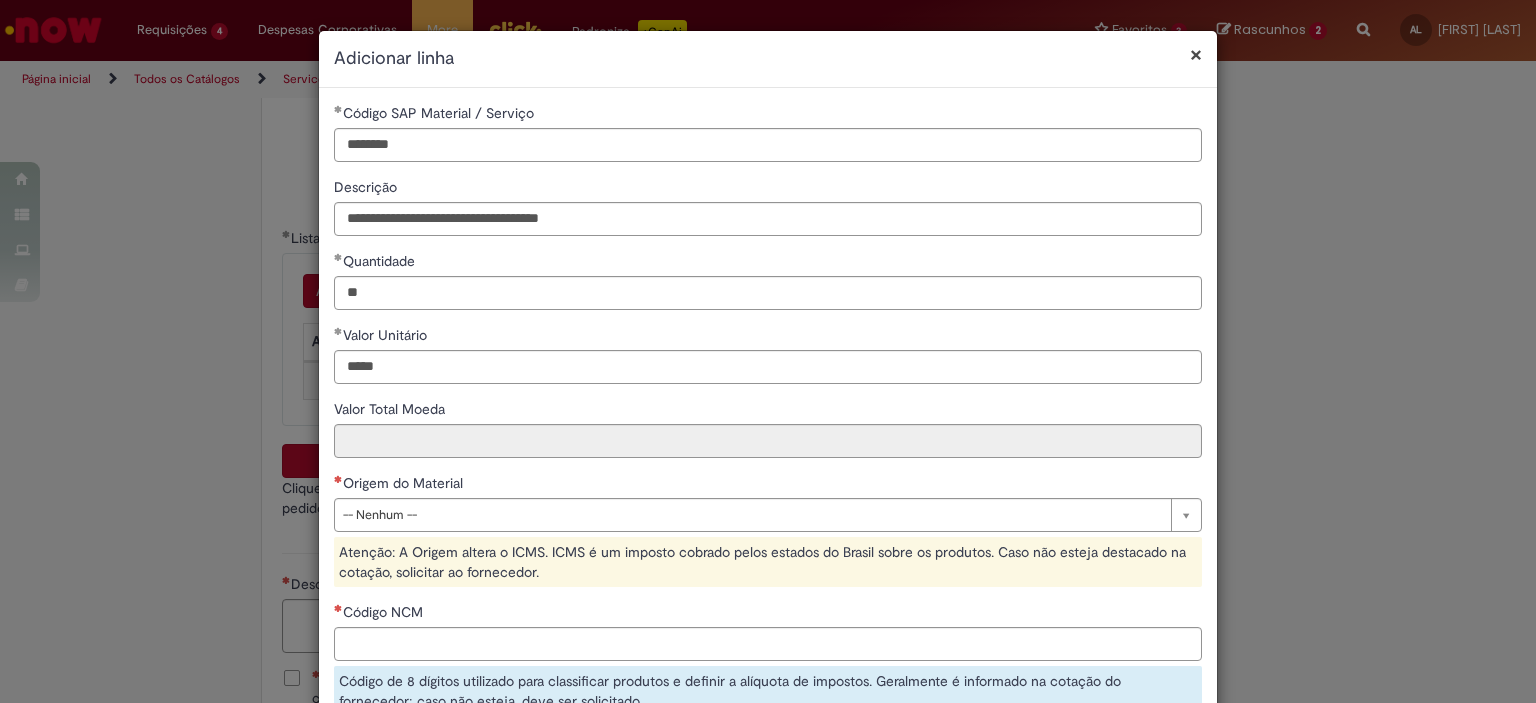 type on "******" 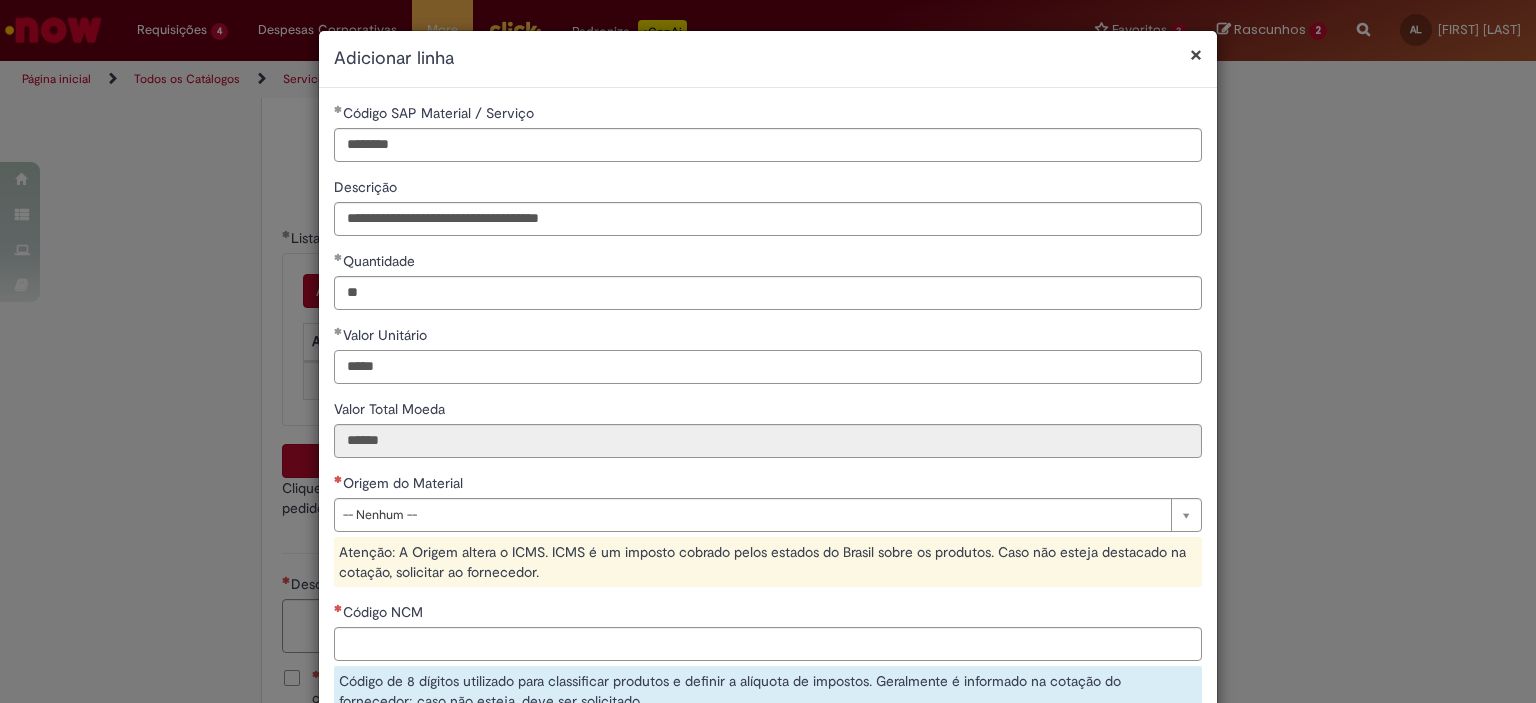 type on "*****" 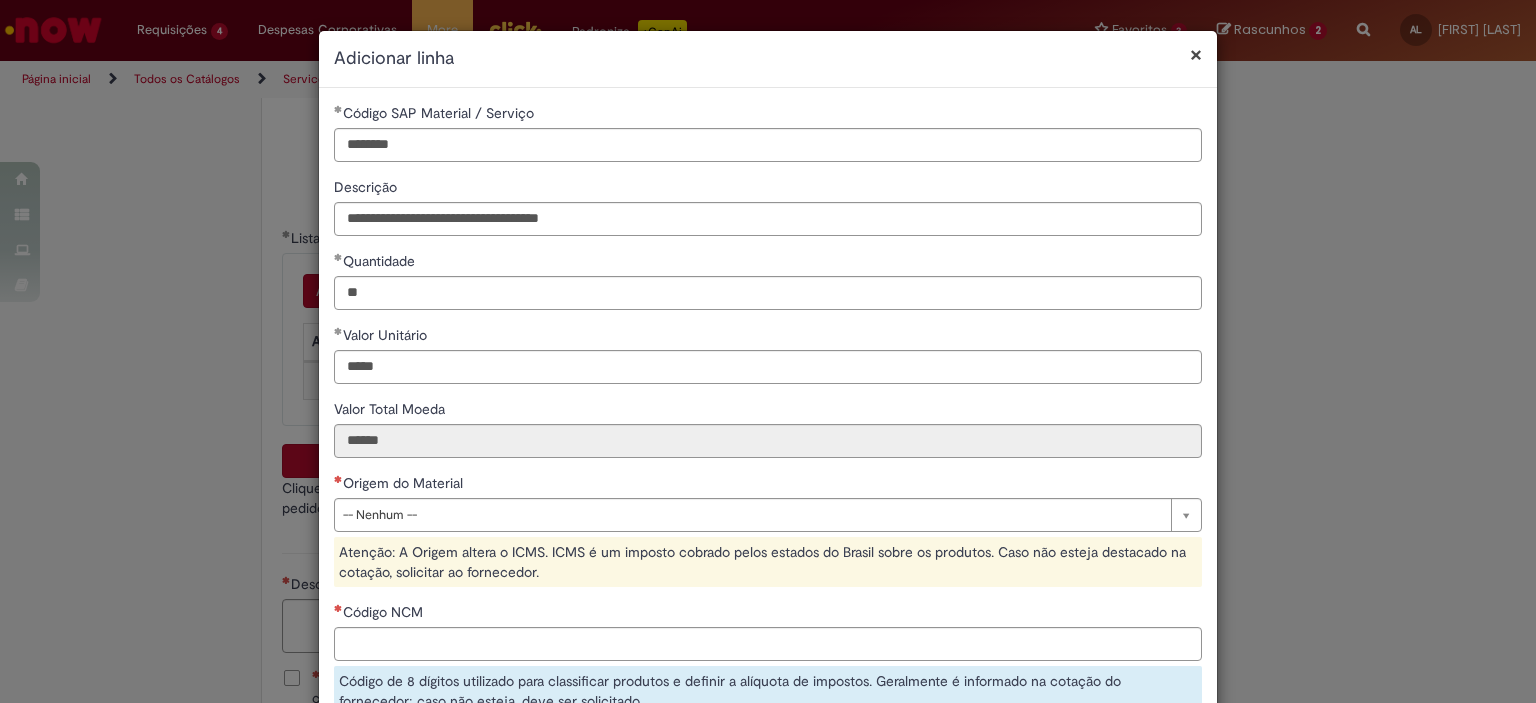type on "******" 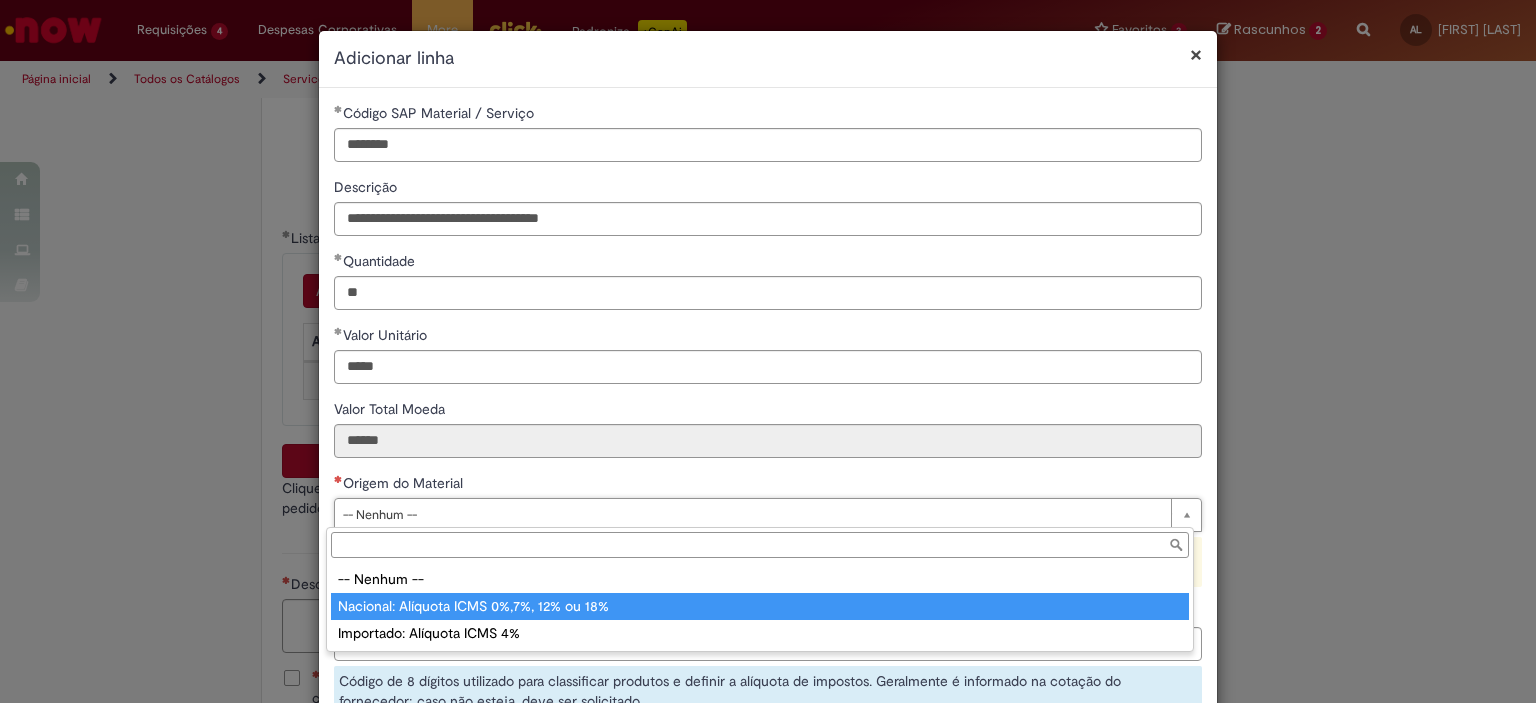 type on "**********" 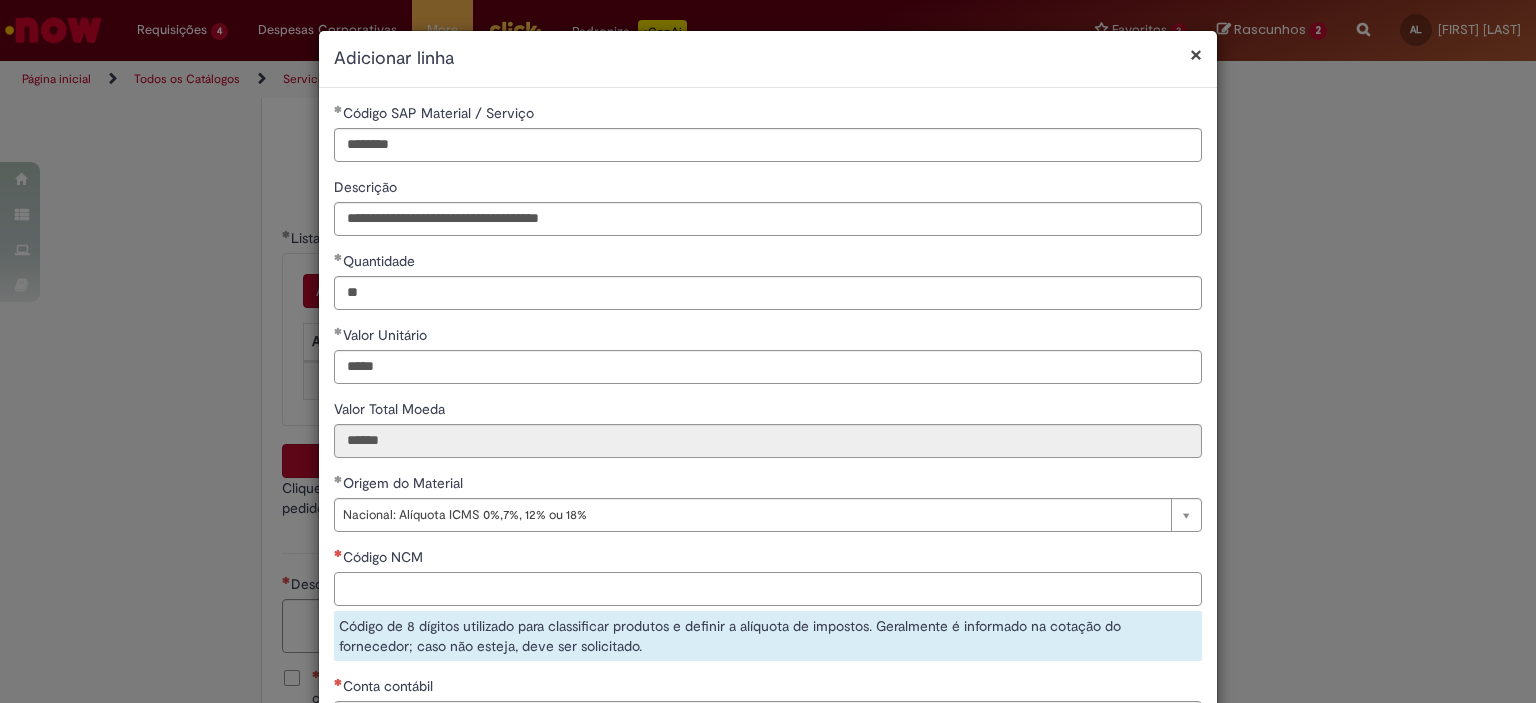 click on "Código NCM" at bounding box center (768, 589) 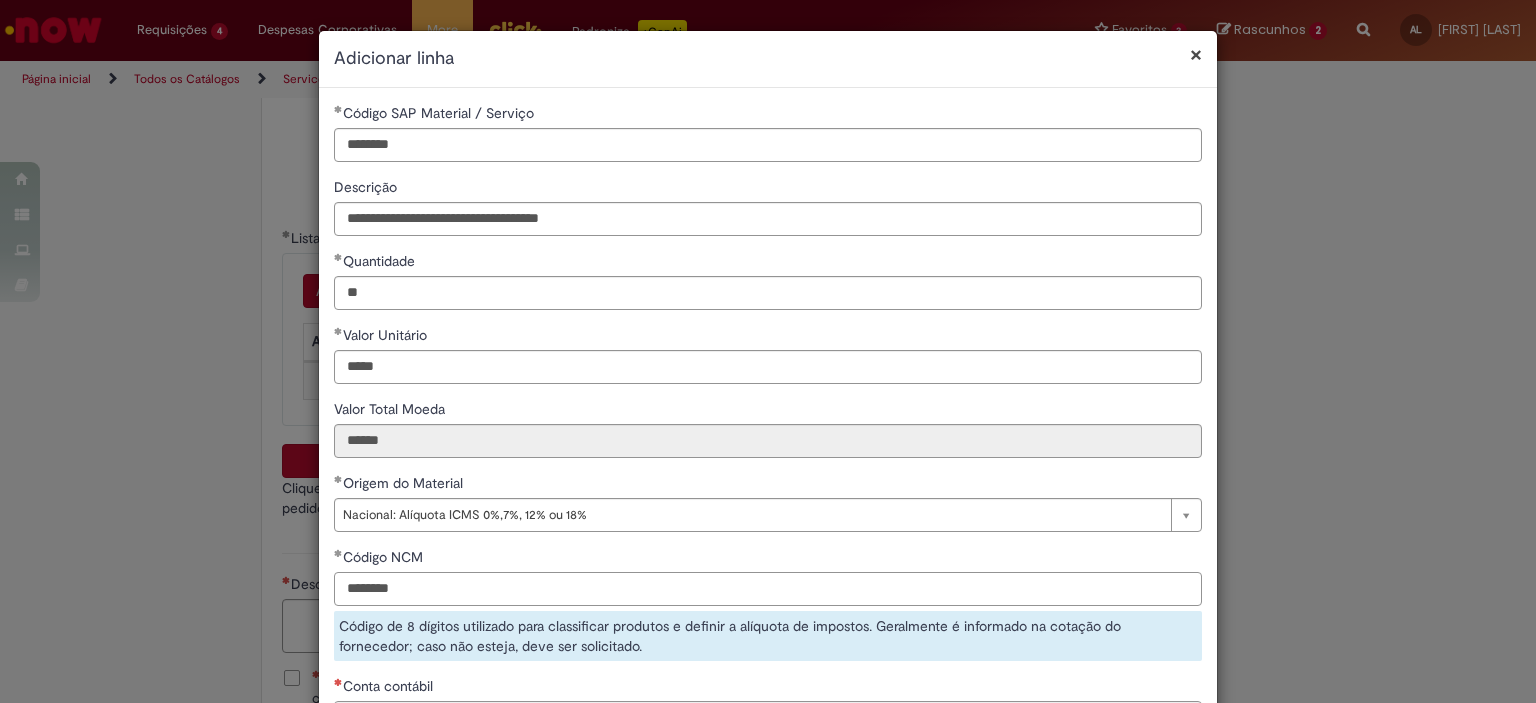 type on "********" 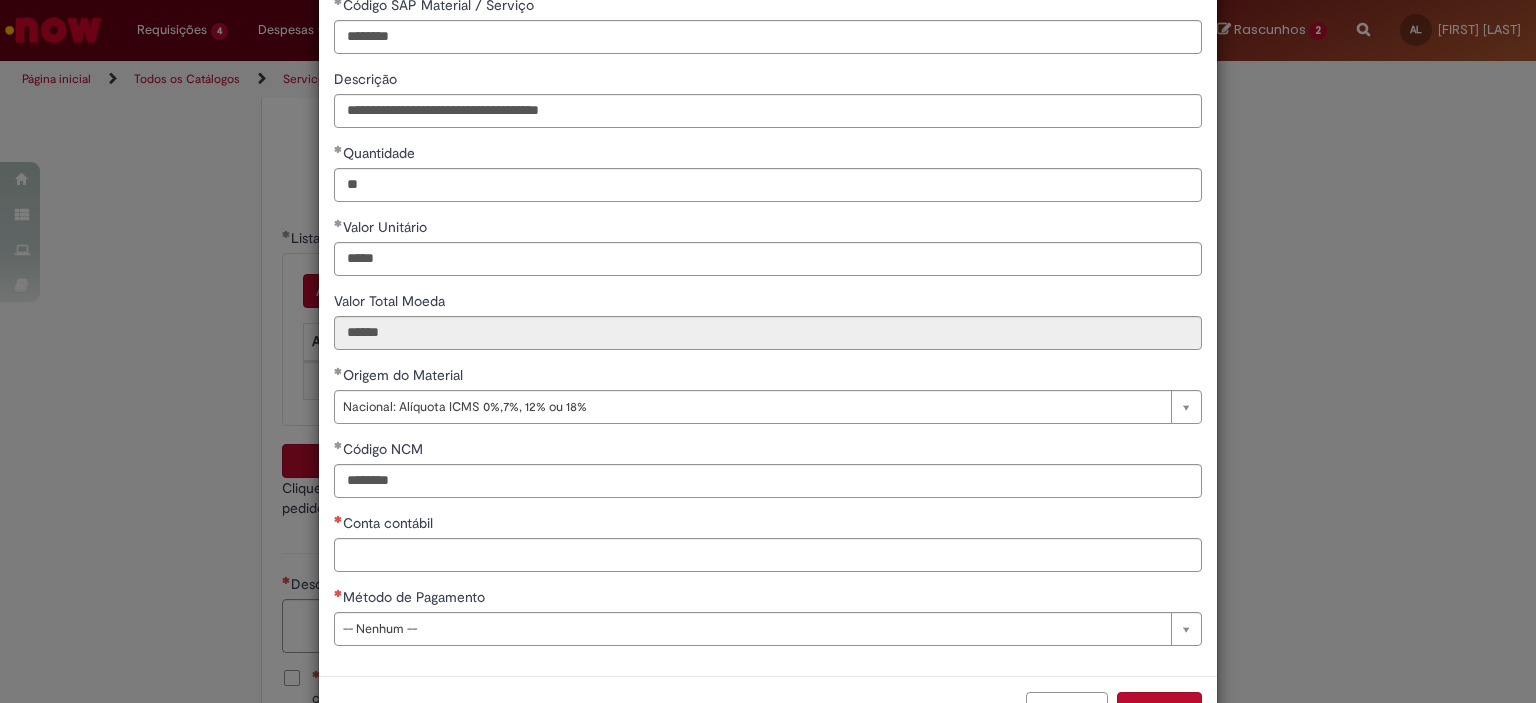 scroll, scrollTop: 108, scrollLeft: 0, axis: vertical 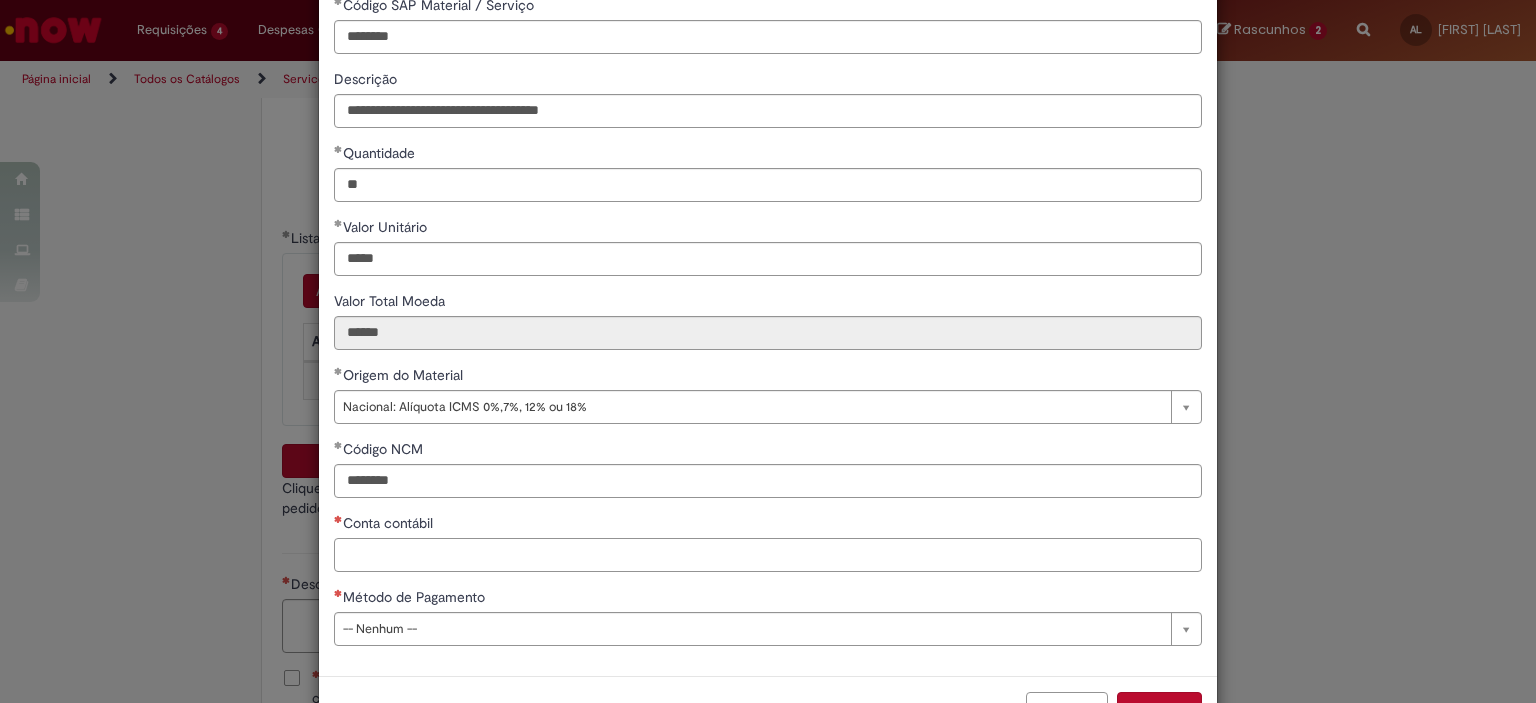 click on "Conta contábil" at bounding box center (768, 555) 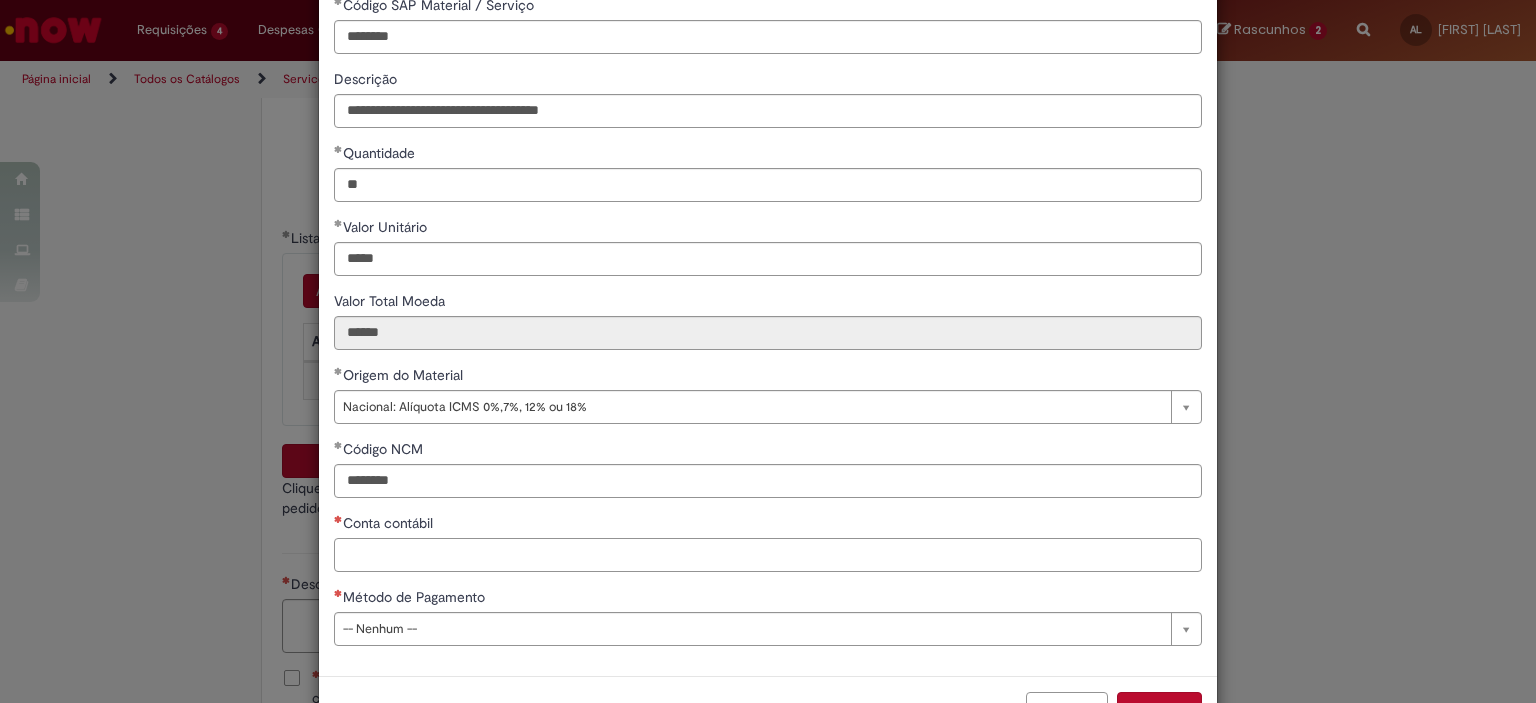 paste on "********" 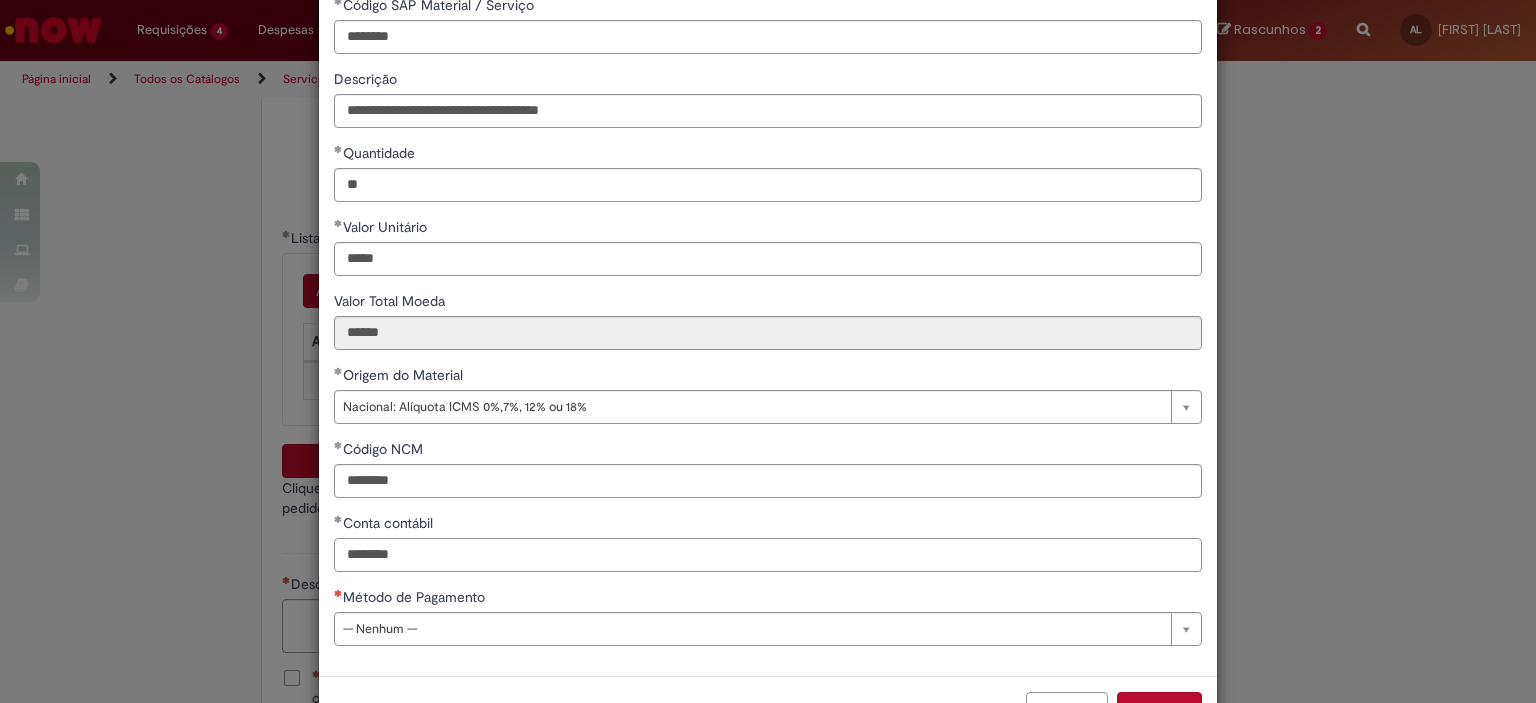 type on "********" 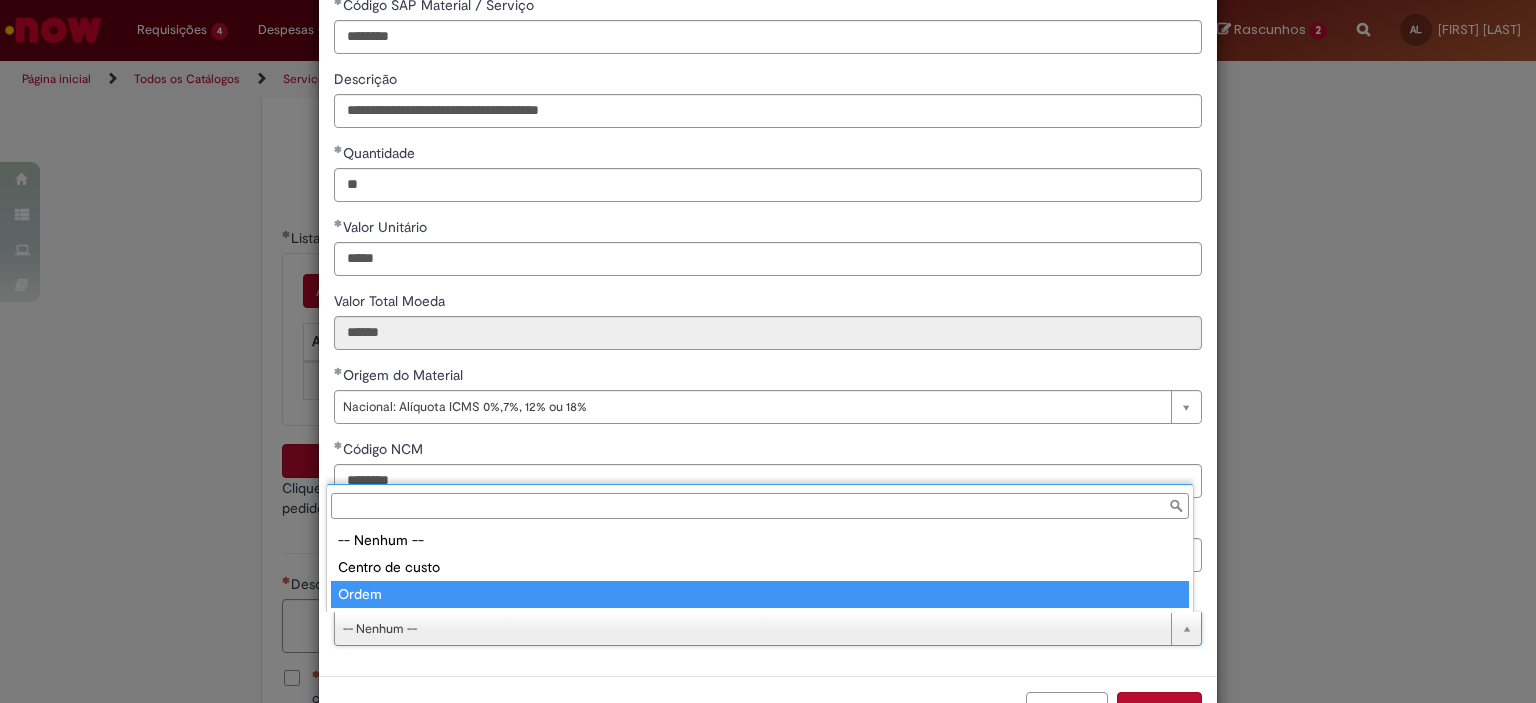 type on "*****" 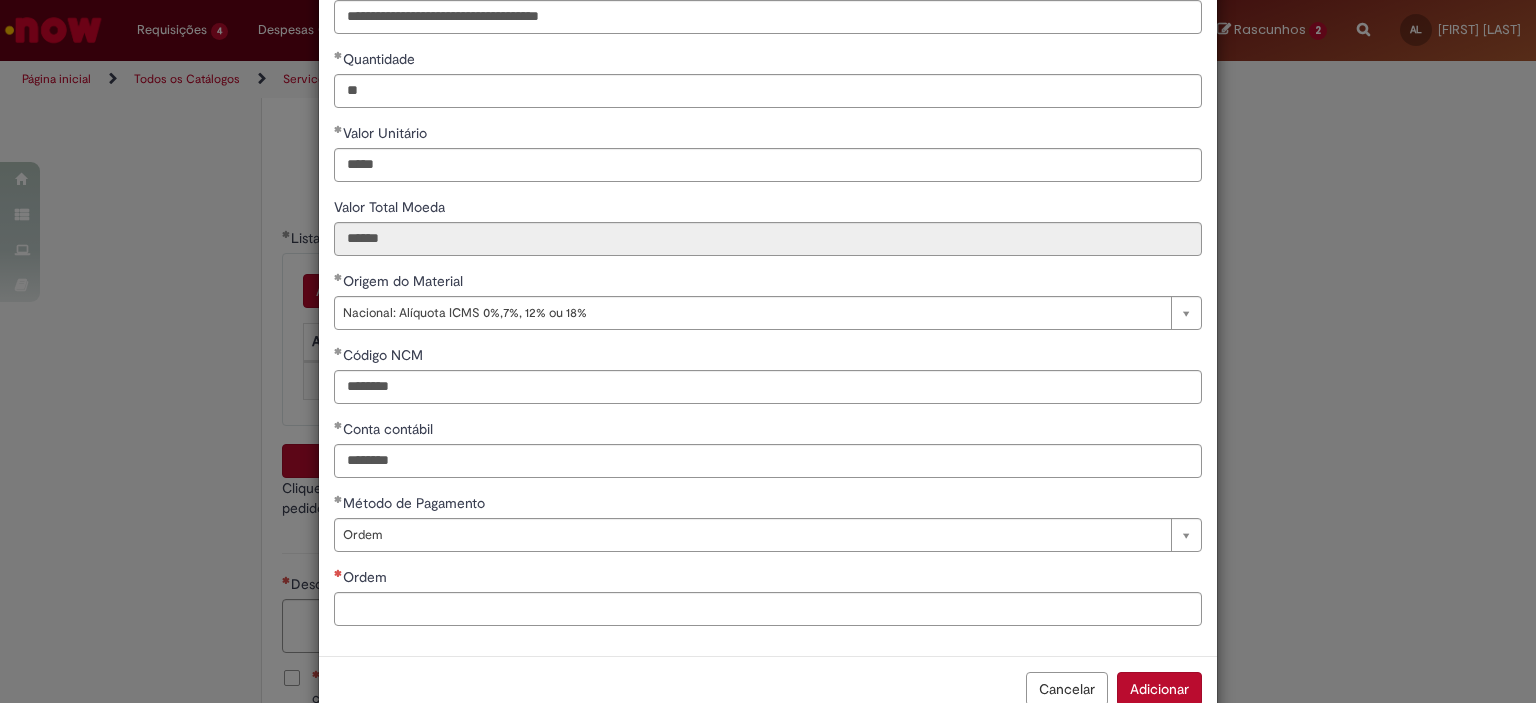 scroll, scrollTop: 208, scrollLeft: 0, axis: vertical 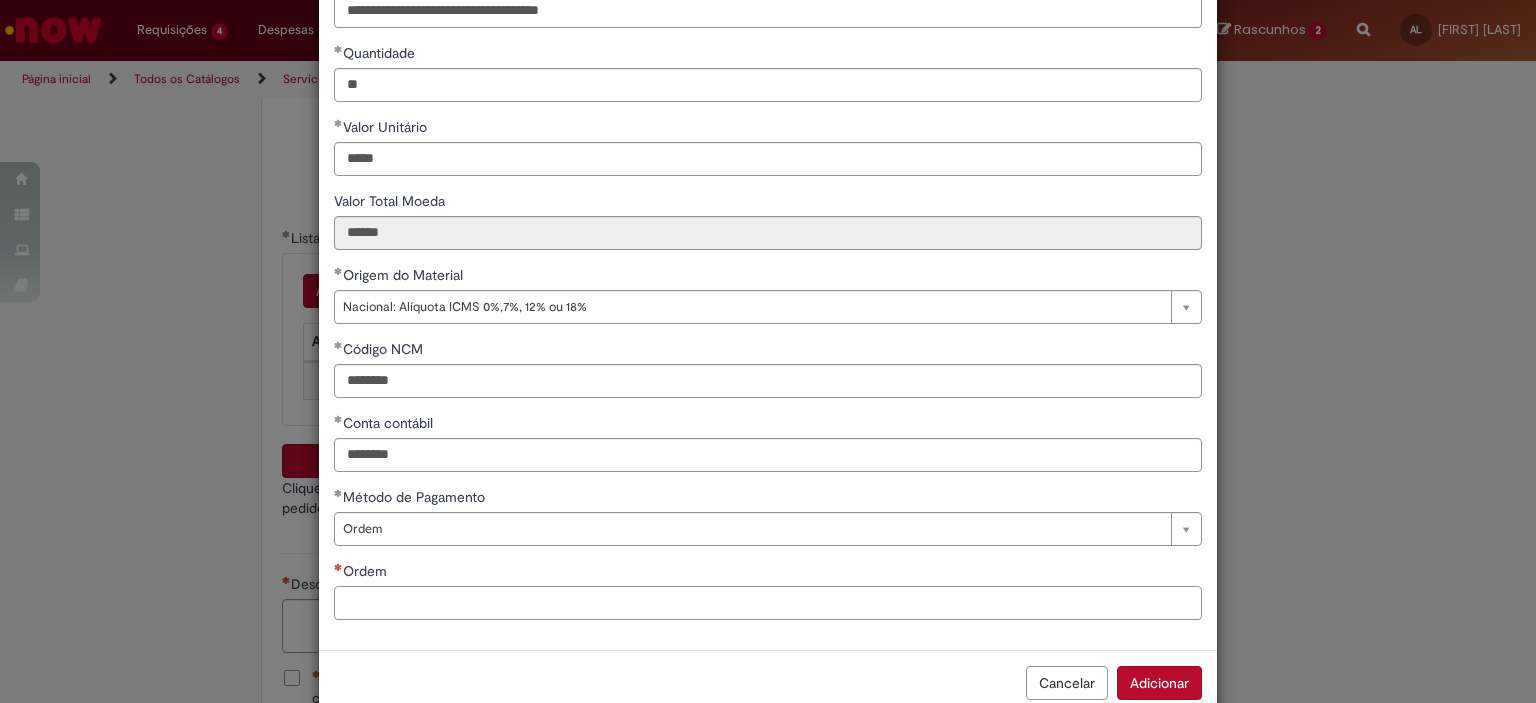 click on "Ordem" at bounding box center (768, 603) 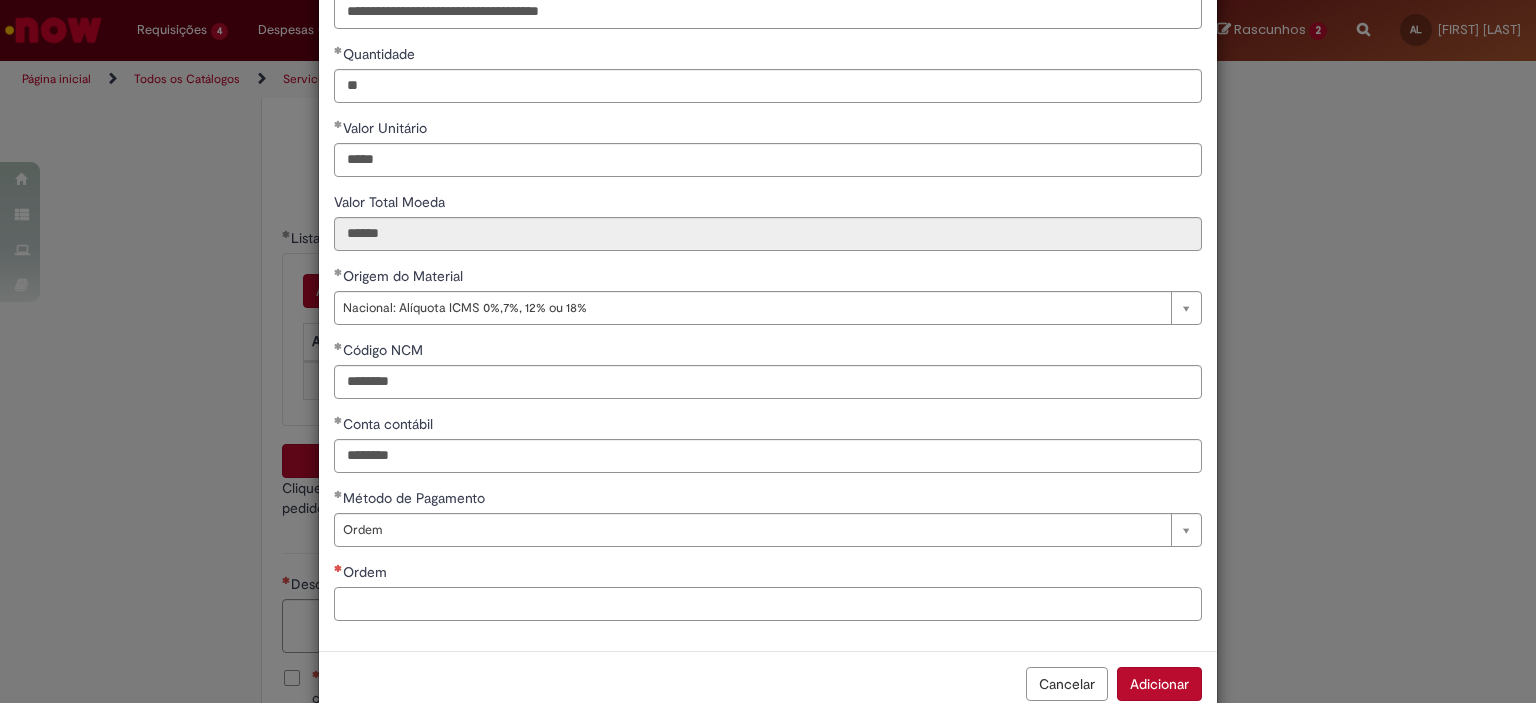 paste on "**********" 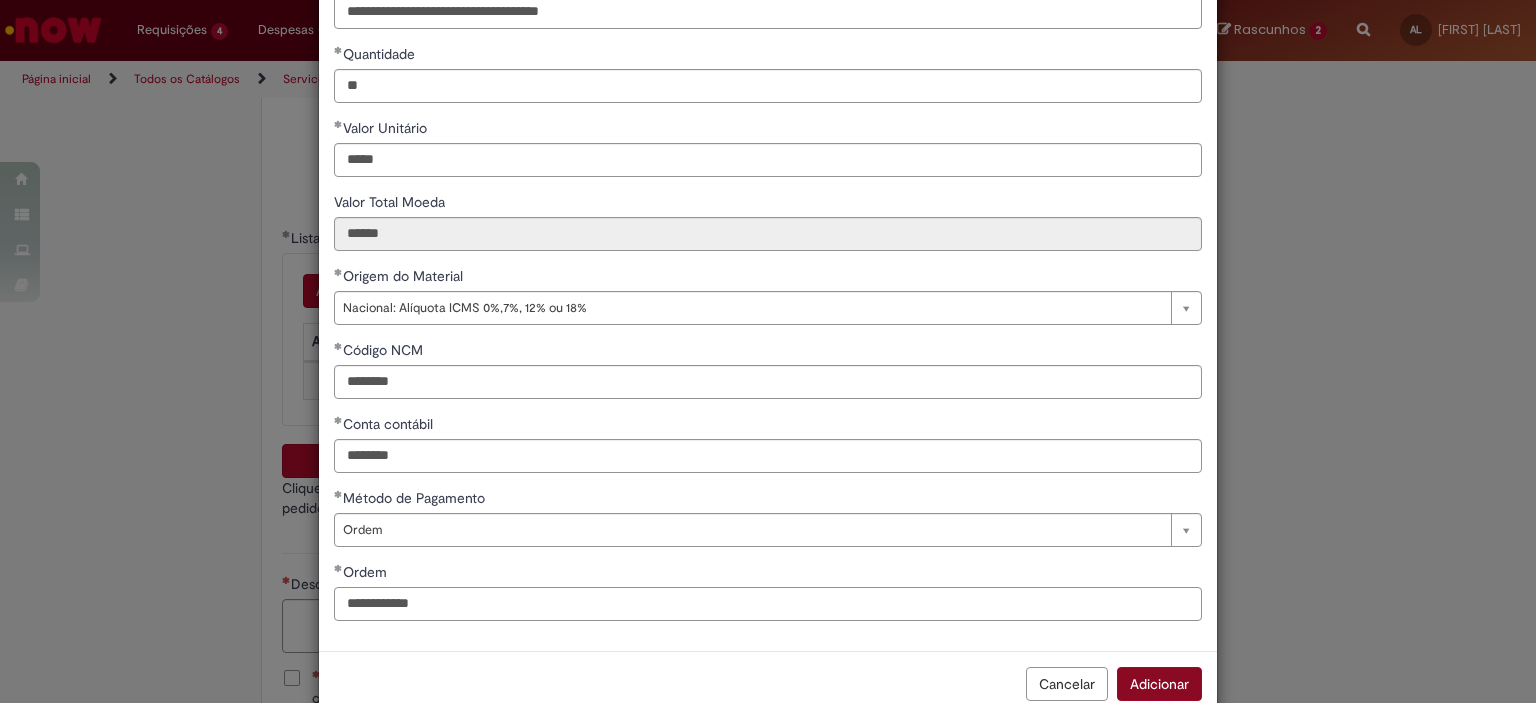 type on "**********" 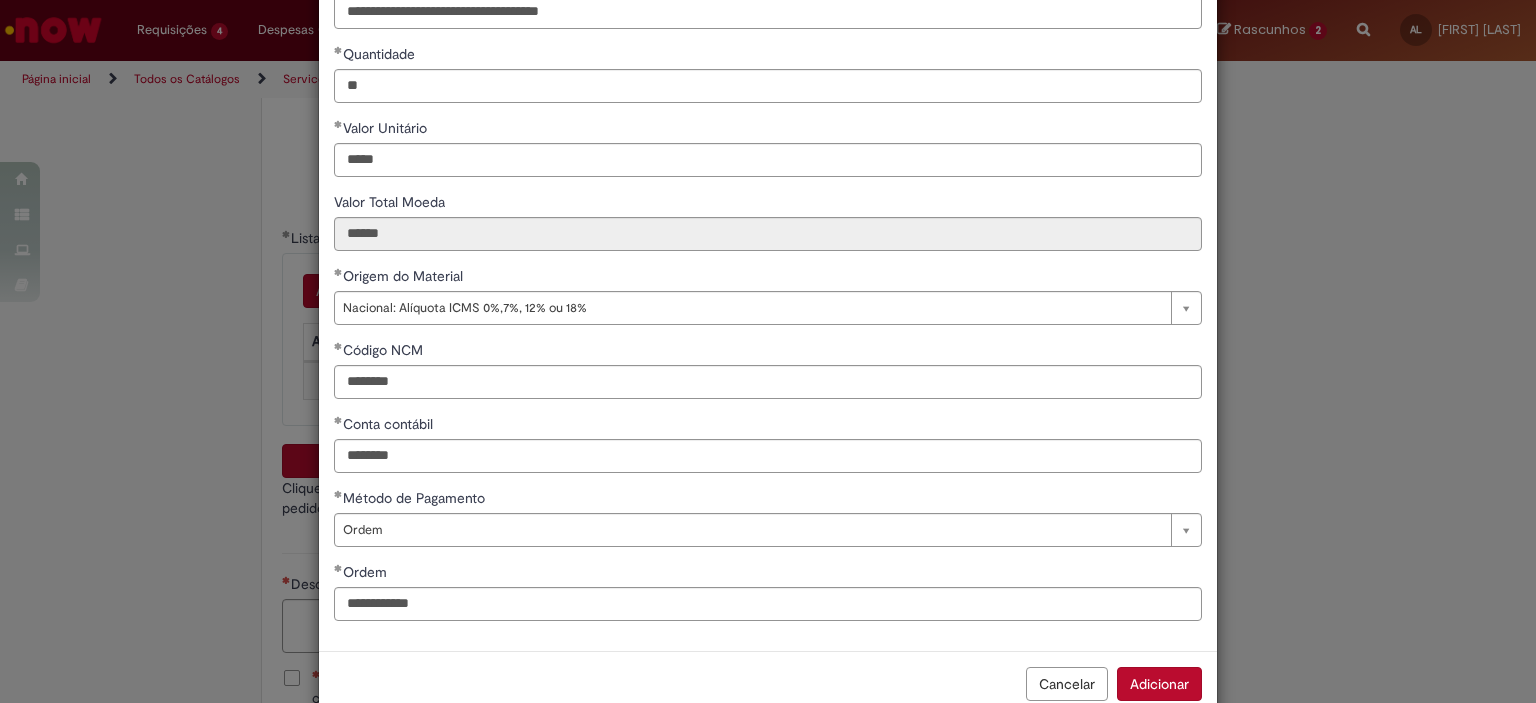 click on "Adicionar" at bounding box center (1159, 684) 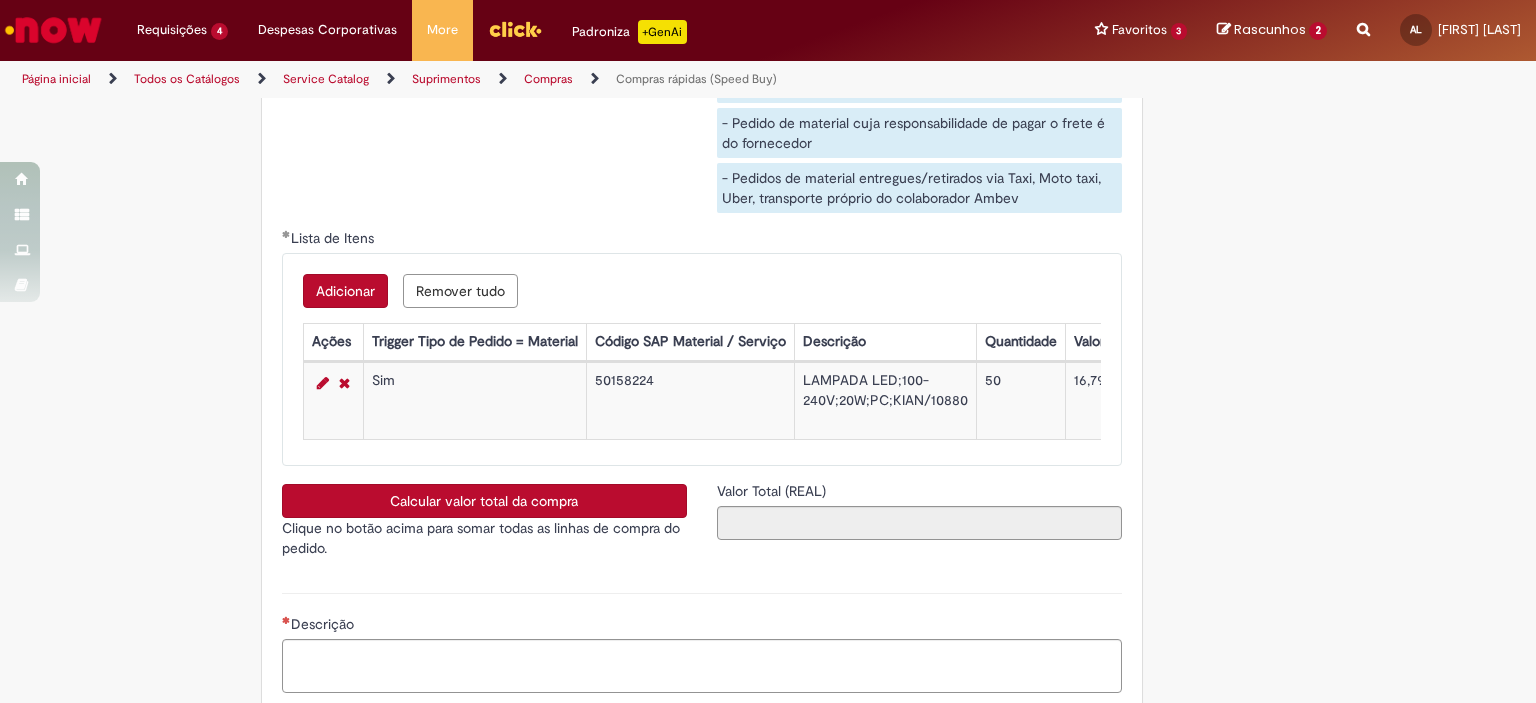 click on "Calcular valor total da compra" at bounding box center [484, 501] 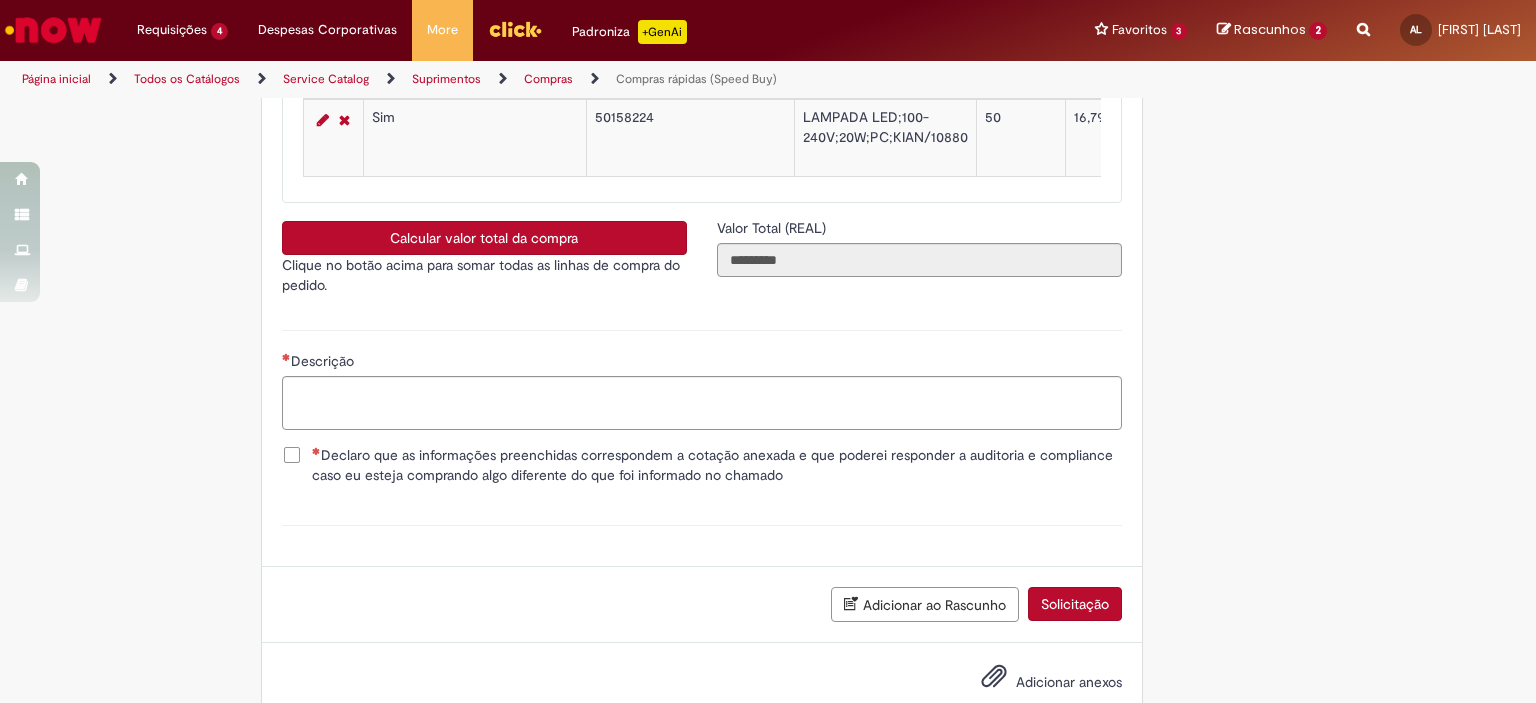 scroll, scrollTop: 3569, scrollLeft: 0, axis: vertical 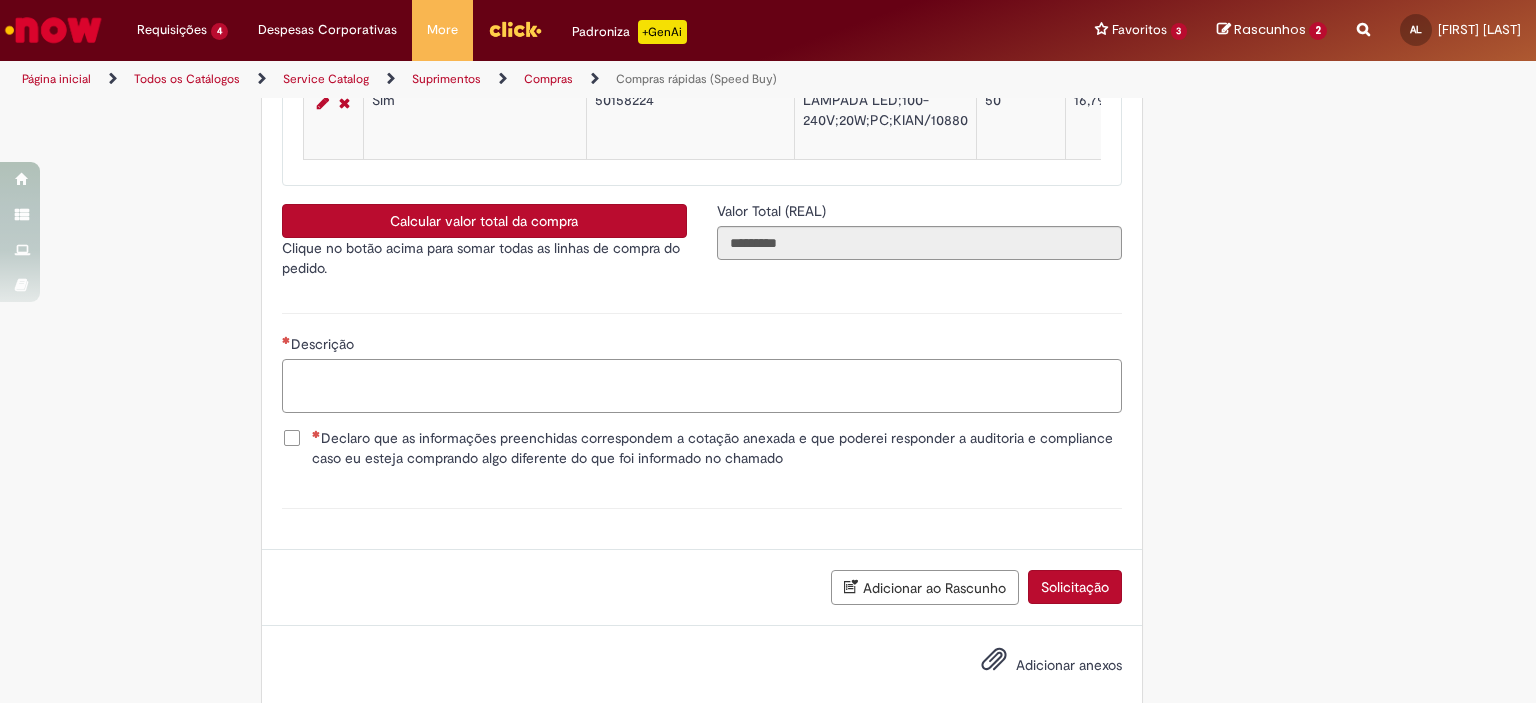 click on "Descrição" at bounding box center (702, 386) 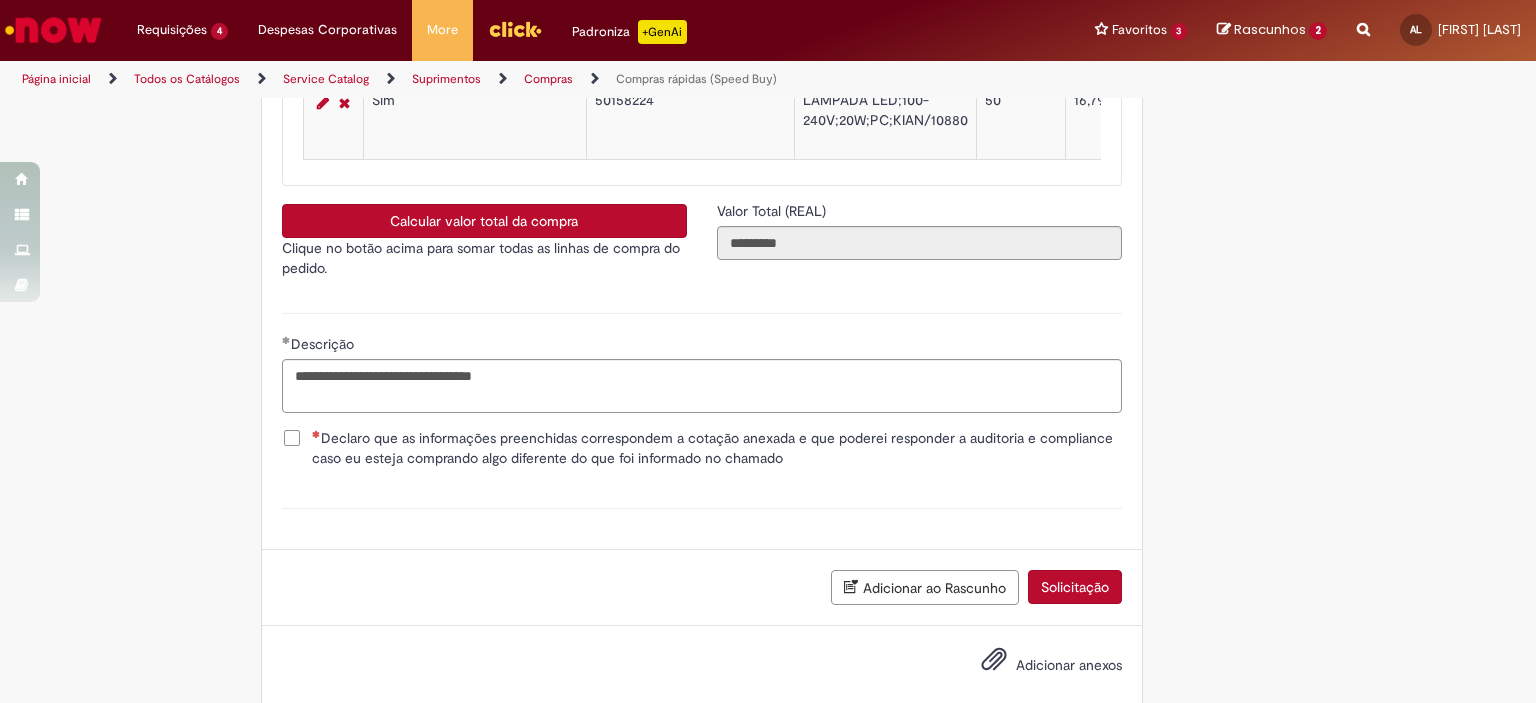 click on "Declaro que as informações preenchidas correspondem a cotação anexada e que poderei responder a auditoria e compliance caso eu esteja comprando algo diferente do que foi informado no chamado" at bounding box center (717, 448) 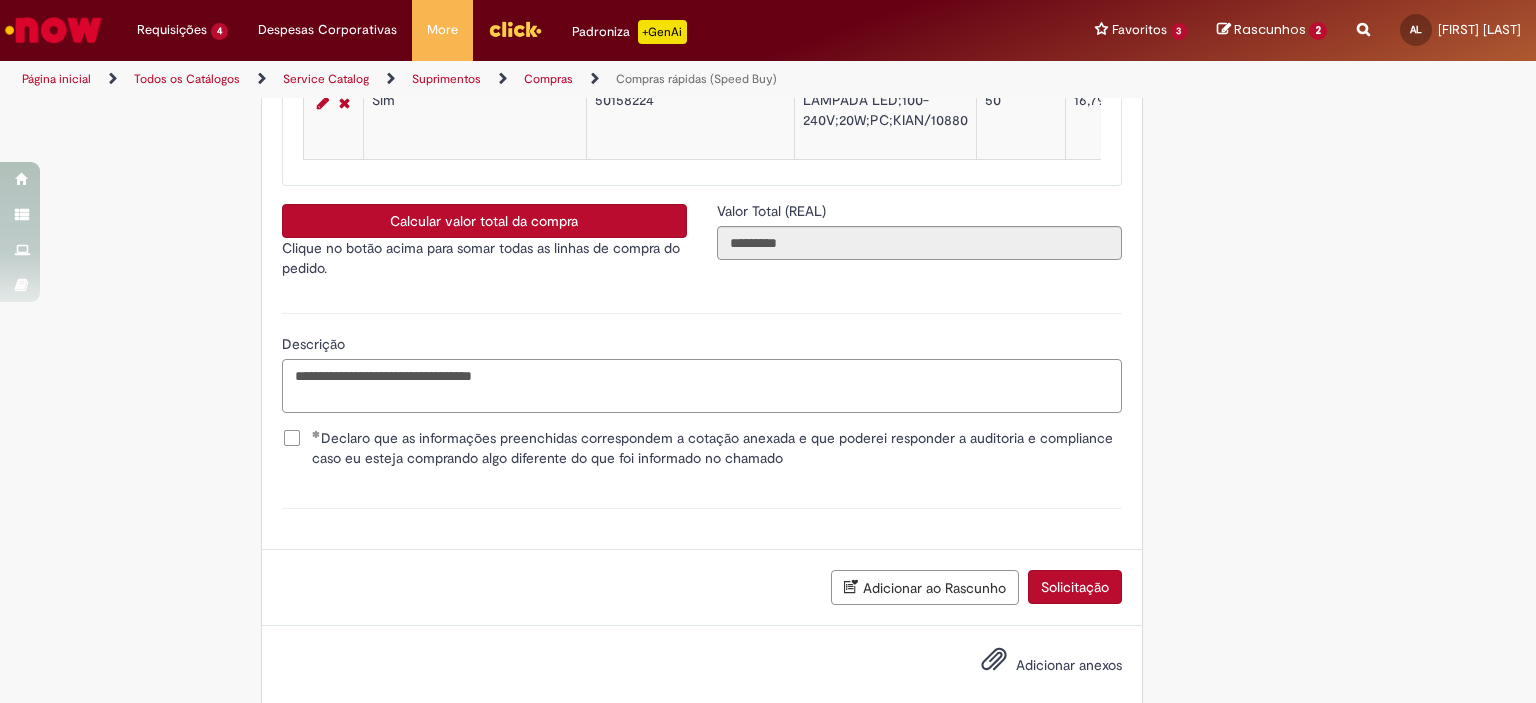 click on "**********" at bounding box center (702, 386) 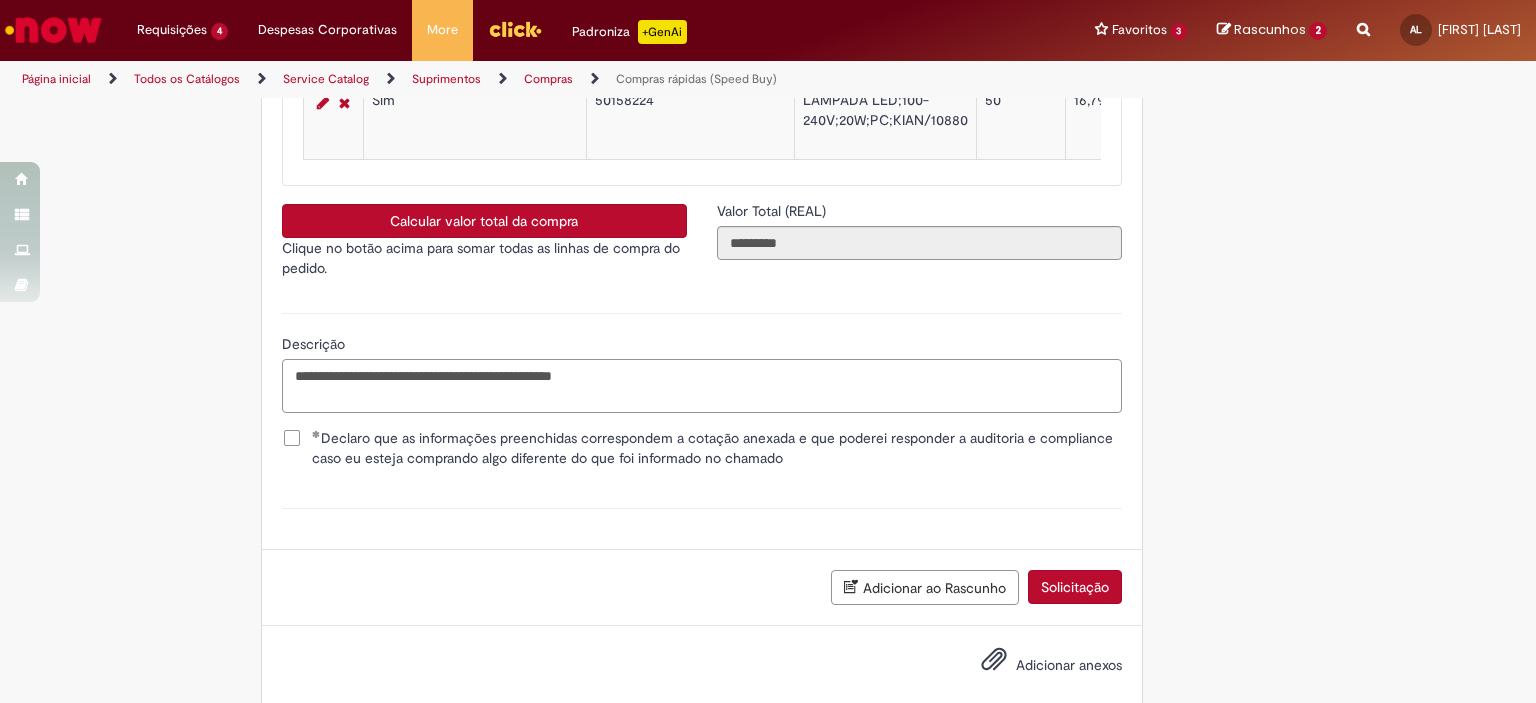 type on "**********" 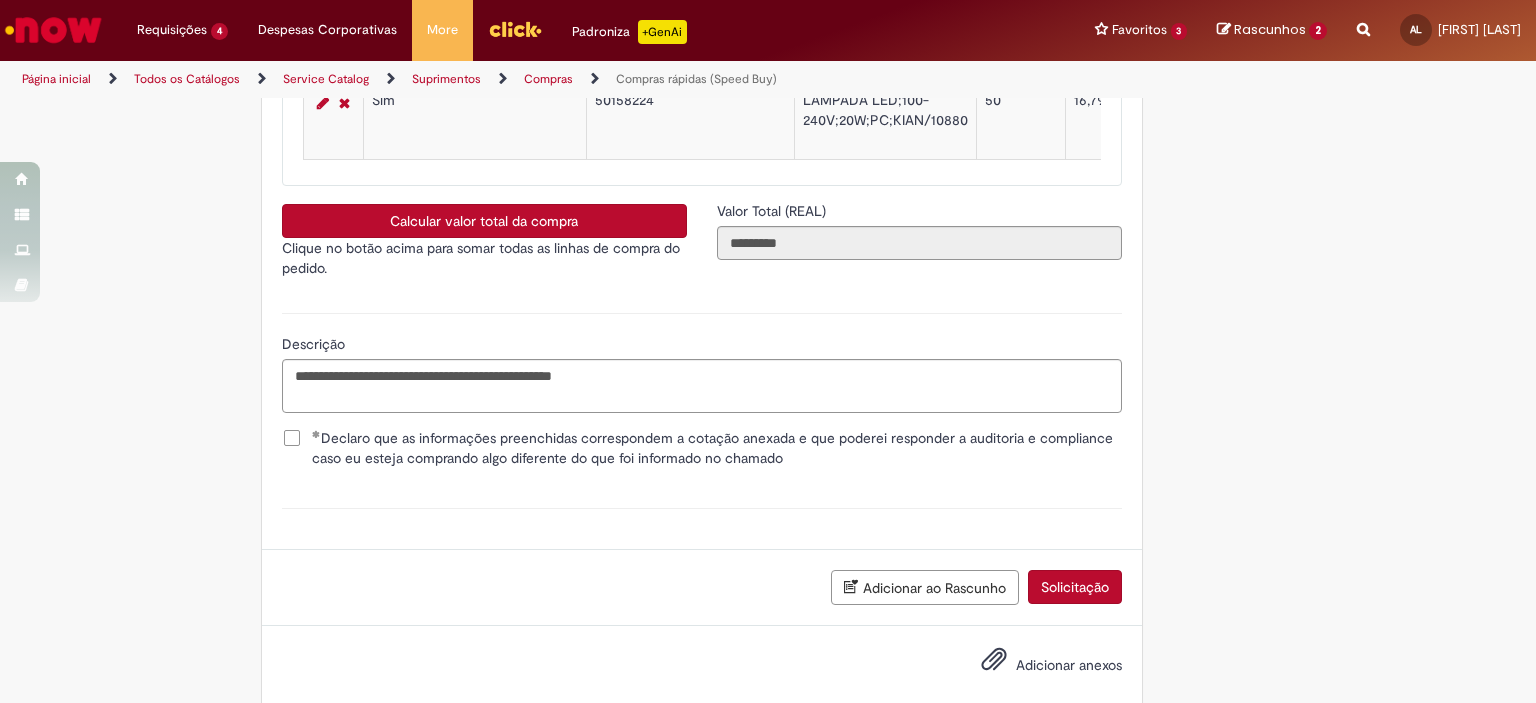 click on "Adicionar anexos" at bounding box center [1069, 665] 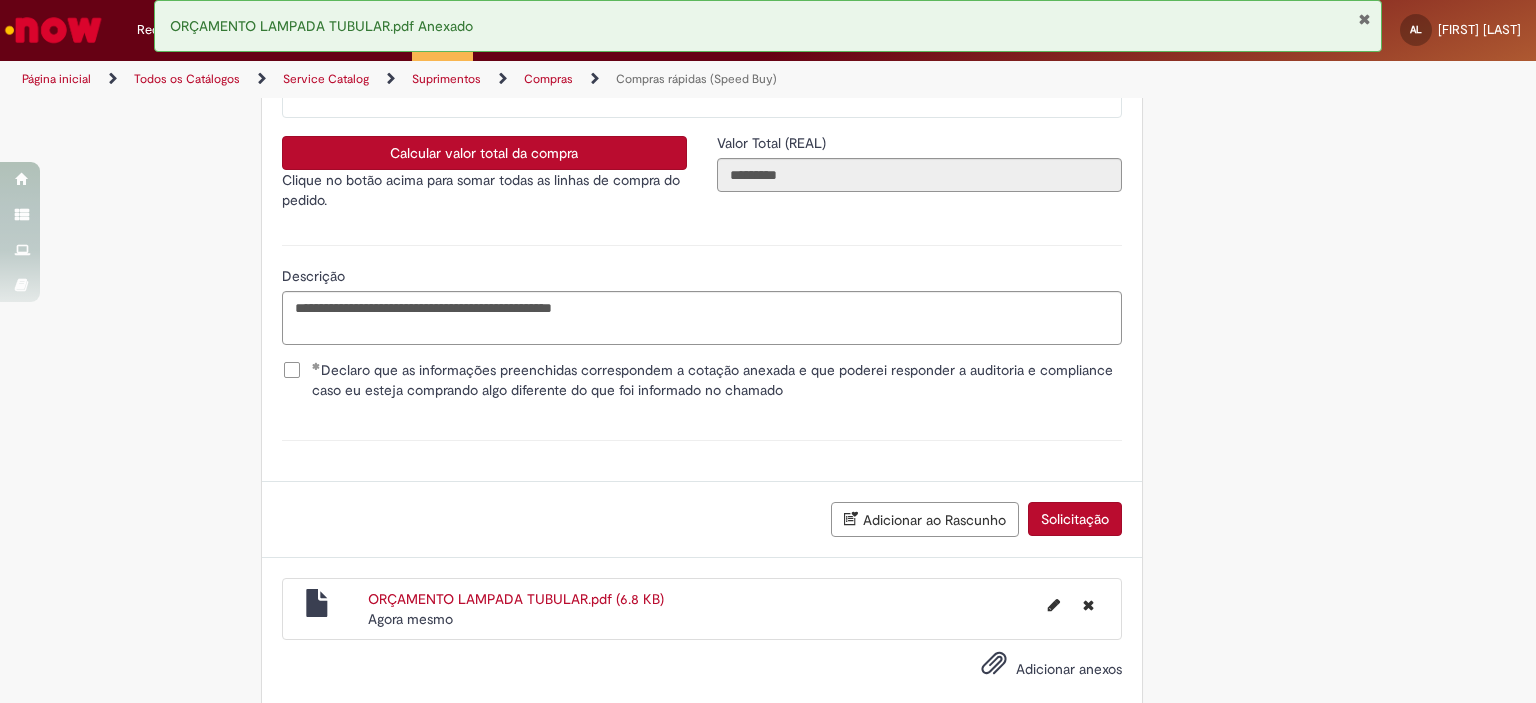 scroll, scrollTop: 3684, scrollLeft: 0, axis: vertical 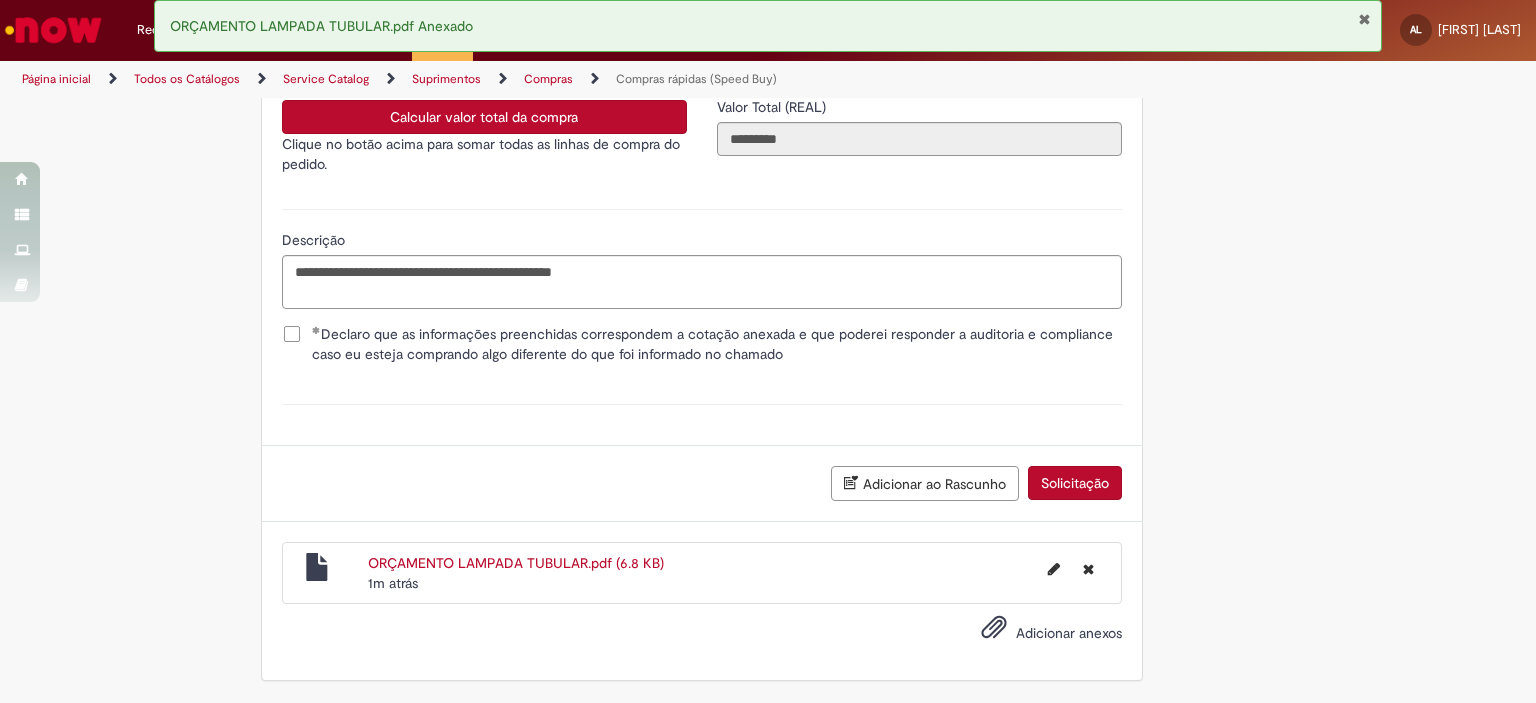 click on "Adicionar ao Rascunho" at bounding box center (925, 483) 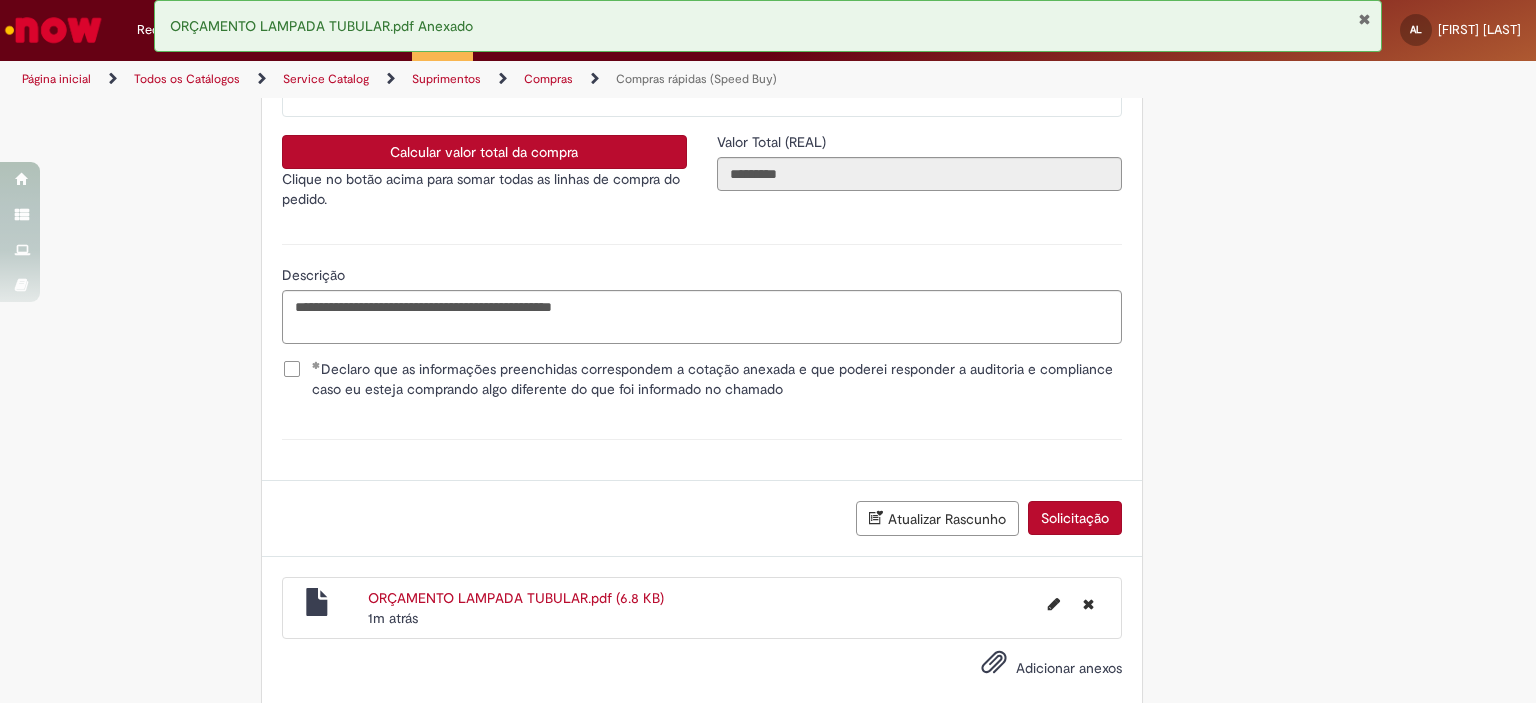 scroll, scrollTop: 0, scrollLeft: 0, axis: both 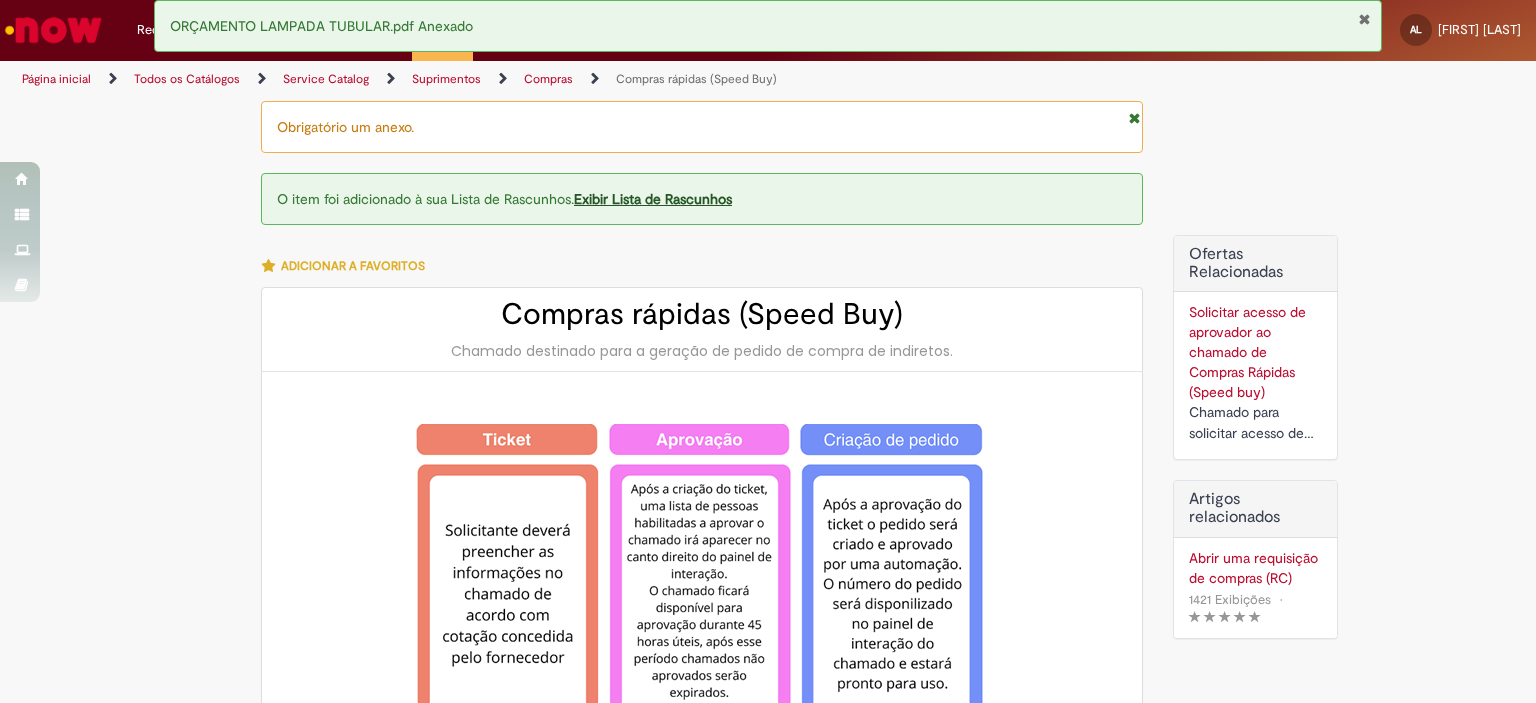 click at bounding box center (1364, 19) 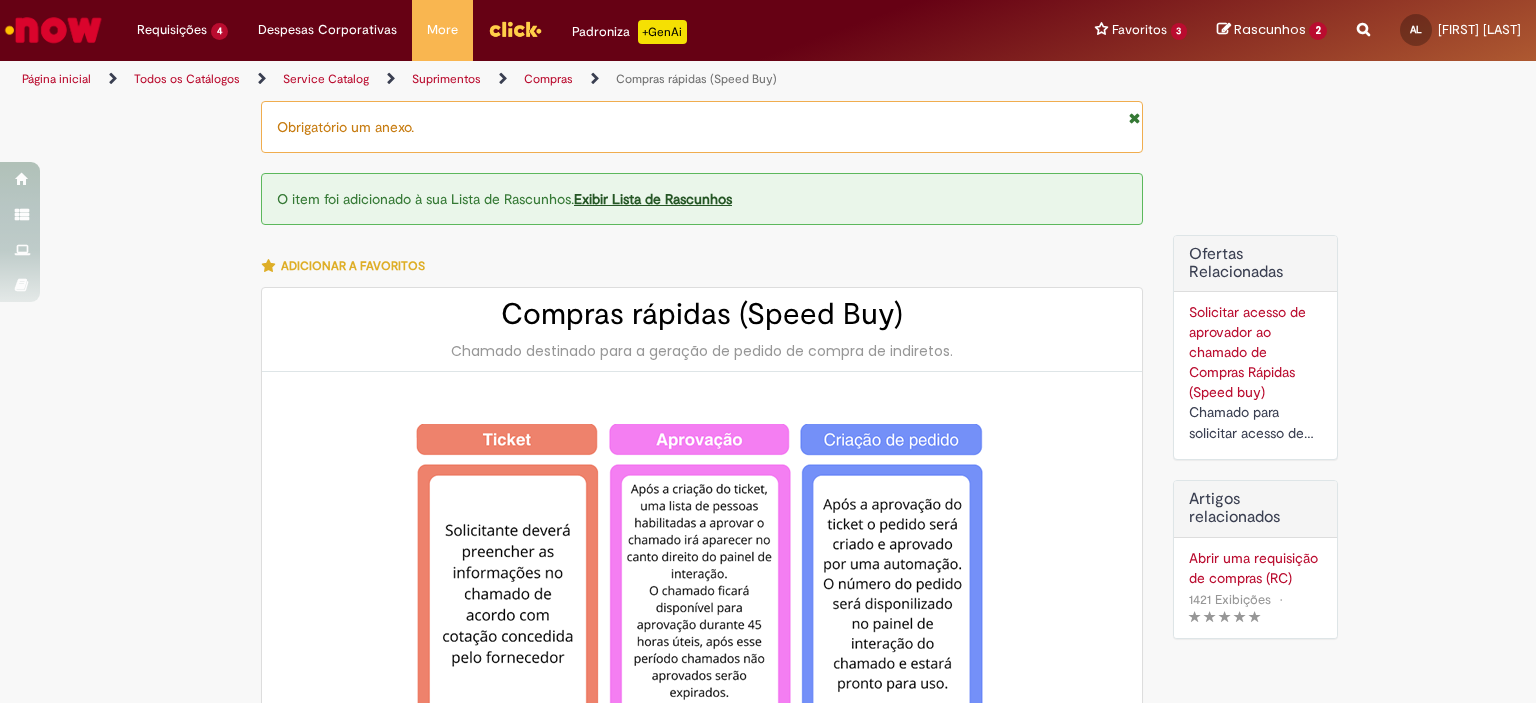 click on "Rascunhos" at bounding box center [1270, 29] 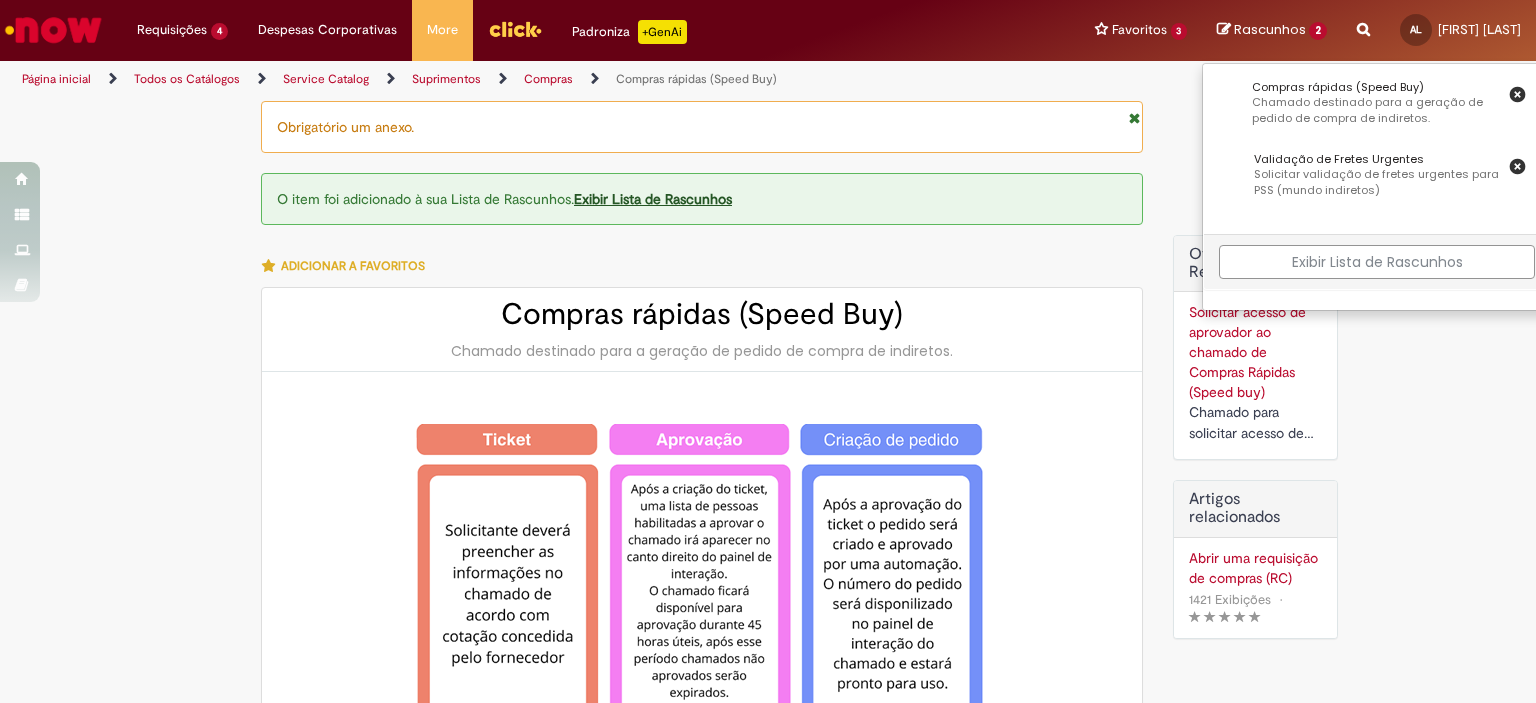 click on "Exibir Lista de Rascunhos" at bounding box center (1377, 262) 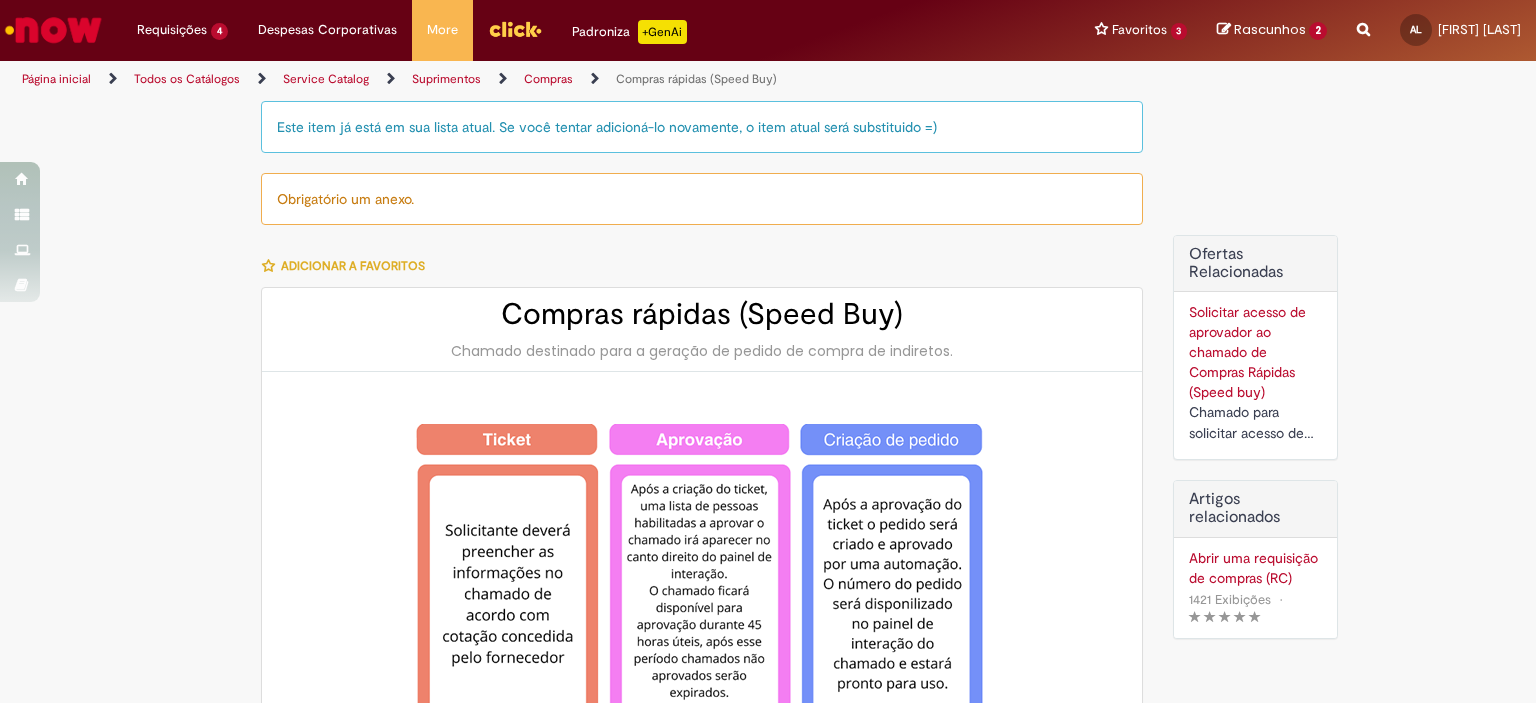 type on "********" 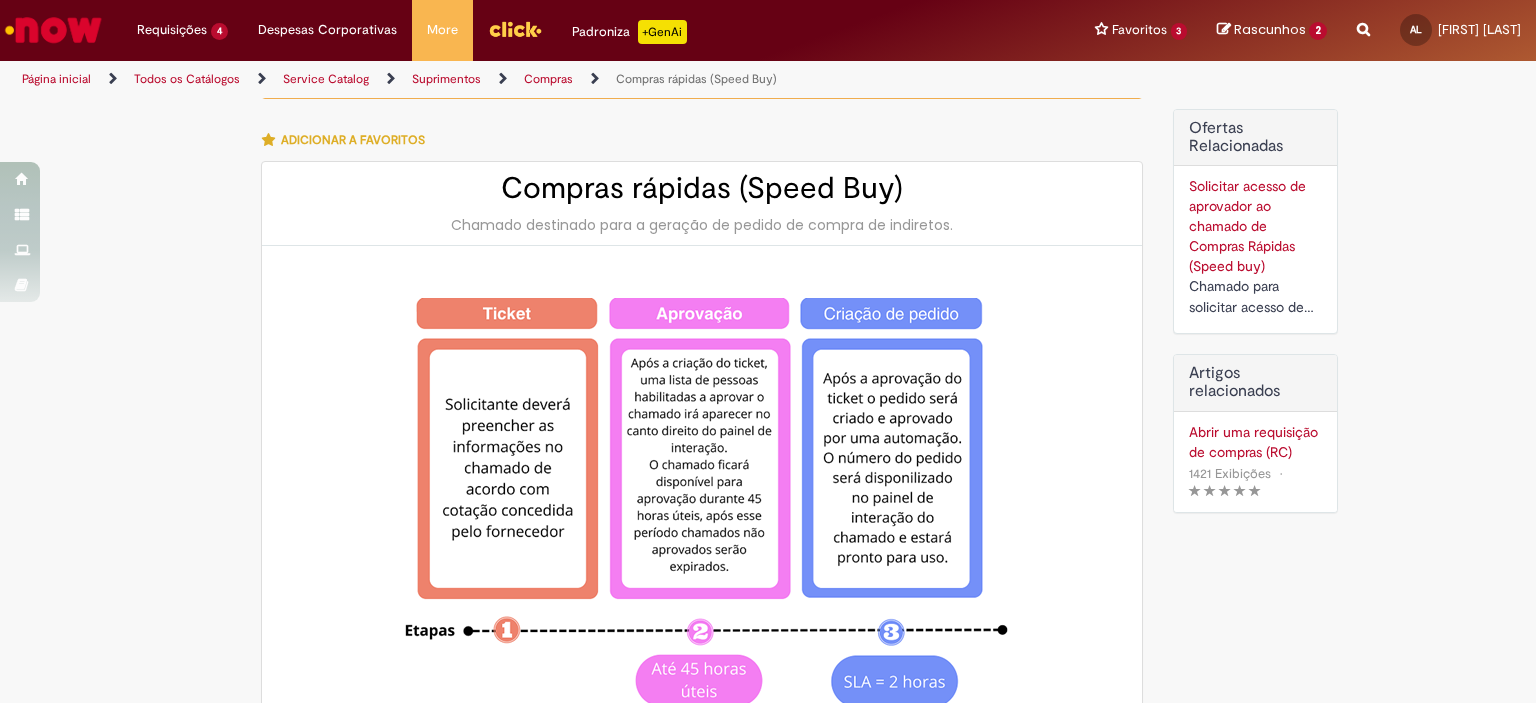 scroll, scrollTop: 0, scrollLeft: 0, axis: both 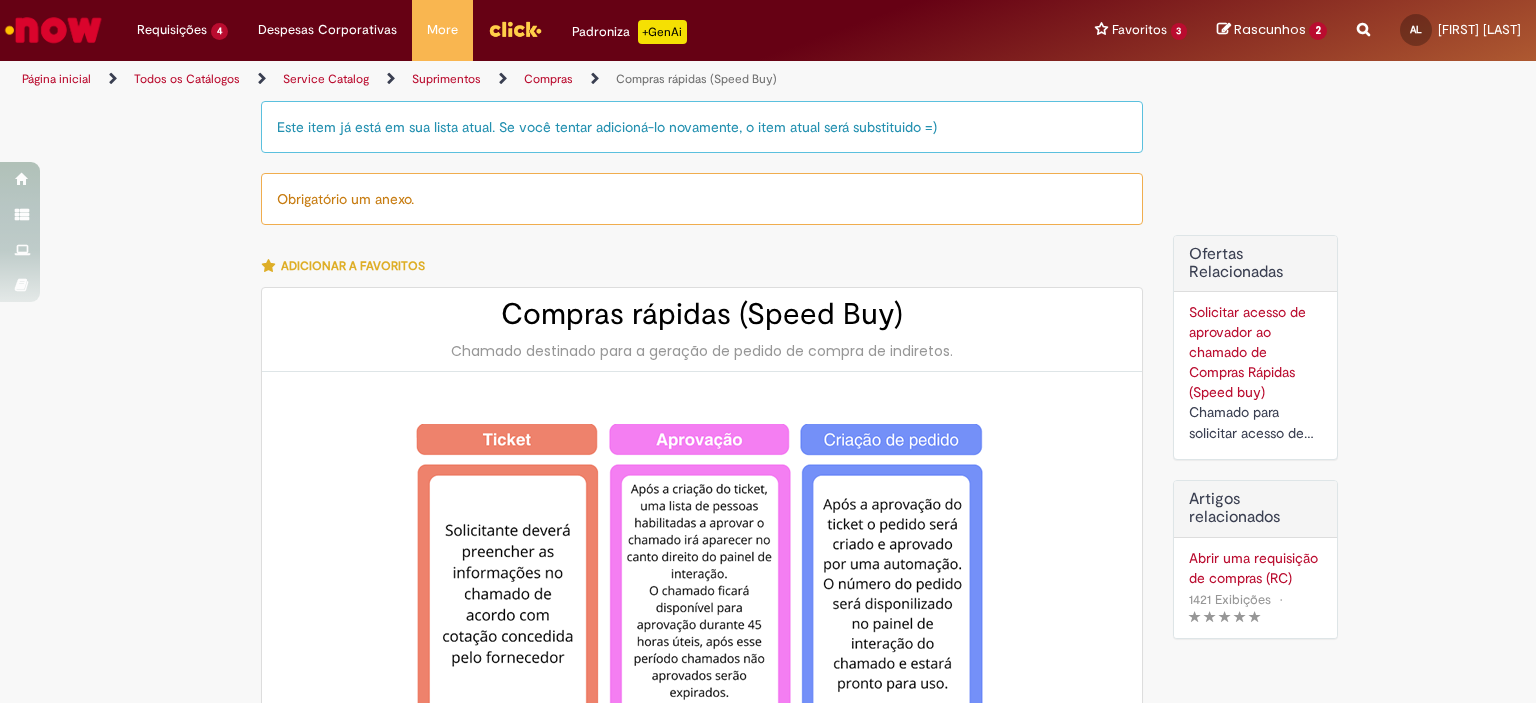 click on "Rascunhos" at bounding box center (1270, 29) 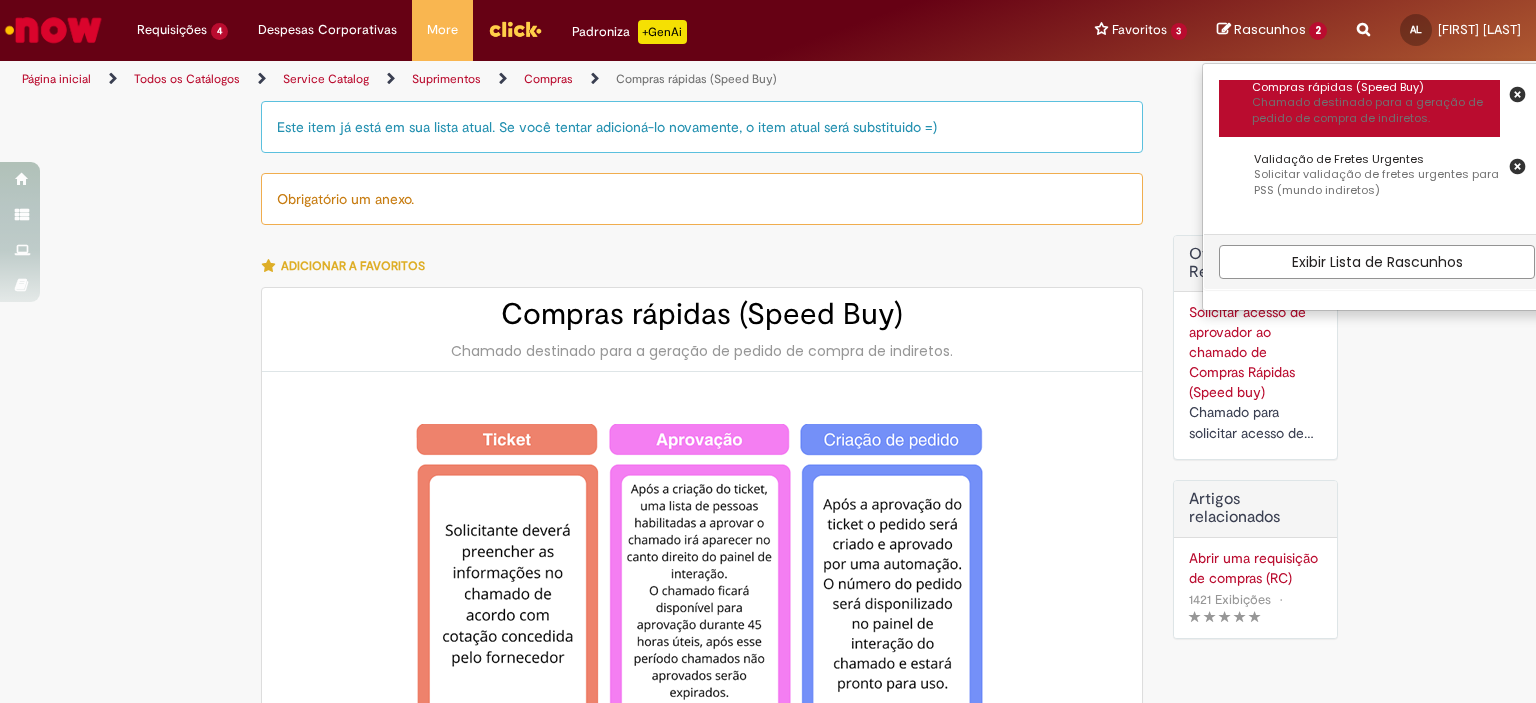 click on "Chamado destinado para a geração de pedido de compra de indiretos." at bounding box center (1376, 110) 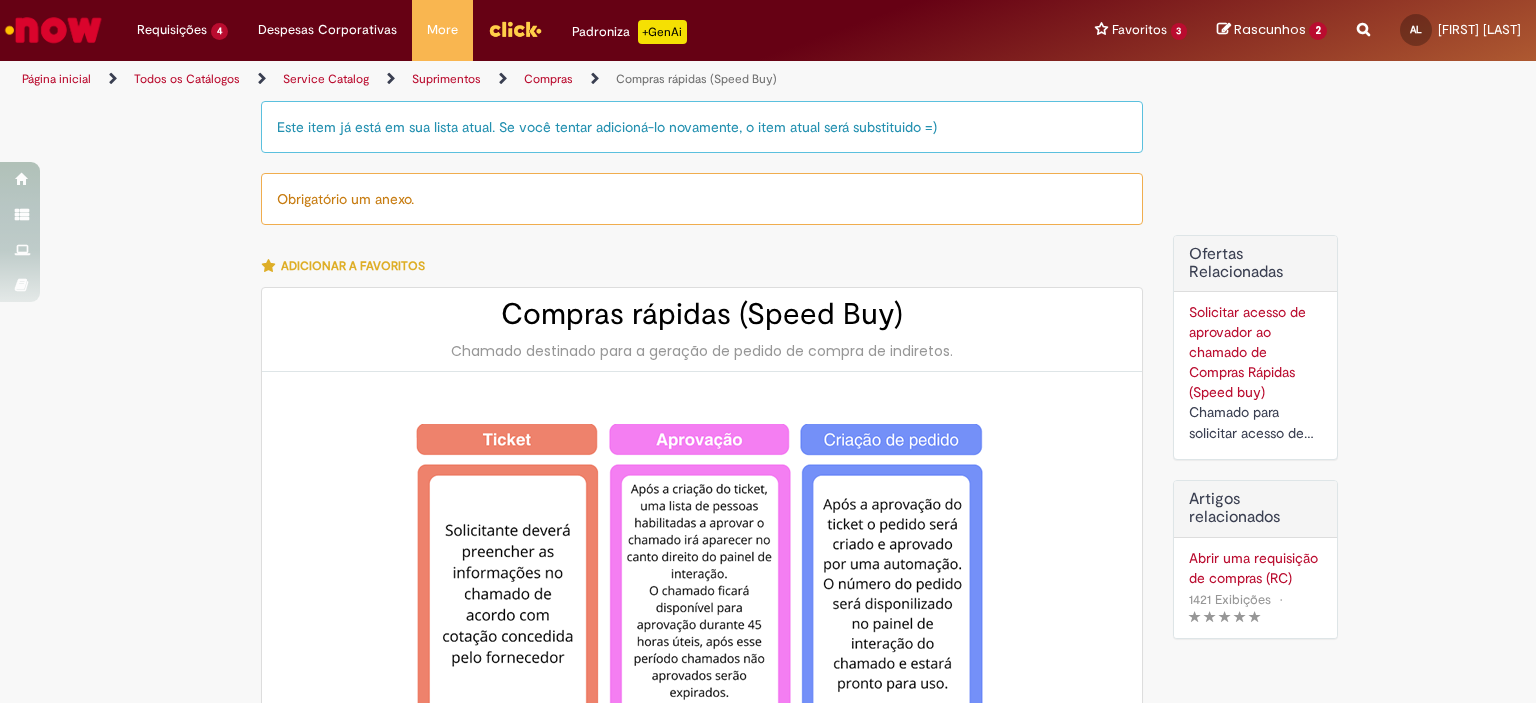 select on "**********" 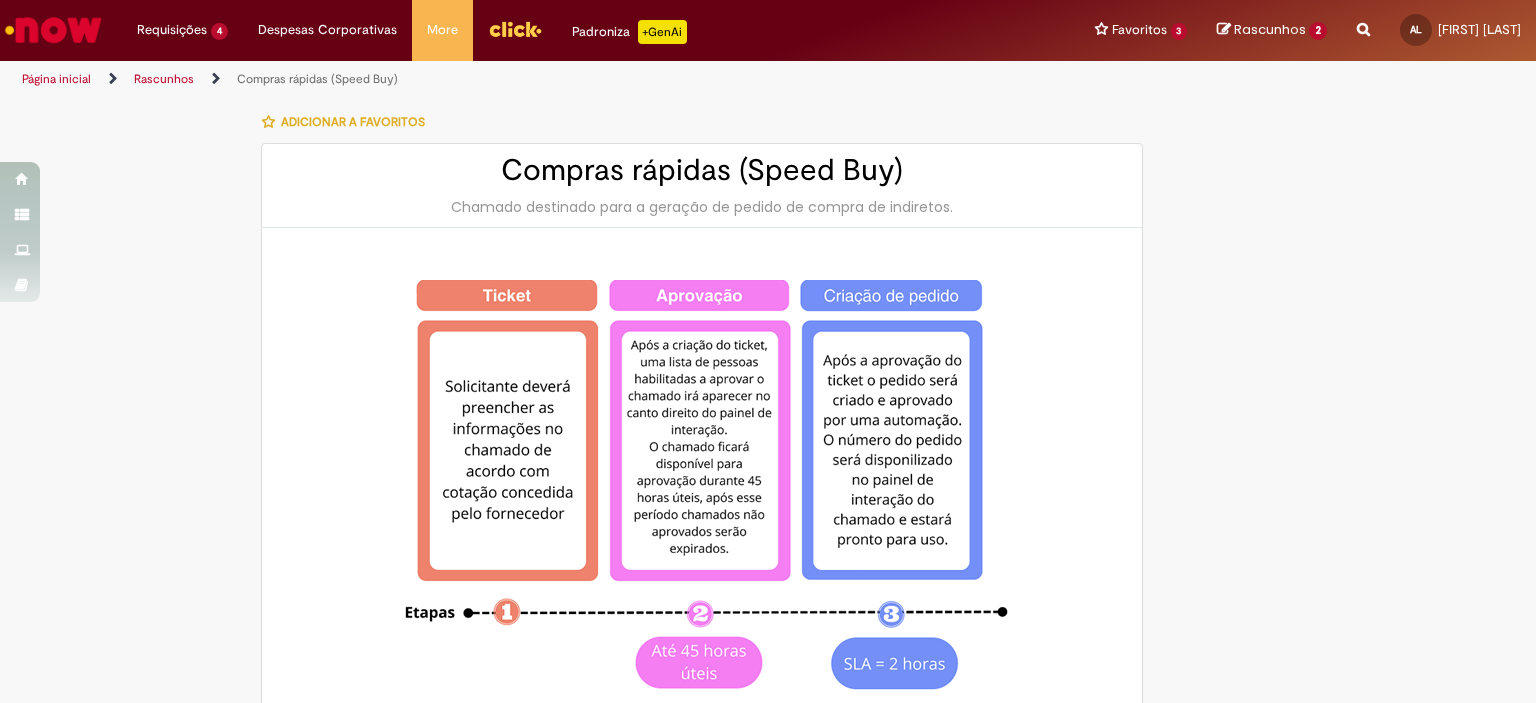 type on "********" 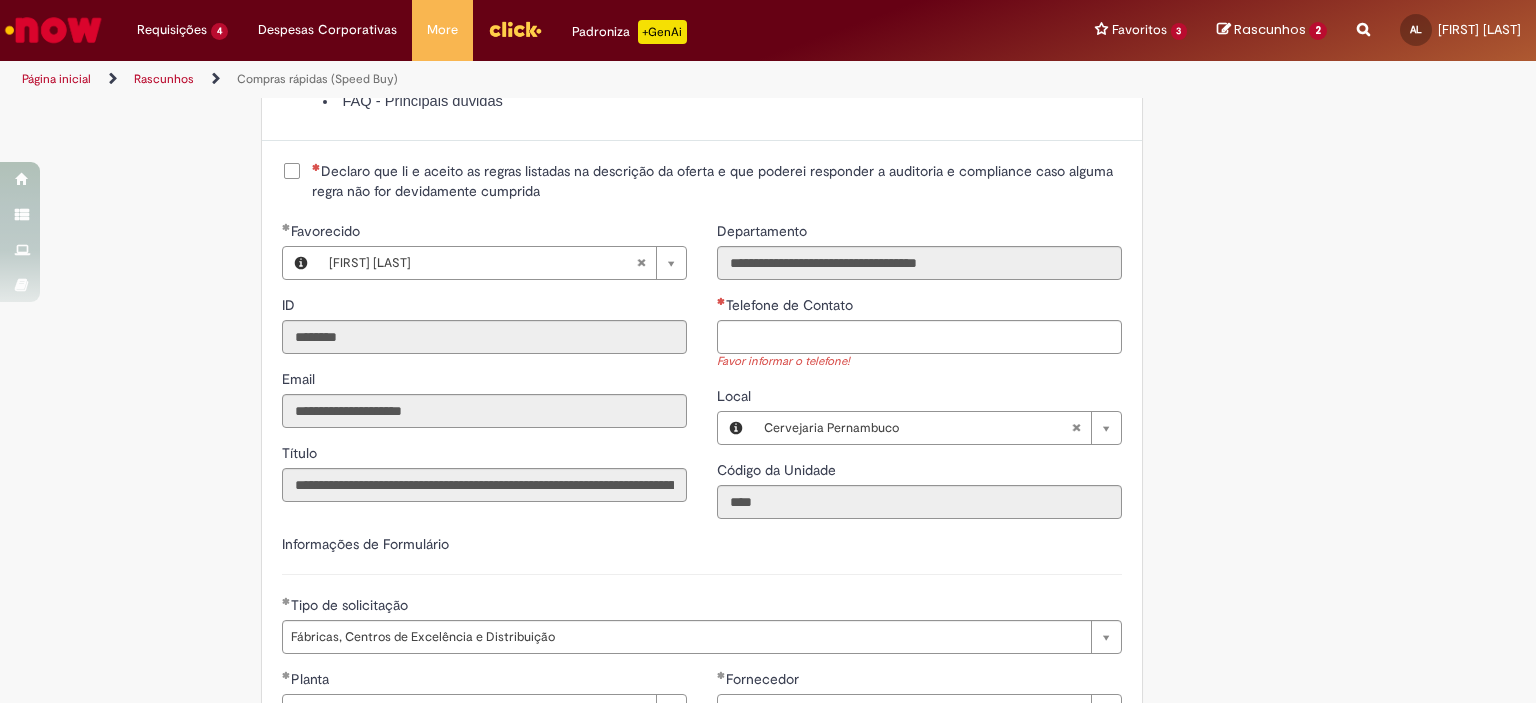 scroll, scrollTop: 2343, scrollLeft: 0, axis: vertical 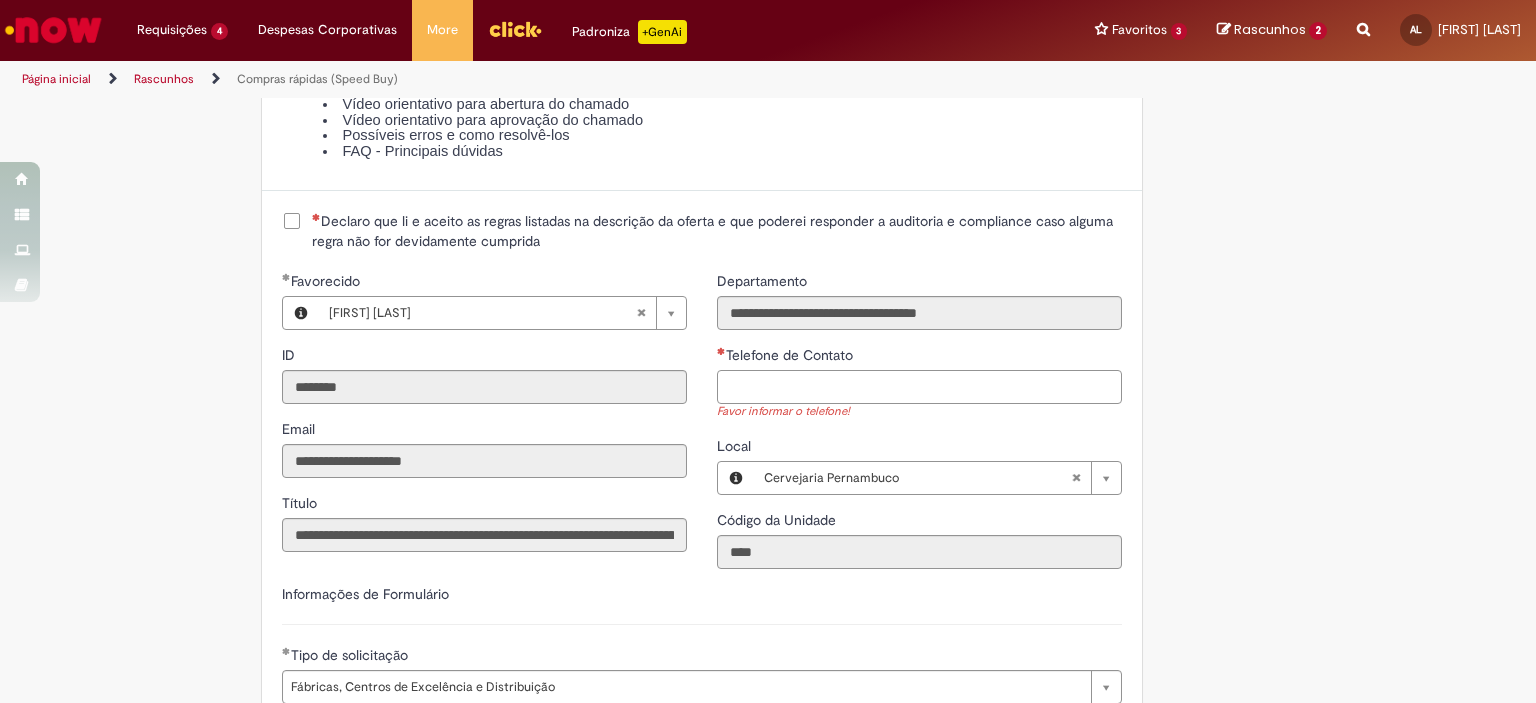 click on "Telefone de Contato" at bounding box center (919, 387) 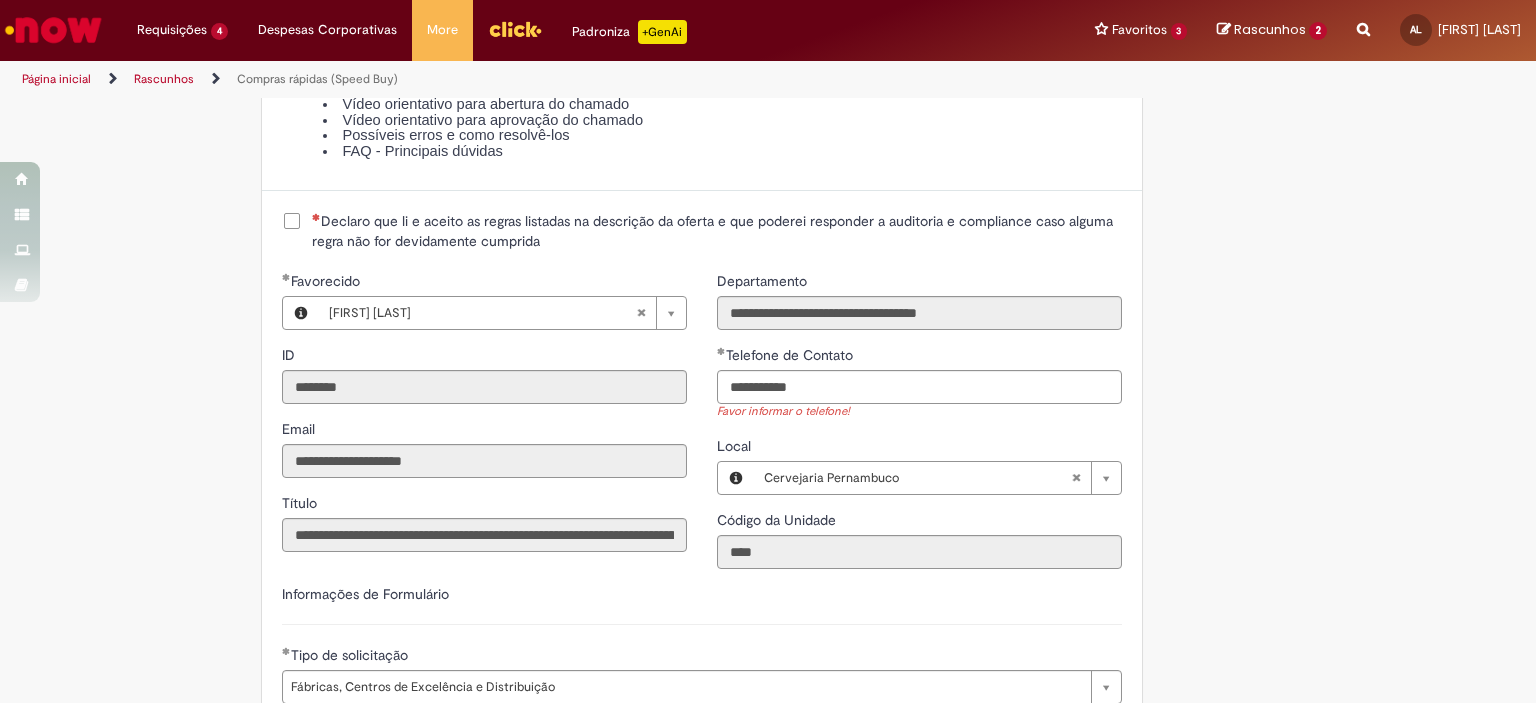 type on "**********" 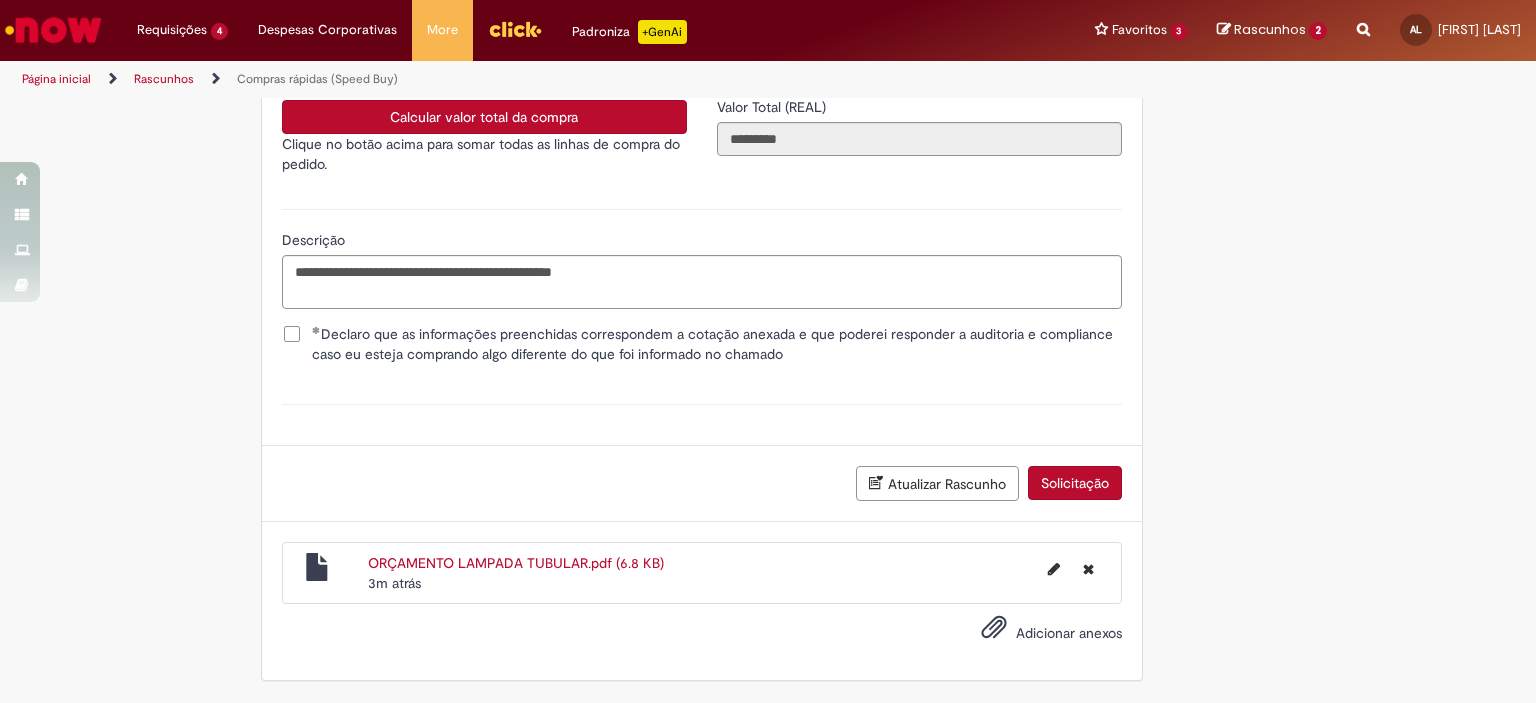scroll, scrollTop: 3361, scrollLeft: 0, axis: vertical 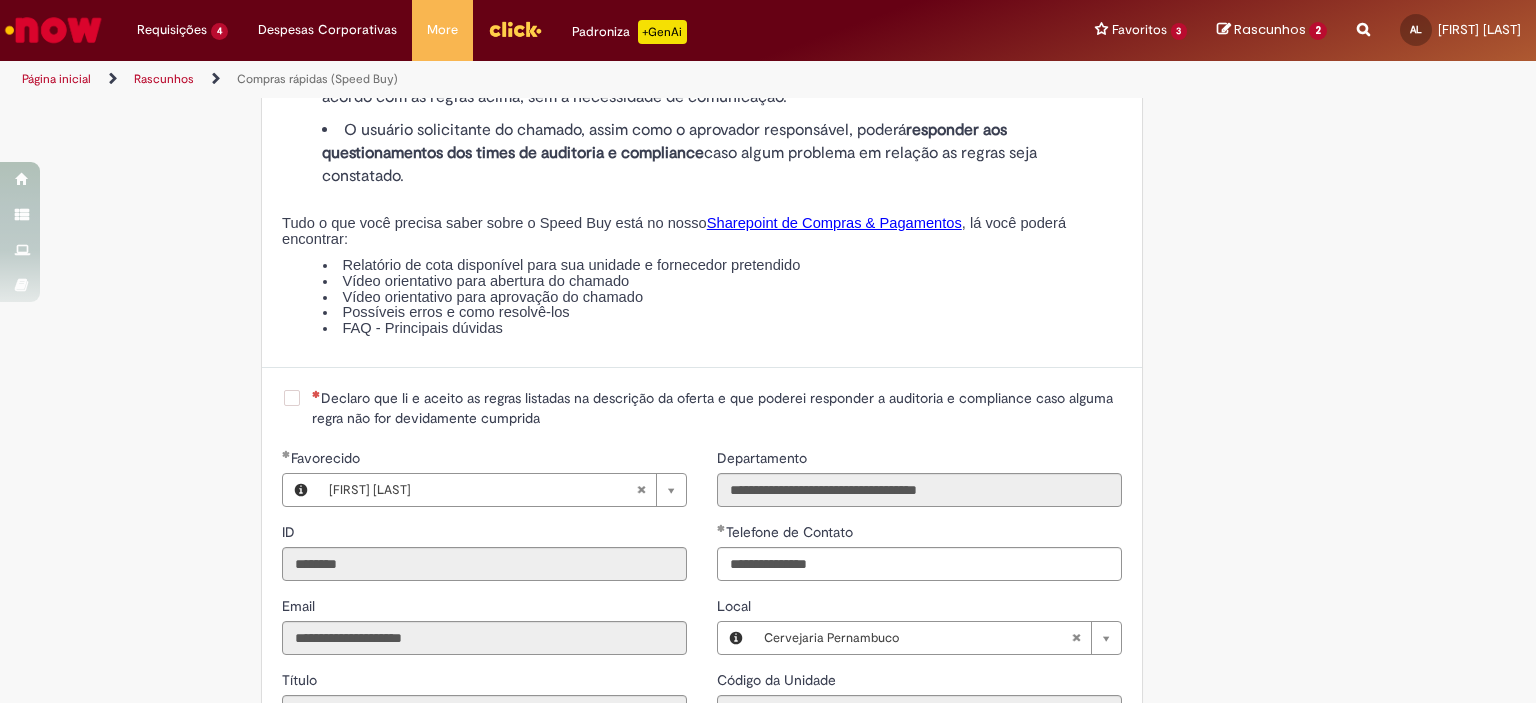 click on "Declaro que li e aceito as regras listadas na descrição da oferta e que poderei responder a auditoria e compliance caso alguma regra não for devidamente cumprida" at bounding box center (717, 408) 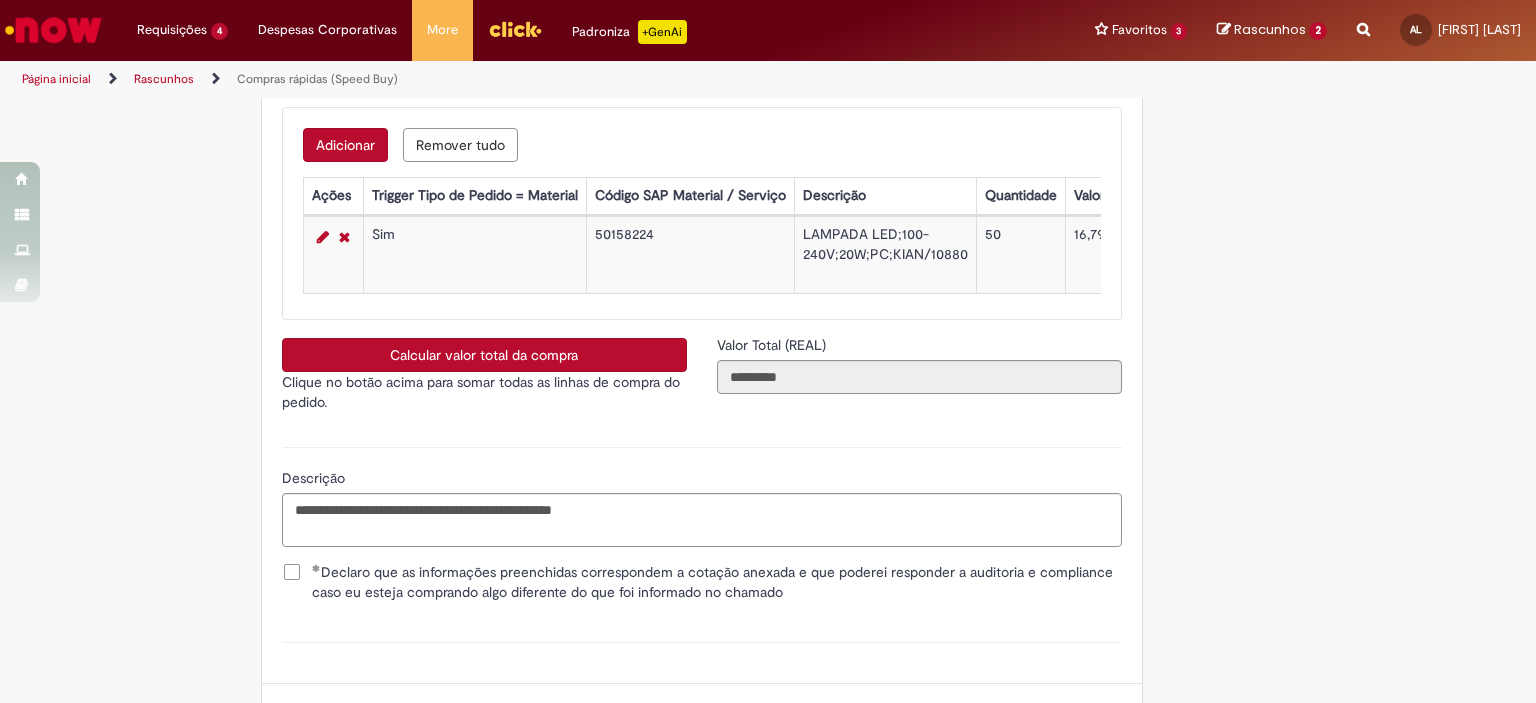 scroll, scrollTop: 3139, scrollLeft: 0, axis: vertical 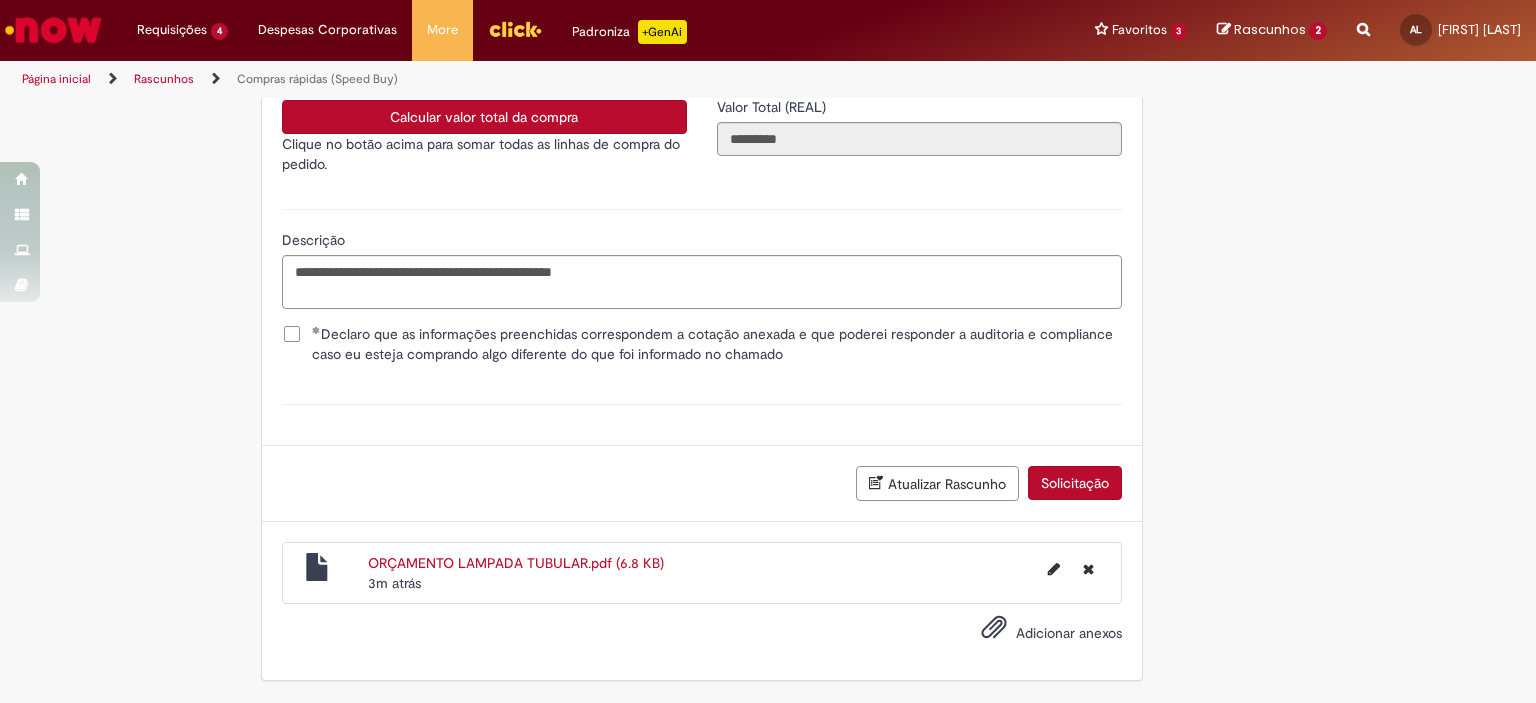 click on "Solicitação" at bounding box center (1075, 483) 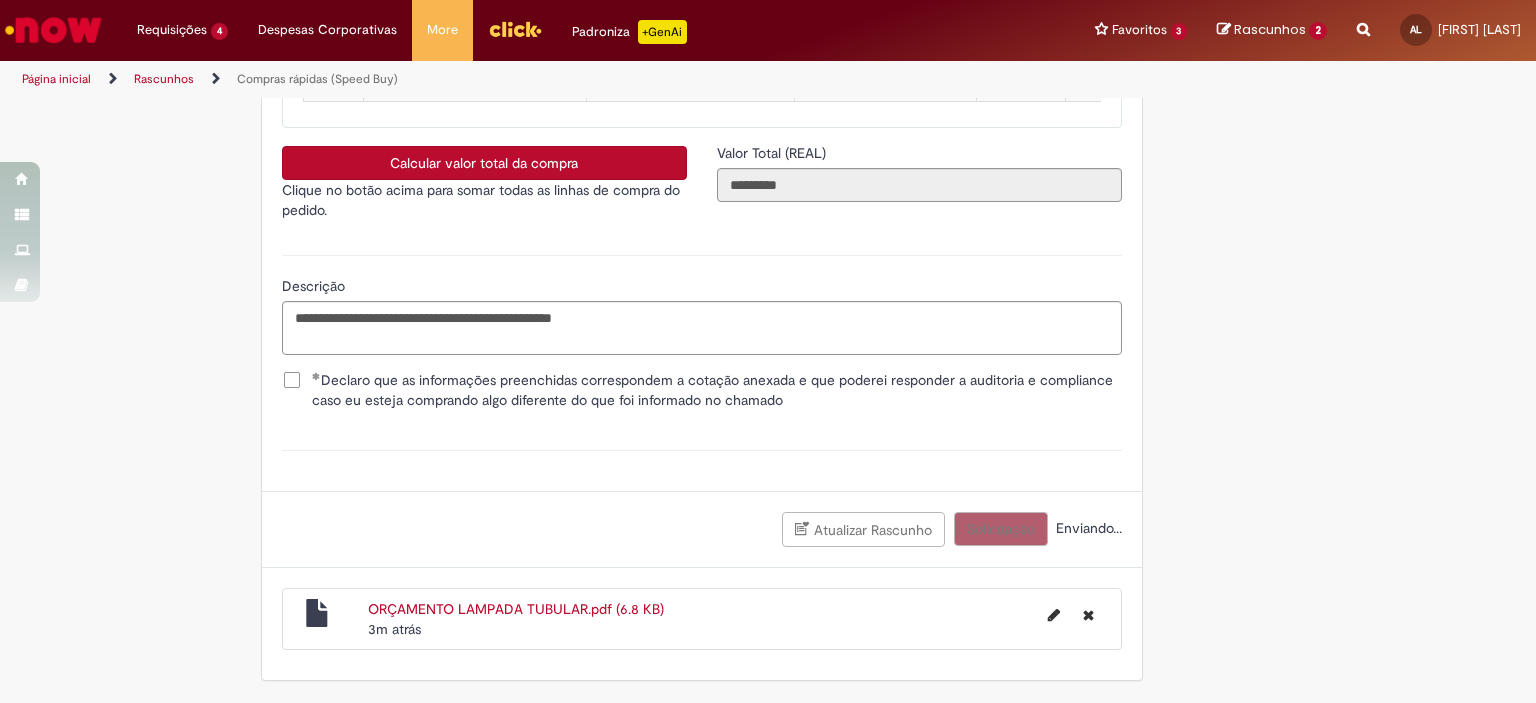 scroll, scrollTop: 3315, scrollLeft: 0, axis: vertical 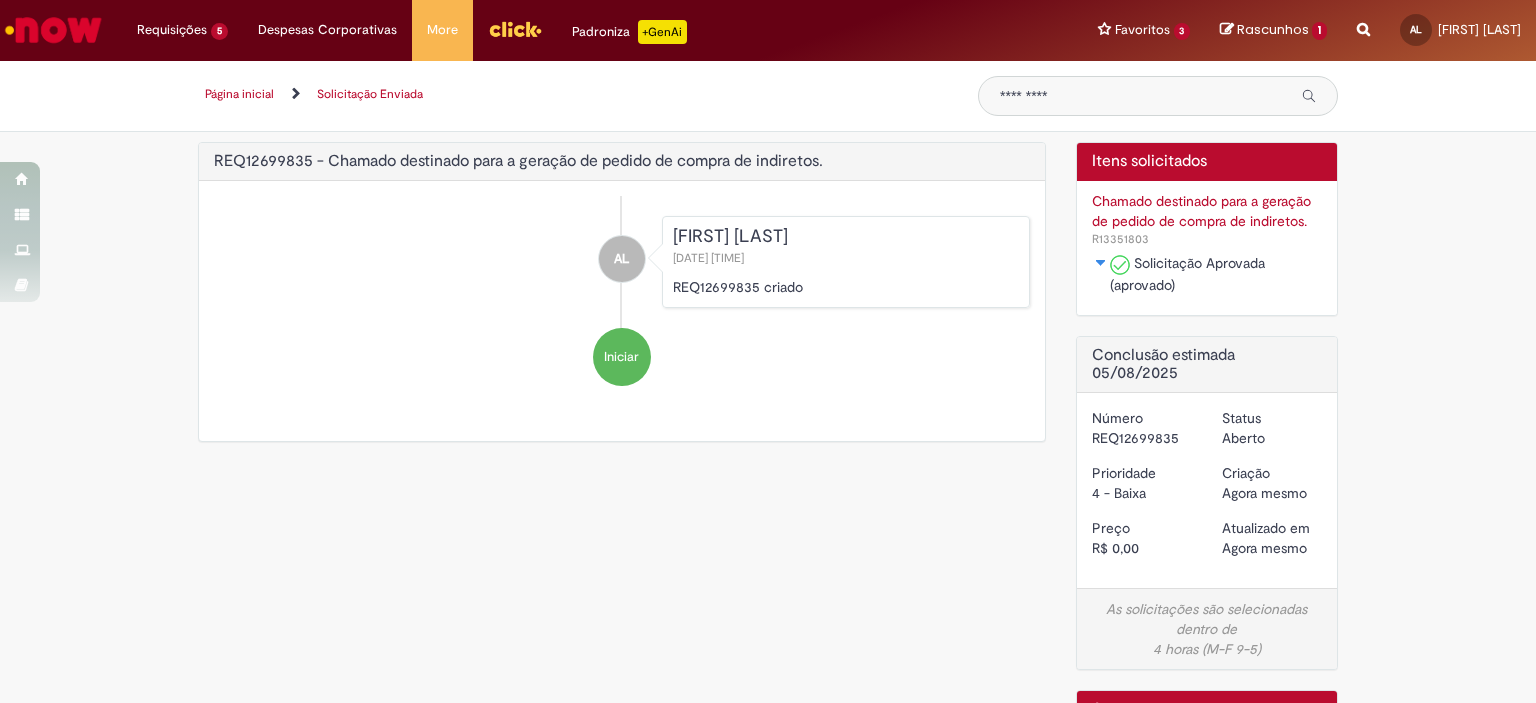 click on "Rascunhos" at bounding box center [1273, 29] 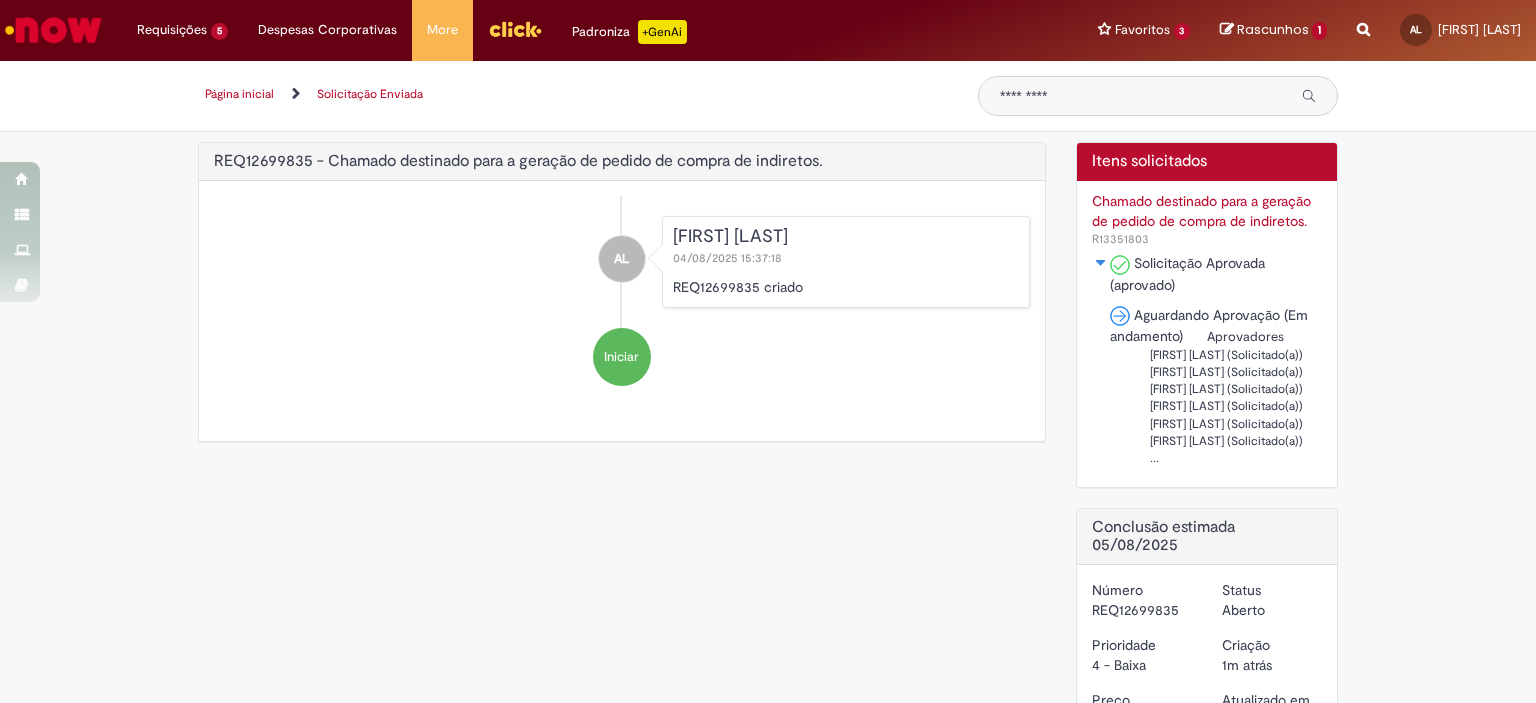 scroll, scrollTop: 0, scrollLeft: 0, axis: both 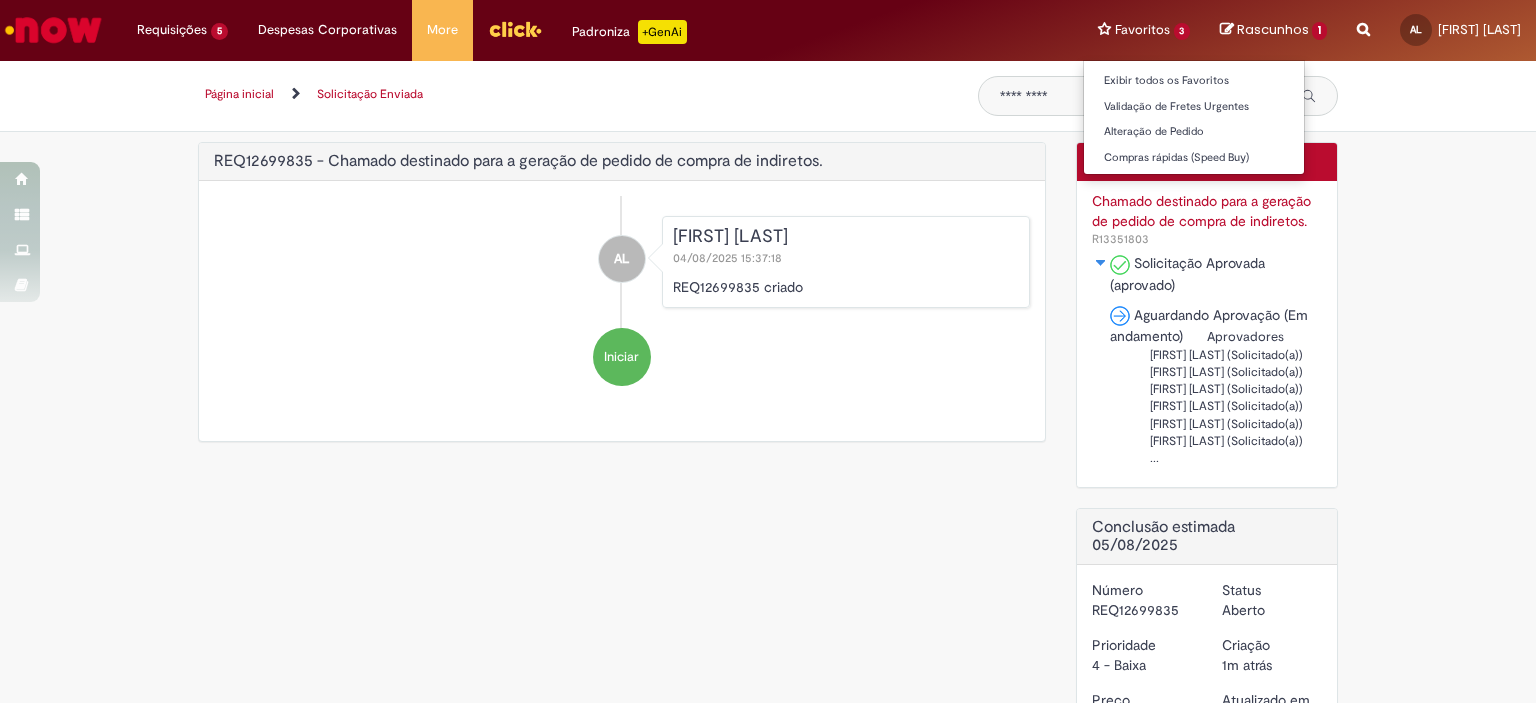 click on "Favoritos   3
Exibir todos os Favoritos
Validação de Fretes Urgentes
Alteração de Pedido
Compras rápidas (Speed Buy)" at bounding box center (1144, 30) 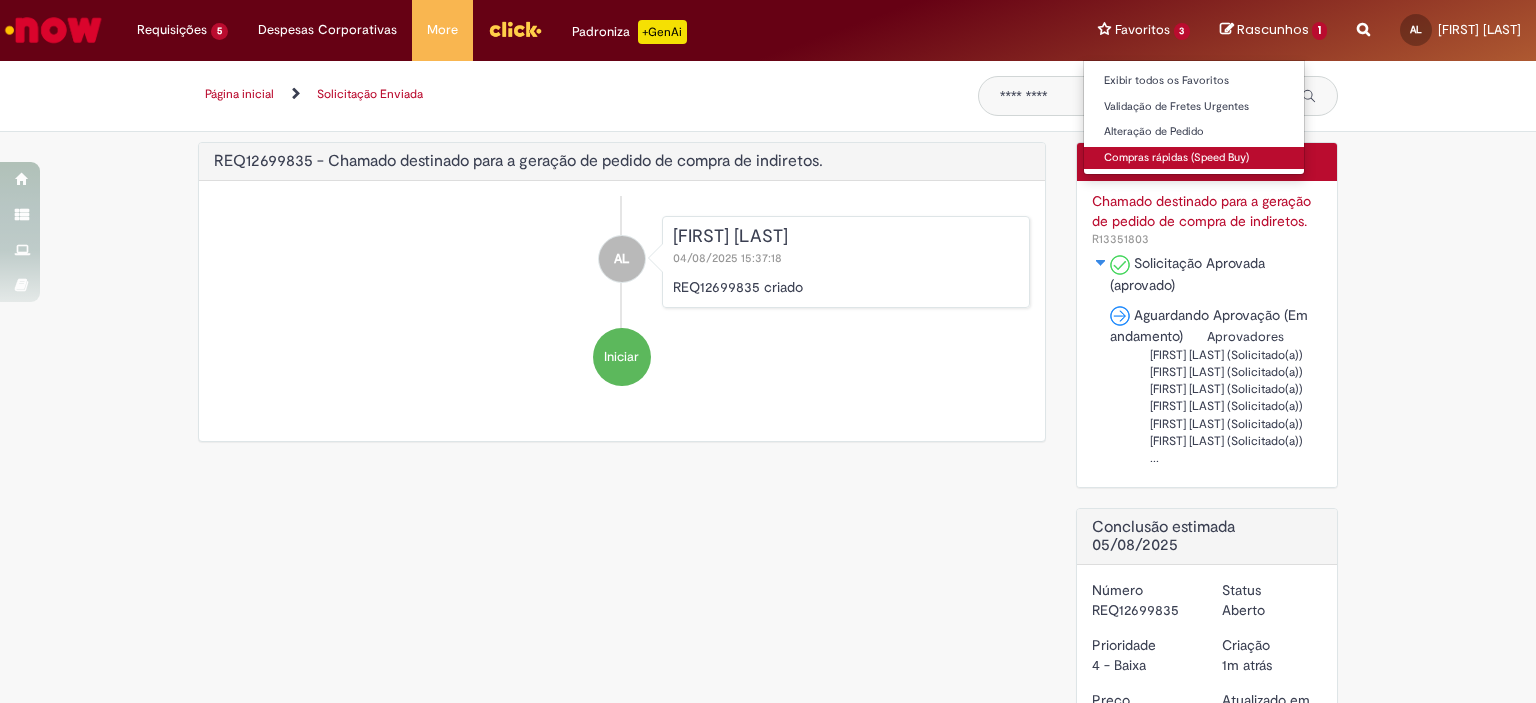 click on "Compras rápidas (Speed Buy)" at bounding box center [1194, 158] 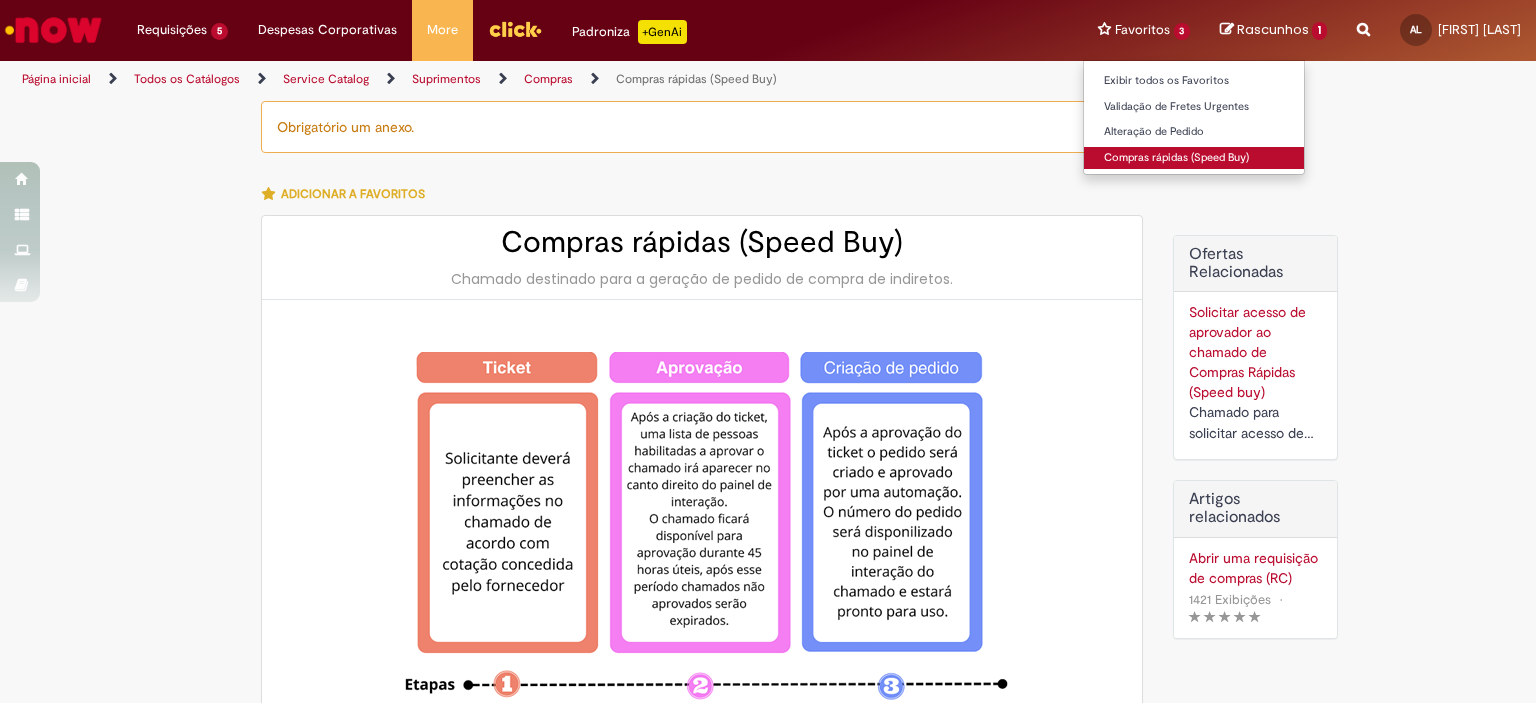 type on "********" 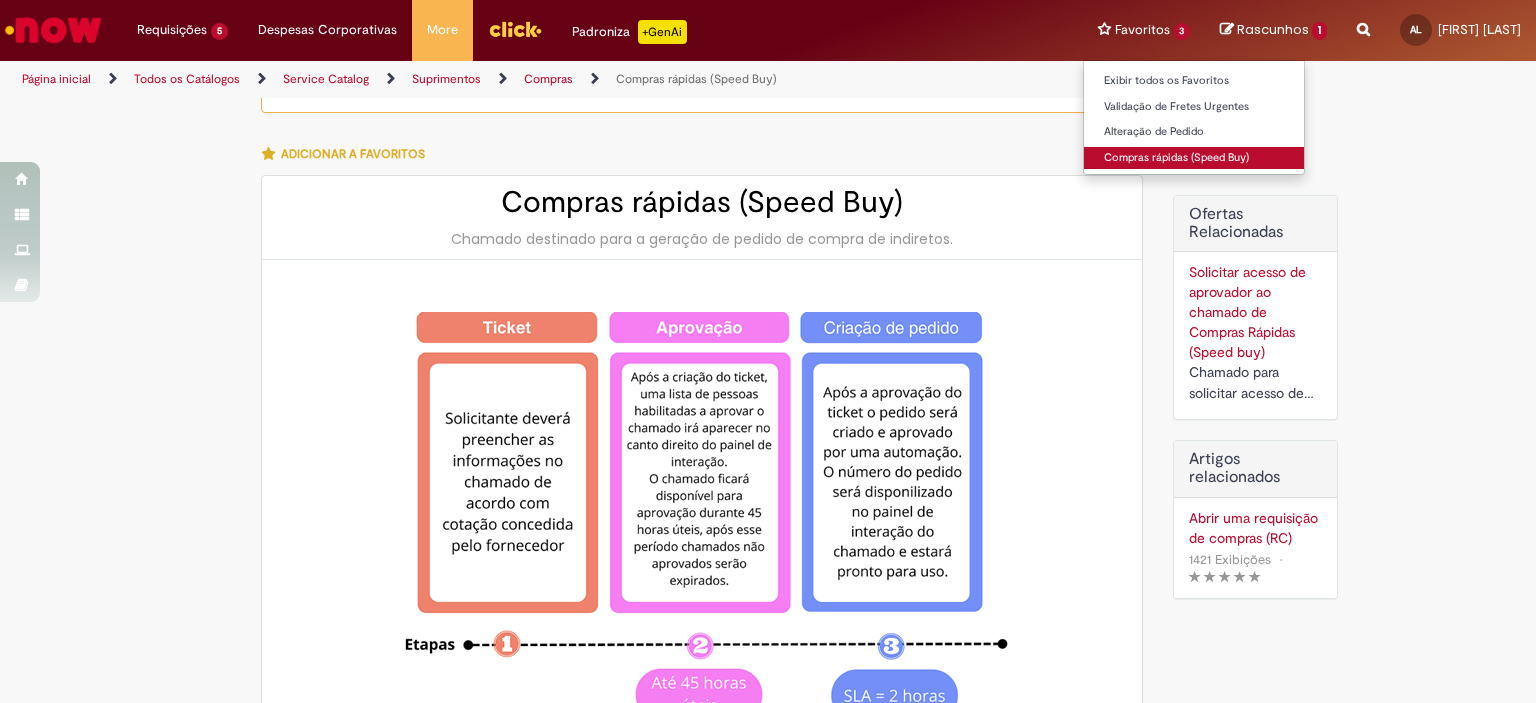scroll, scrollTop: 80, scrollLeft: 0, axis: vertical 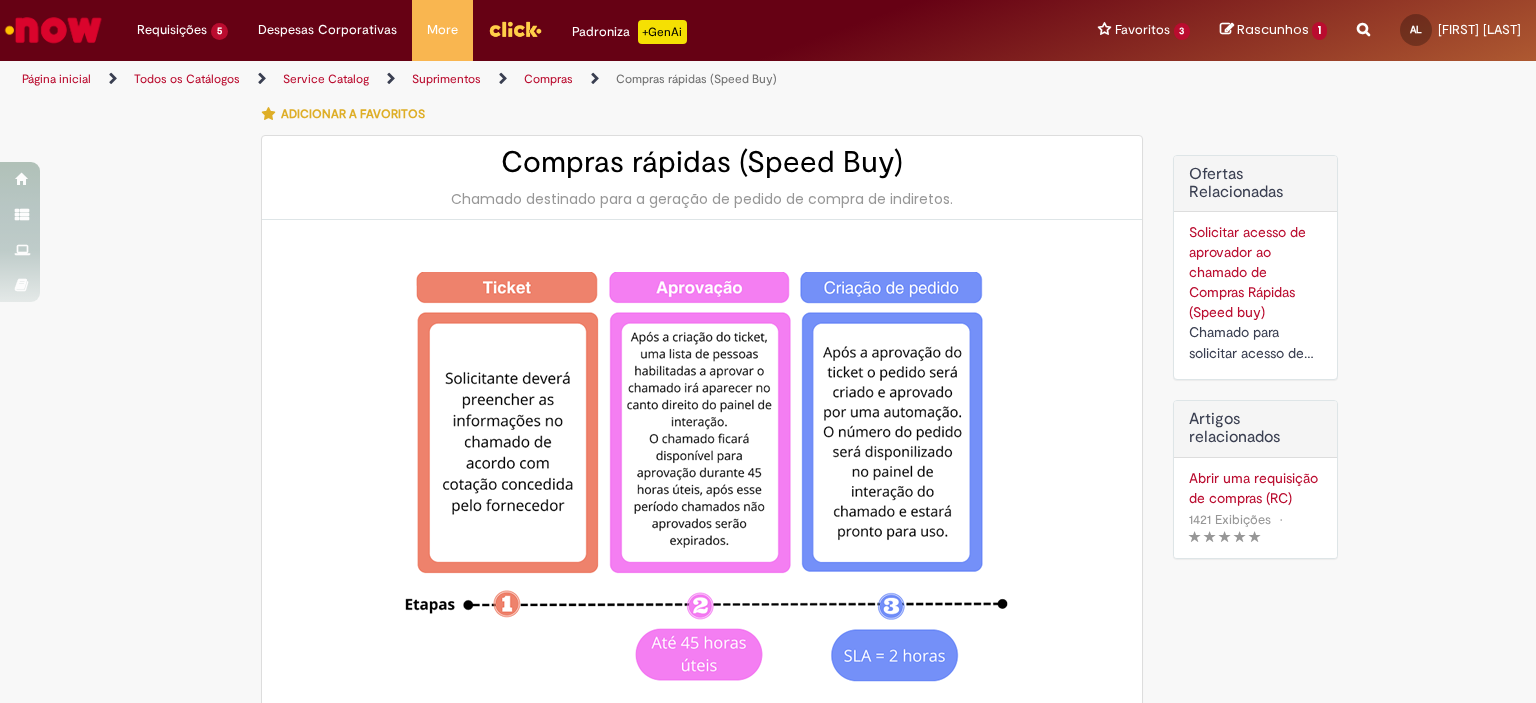 click at bounding box center [702, 479] 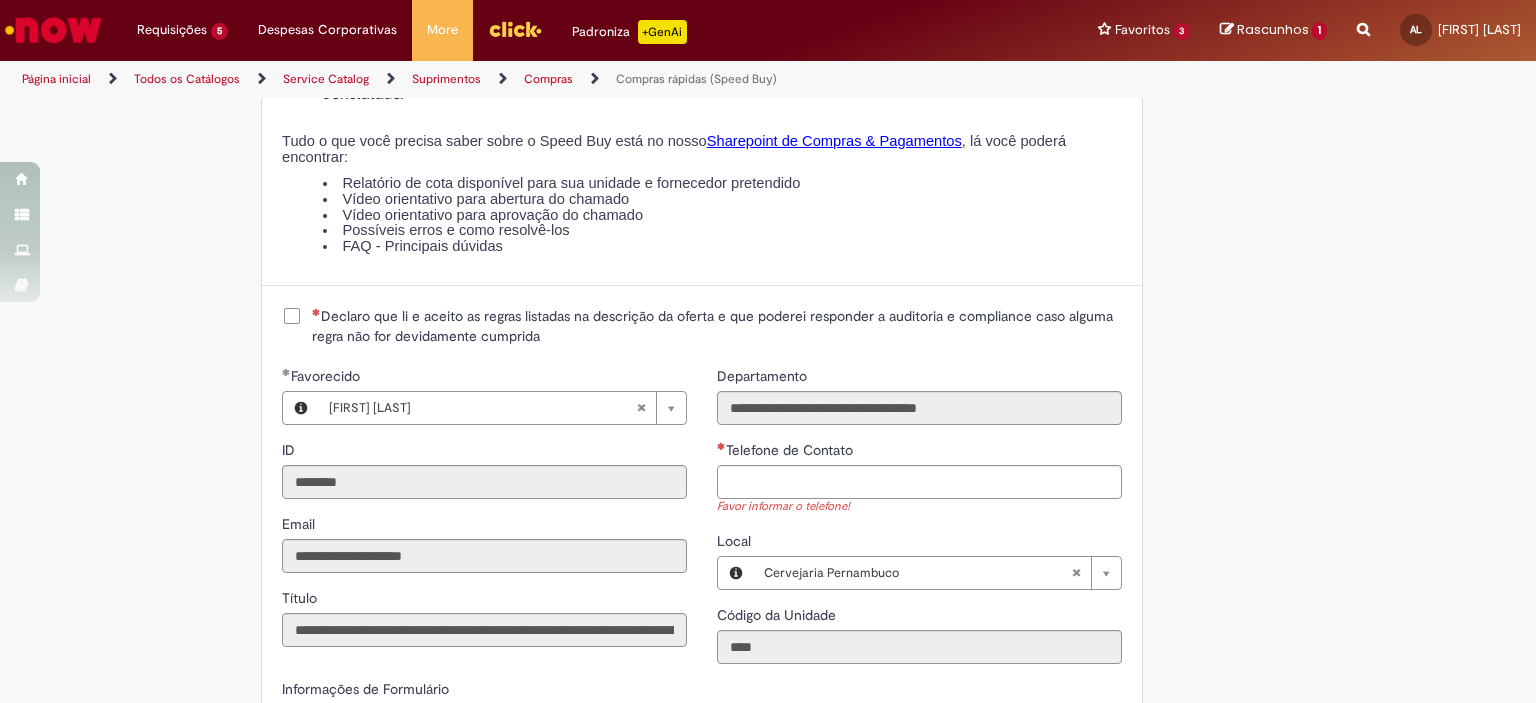 scroll, scrollTop: 2360, scrollLeft: 0, axis: vertical 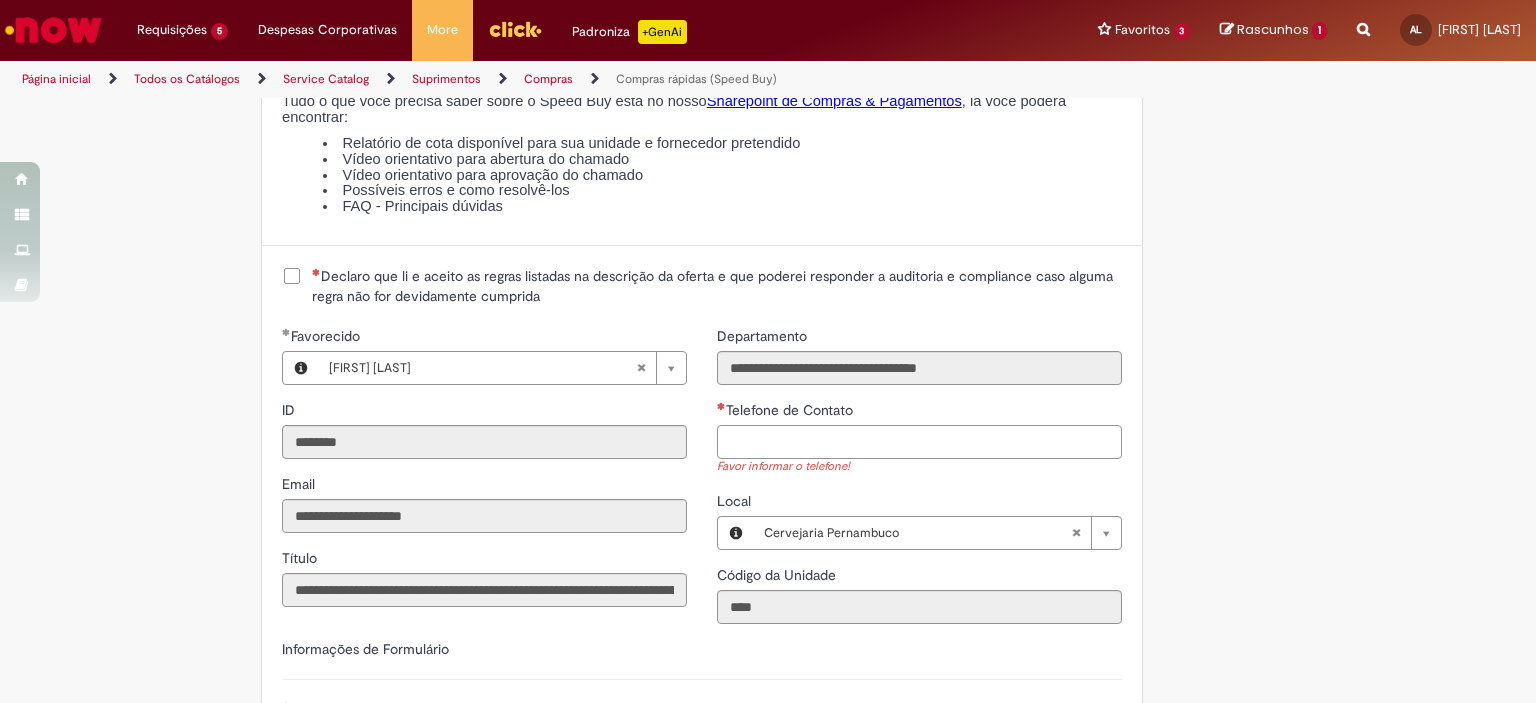 click on "Telefone de Contato" at bounding box center (919, 442) 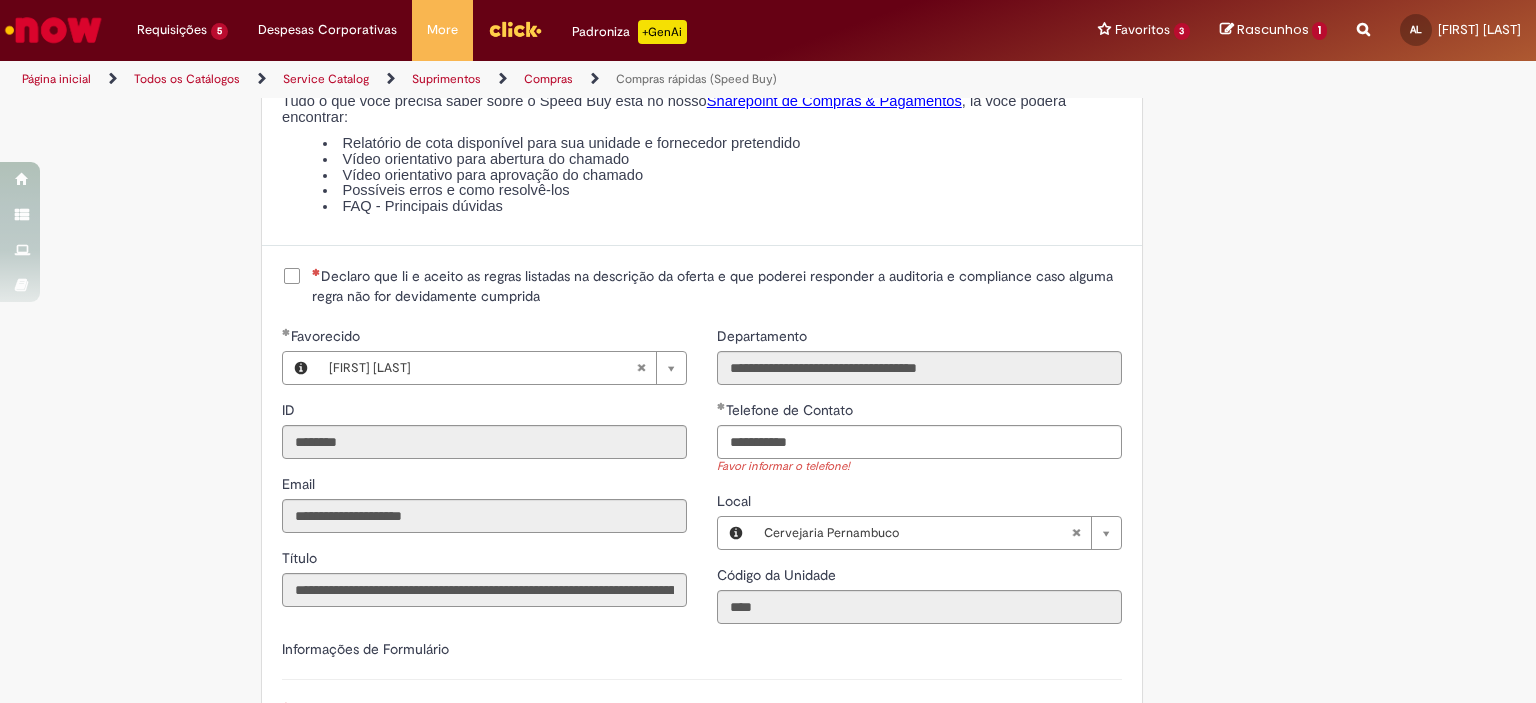 type on "**********" 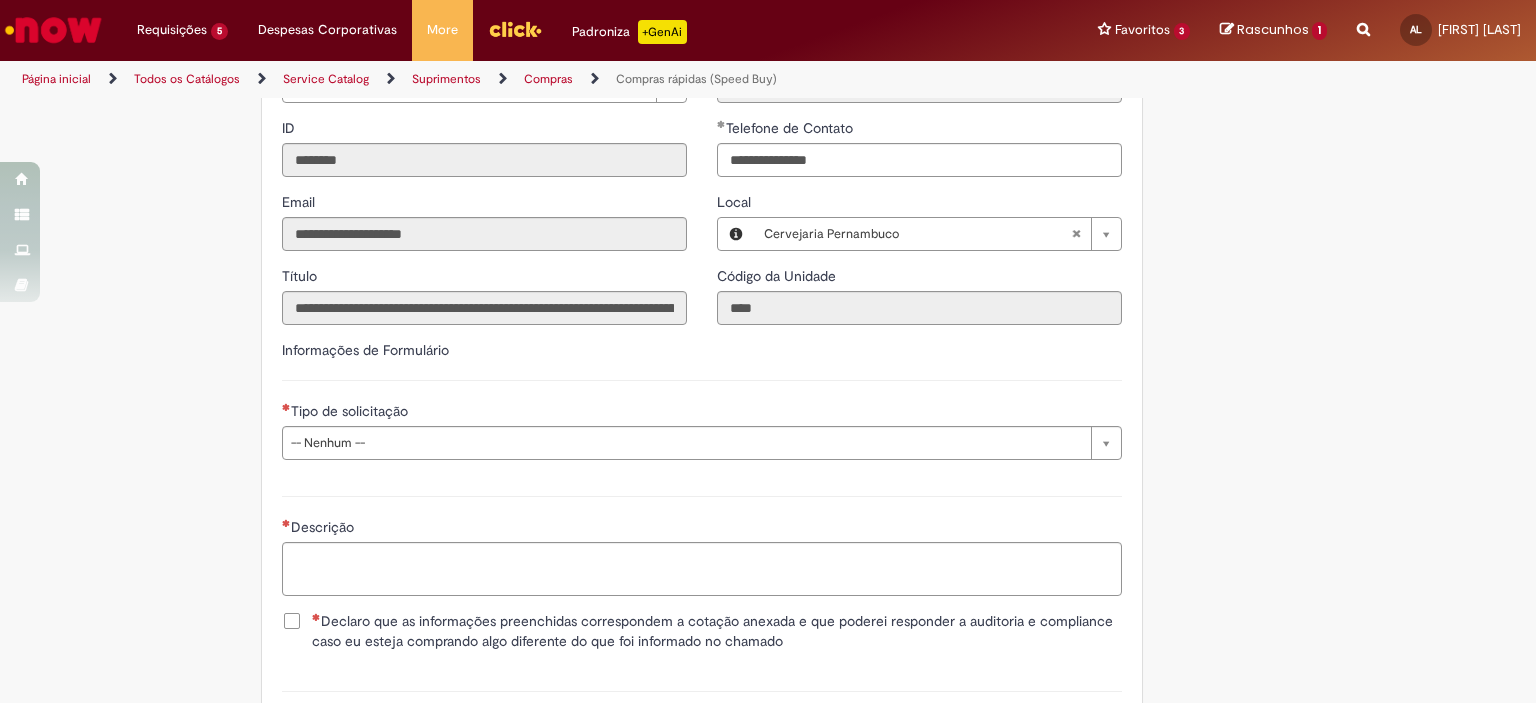 scroll, scrollTop: 2652, scrollLeft: 0, axis: vertical 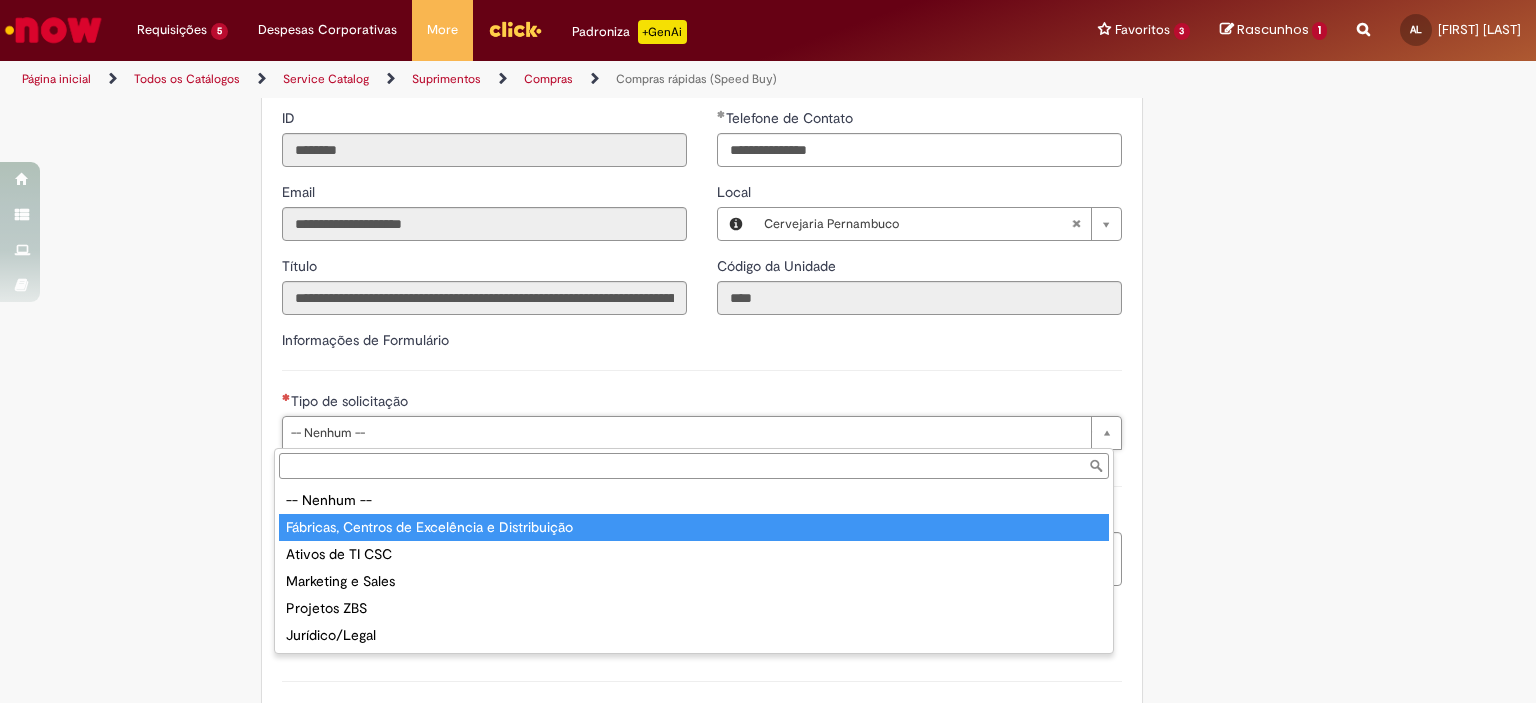 type on "**********" 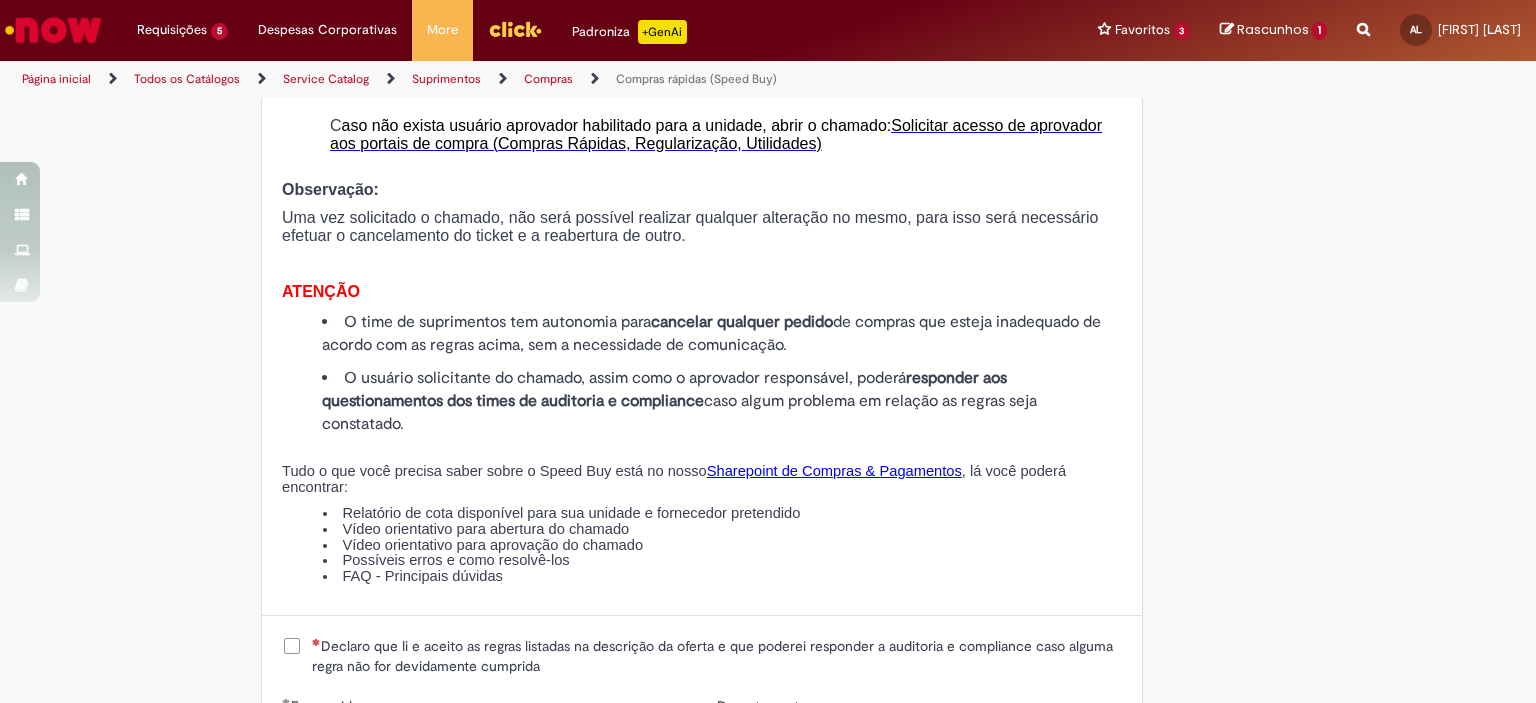 scroll, scrollTop: 1984, scrollLeft: 0, axis: vertical 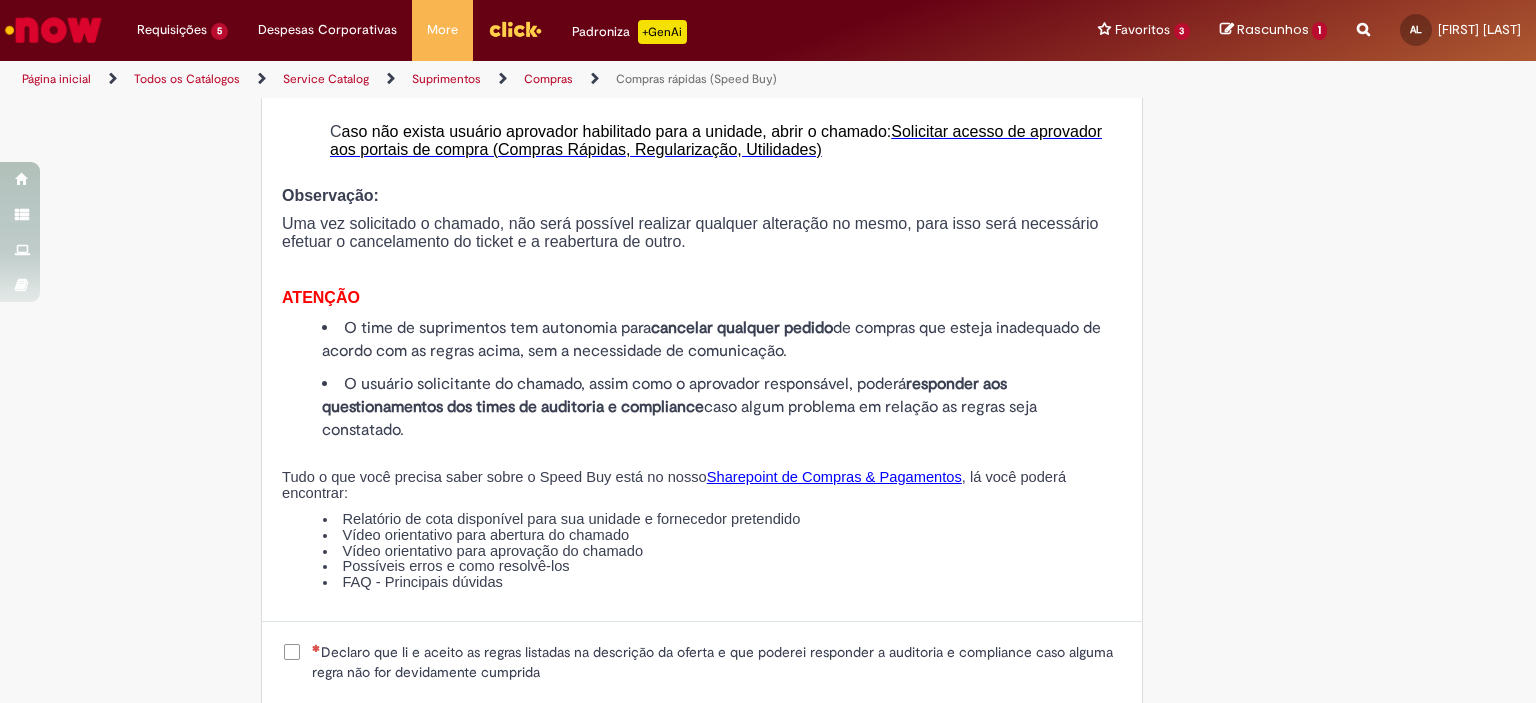 click on "Declaro que li e aceito as regras listadas na descrição da oferta e que poderei responder a auditoria e compliance caso alguma regra não for devidamente cumprida" at bounding box center (717, 662) 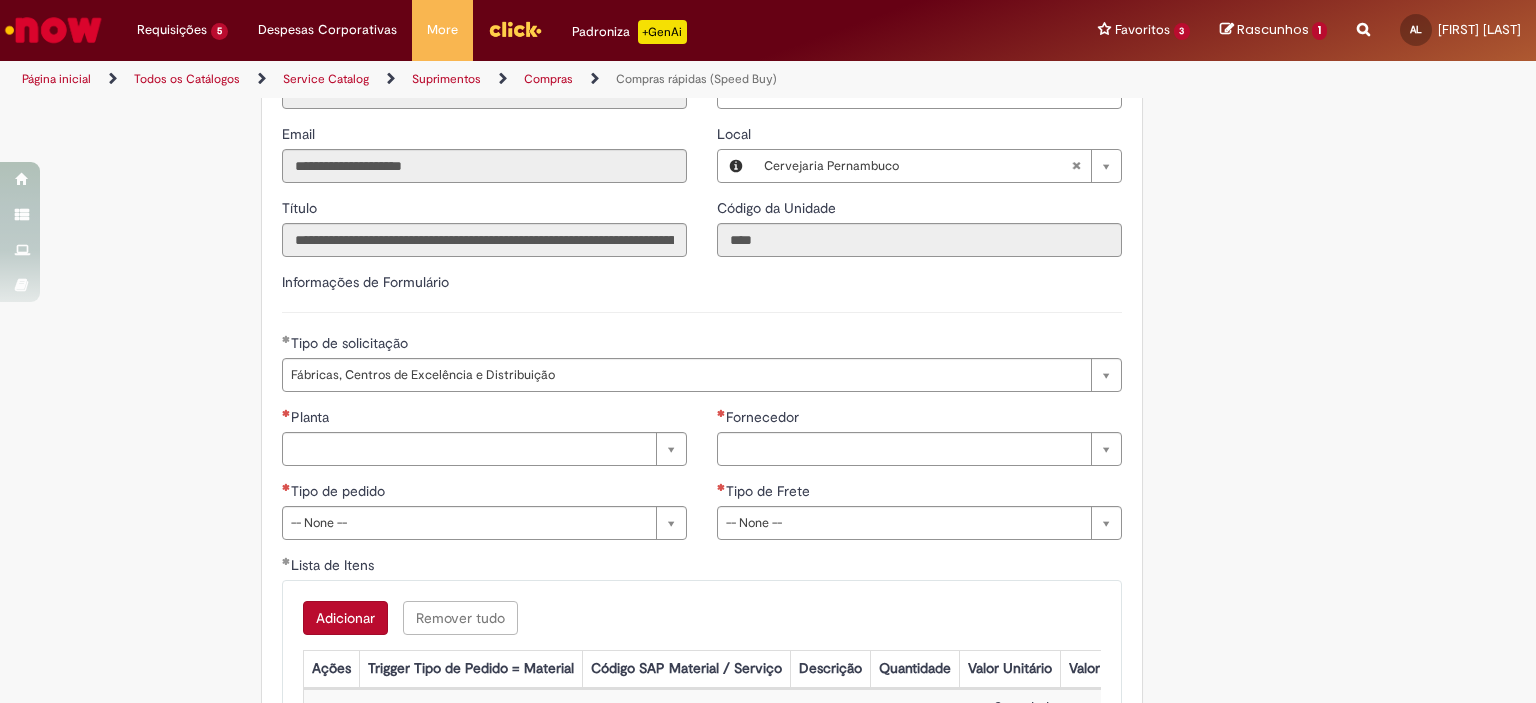 scroll, scrollTop: 2715, scrollLeft: 0, axis: vertical 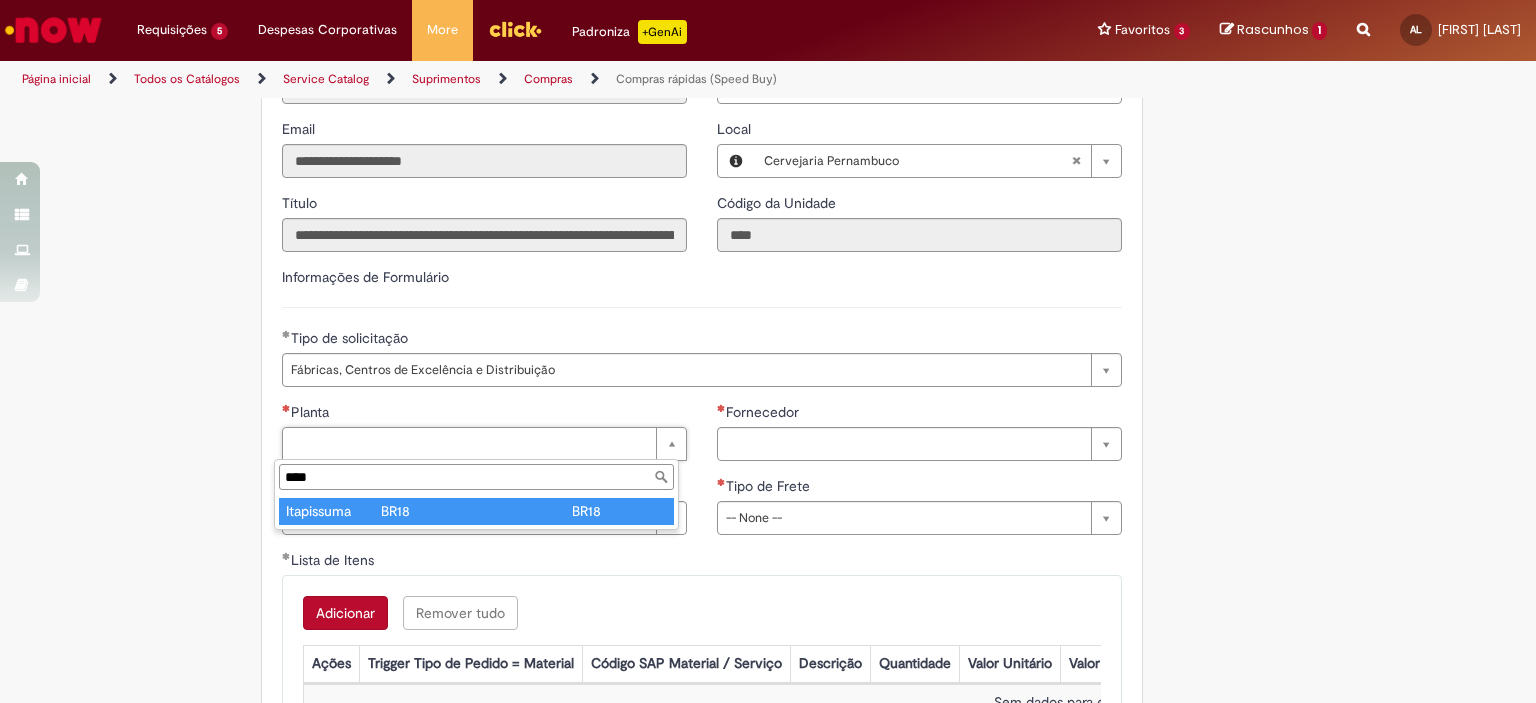 type on "****" 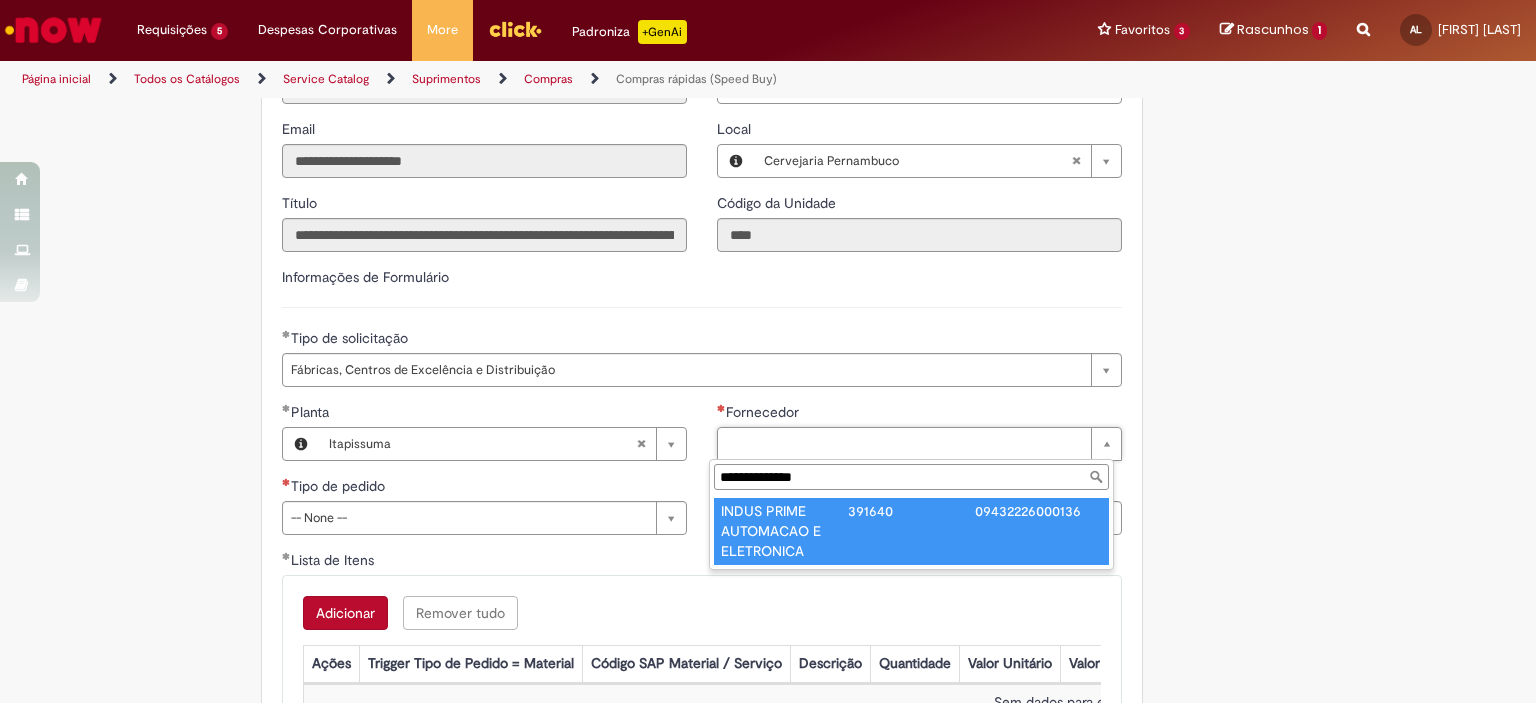 type on "**********" 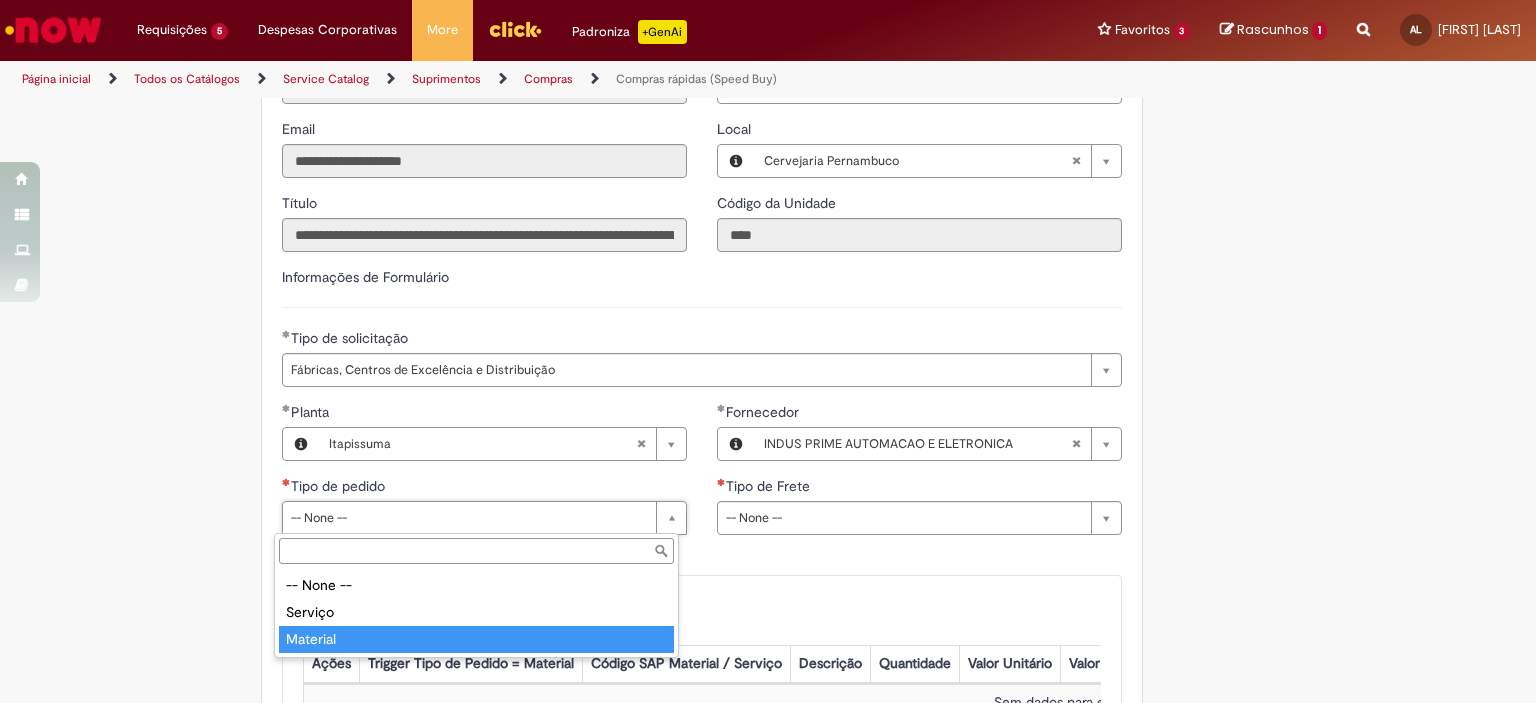 type on "********" 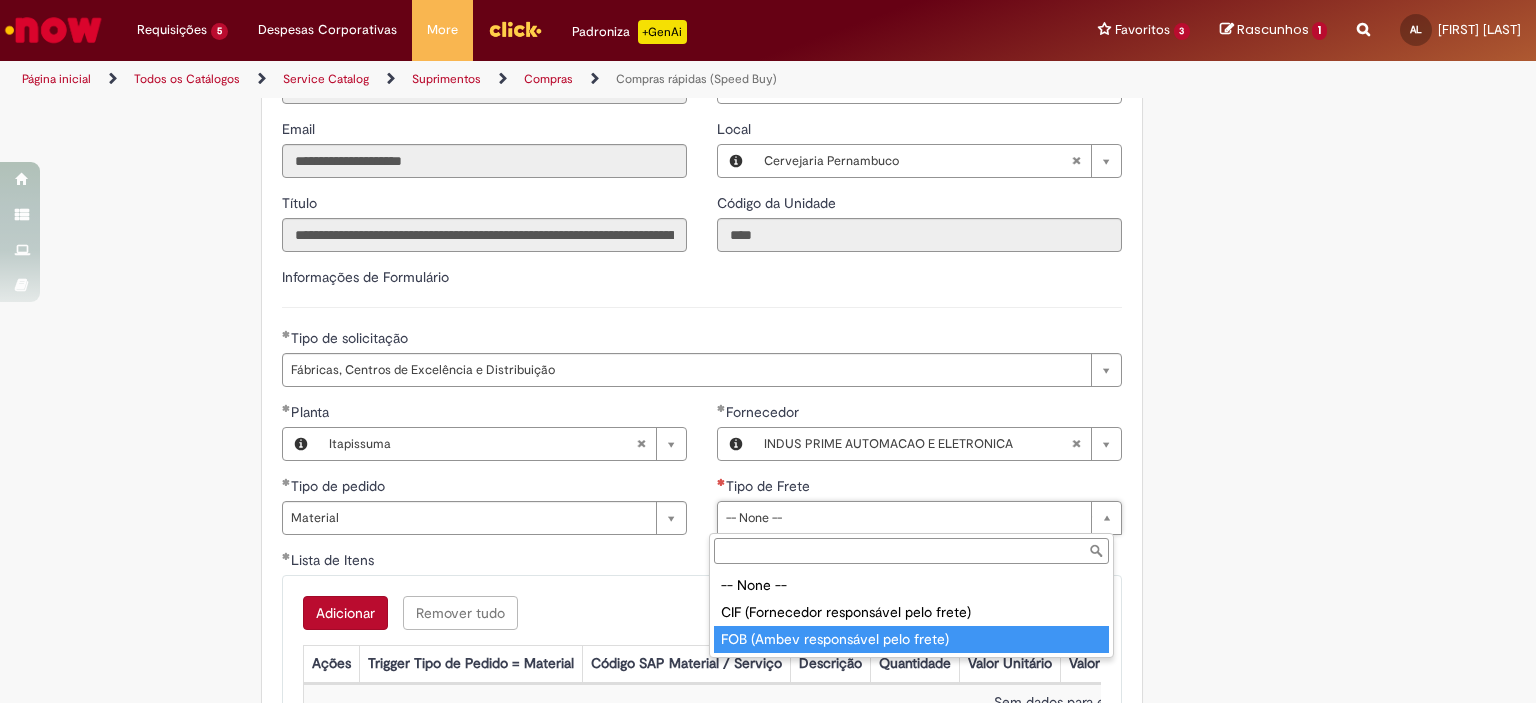 type on "**********" 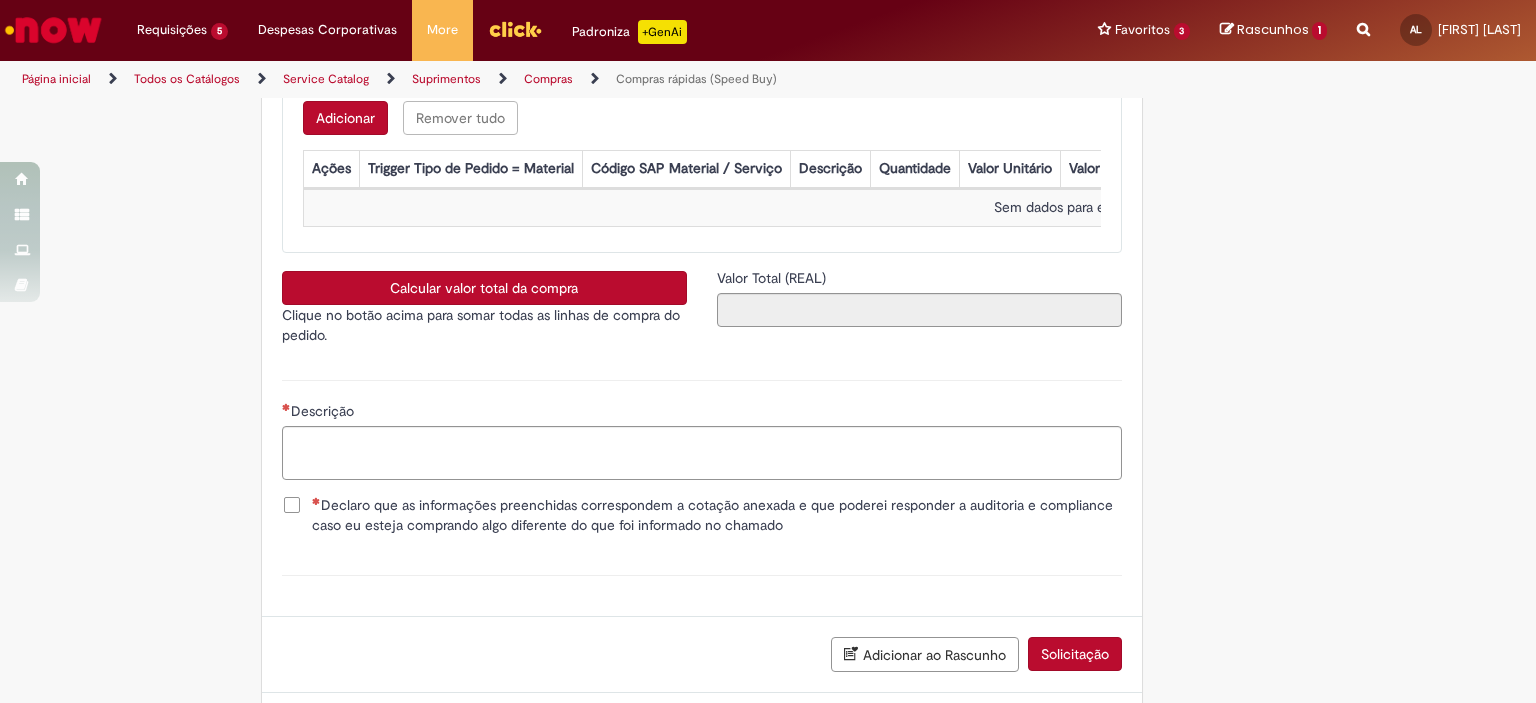 scroll, scrollTop: 3360, scrollLeft: 0, axis: vertical 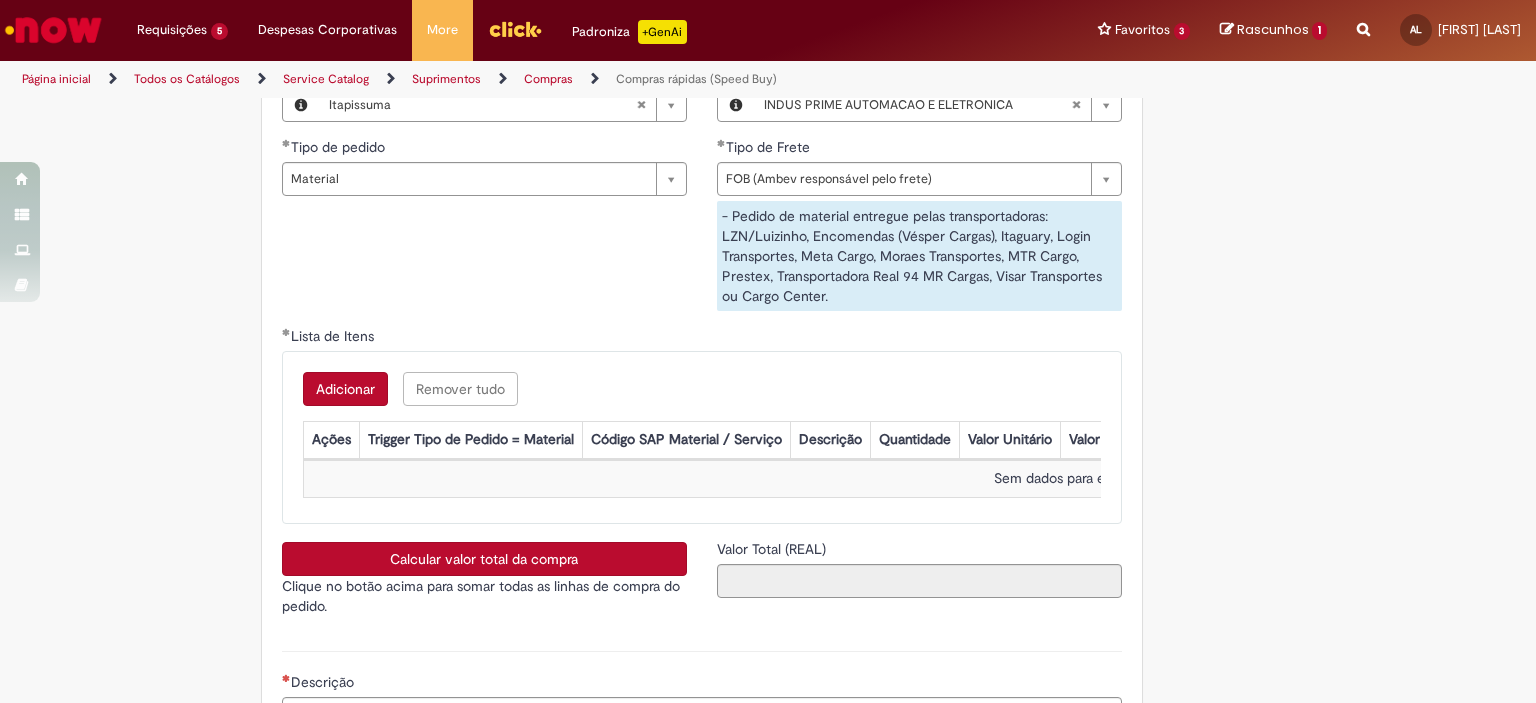 click on "Adicionar" at bounding box center [345, 389] 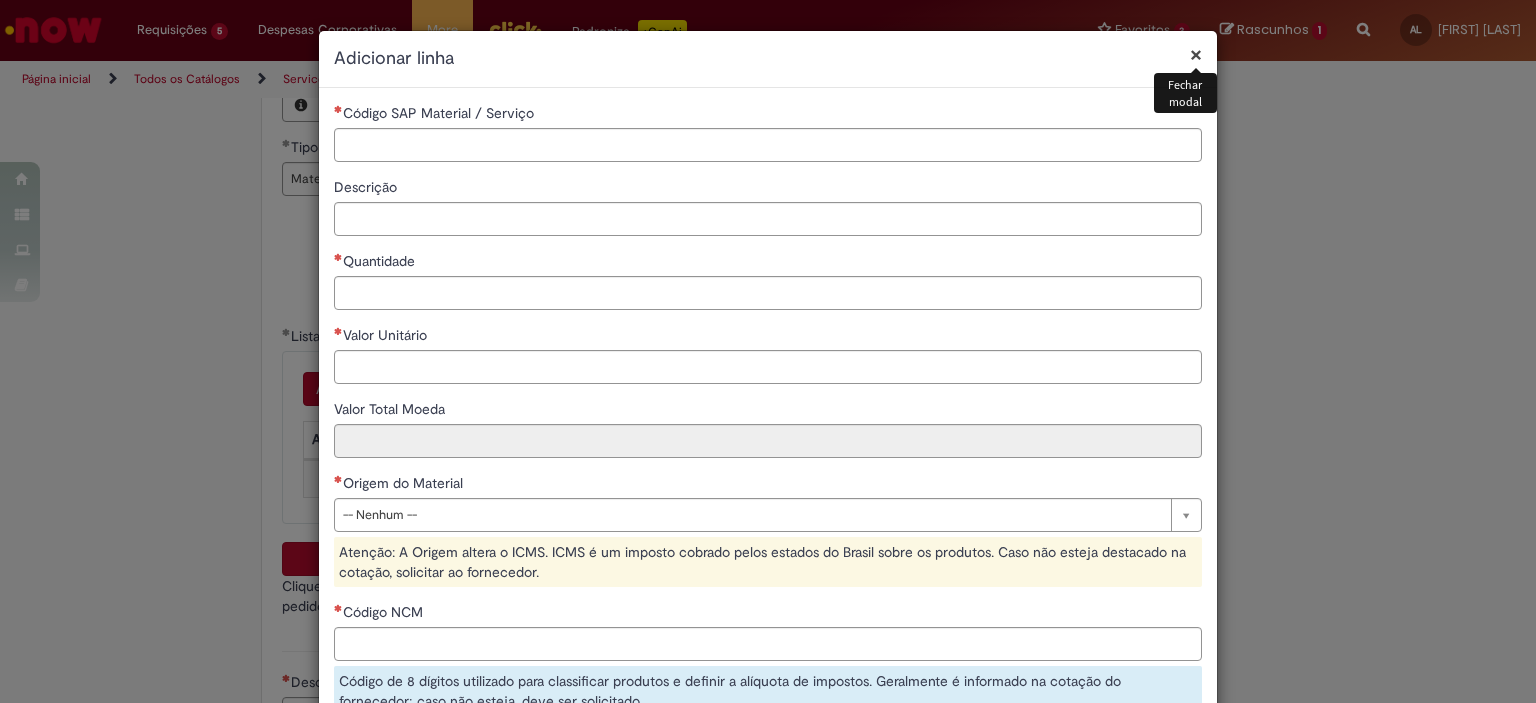 type 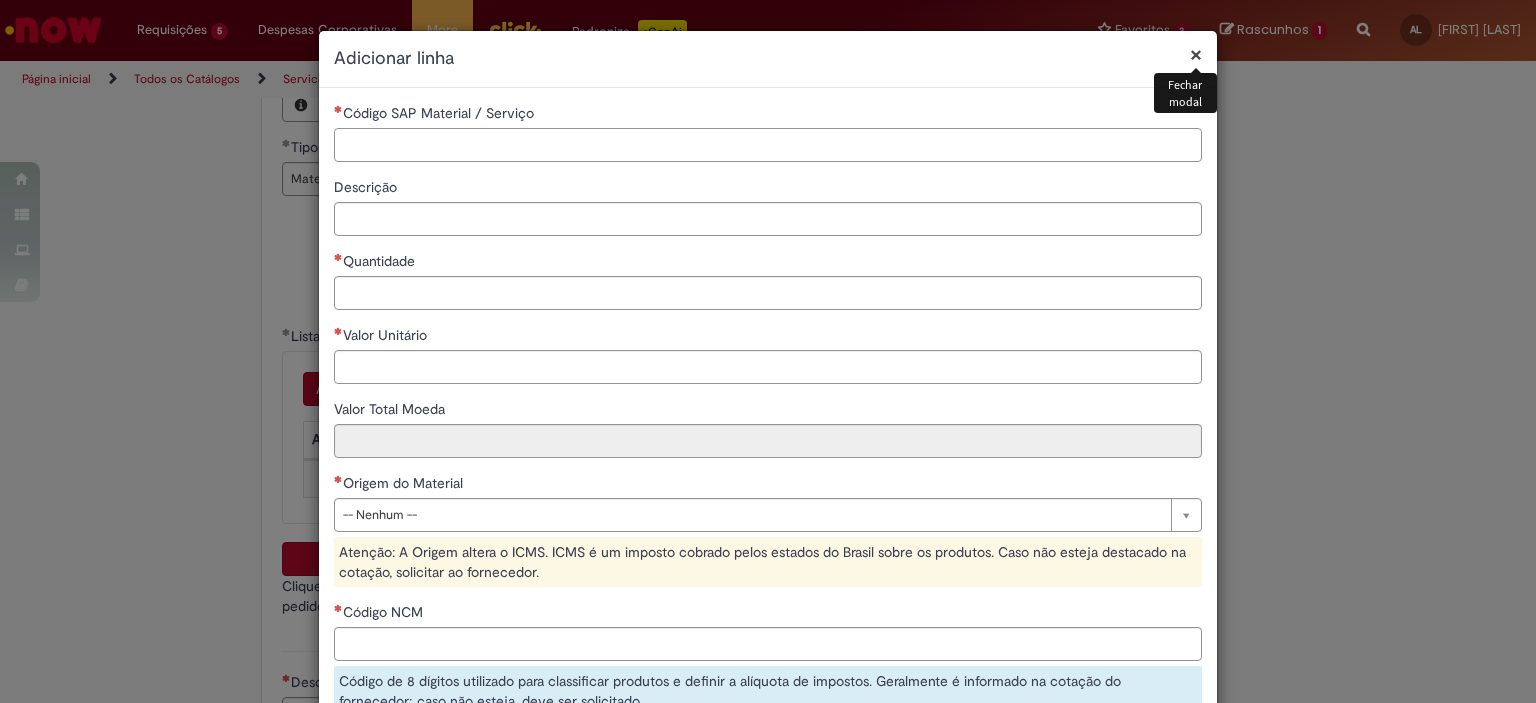 click on "Código SAP Material / Serviço" at bounding box center [768, 145] 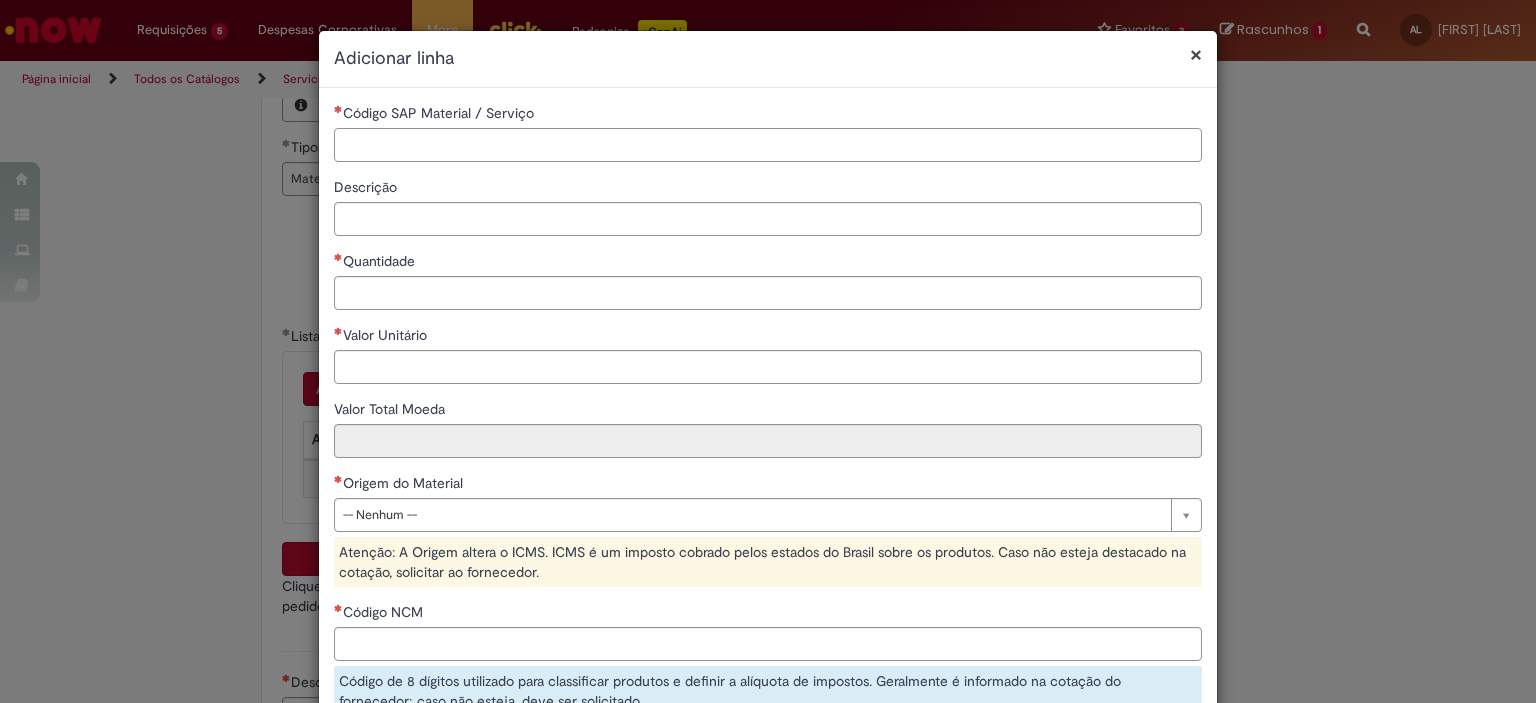 paste on "********" 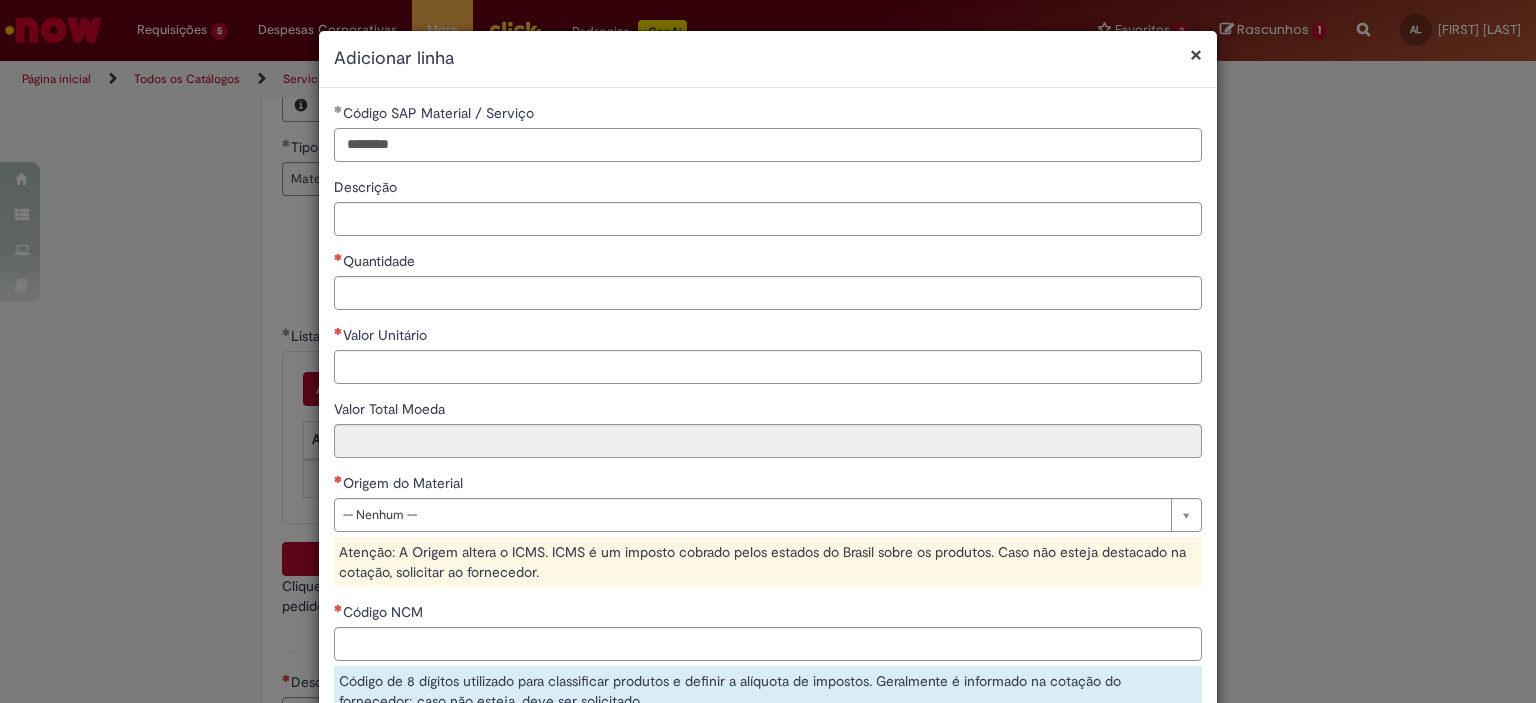 type on "********" 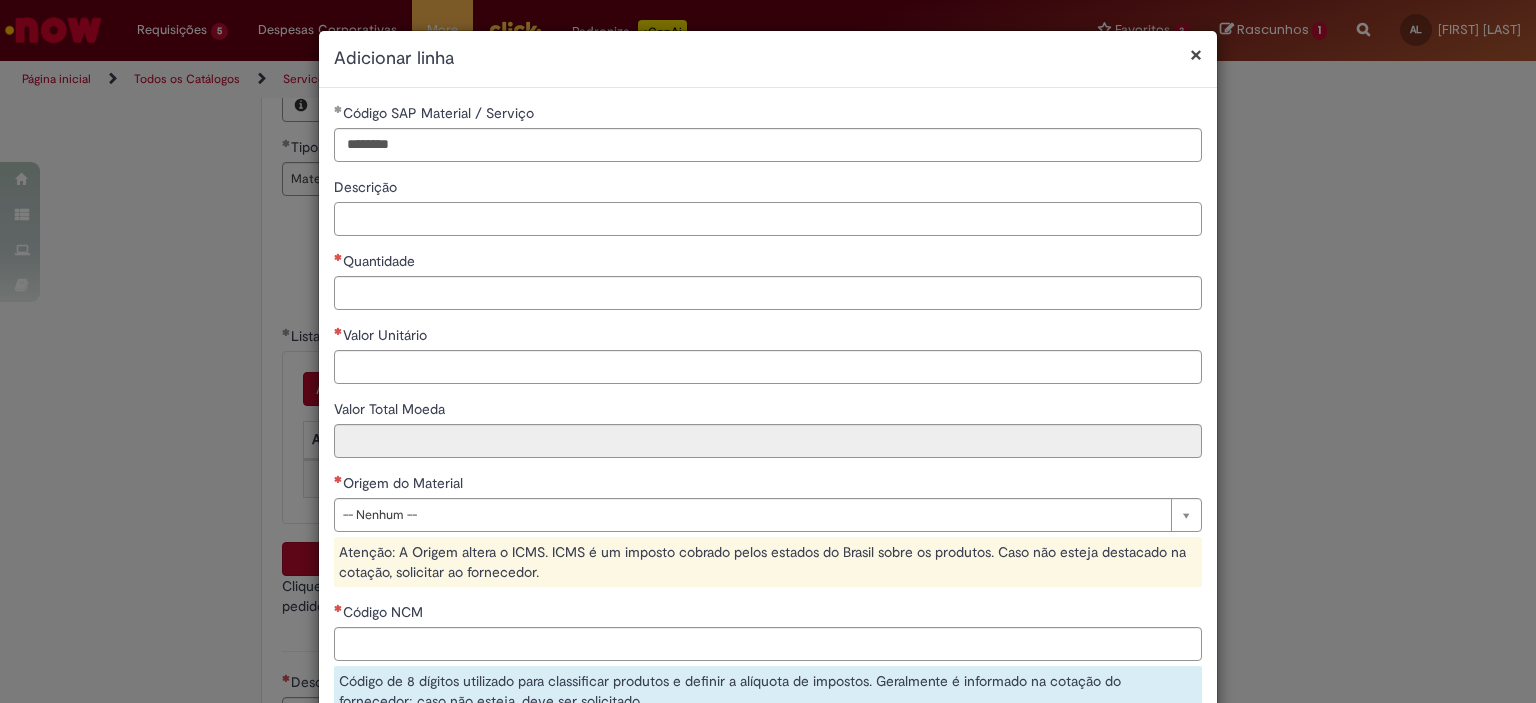 click on "Descrição" at bounding box center (768, 219) 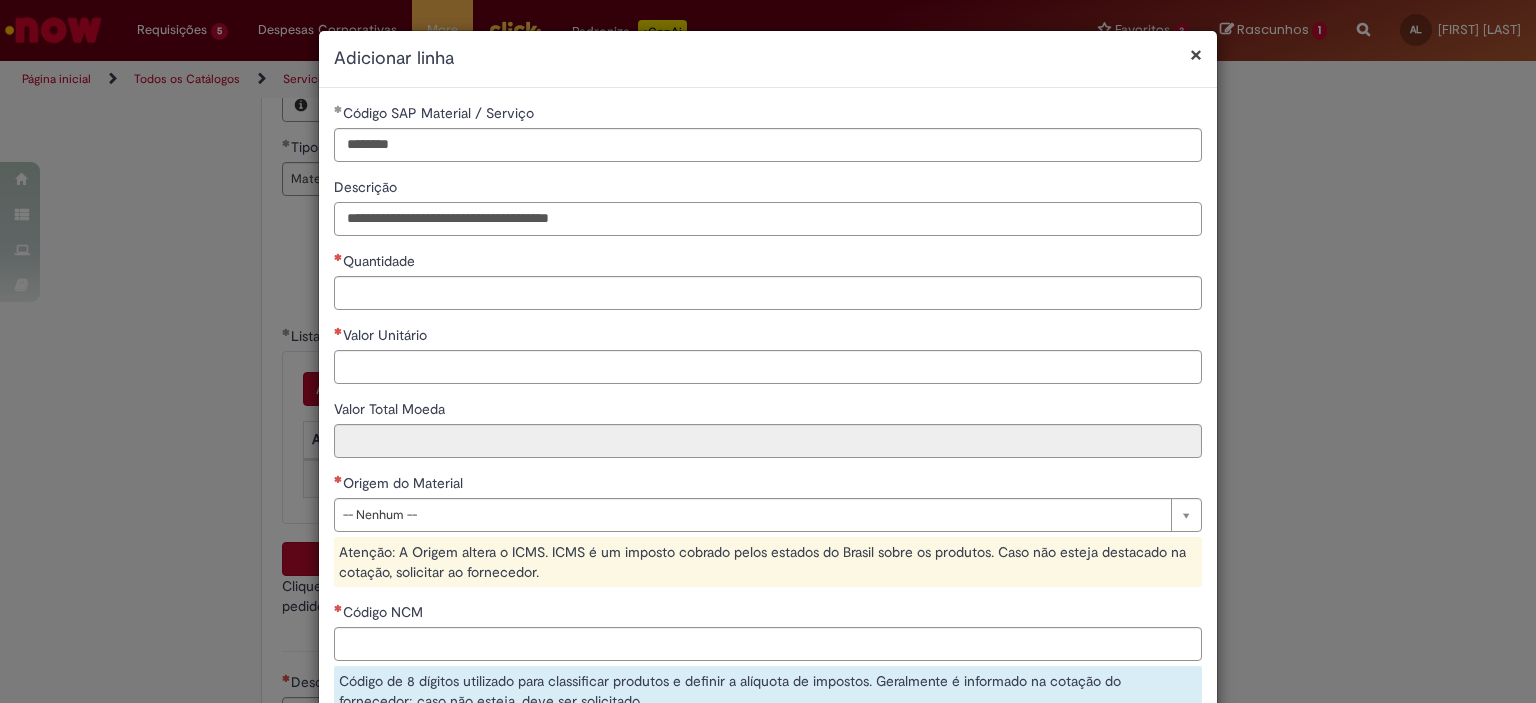 type on "**********" 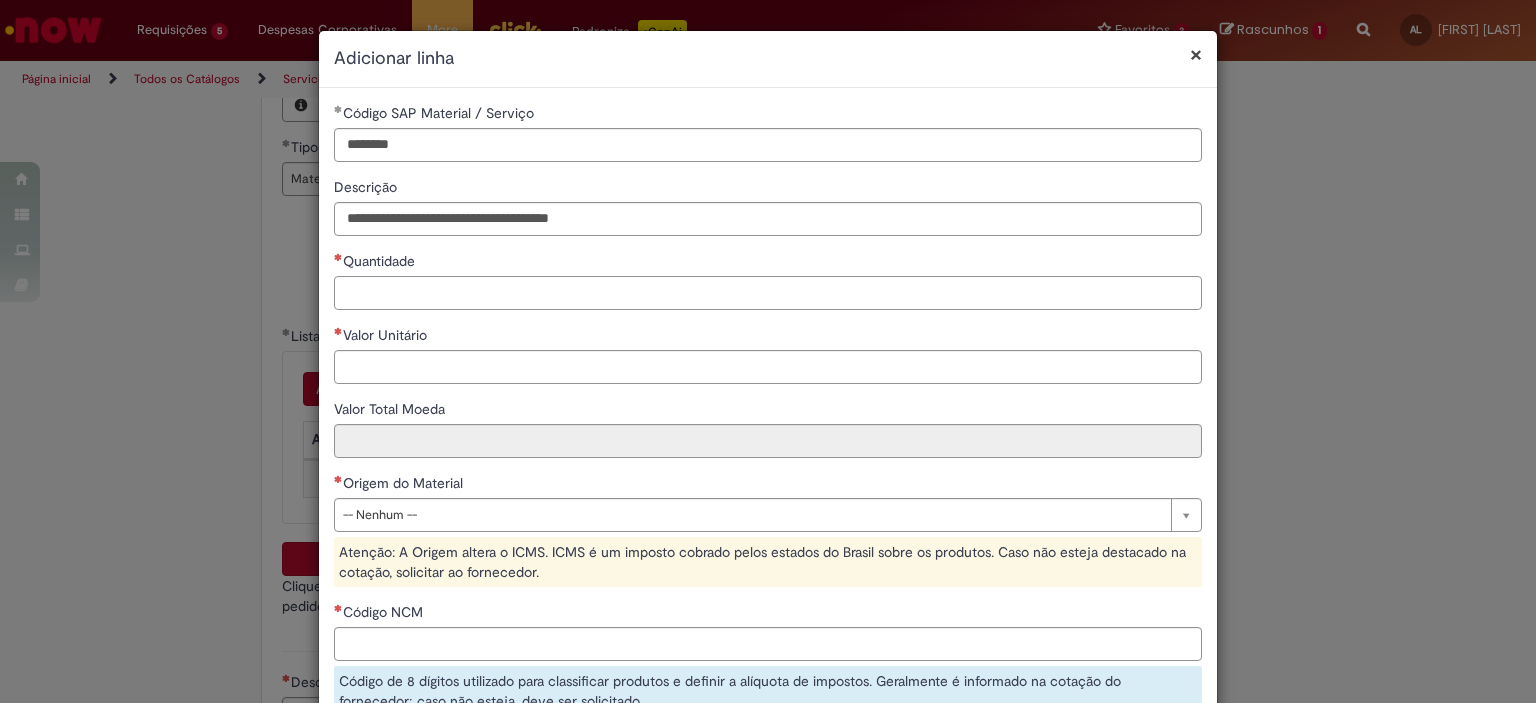 click on "Quantidade" at bounding box center [768, 293] 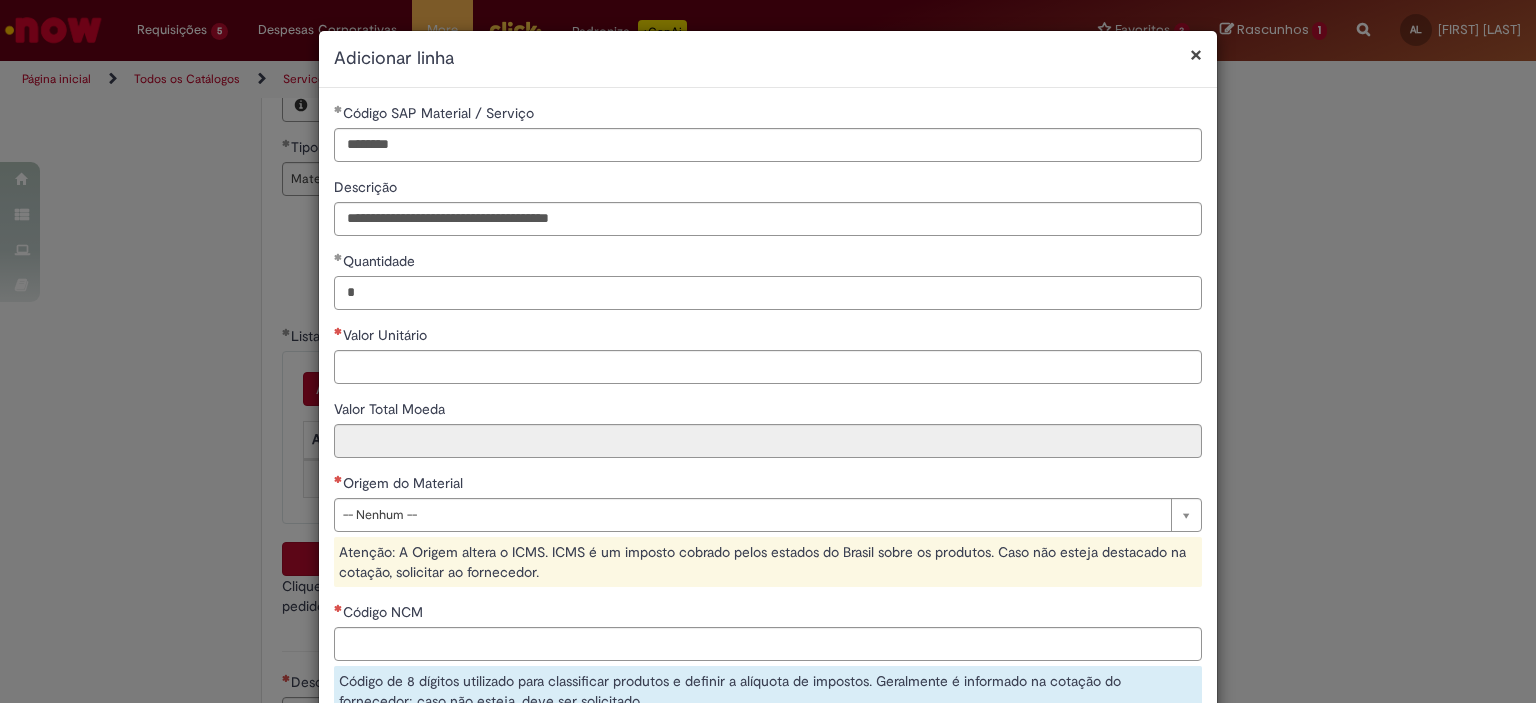 type on "*" 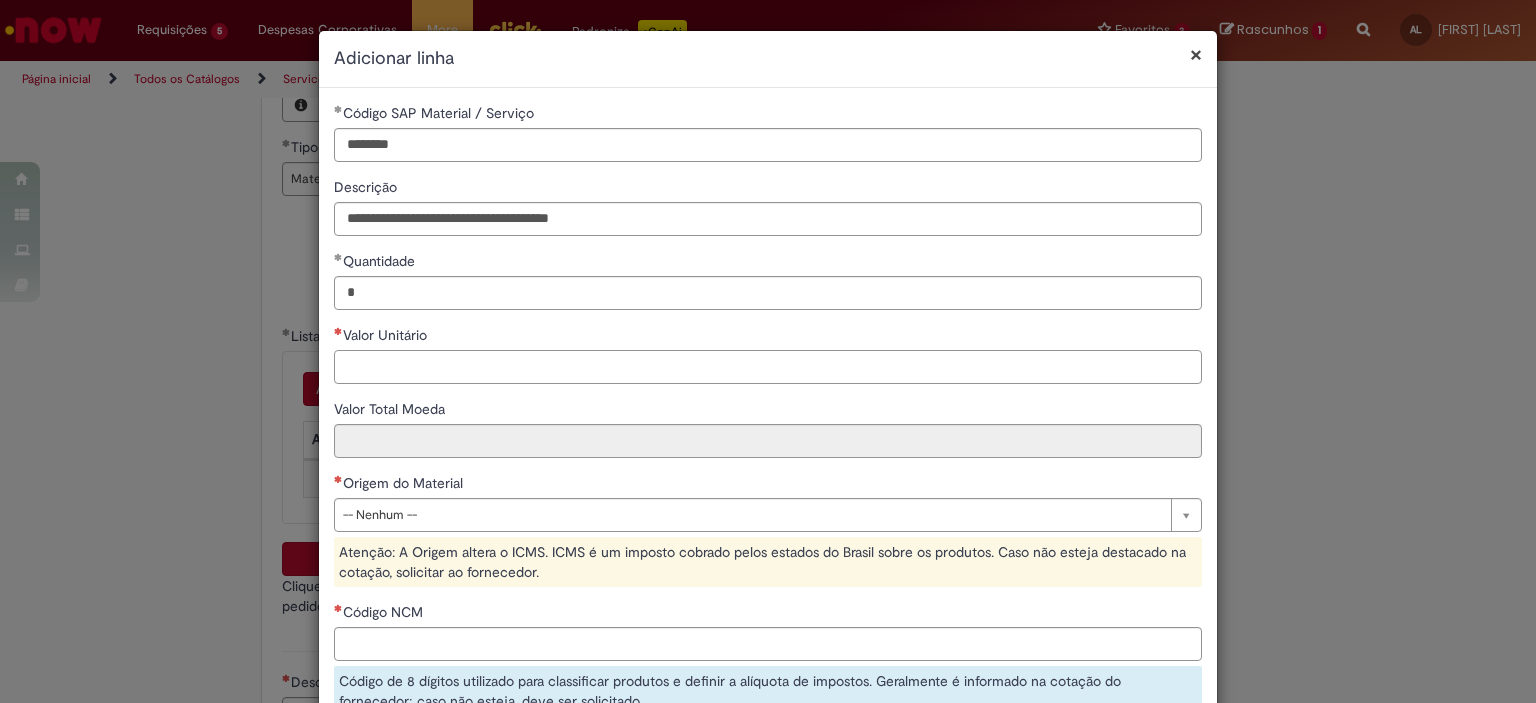 click on "Valor Unitário" at bounding box center (768, 367) 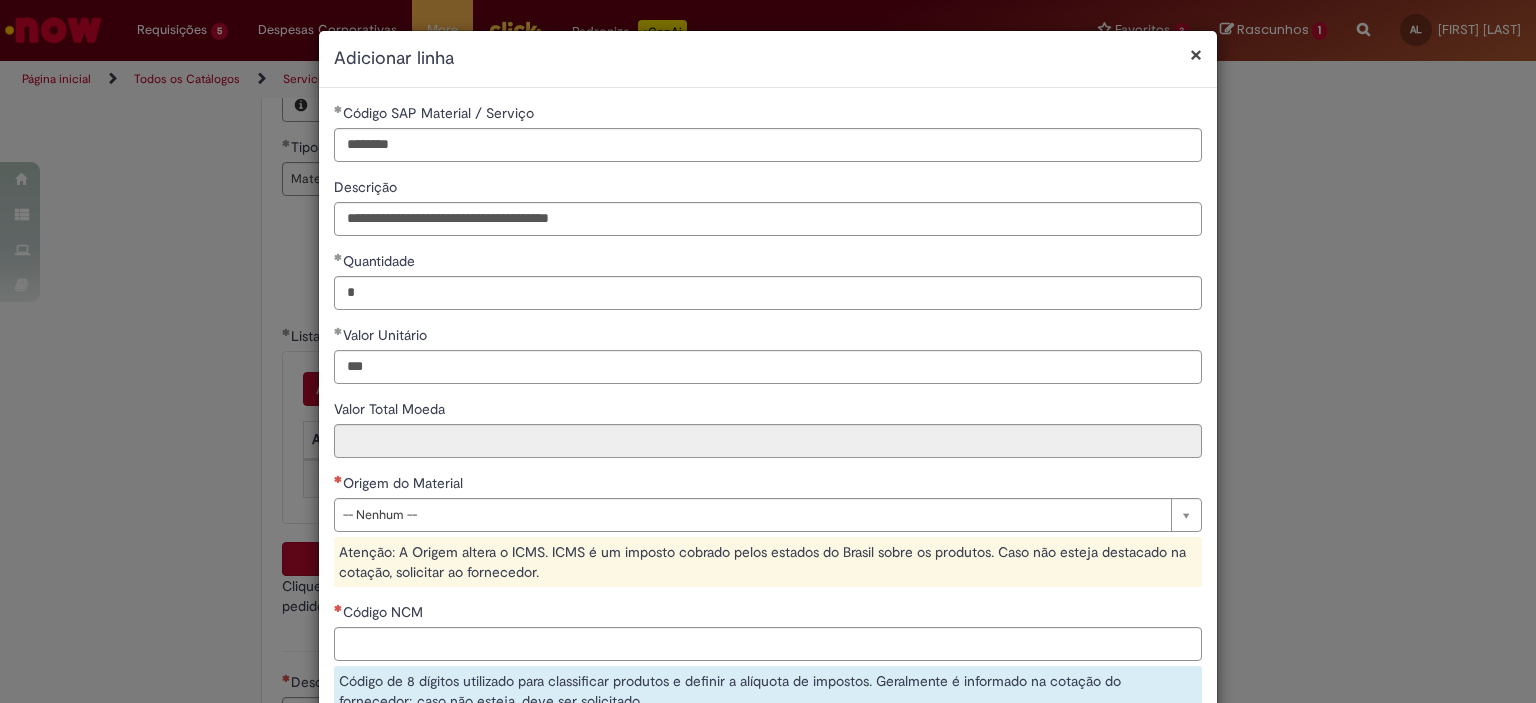 type on "******" 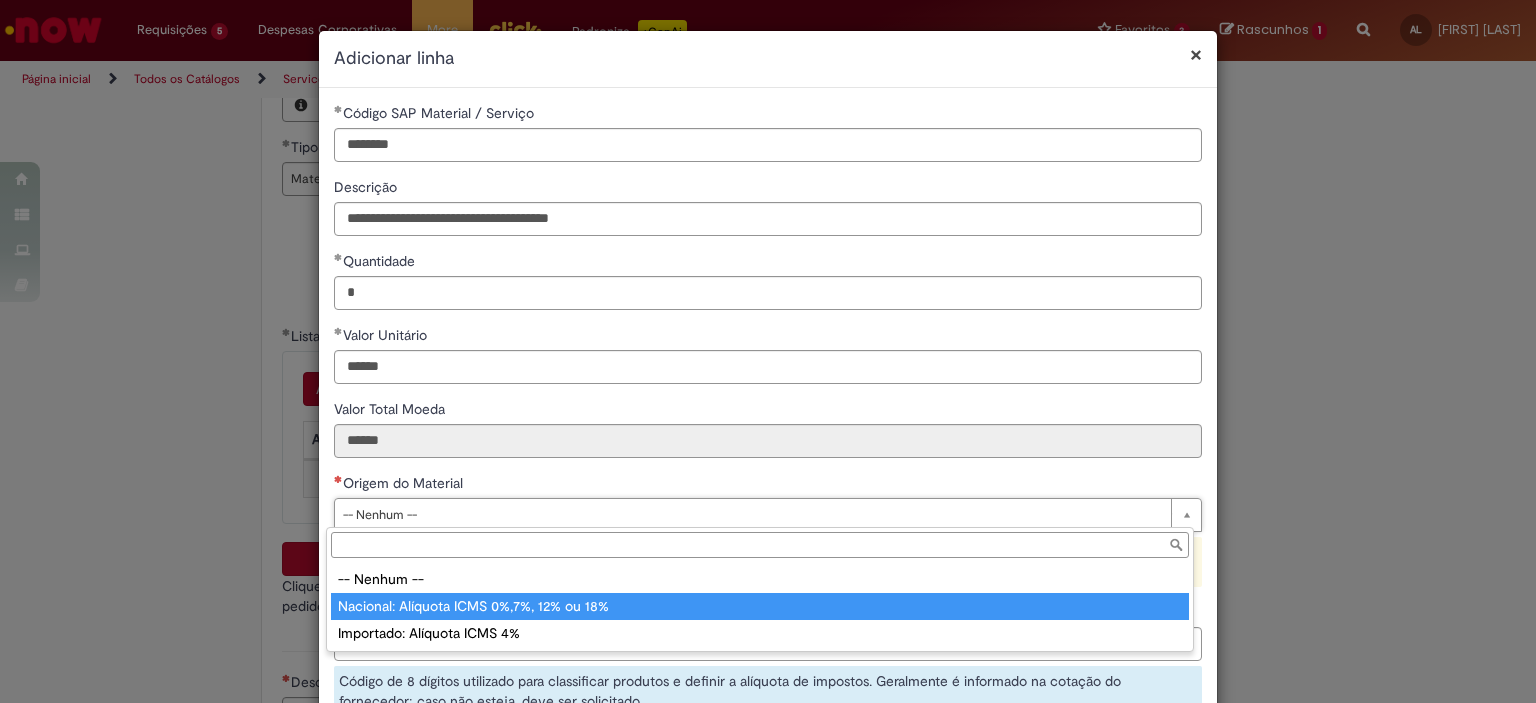 type on "**********" 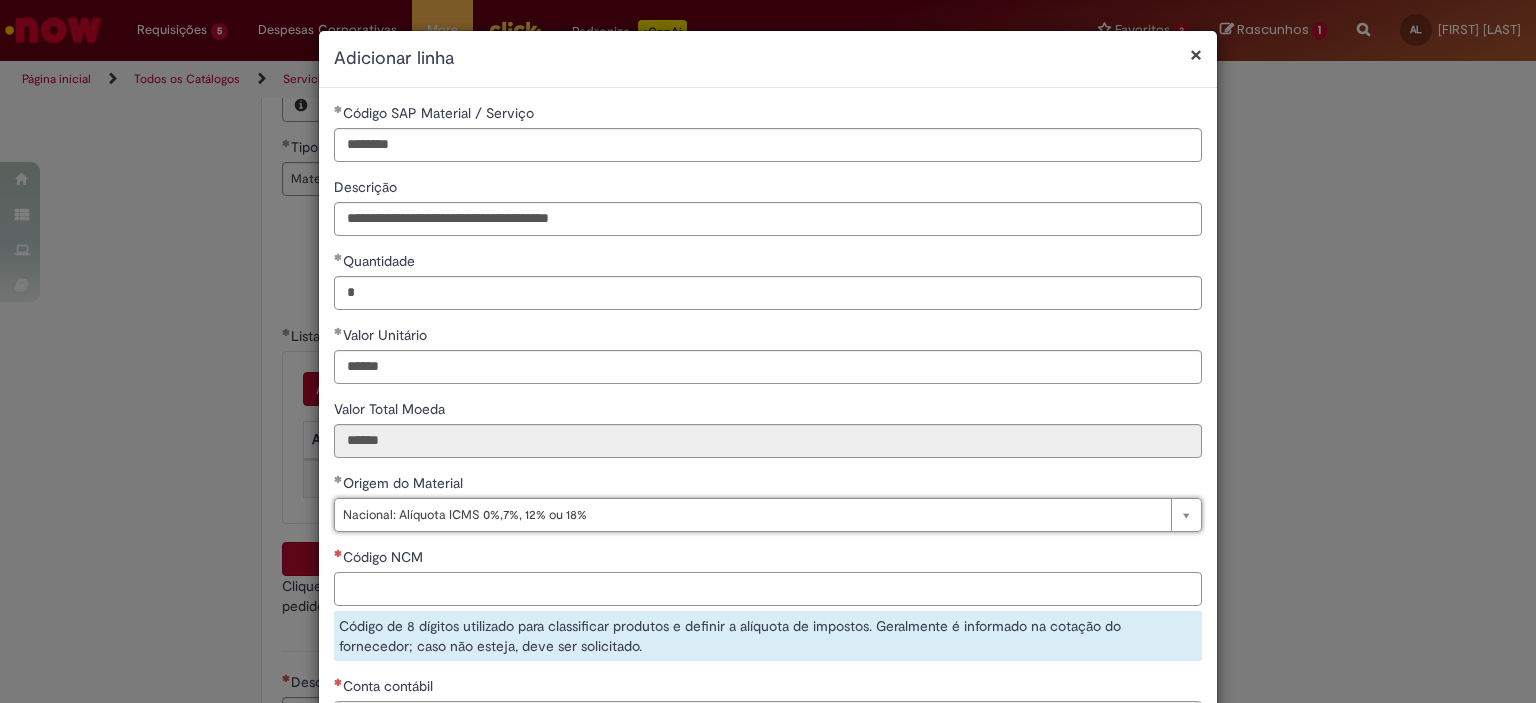 click on "Código NCM" at bounding box center (768, 589) 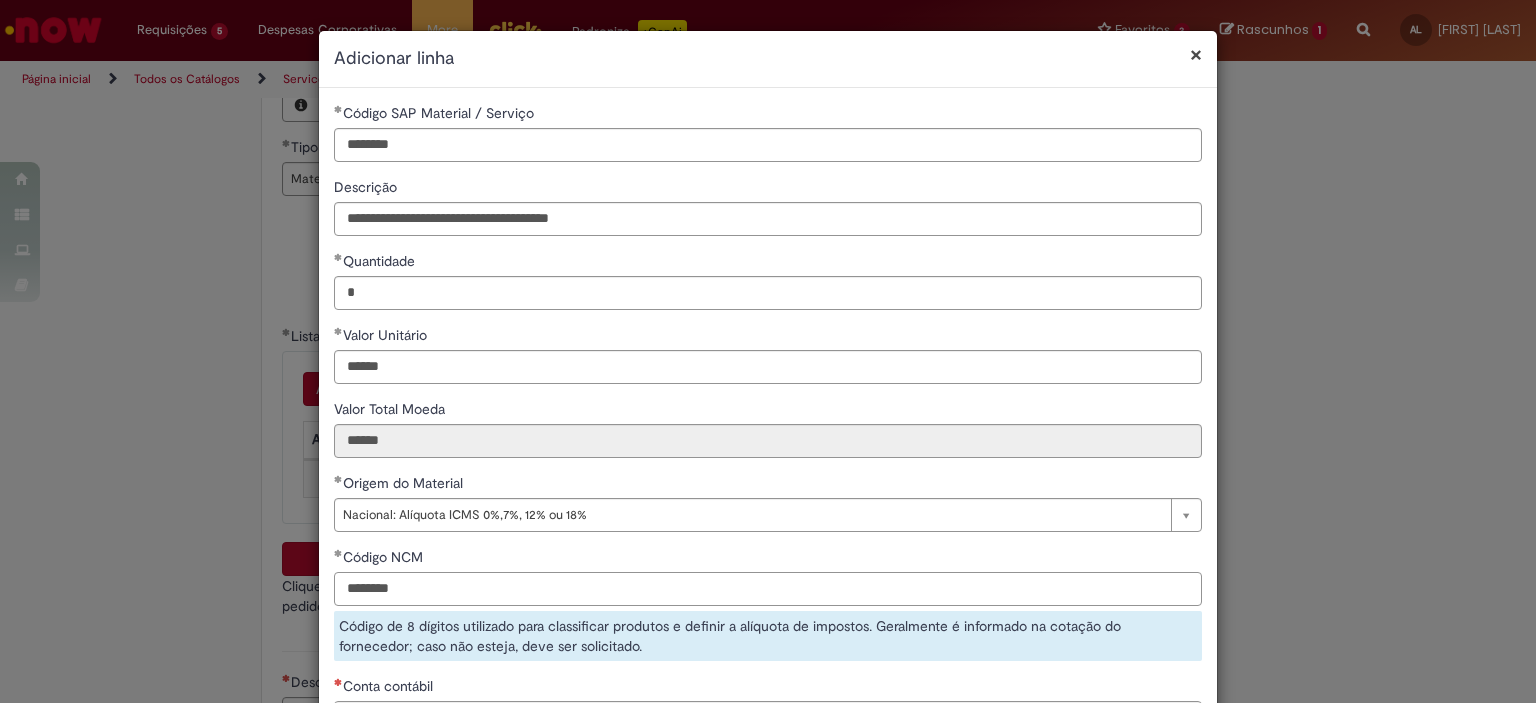 type on "********" 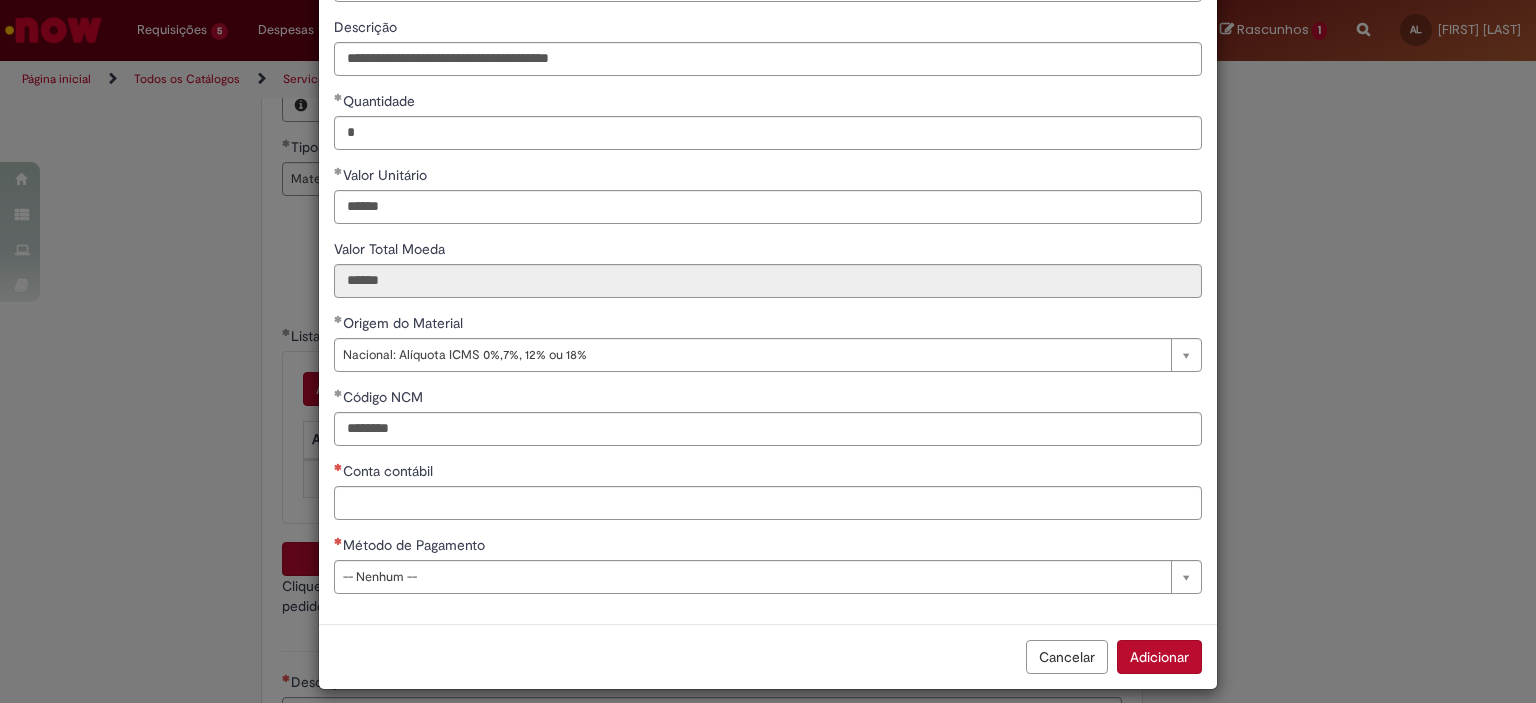 scroll, scrollTop: 164, scrollLeft: 0, axis: vertical 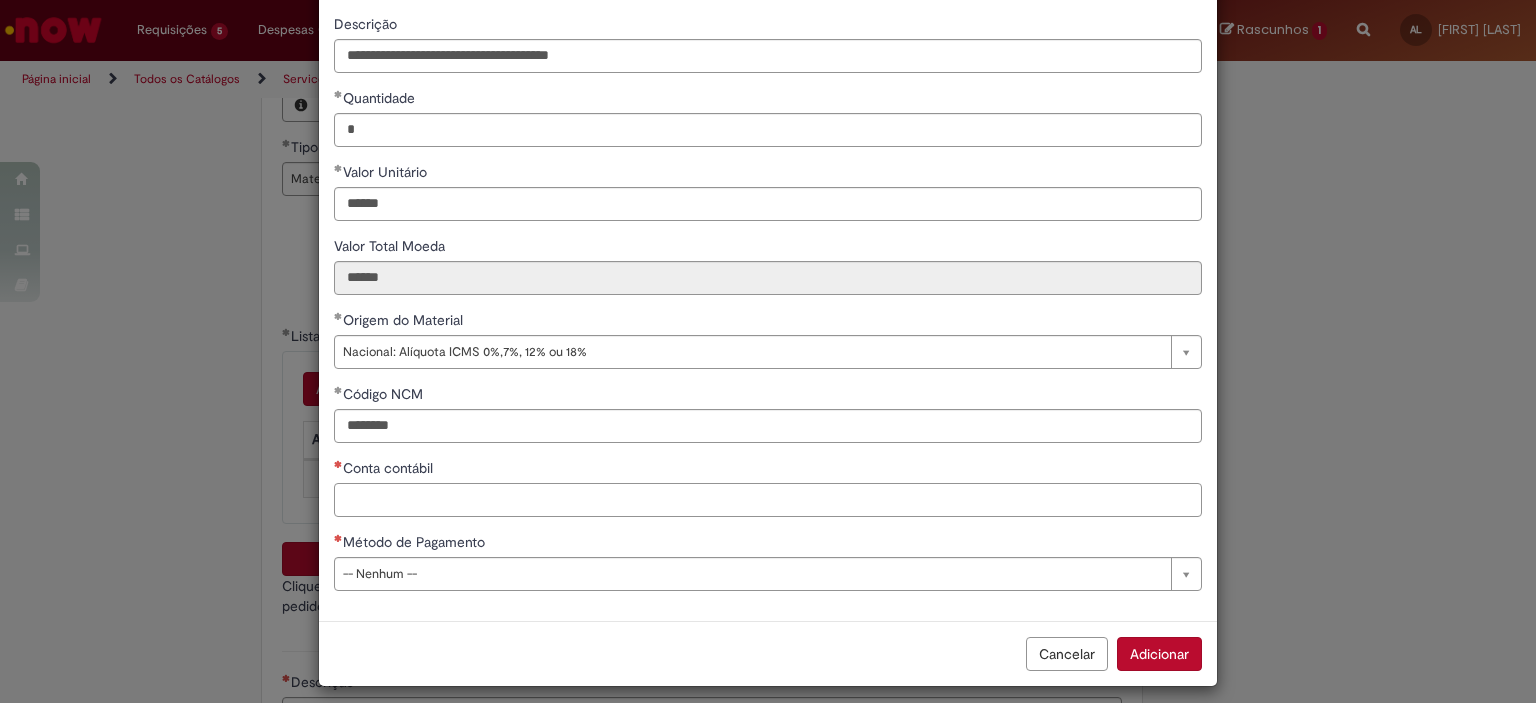click on "Conta contábil" at bounding box center [768, 500] 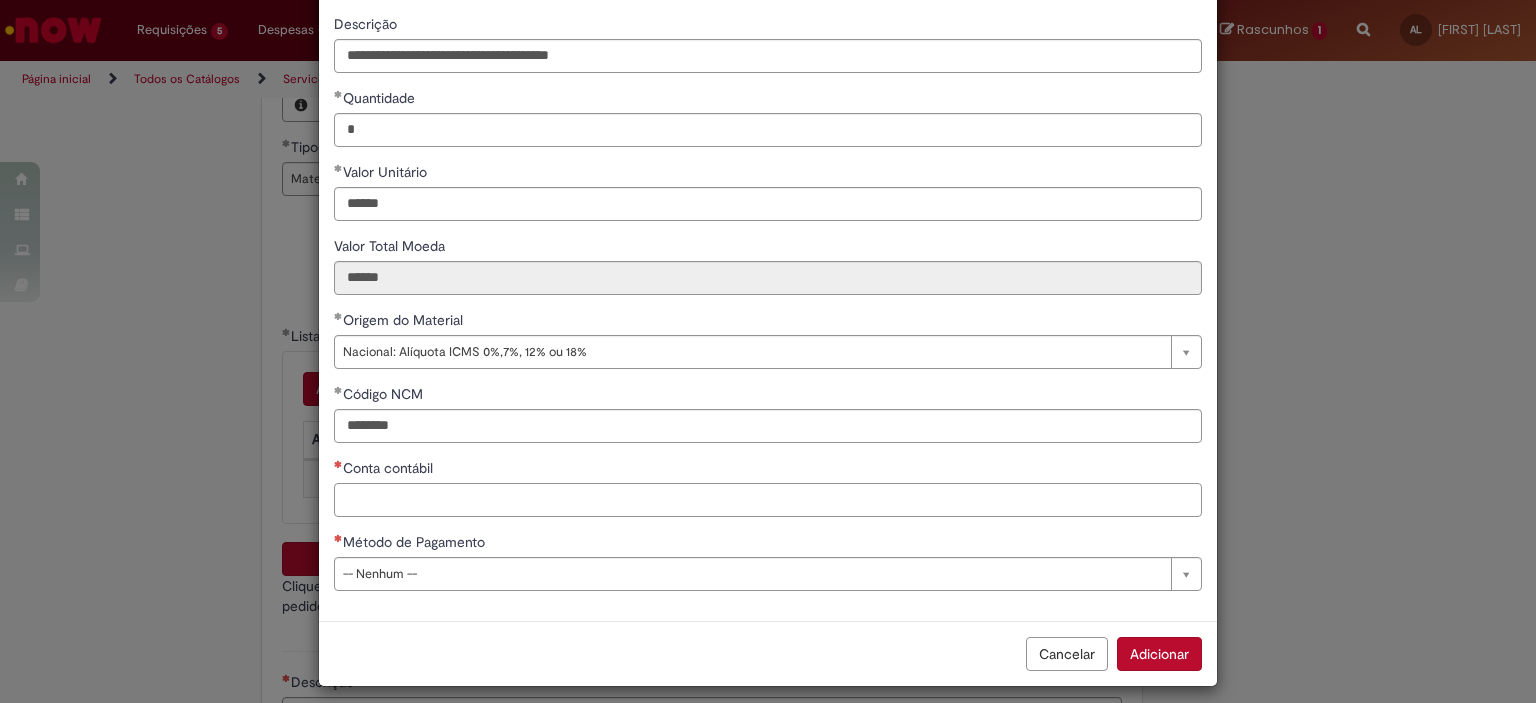 paste on "********" 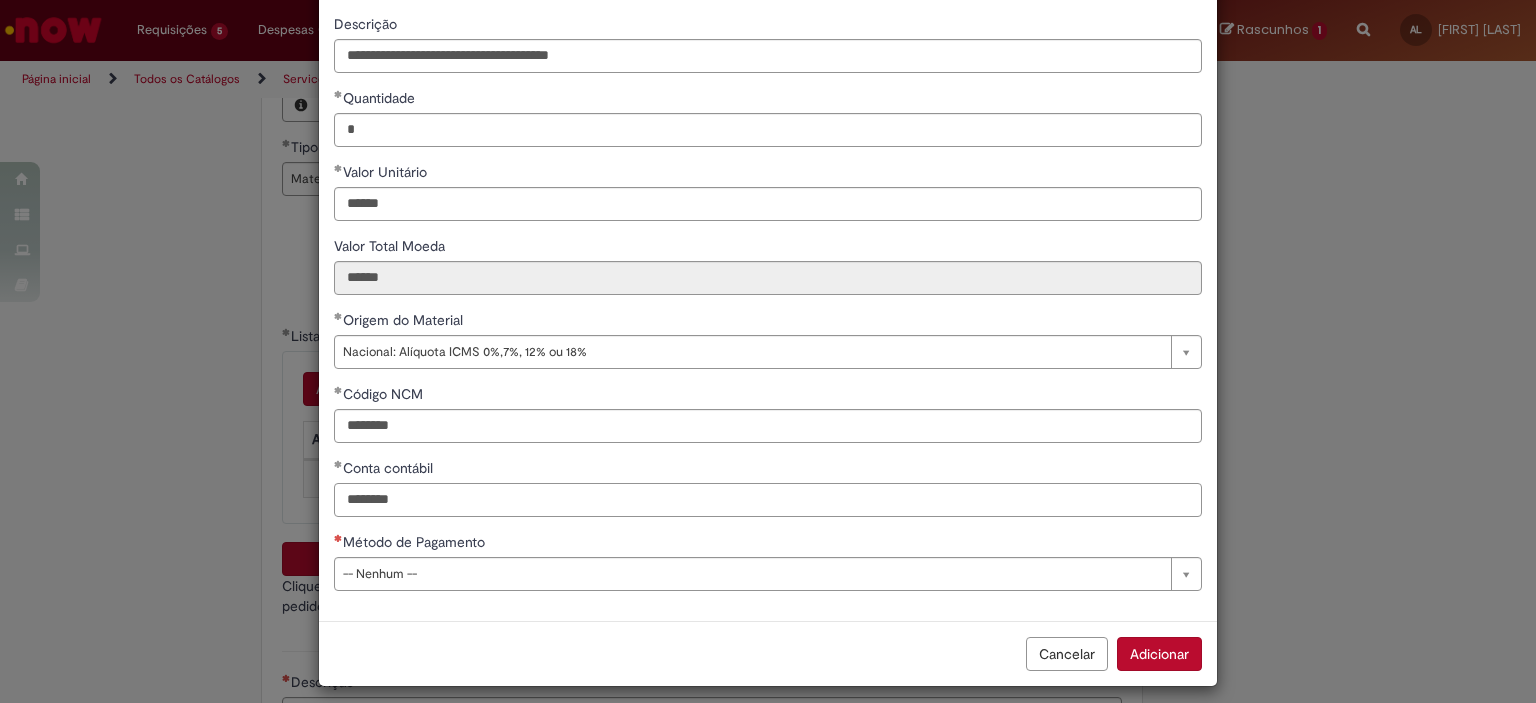 type on "********" 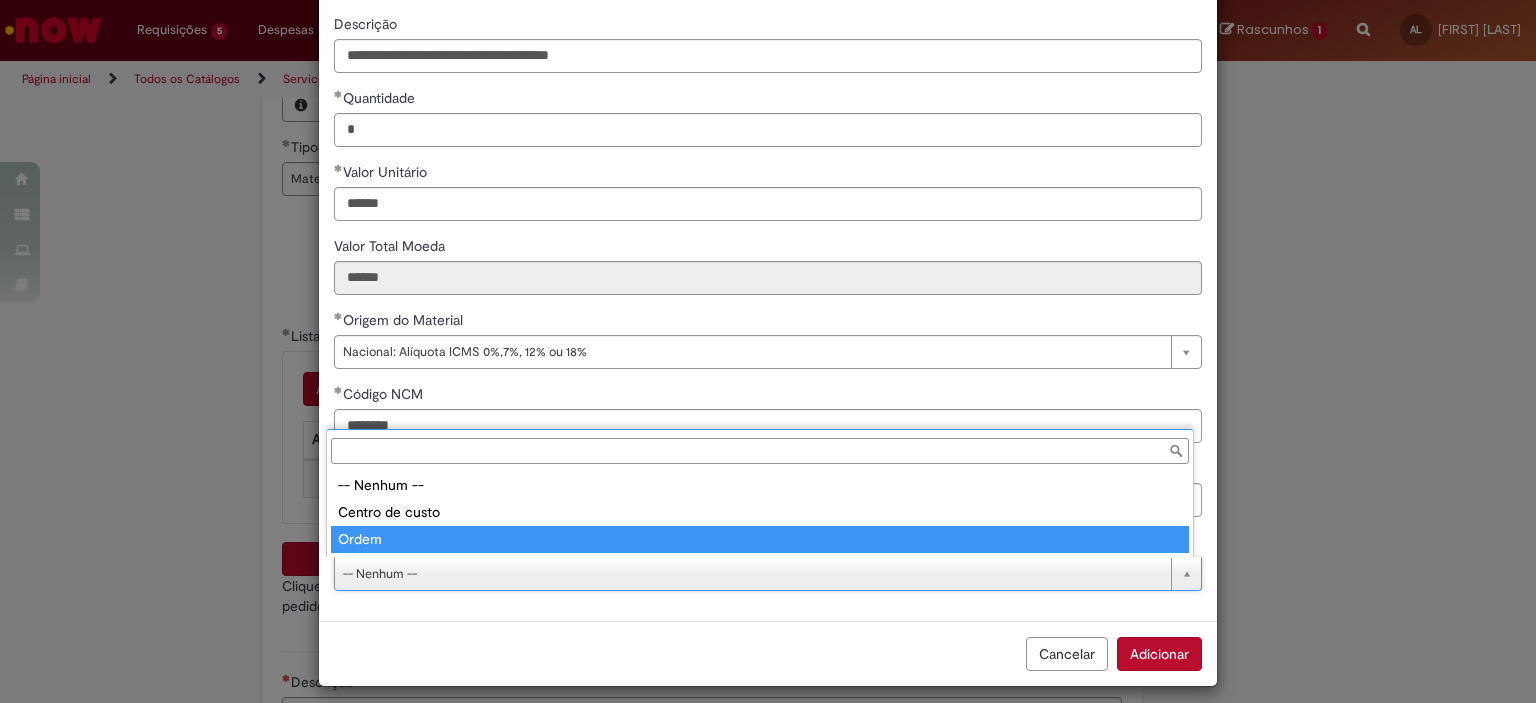 type on "*****" 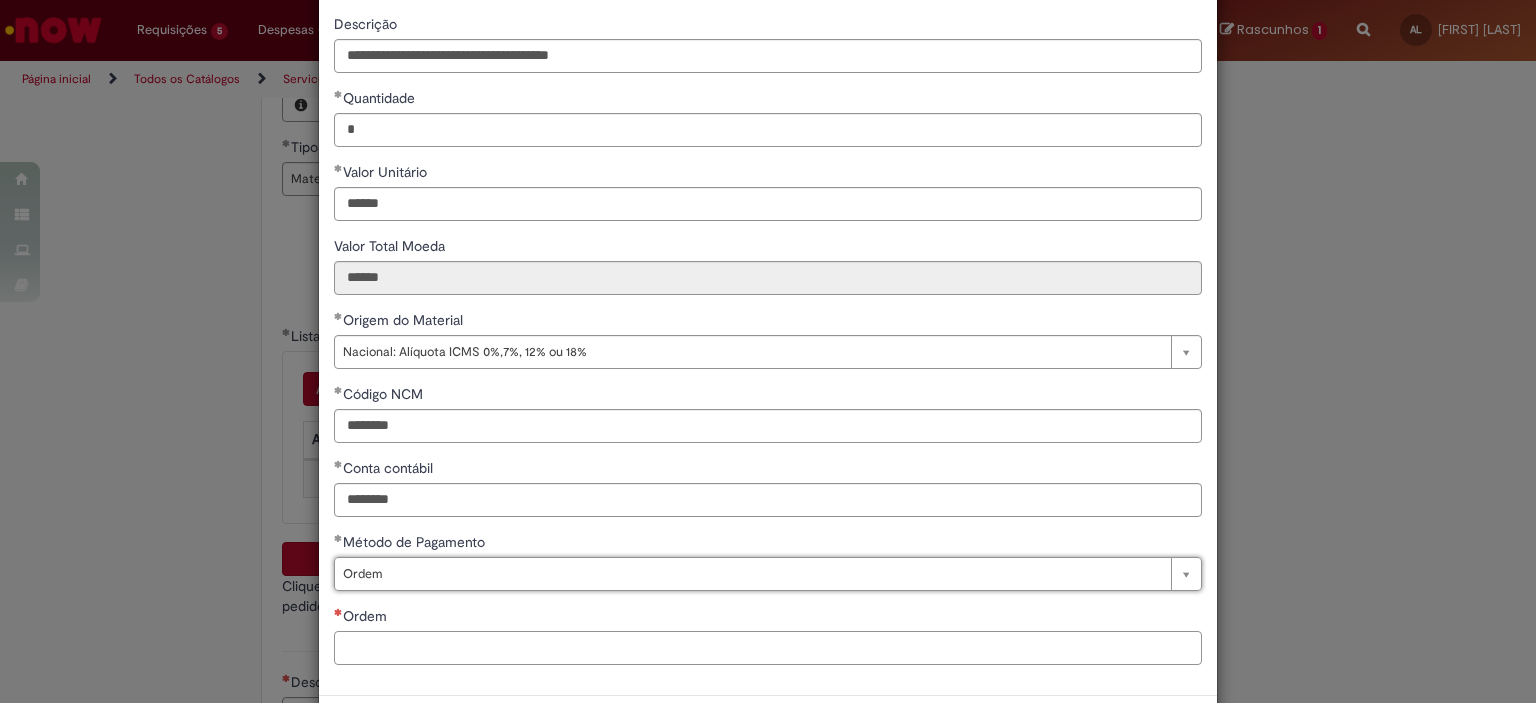 click on "Ordem" at bounding box center [768, 648] 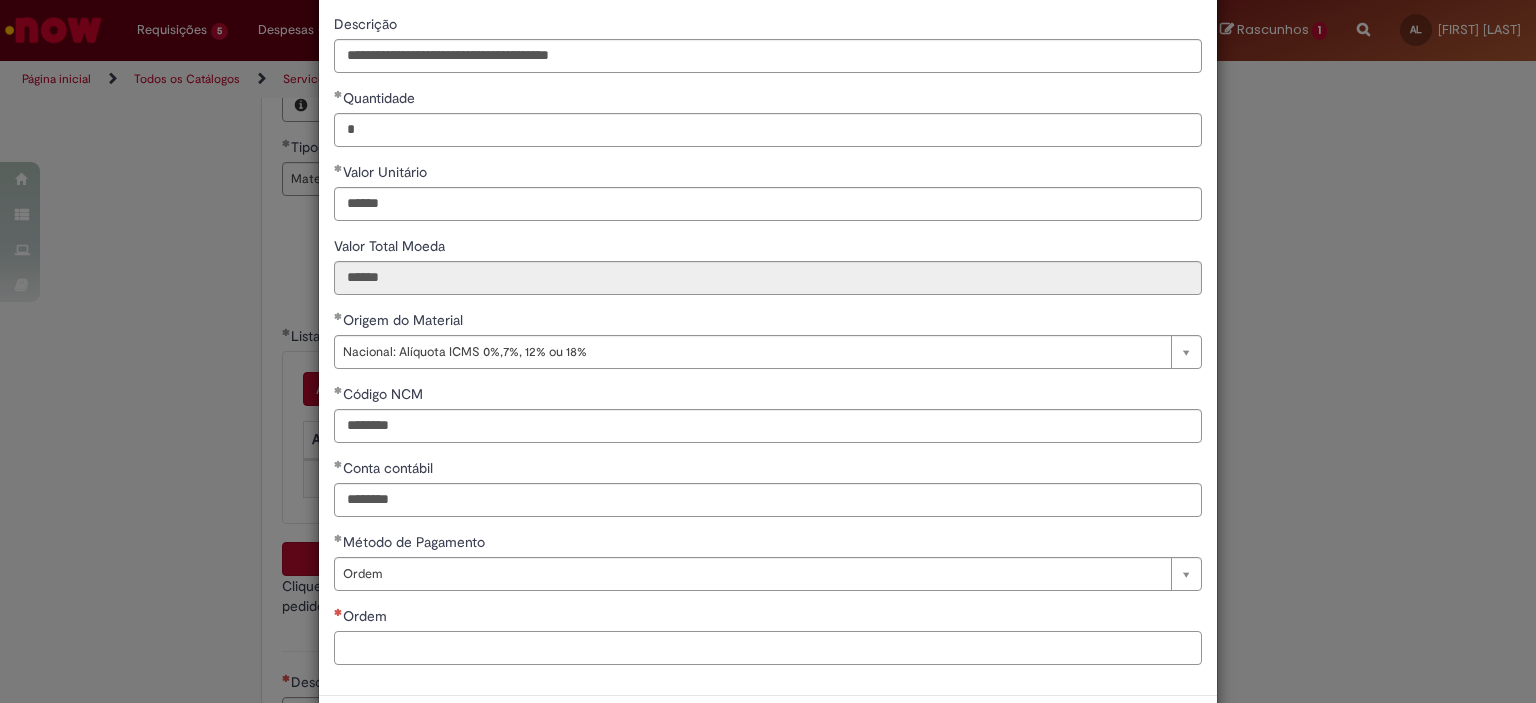 paste on "**********" 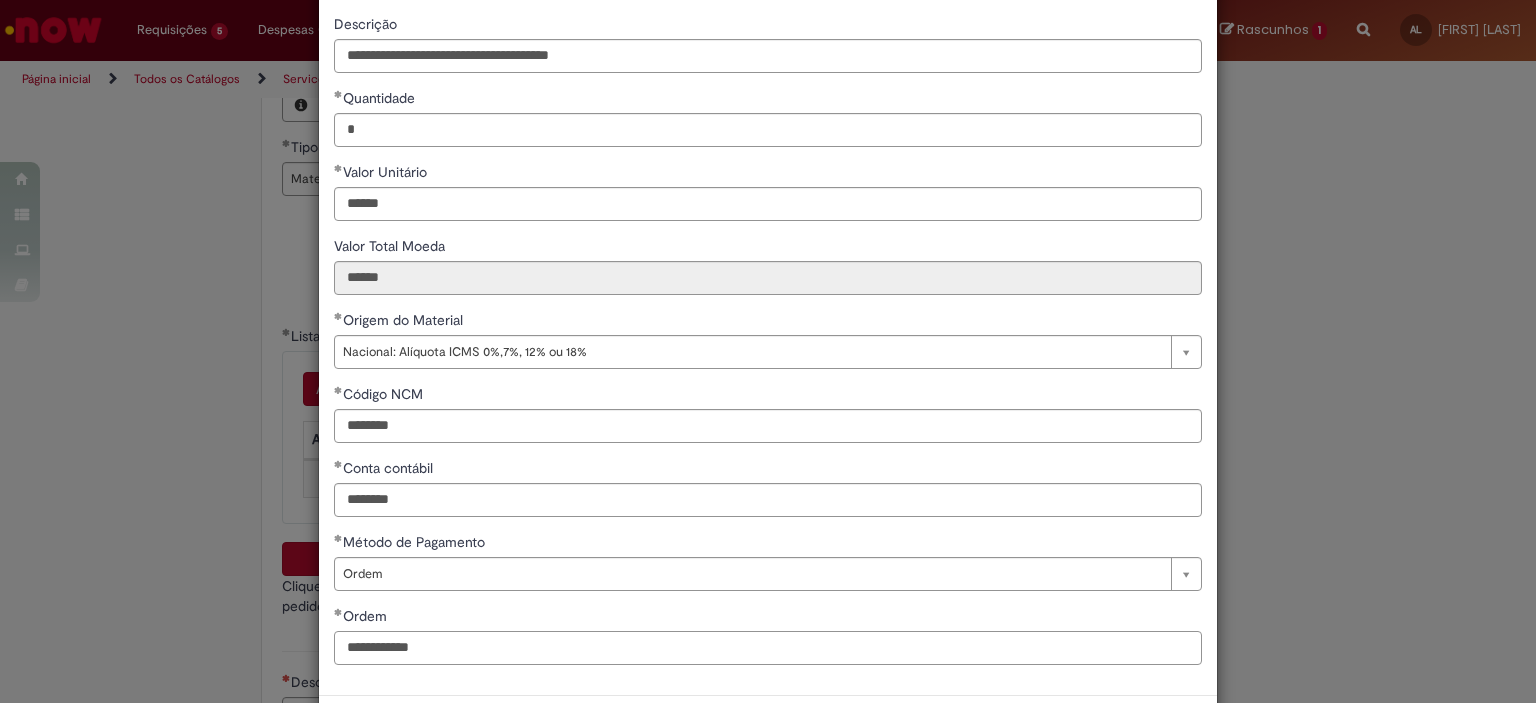 type on "**********" 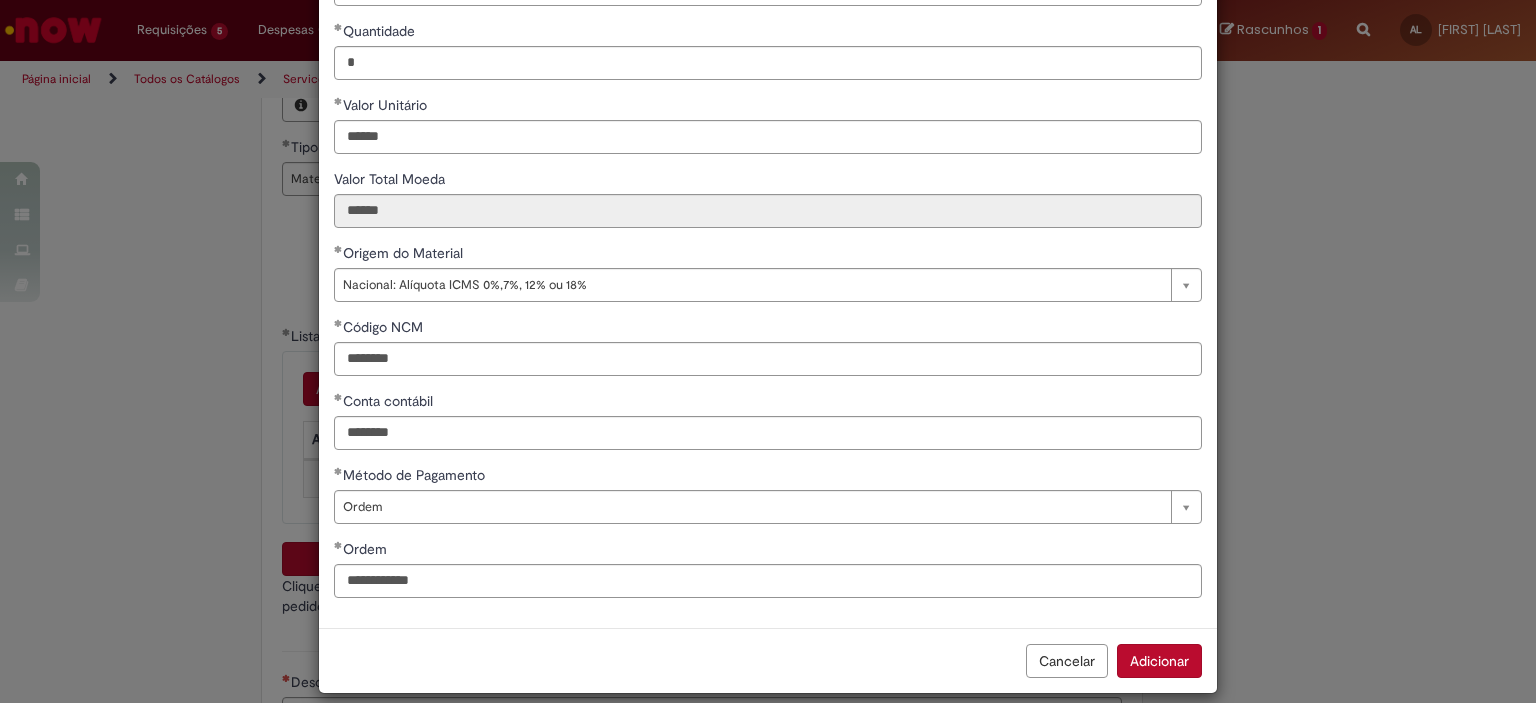 scroll, scrollTop: 231, scrollLeft: 0, axis: vertical 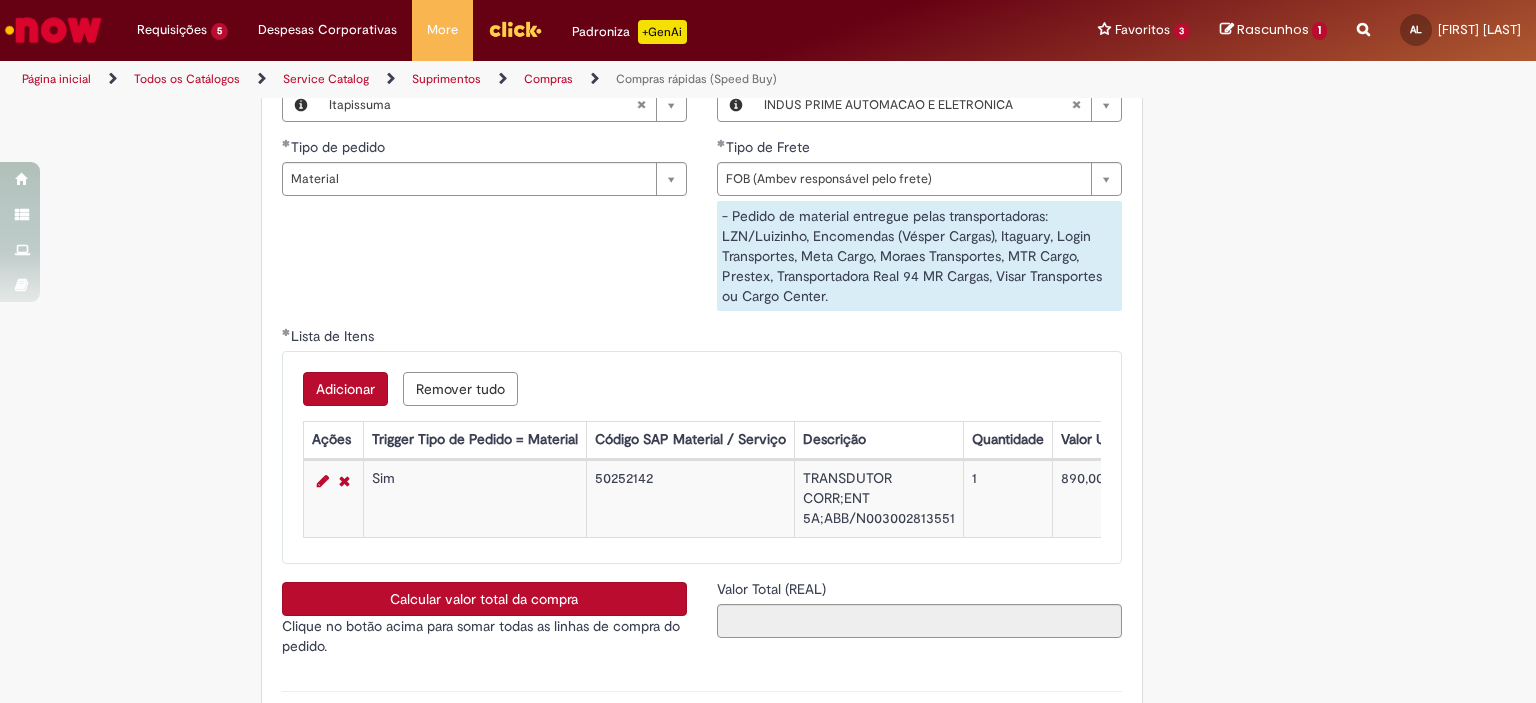 click on "Adicionar" at bounding box center [345, 389] 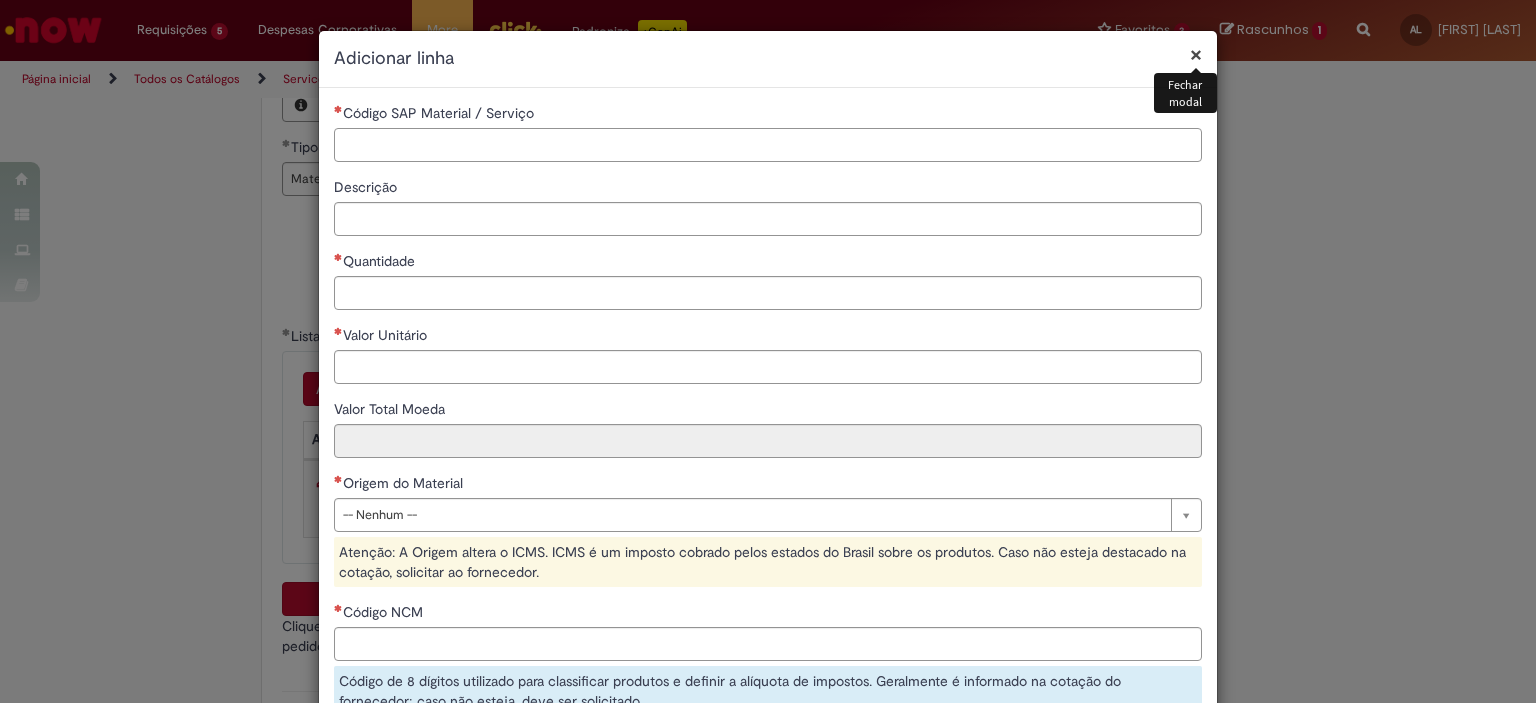 click on "Código SAP Material / Serviço" at bounding box center [768, 145] 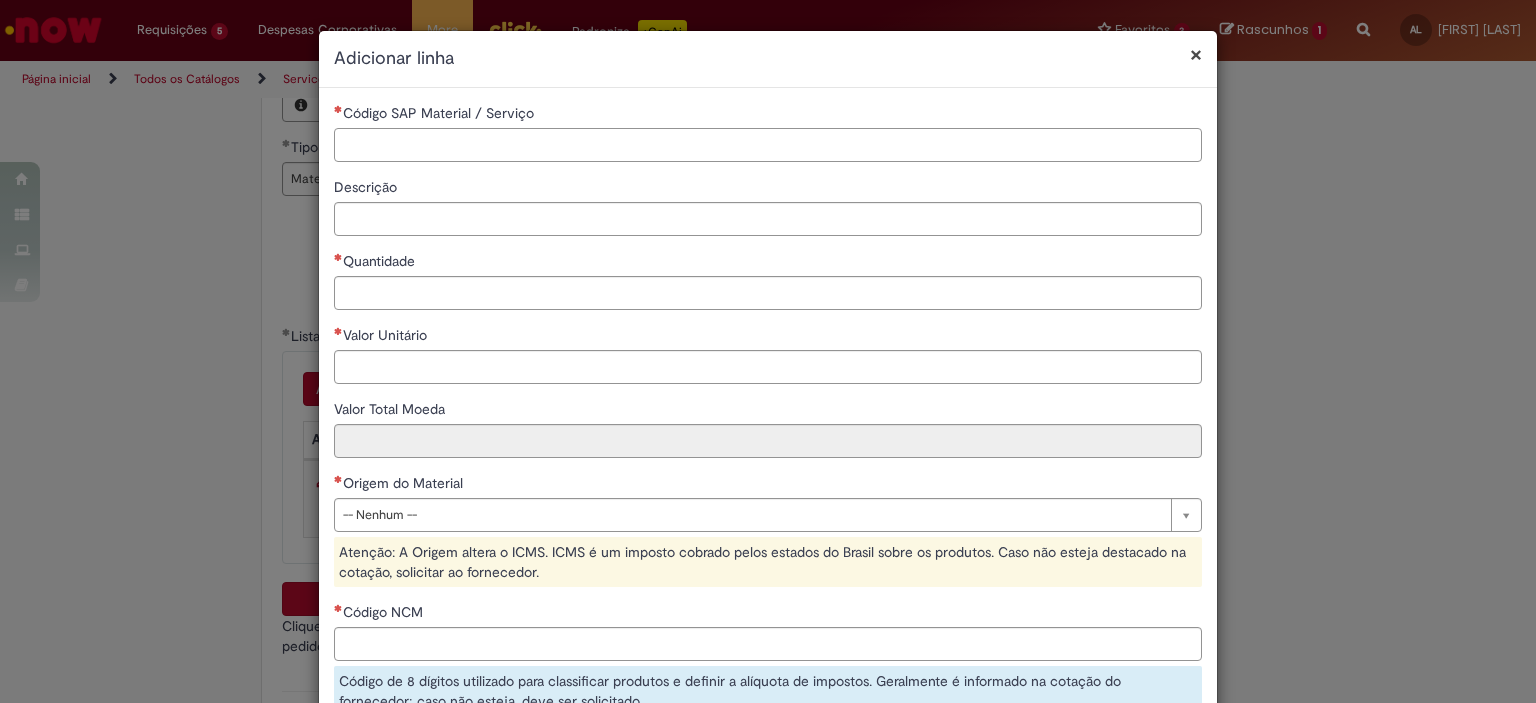paste on "********" 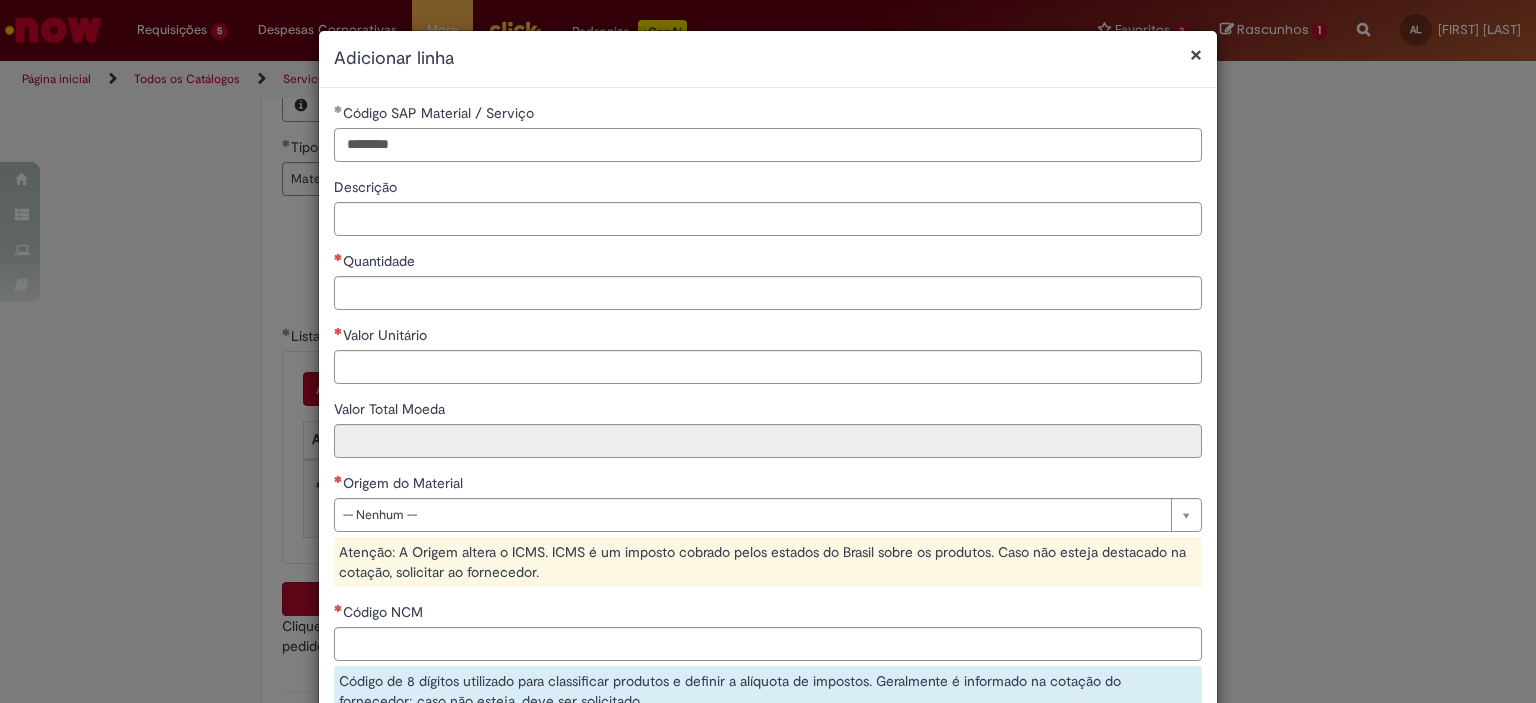type on "********" 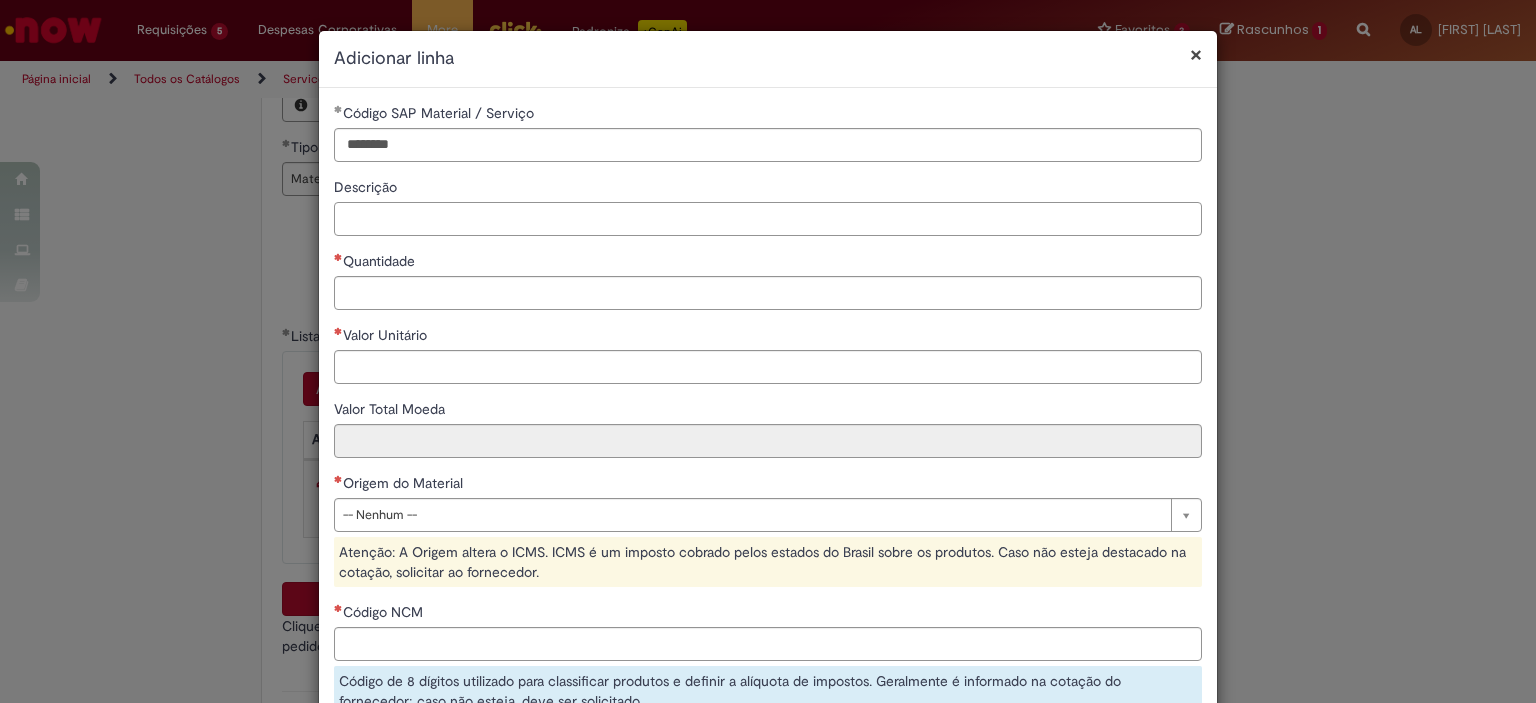 click on "Descrição" at bounding box center (768, 219) 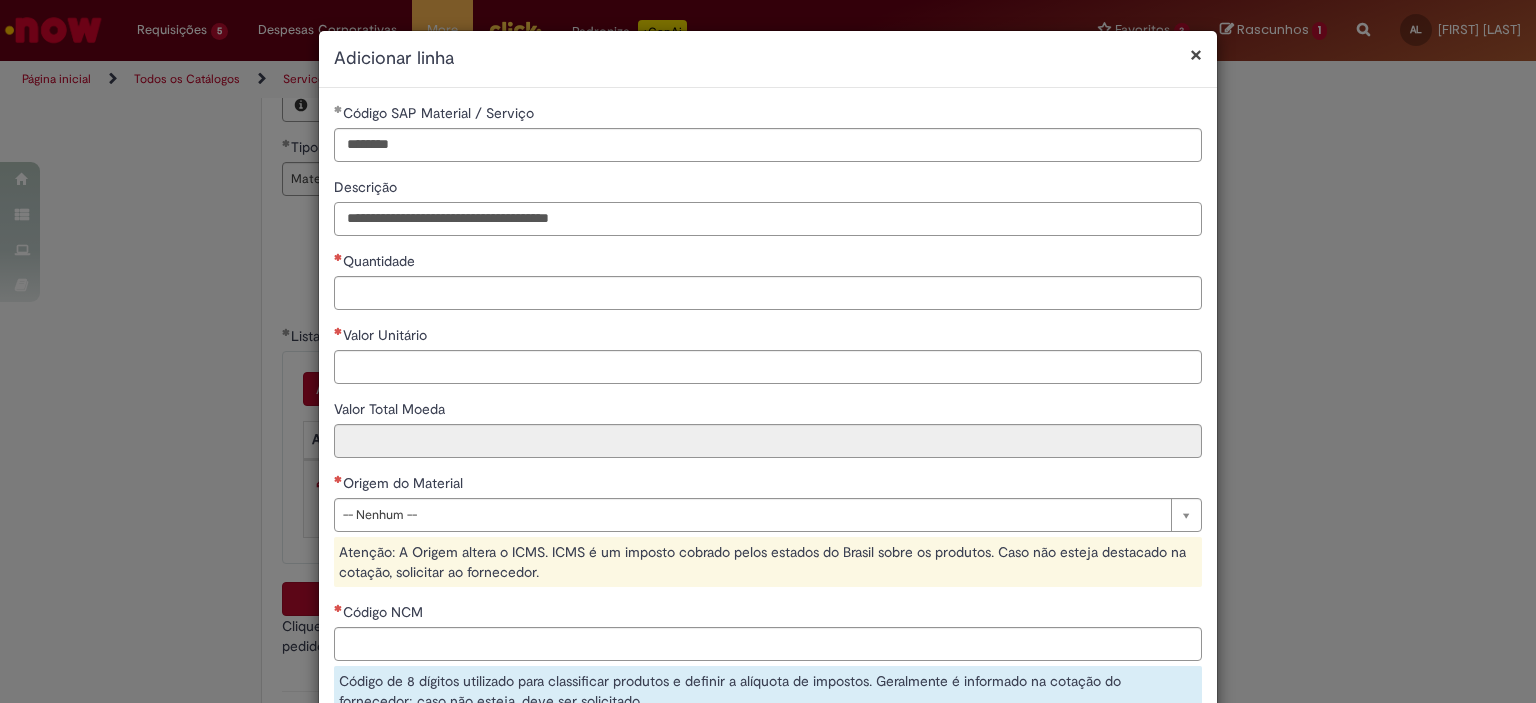 type on "**********" 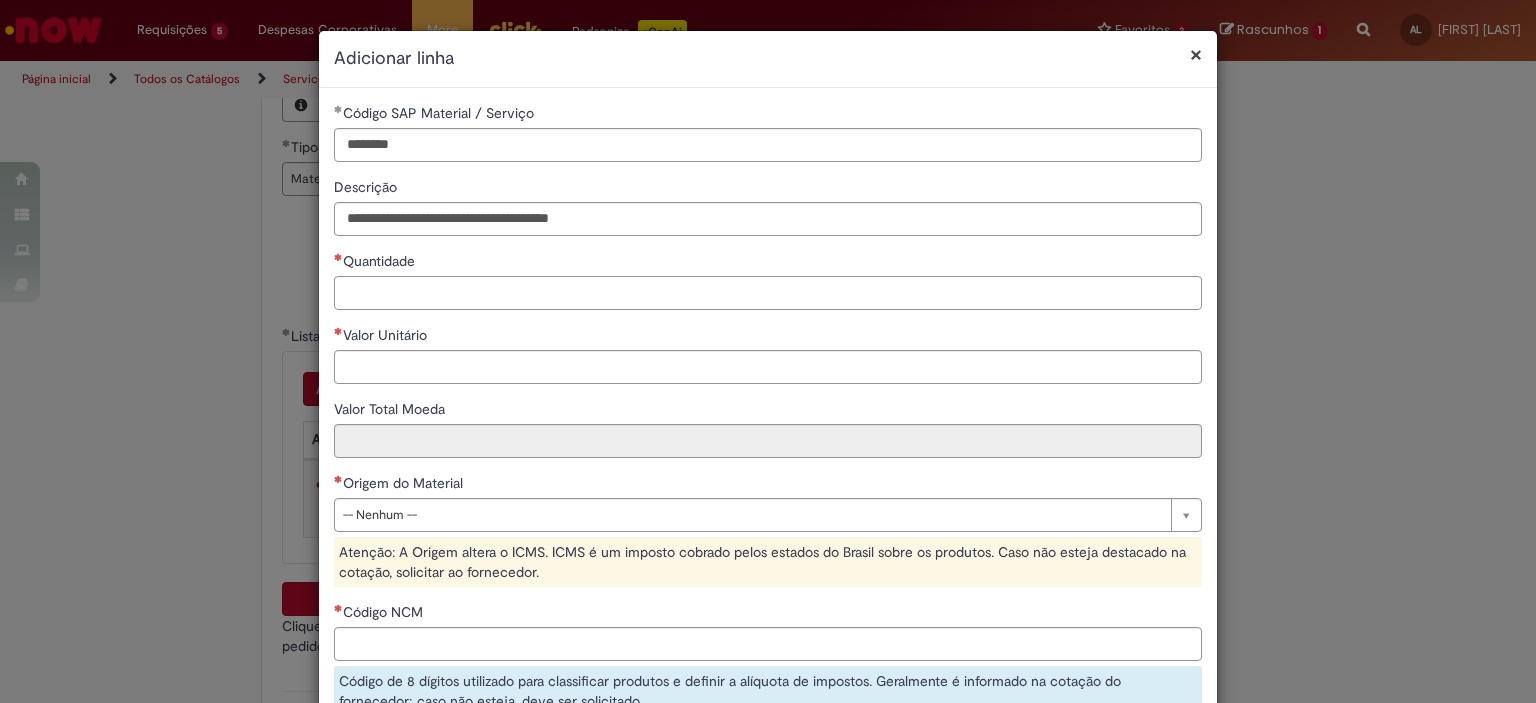 click on "Quantidade" at bounding box center [768, 293] 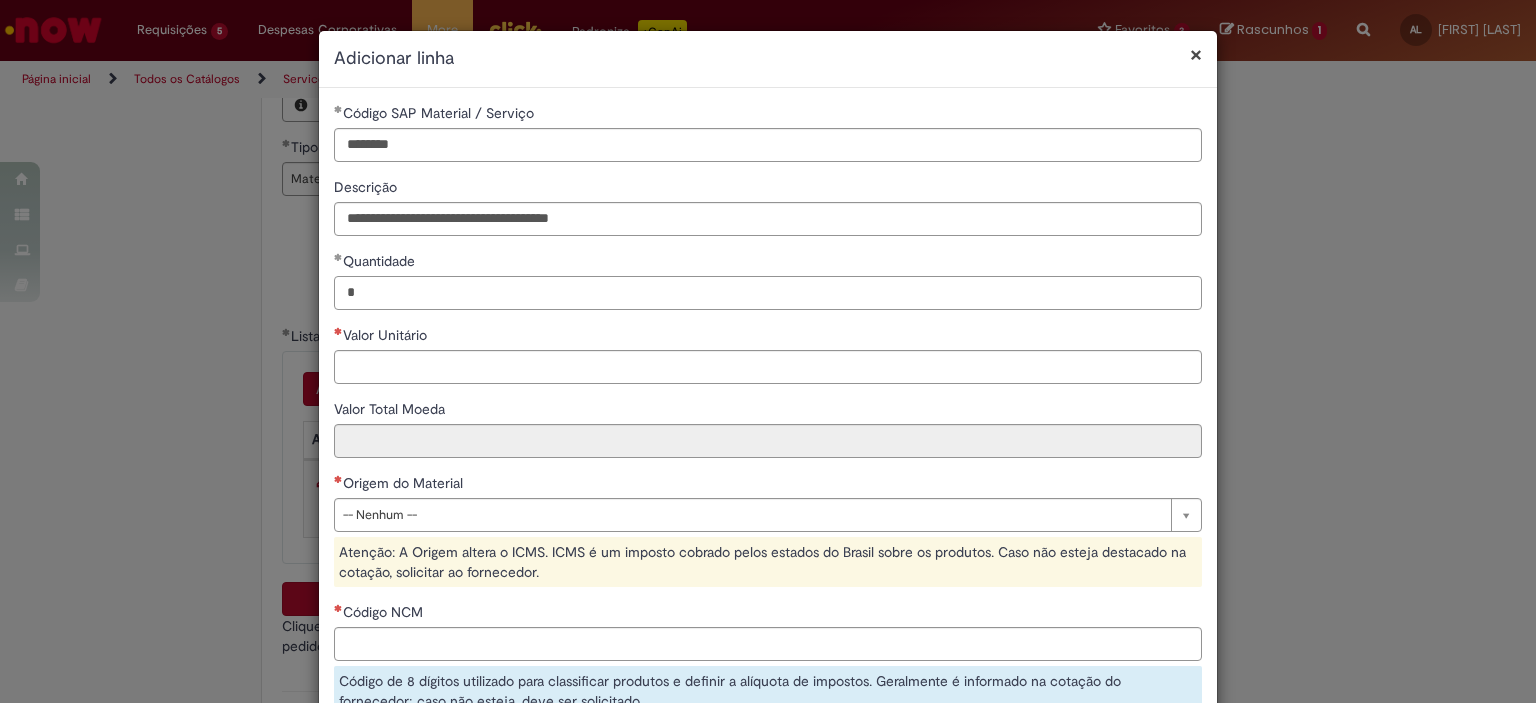 type on "*" 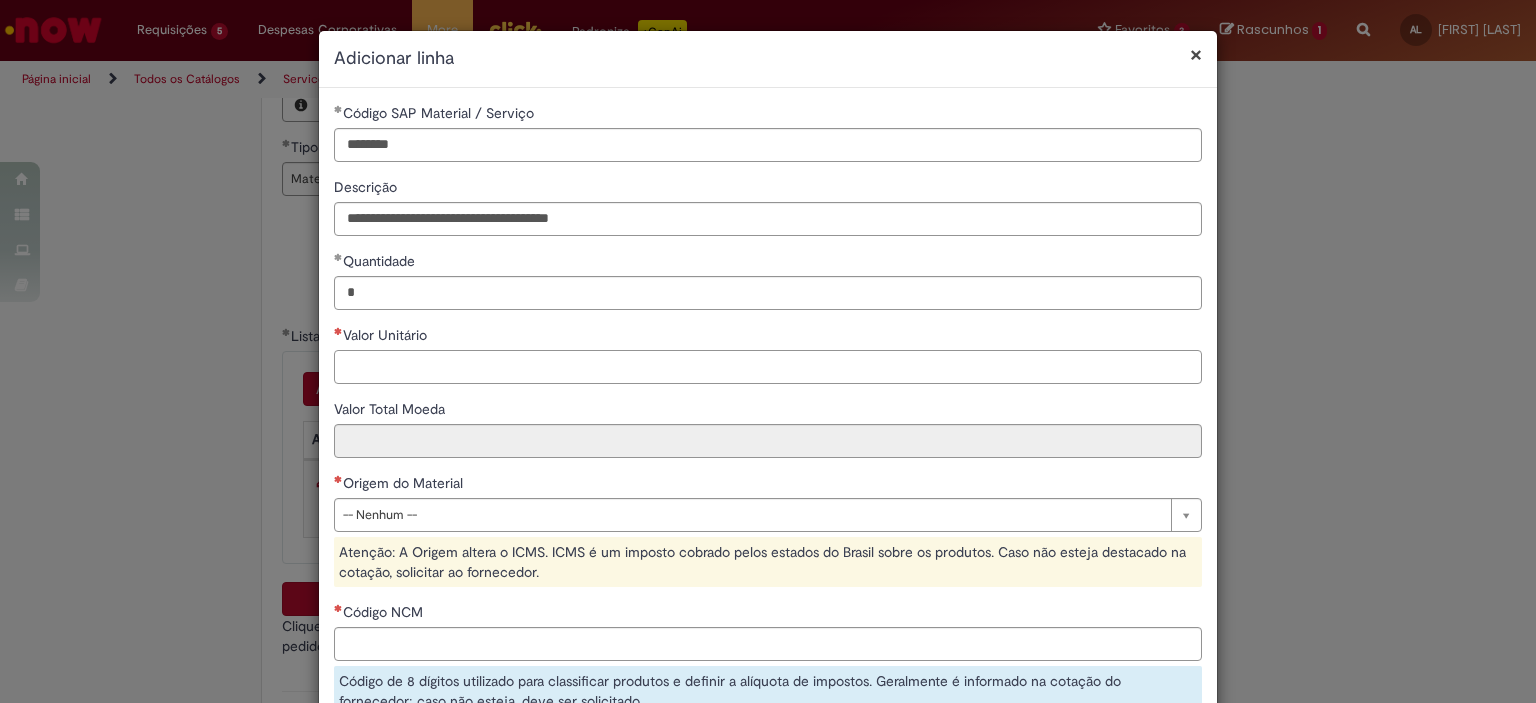 click on "Valor Unitário" at bounding box center (768, 367) 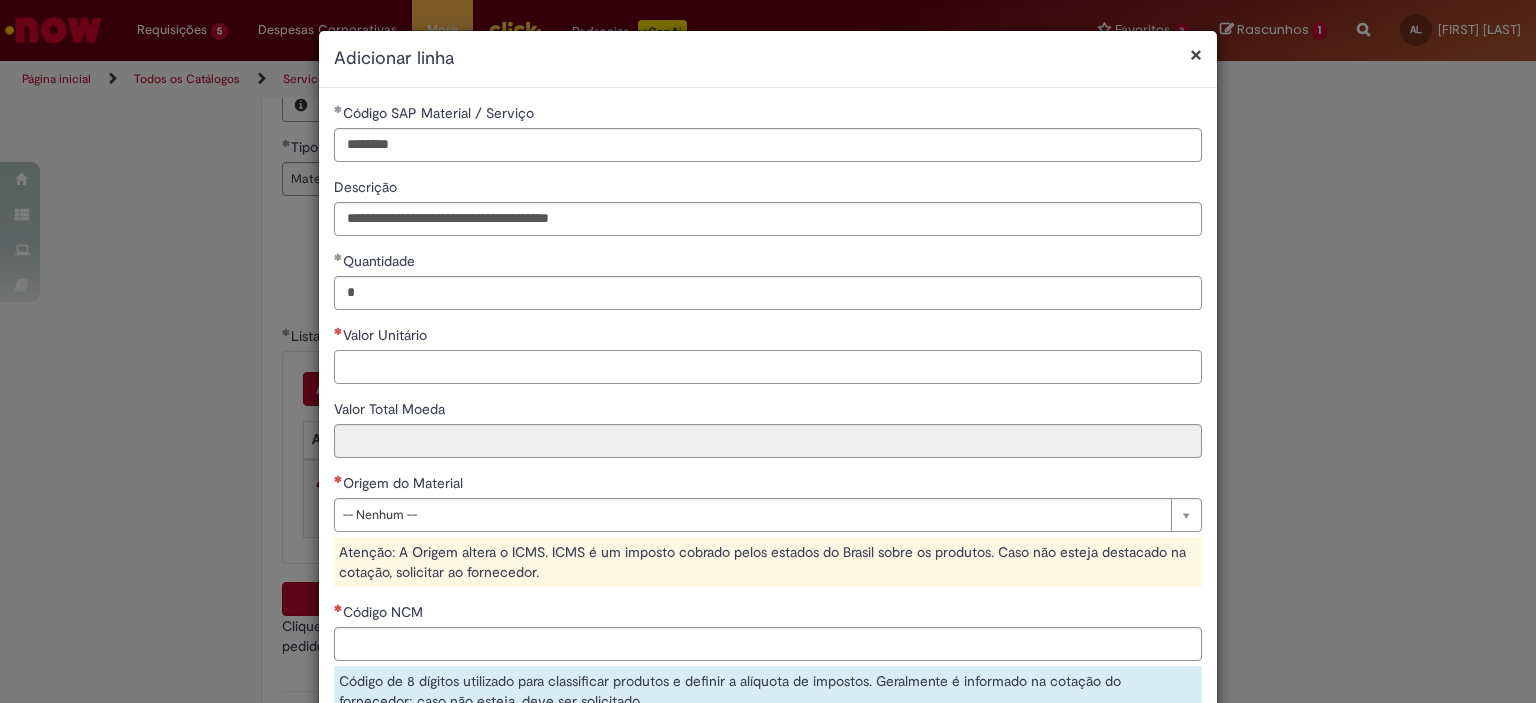 click on "Valor Unitário" at bounding box center [768, 367] 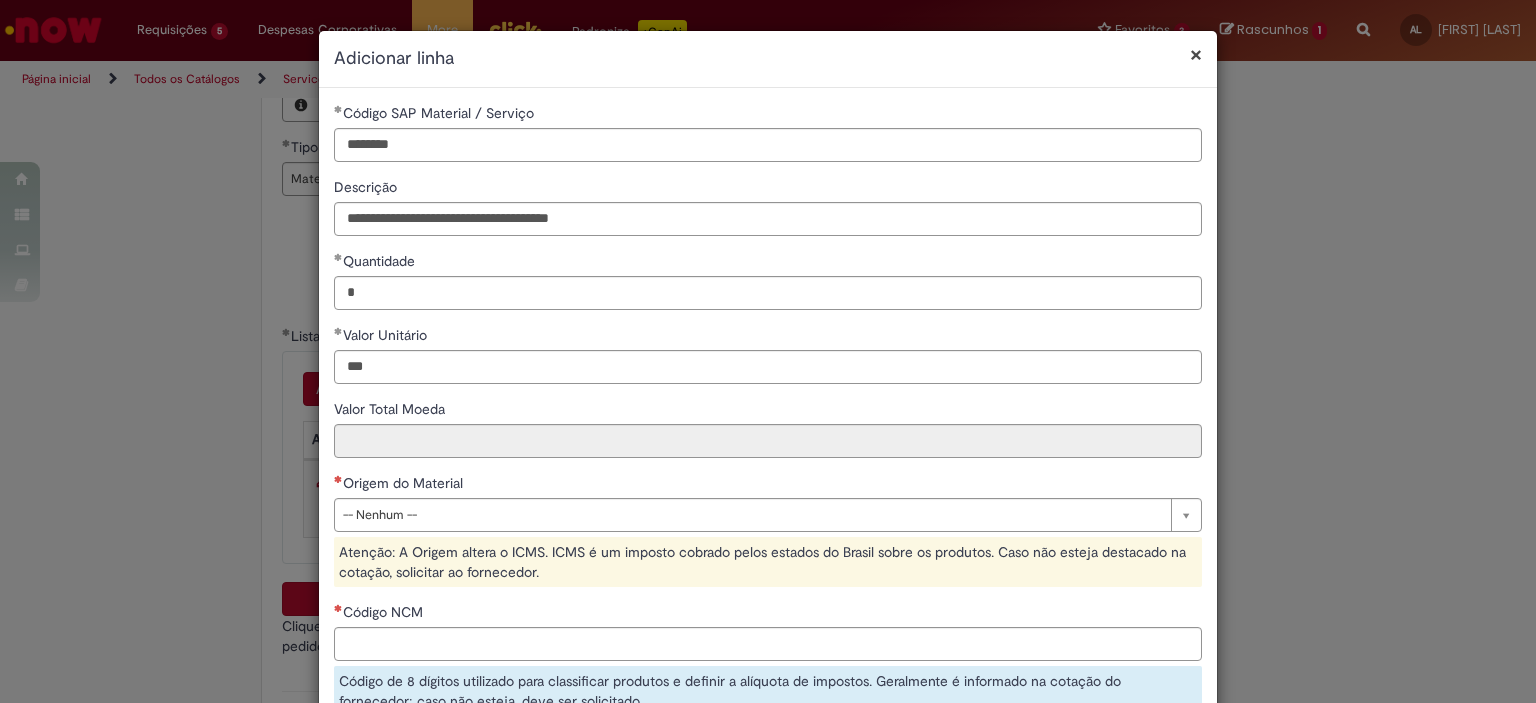 type on "******" 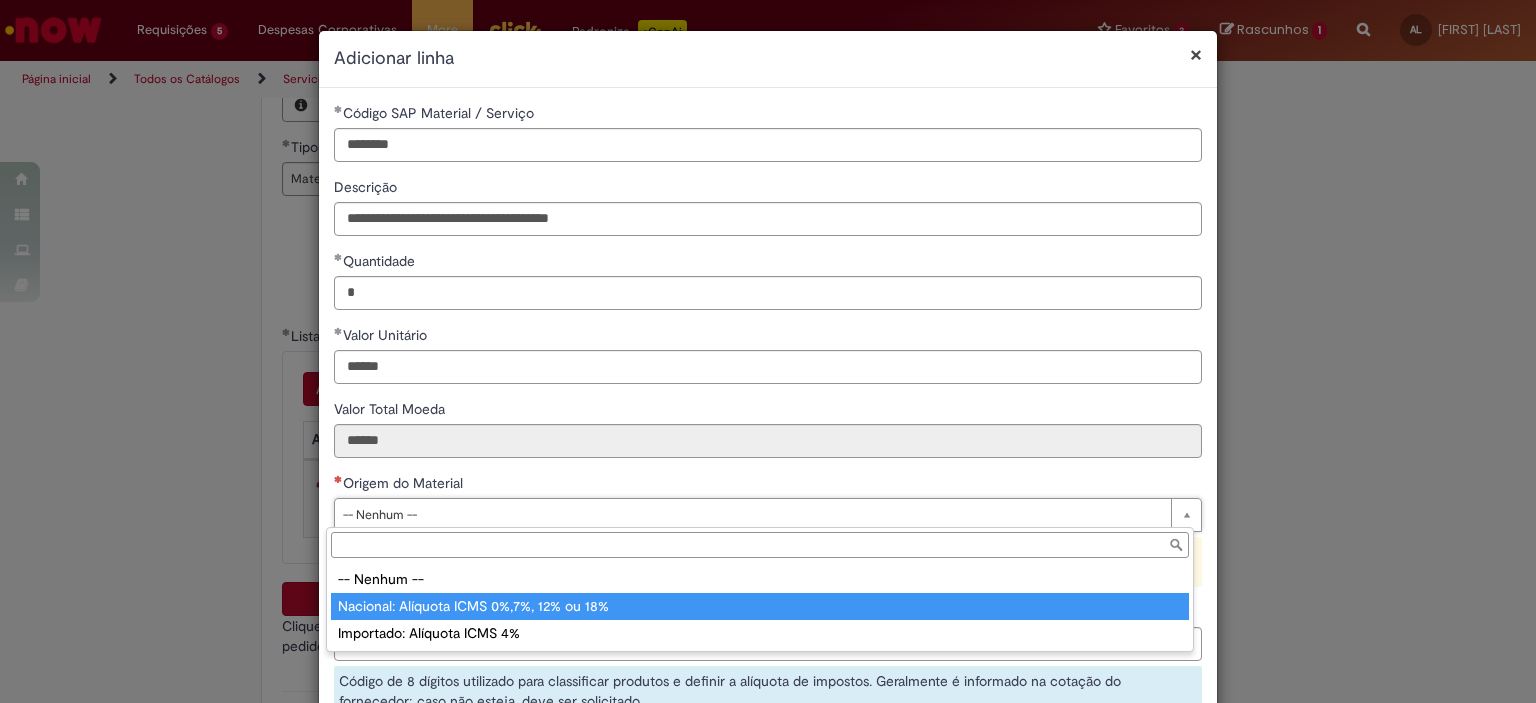 type on "**********" 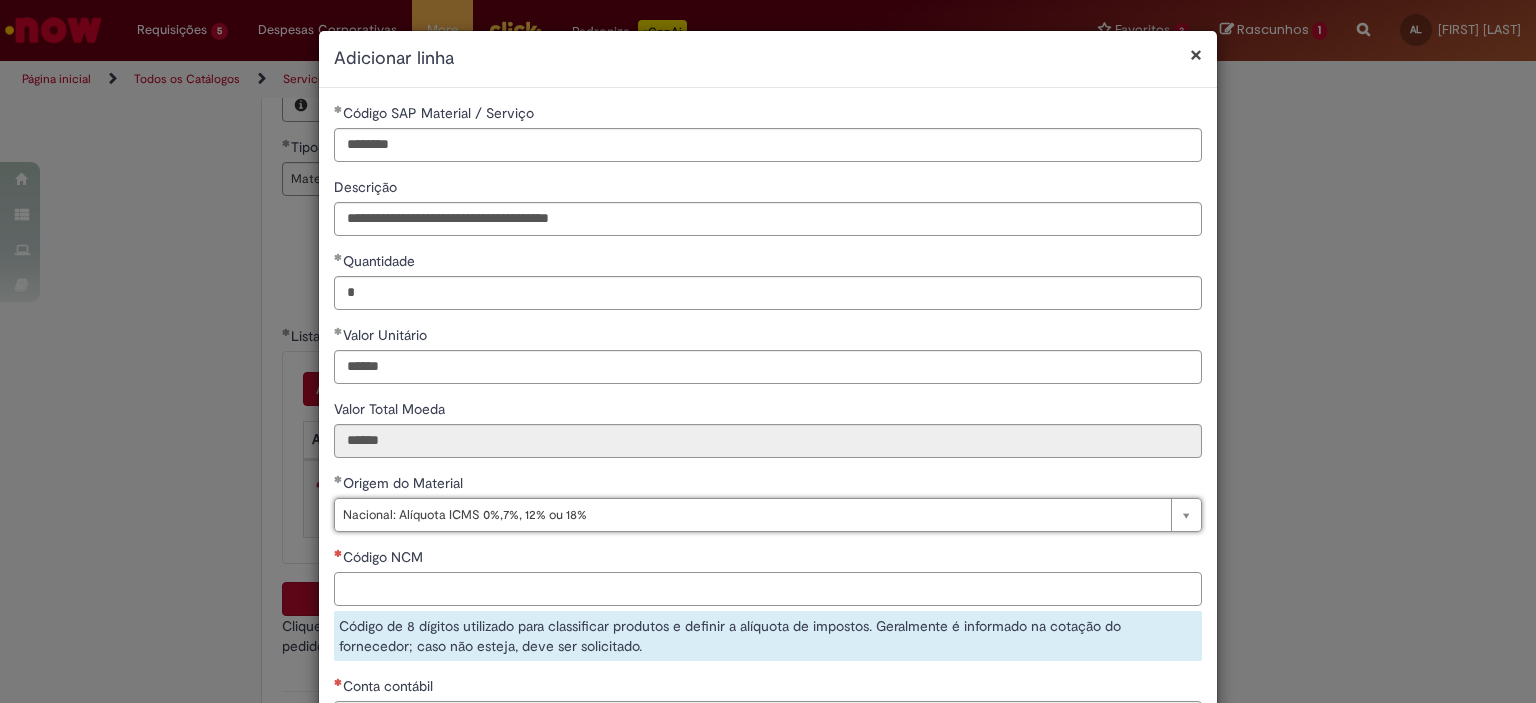 click on "Código NCM" at bounding box center [768, 589] 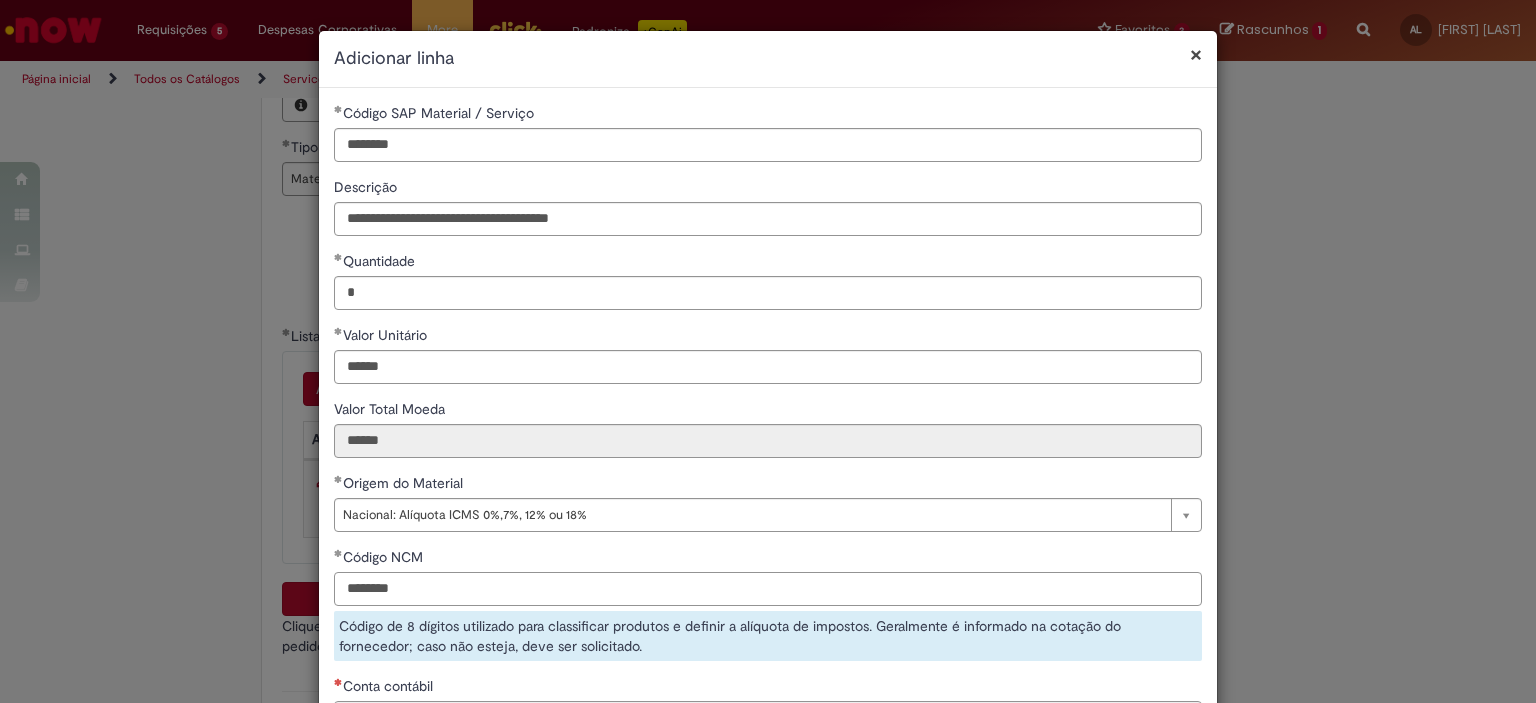 type on "********" 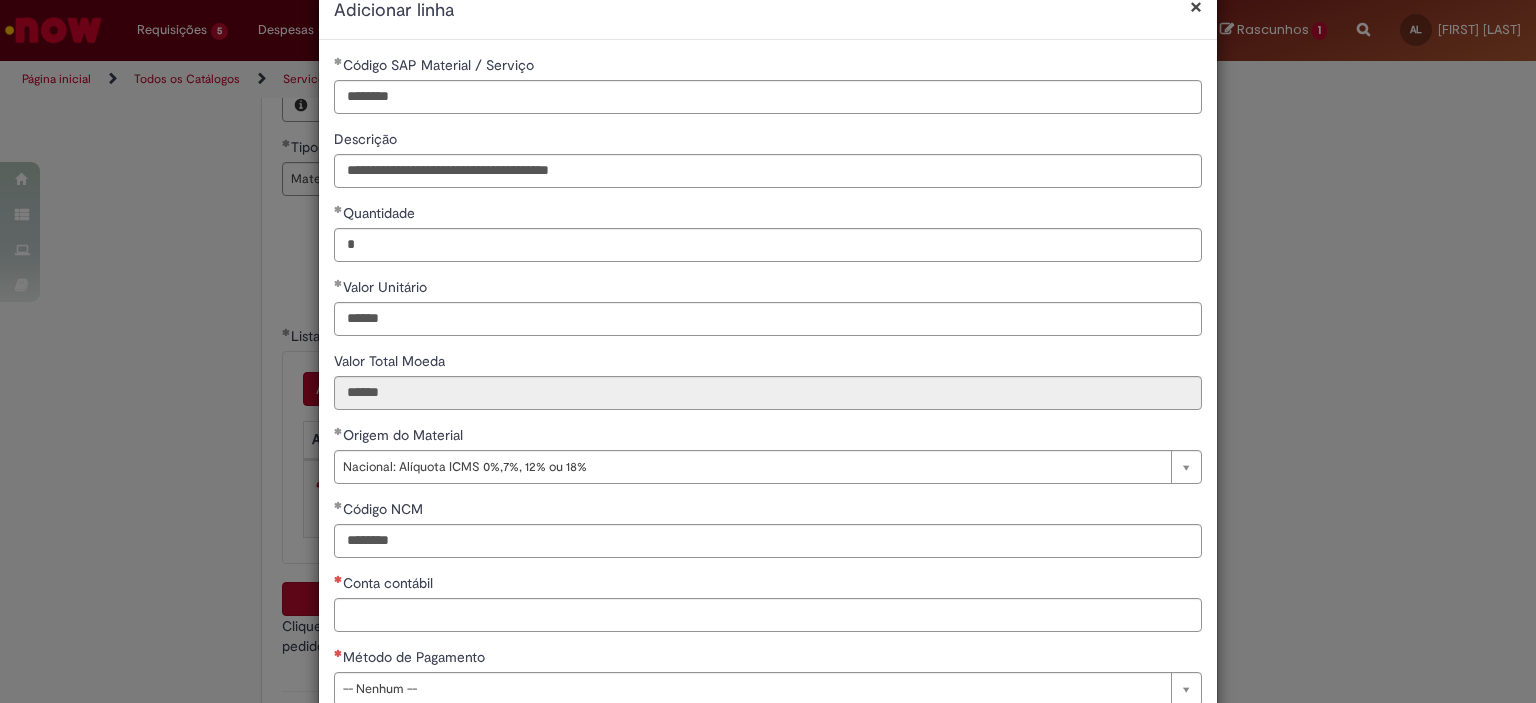 scroll, scrollTop: 49, scrollLeft: 0, axis: vertical 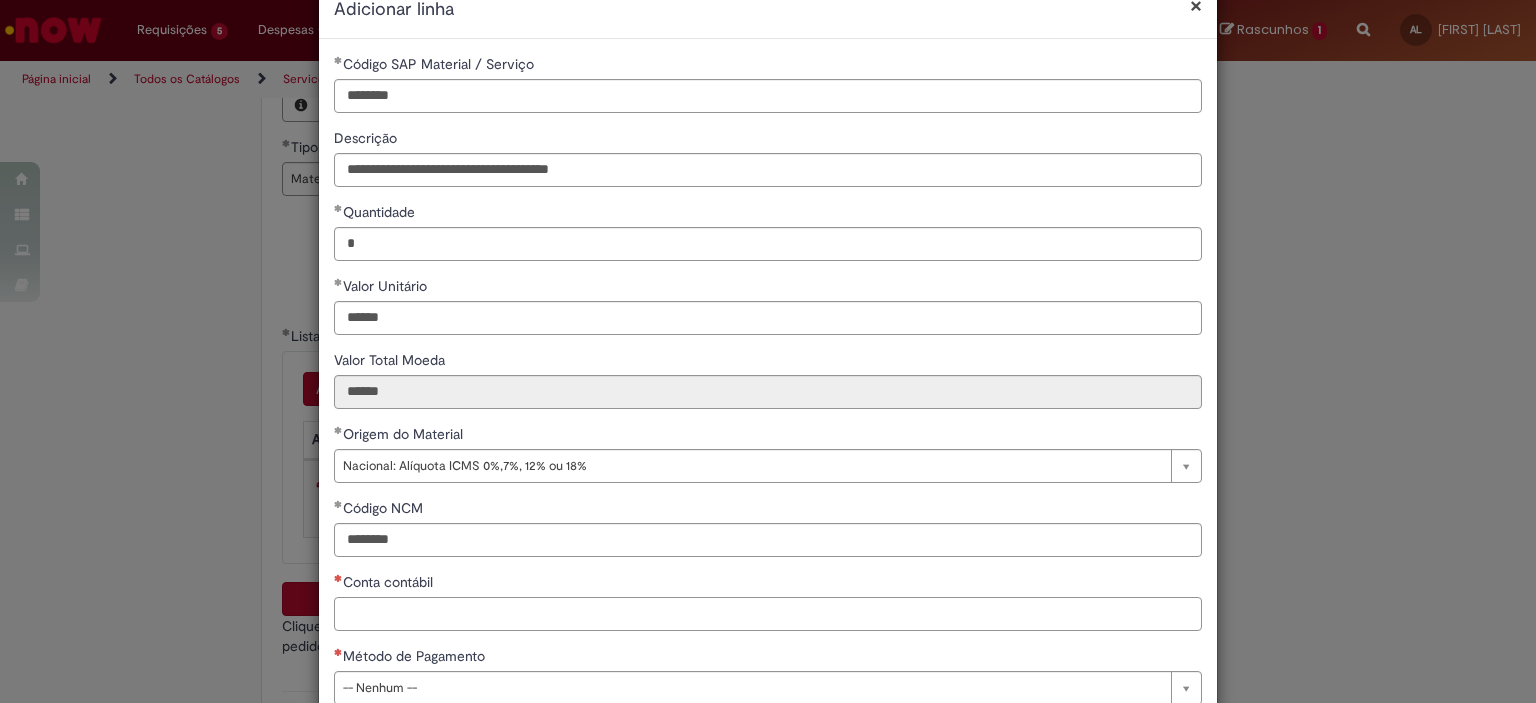 click on "Conta contábil" at bounding box center (768, 614) 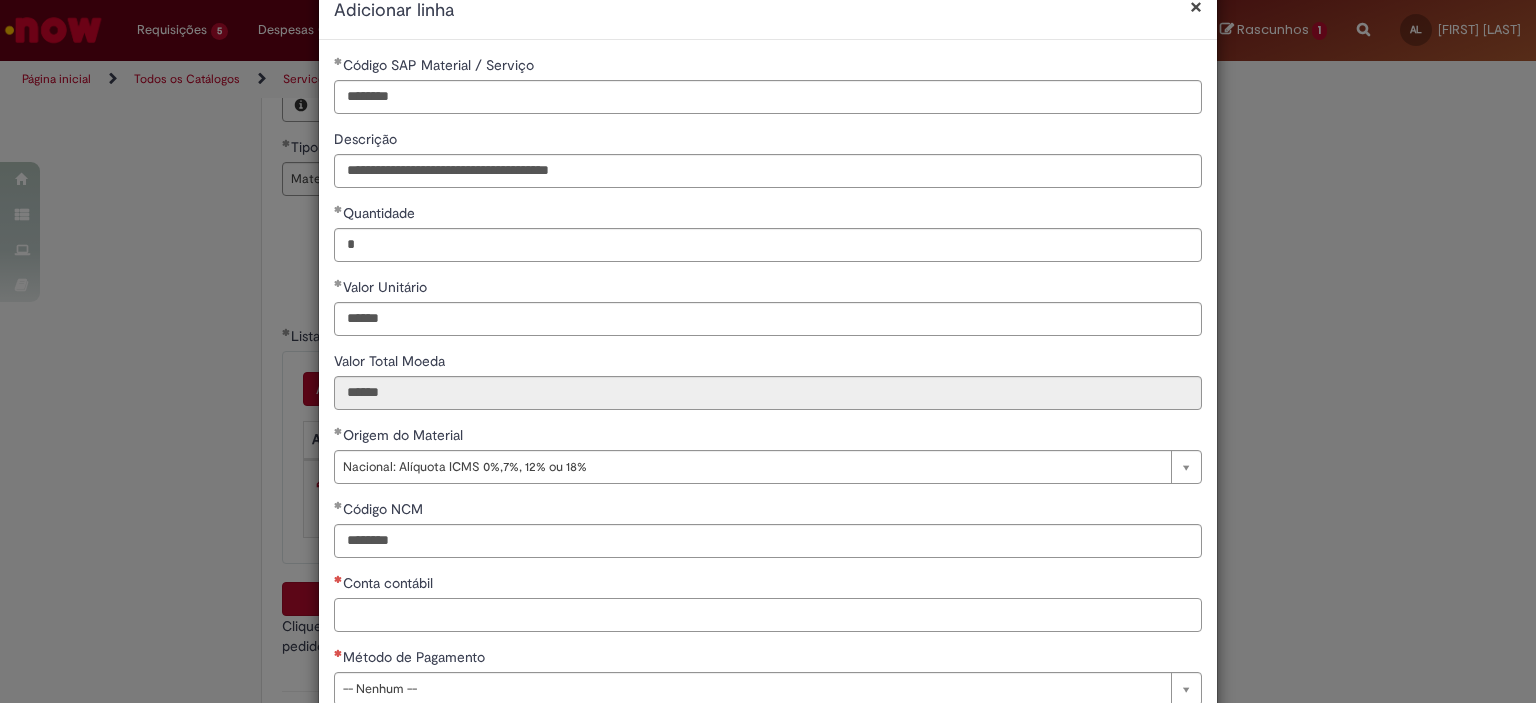 paste on "********" 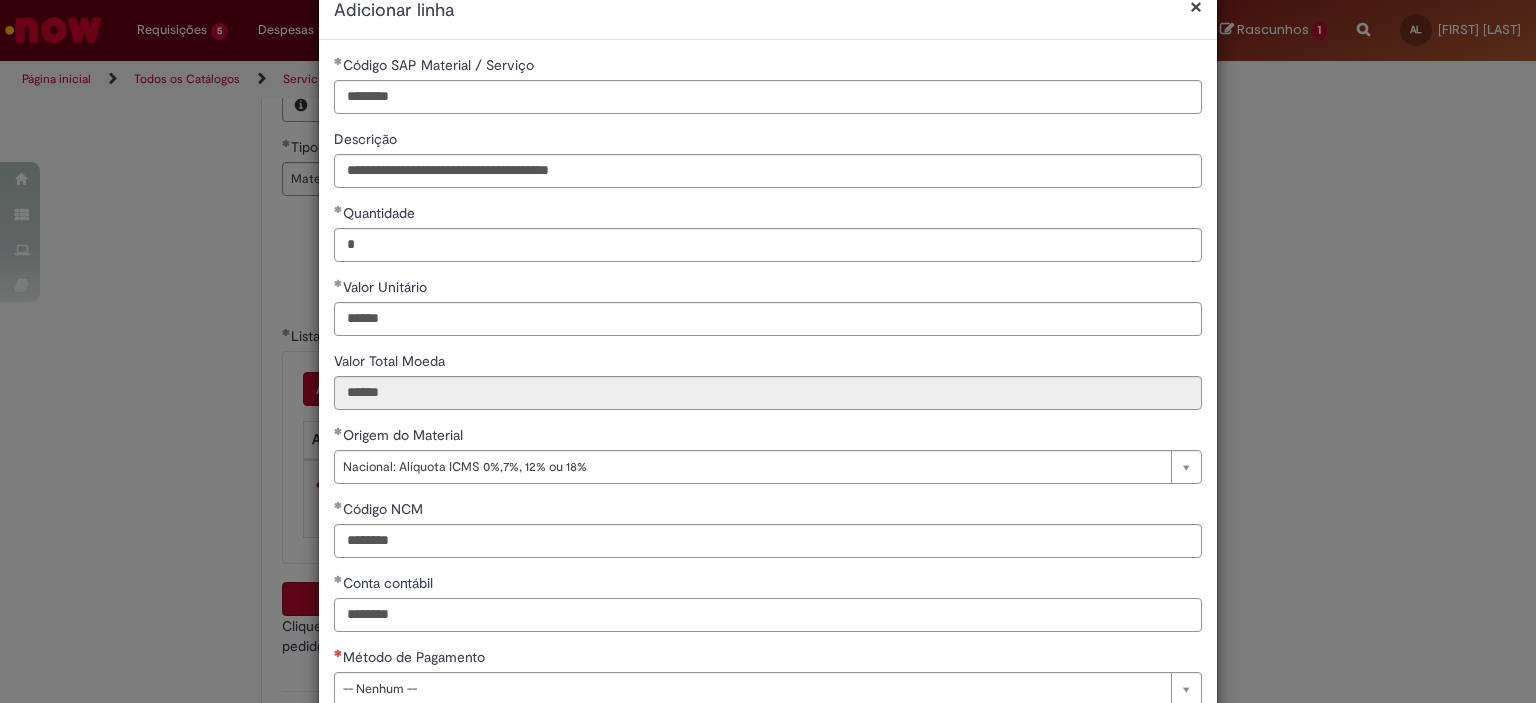 type on "********" 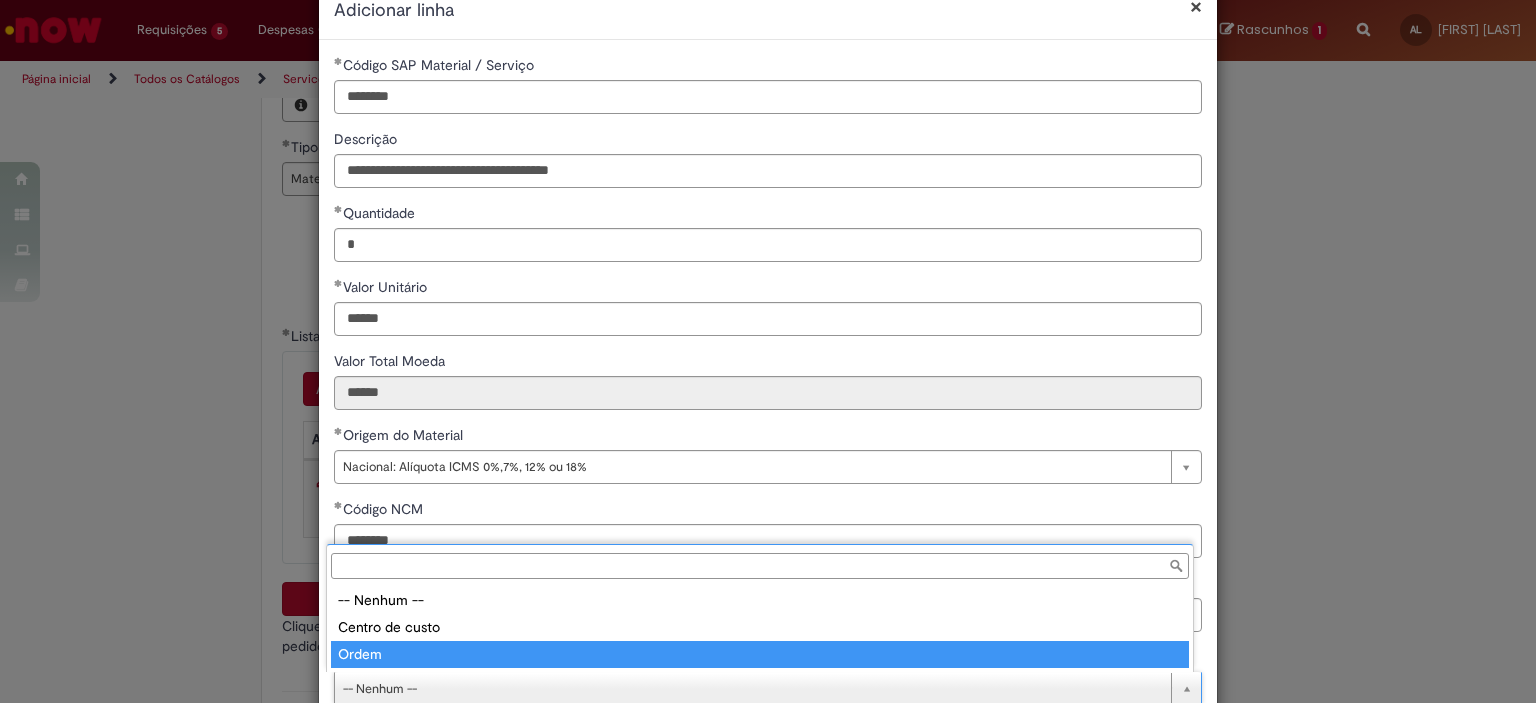 type on "*****" 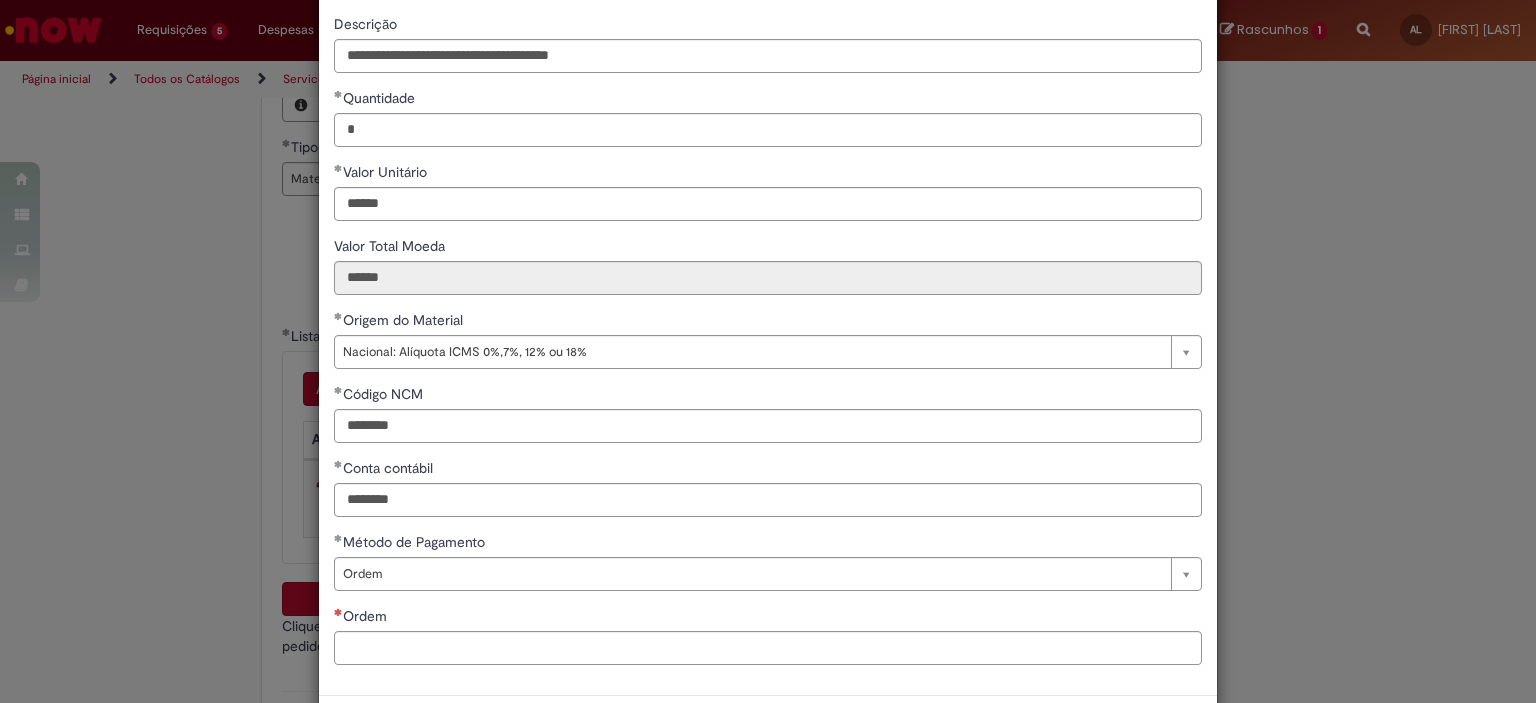 scroll, scrollTop: 164, scrollLeft: 0, axis: vertical 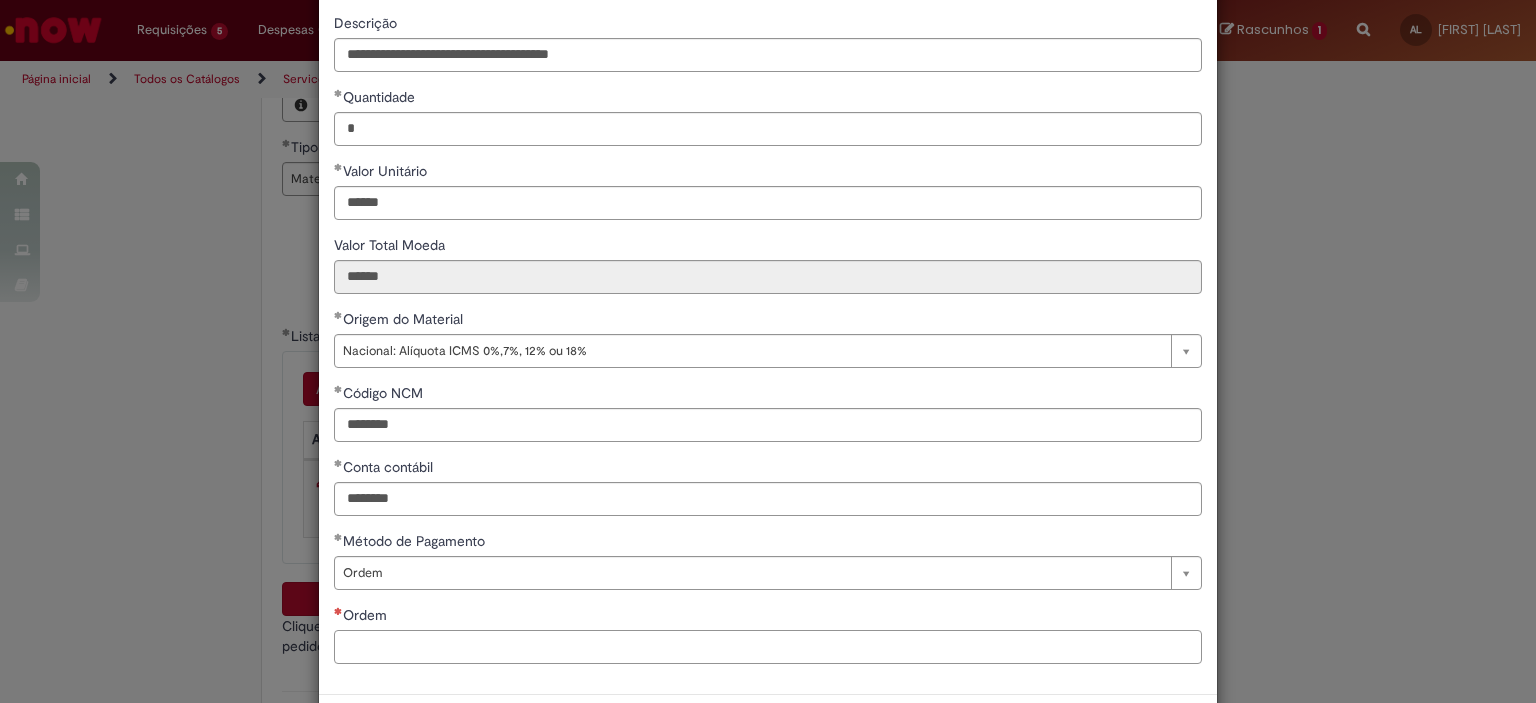 click on "Ordem" at bounding box center [768, 647] 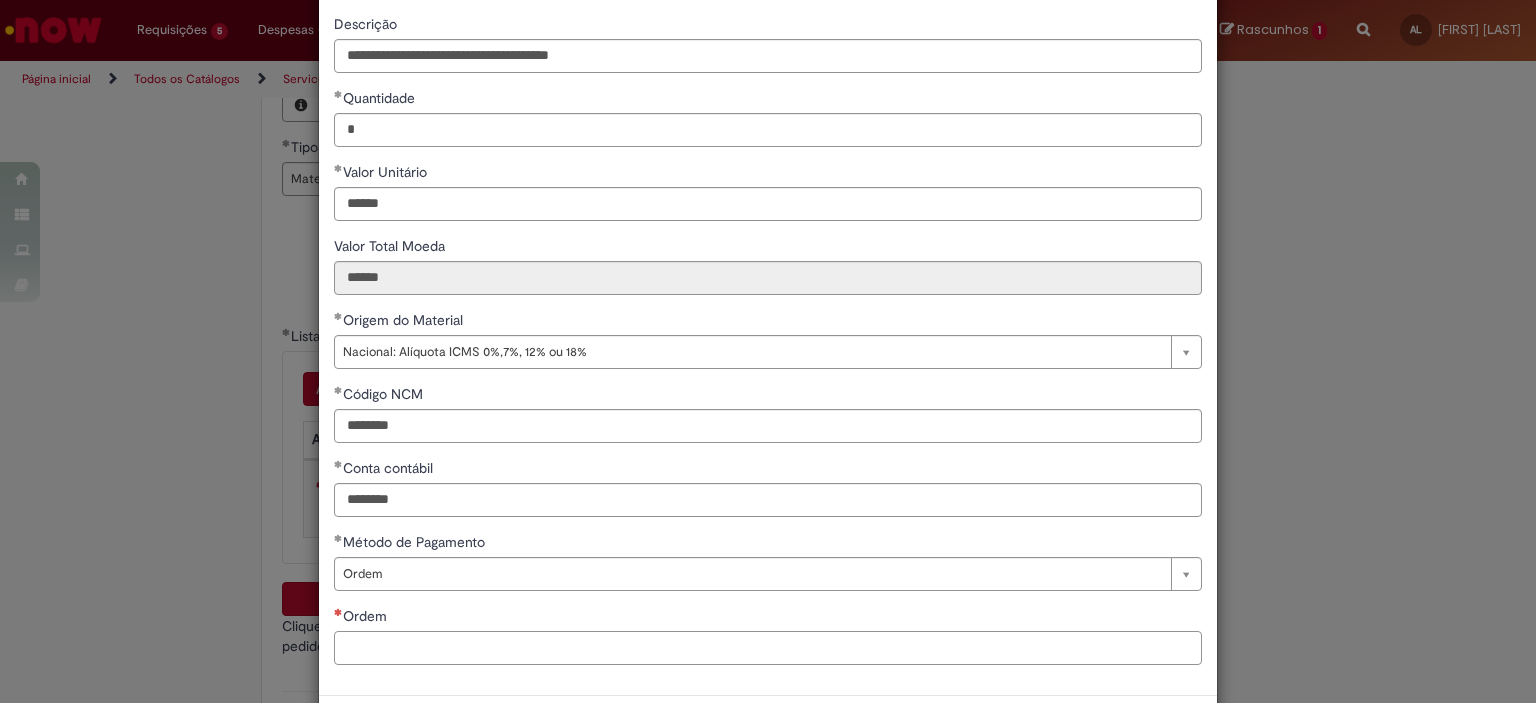 paste on "**********" 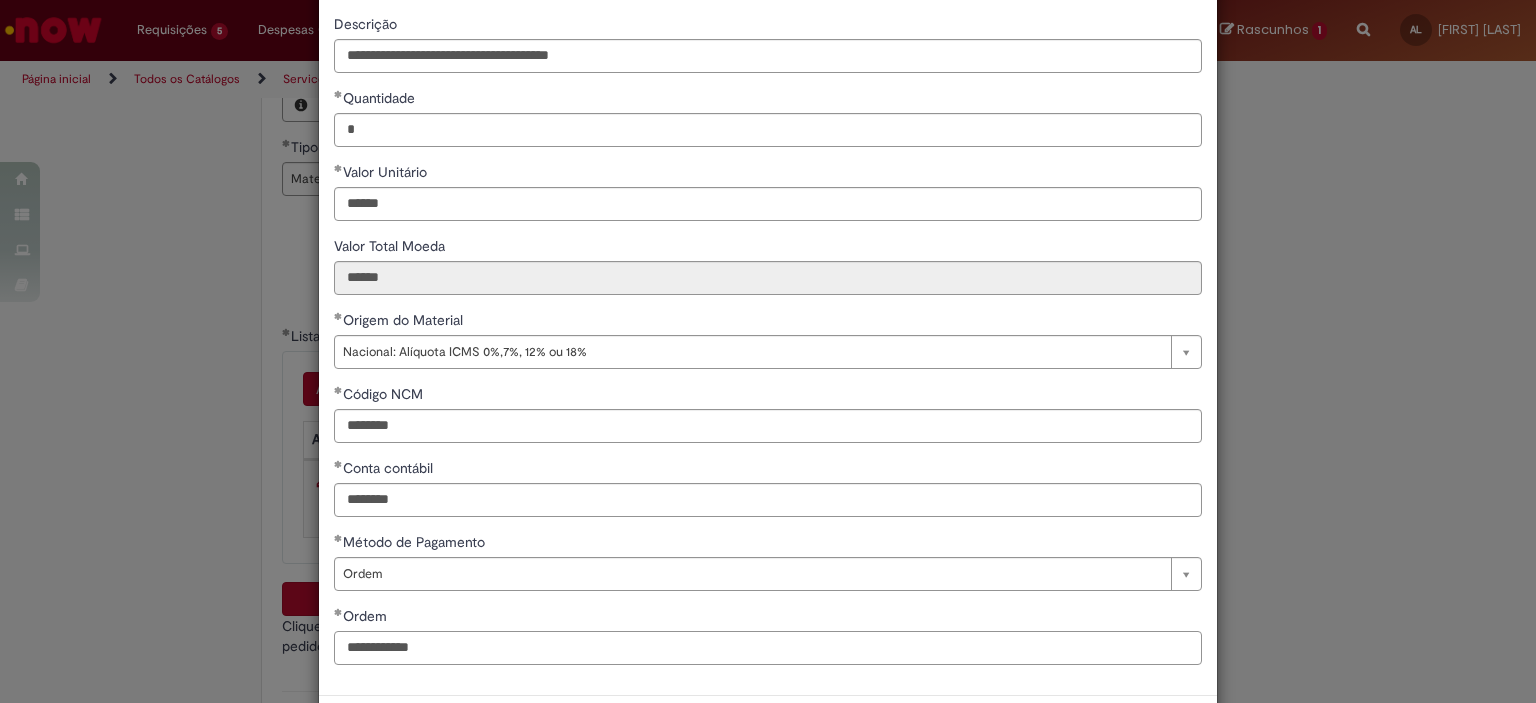 type on "**********" 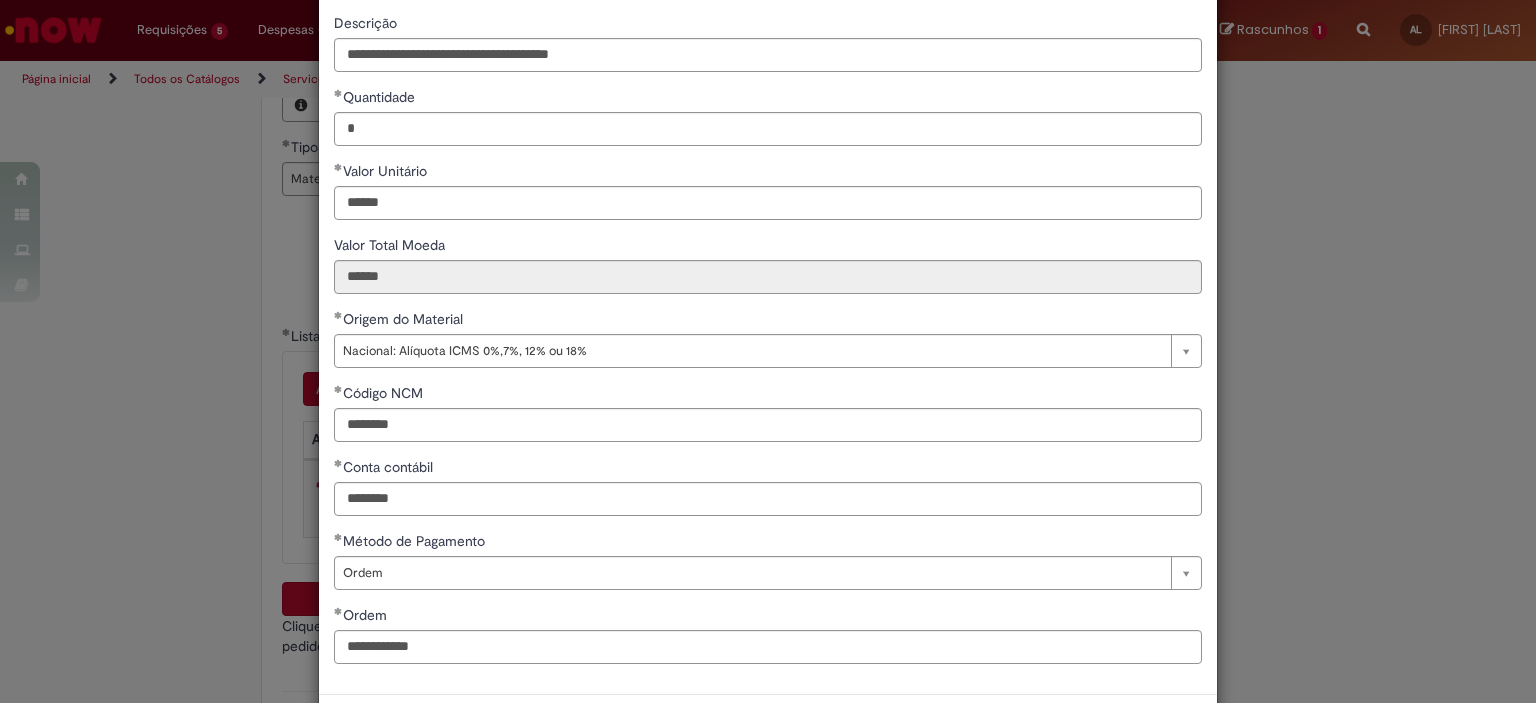 scroll, scrollTop: 251, scrollLeft: 0, axis: vertical 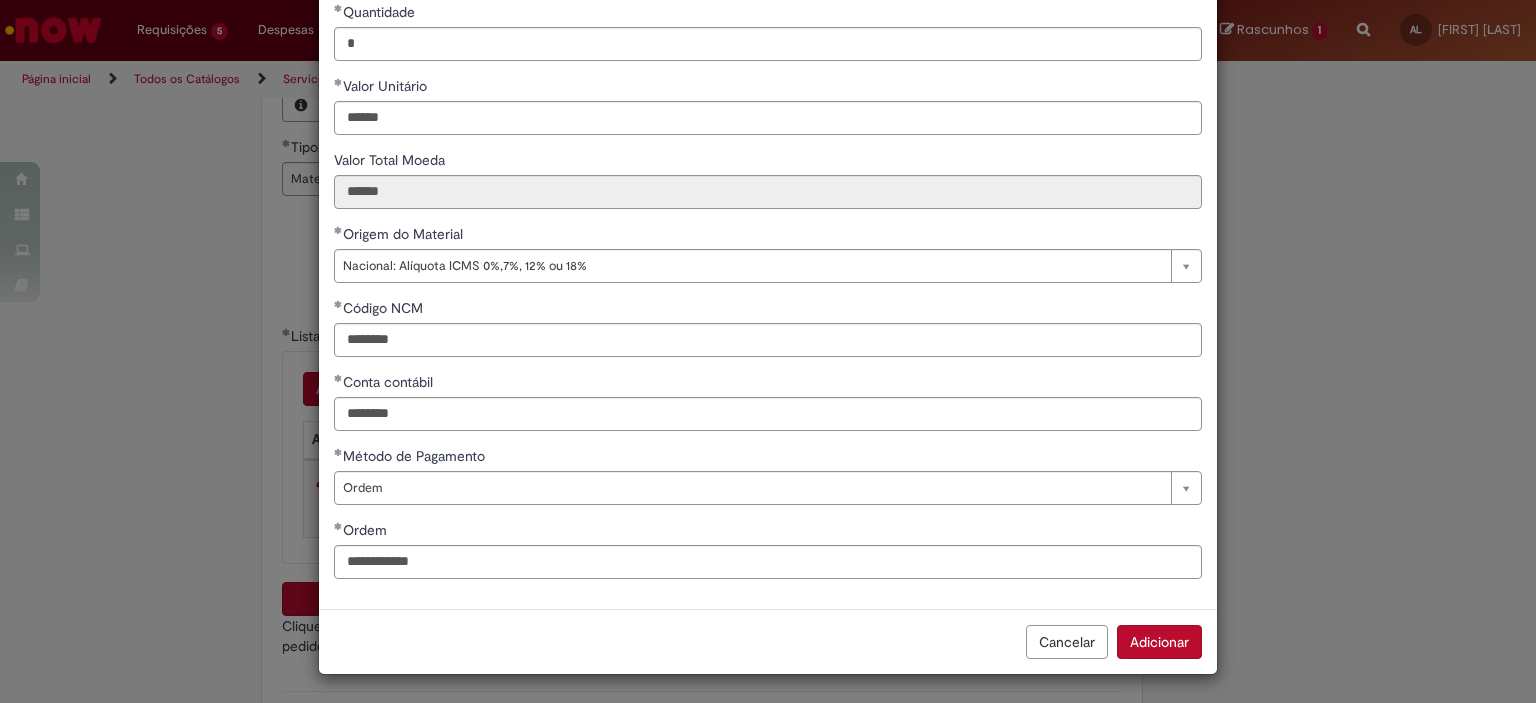 click on "Adicionar" at bounding box center (1159, 642) 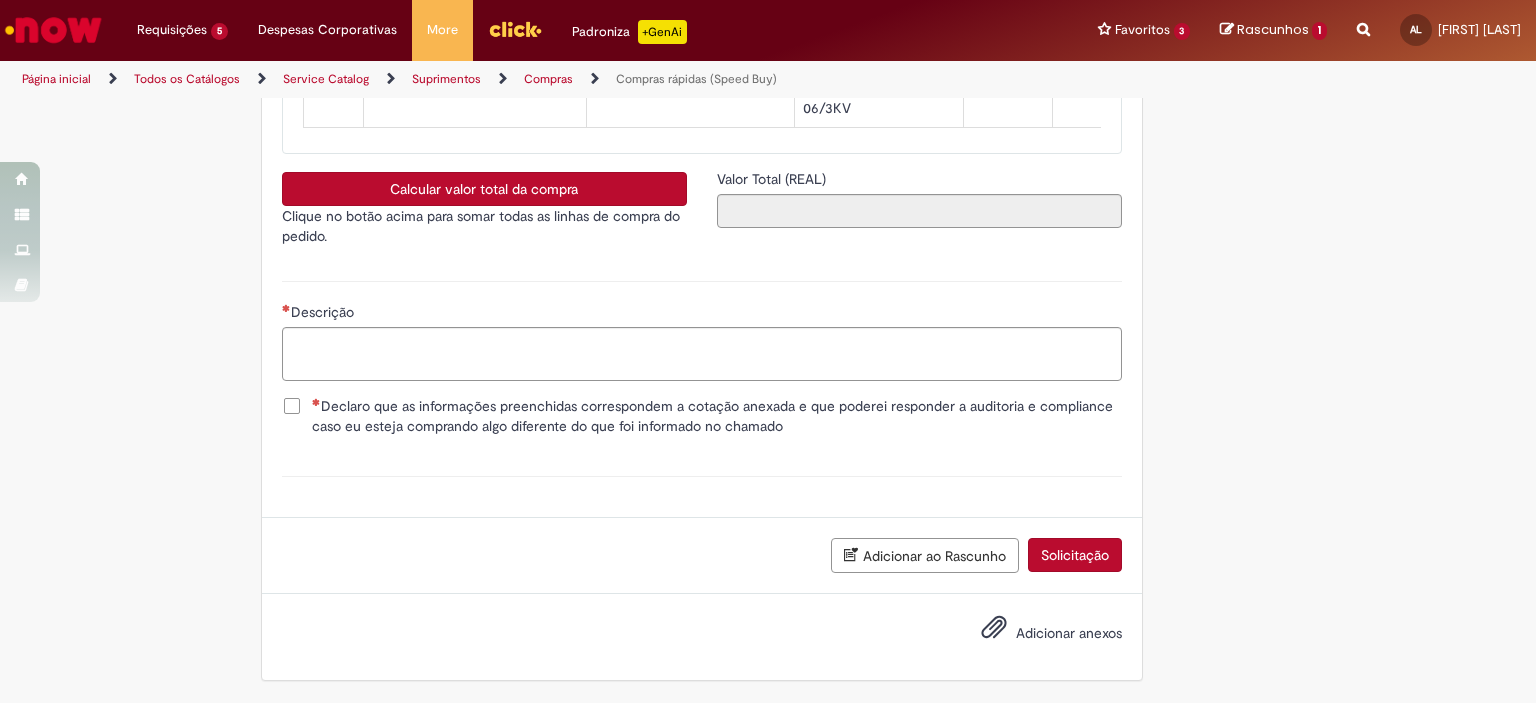 scroll, scrollTop: 3552, scrollLeft: 0, axis: vertical 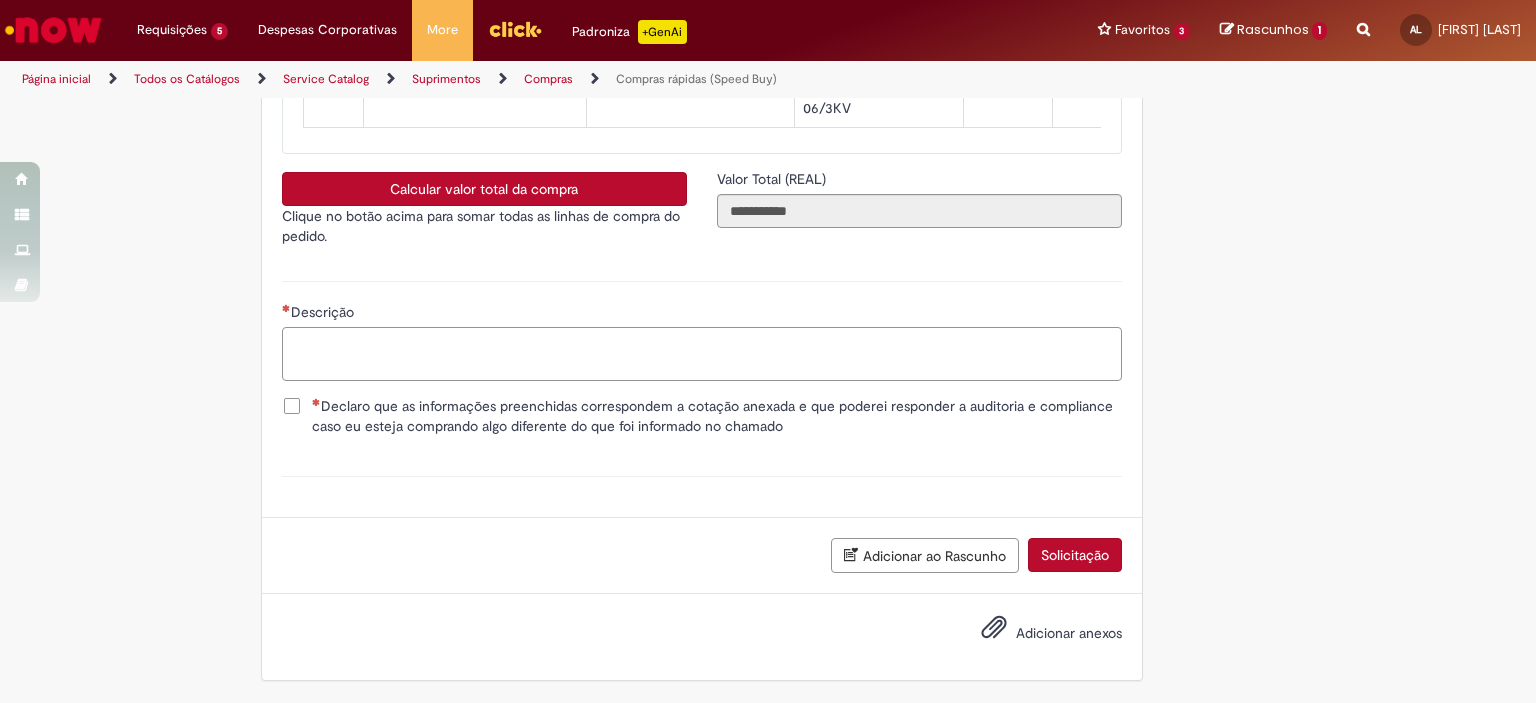 click on "Descrição" at bounding box center [702, 354] 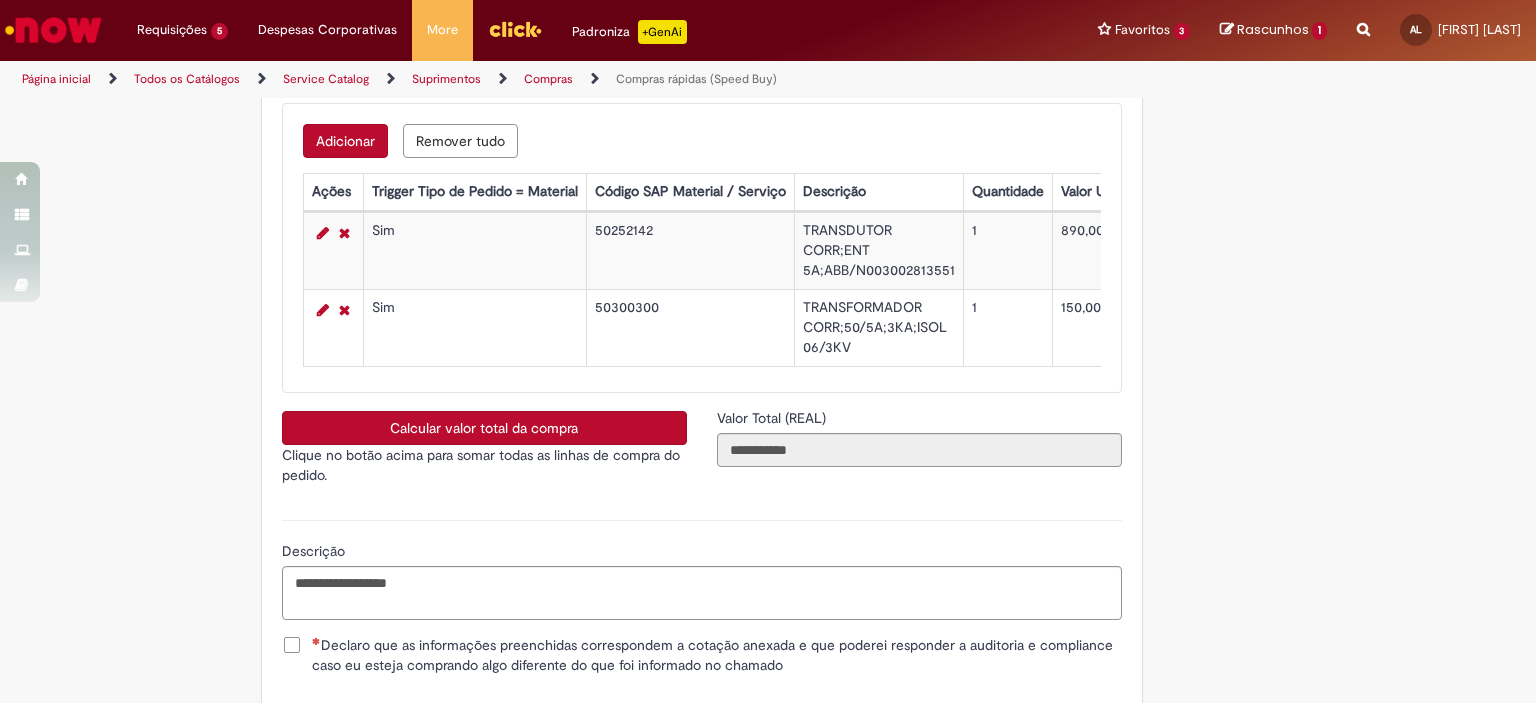 scroll, scrollTop: 3296, scrollLeft: 0, axis: vertical 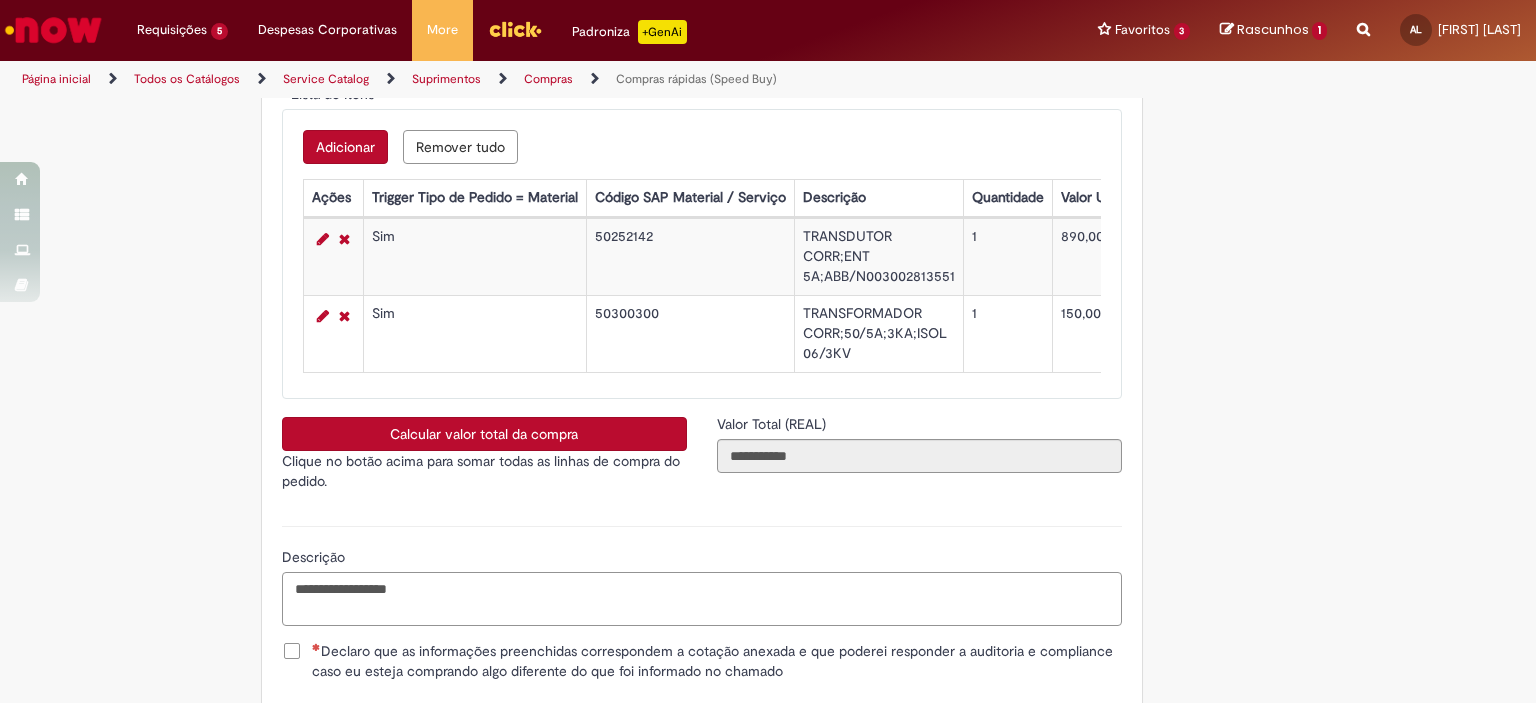 click on "**********" at bounding box center (702, 599) 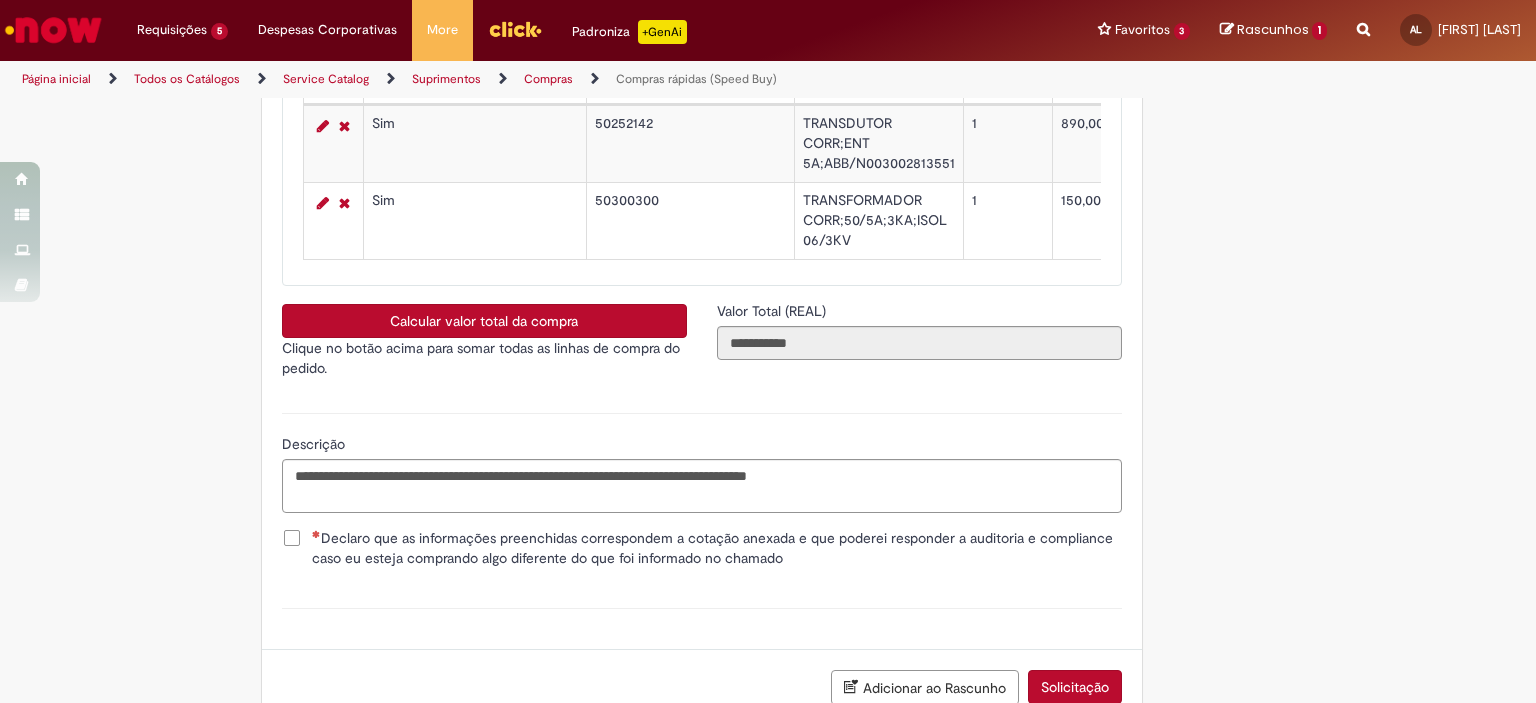 scroll, scrollTop: 3432, scrollLeft: 0, axis: vertical 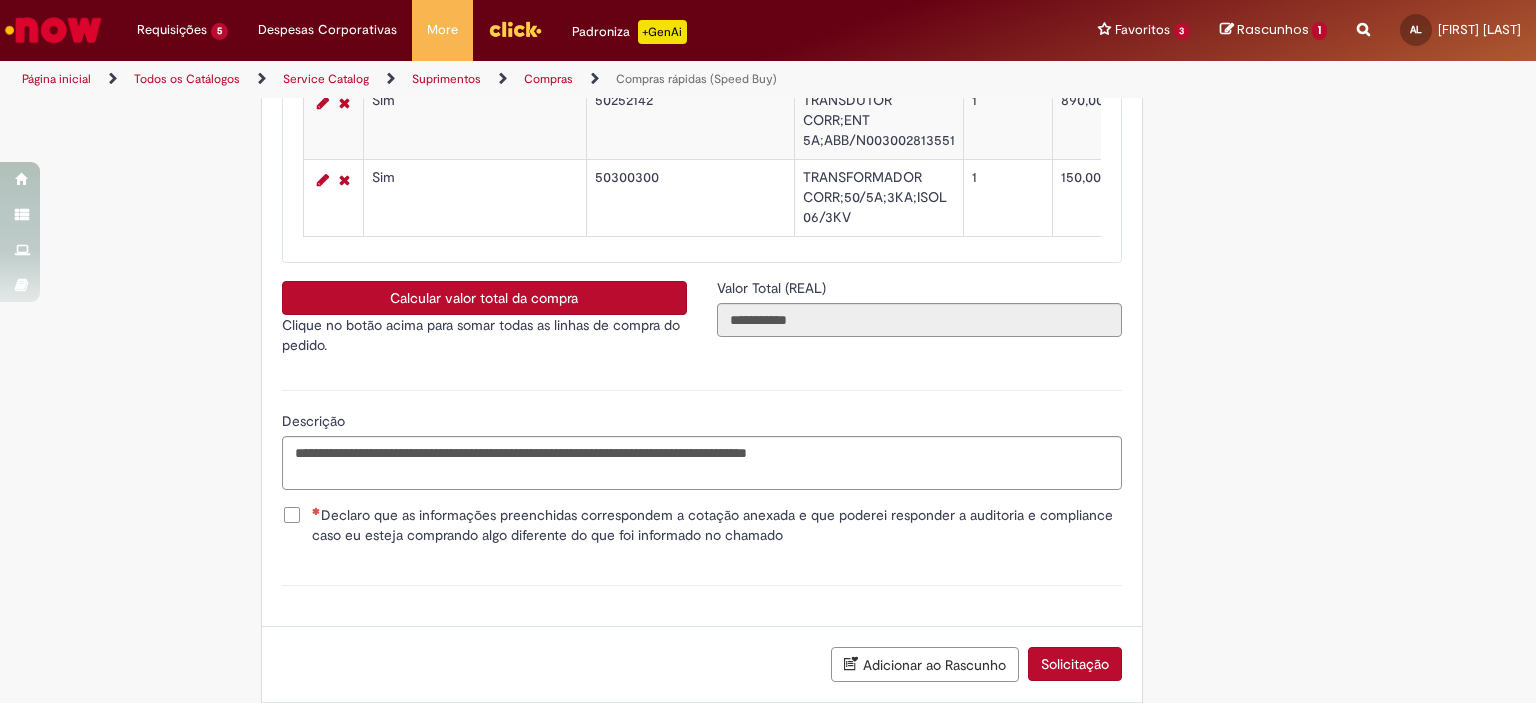 click on "Declaro que as informações preenchidas correspondem a cotação anexada e que poderei responder a auditoria e compliance caso eu esteja comprando algo diferente do que foi informado no chamado" at bounding box center [717, 525] 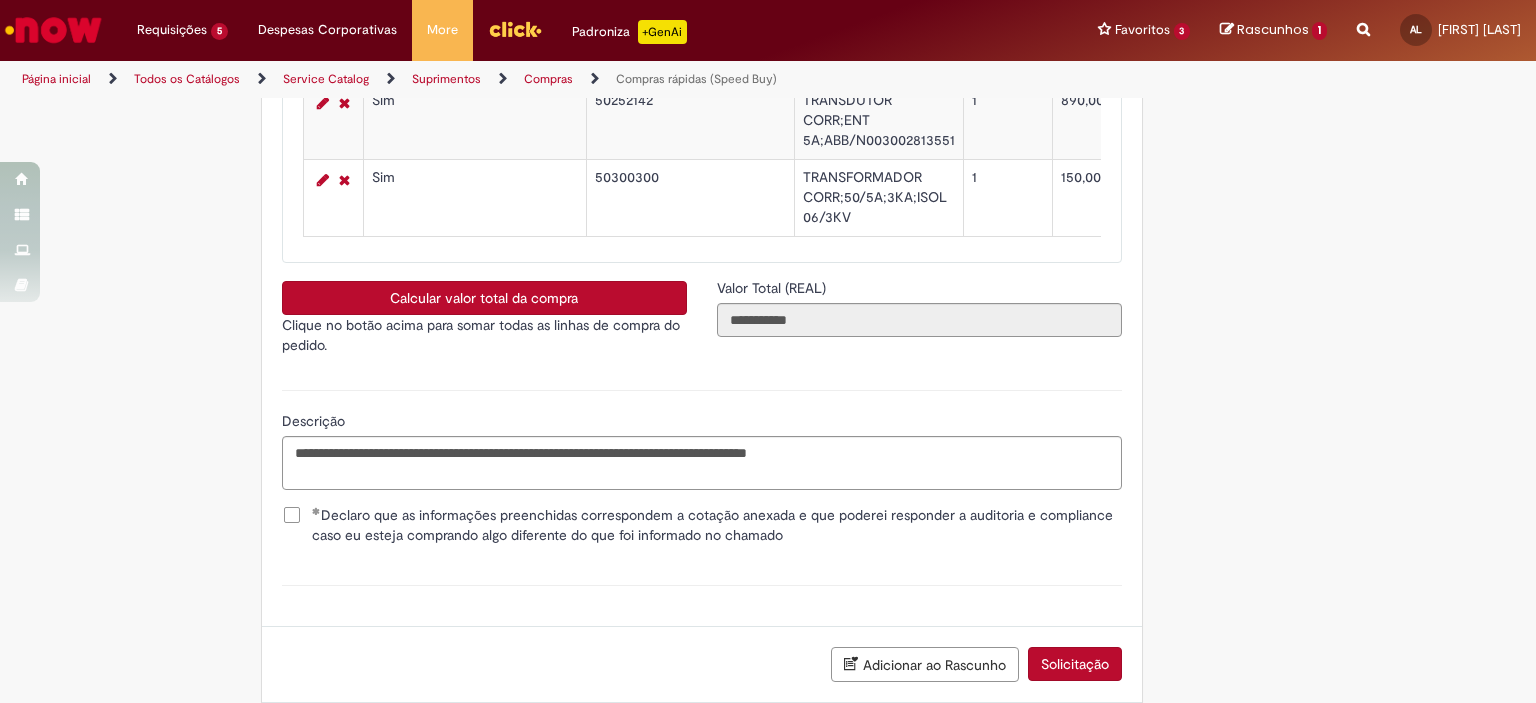 scroll, scrollTop: 3552, scrollLeft: 0, axis: vertical 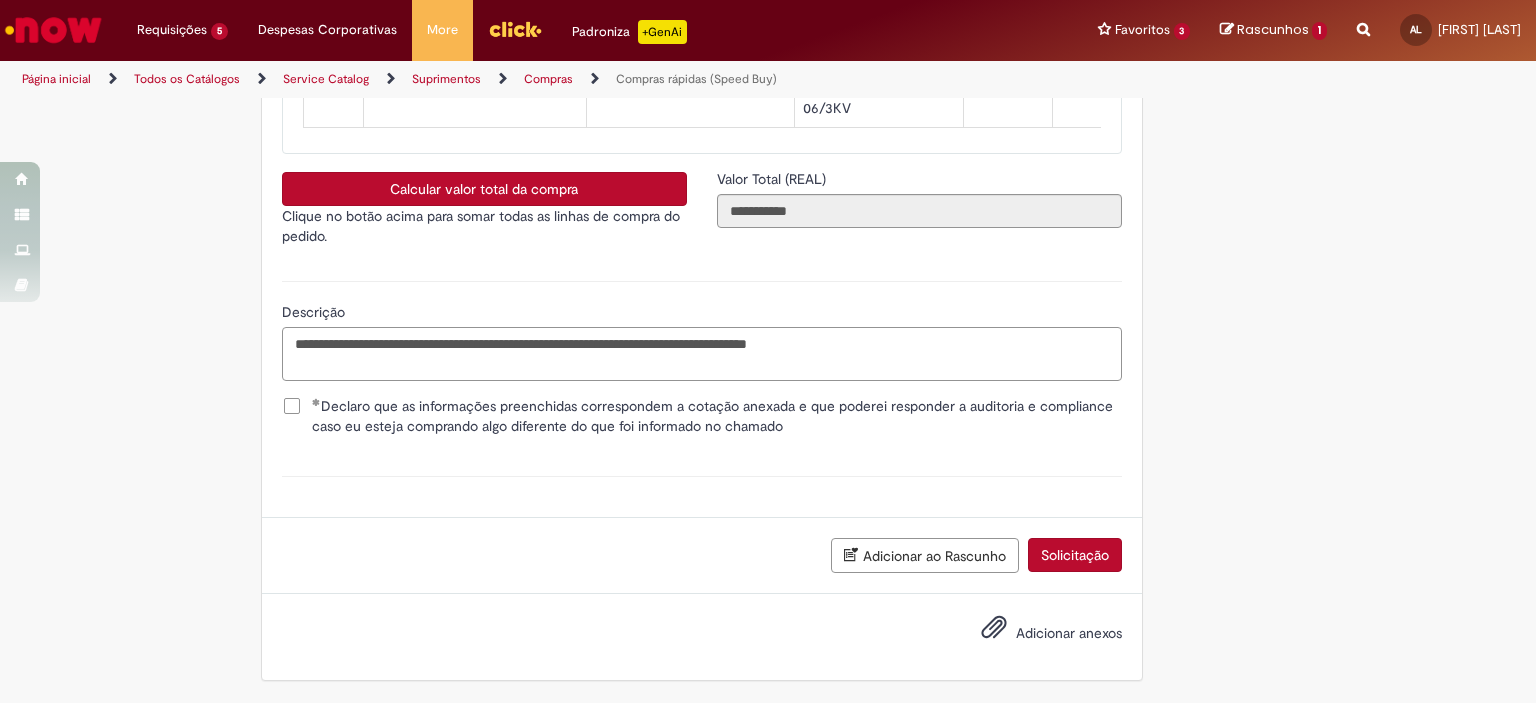 click on "**********" at bounding box center (702, 354) 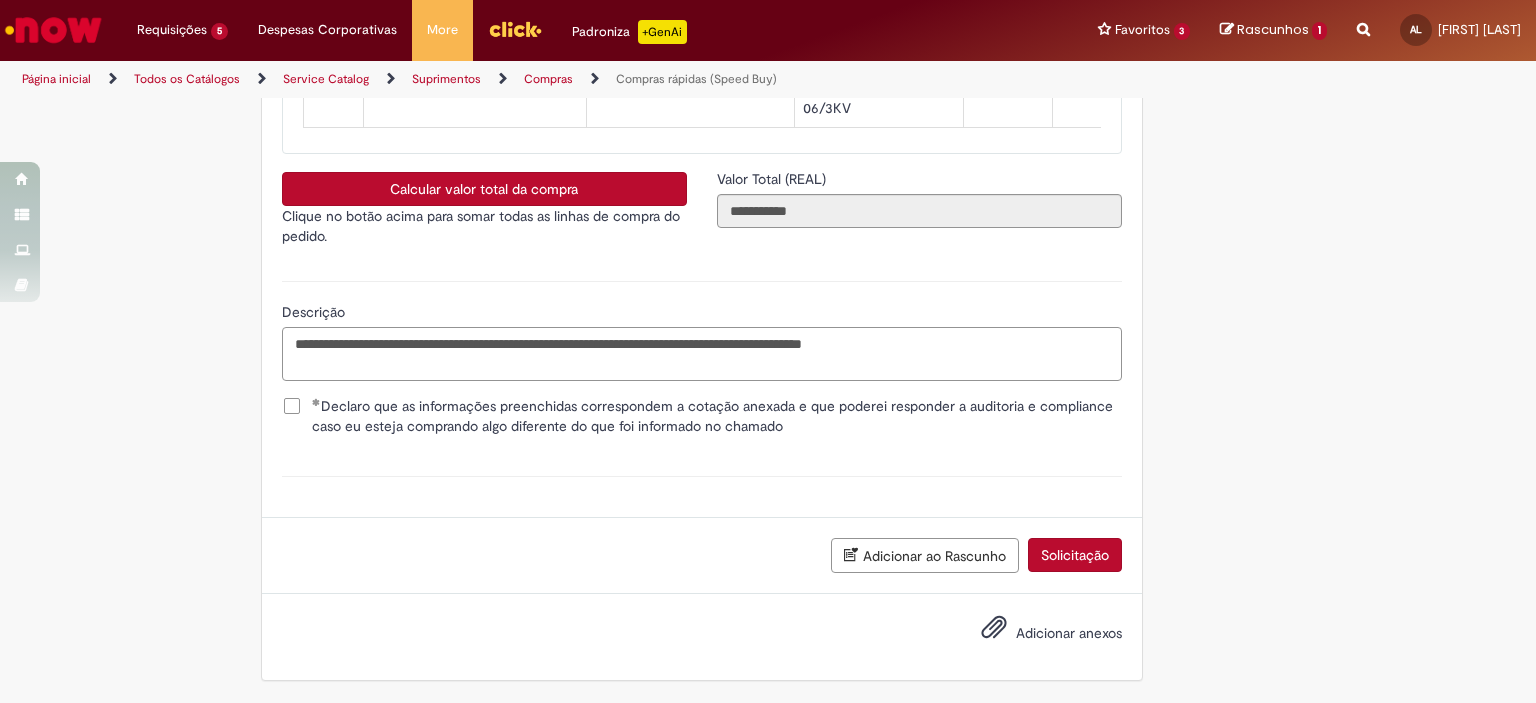 type on "**********" 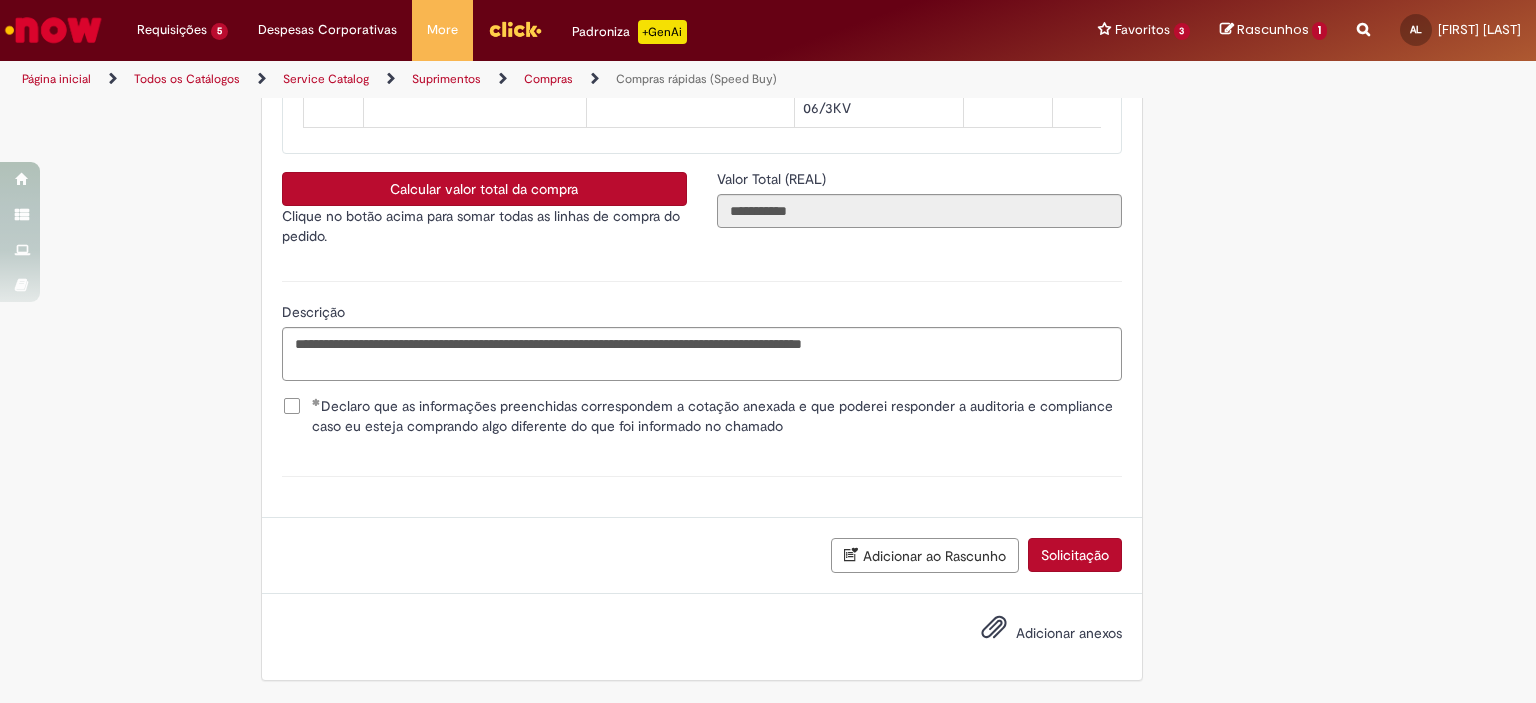 click on "Adicionar anexos" at bounding box center (1069, 633) 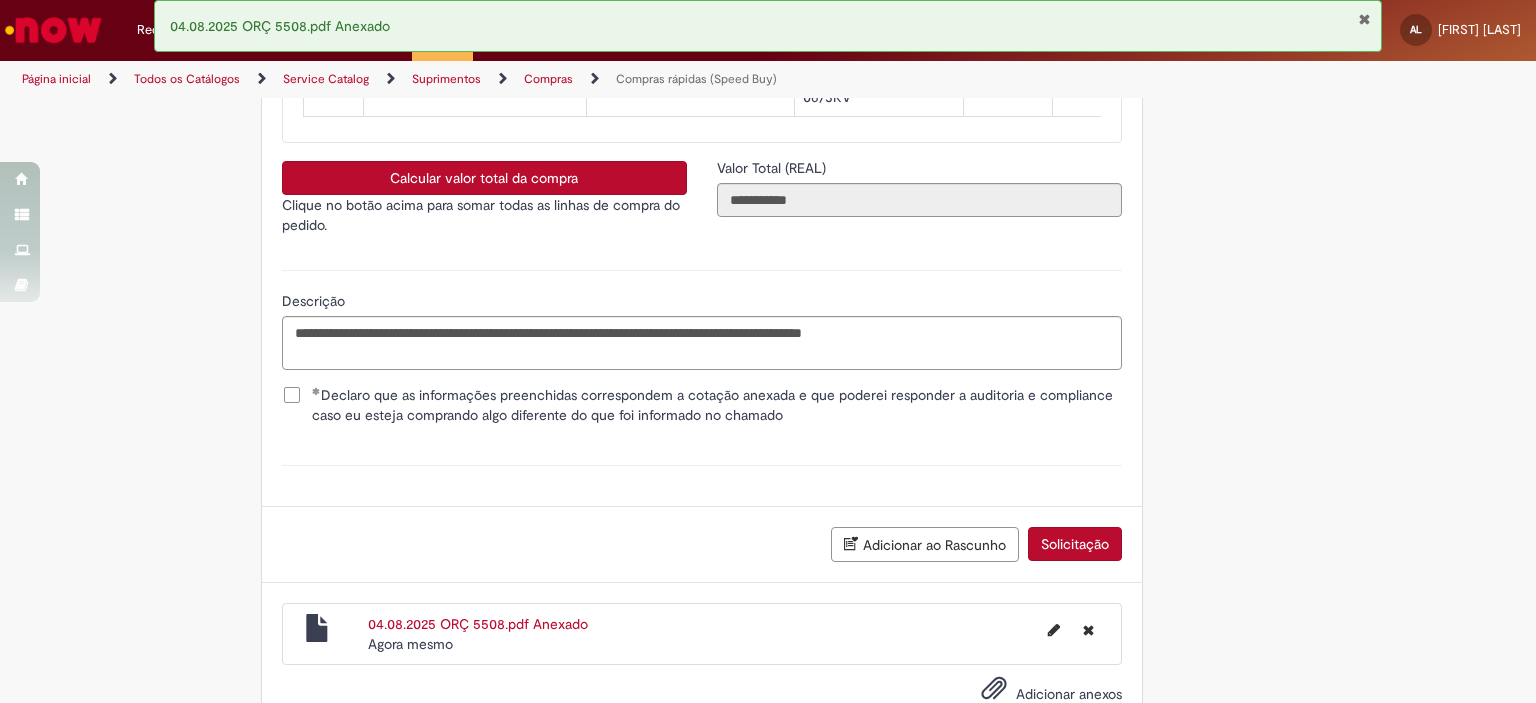 click on "Solicitação" at bounding box center (1075, 544) 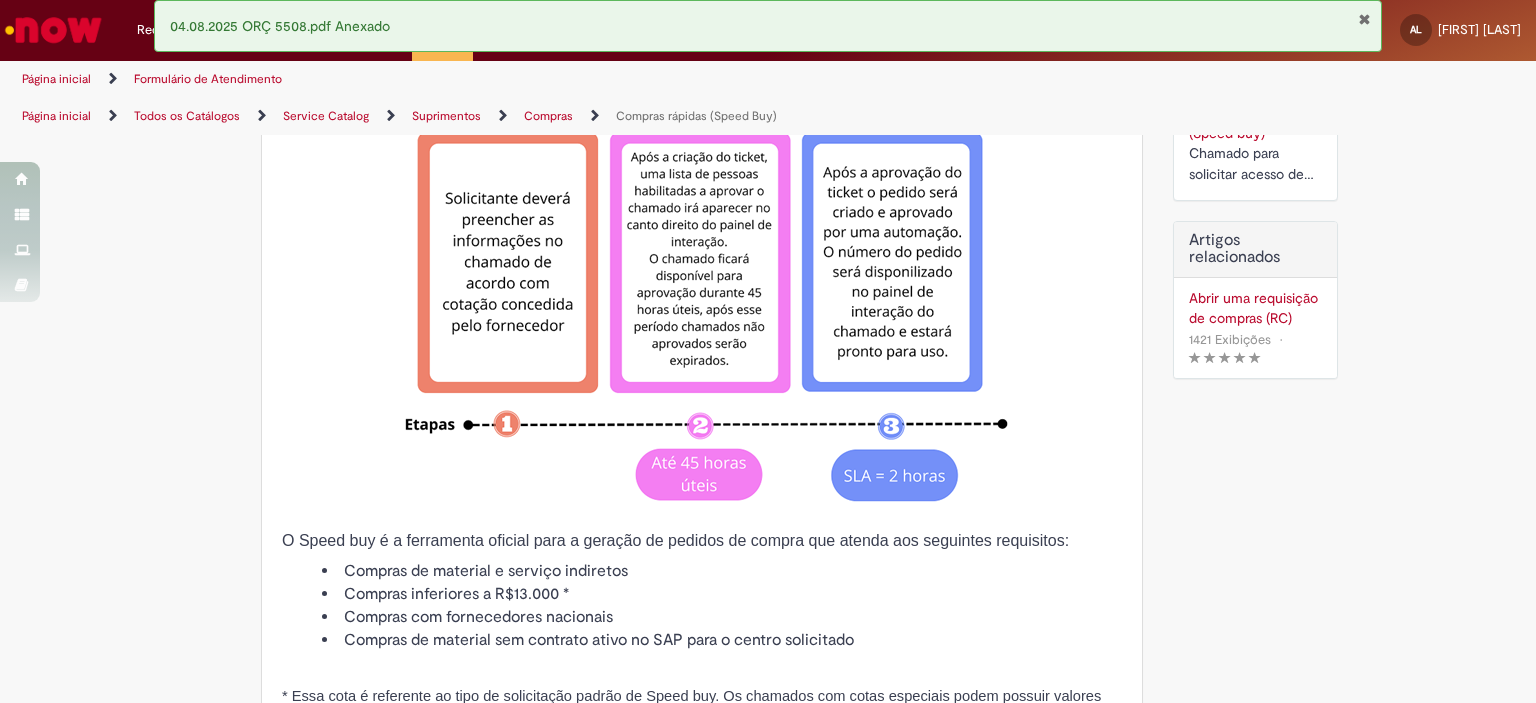 scroll, scrollTop: 0, scrollLeft: 0, axis: both 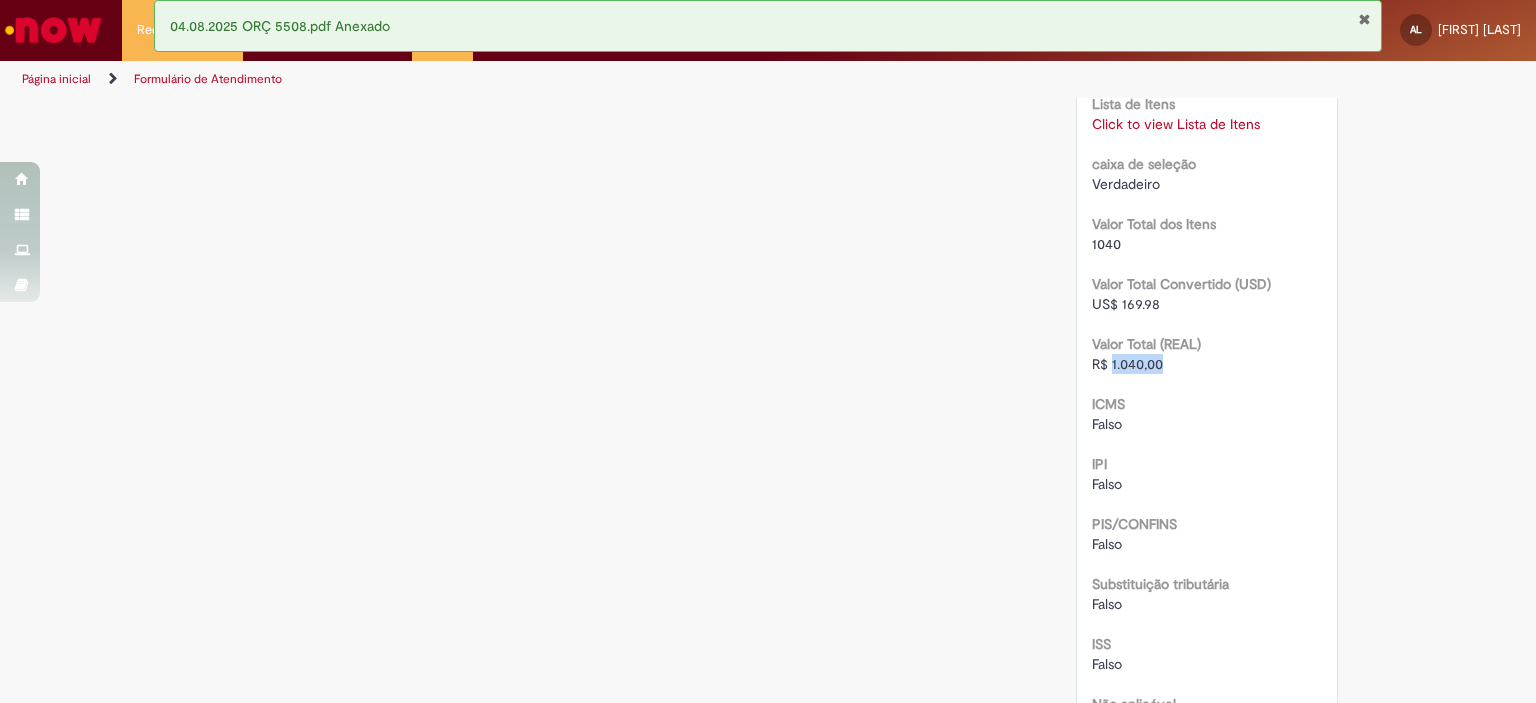 drag, startPoint x: 1164, startPoint y: 563, endPoint x: 1104, endPoint y: 559, distance: 60.133186 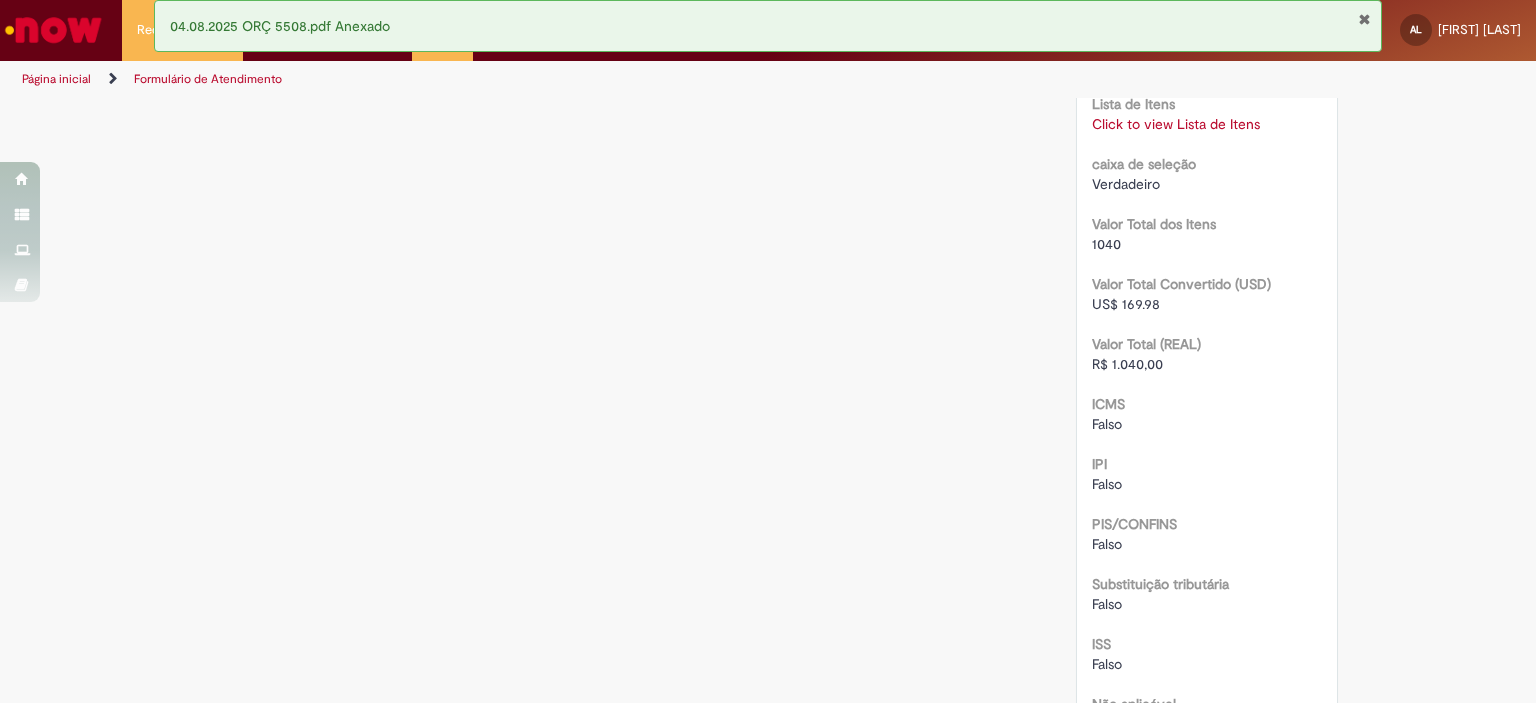 click on "Verificar Código de Barras
Aguardando Aprovação
Aguardando atendimento
Em andamento
Validação
Concluído
Compras rápidas (Speed Buy)
Enviar
S
Sistema
[TIME] atrás [TIME]     Comentários adicionais
Olá!  Recebemos seu chamado  R13351913  e ele esta pendente aprovação.  Lembrando que o chamado será cancelado automaticamente caso não seja aprovado.
S" at bounding box center [768, -398] 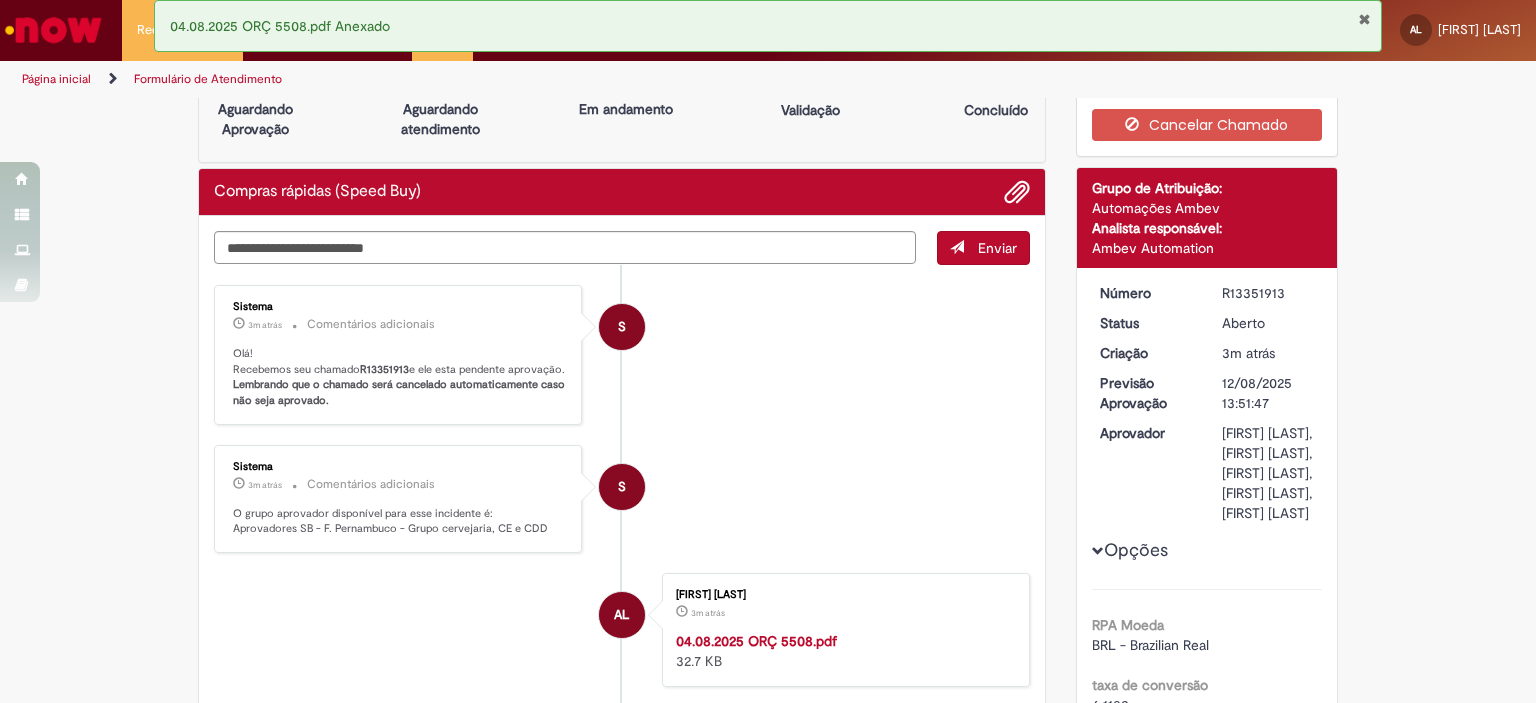scroll, scrollTop: 0, scrollLeft: 0, axis: both 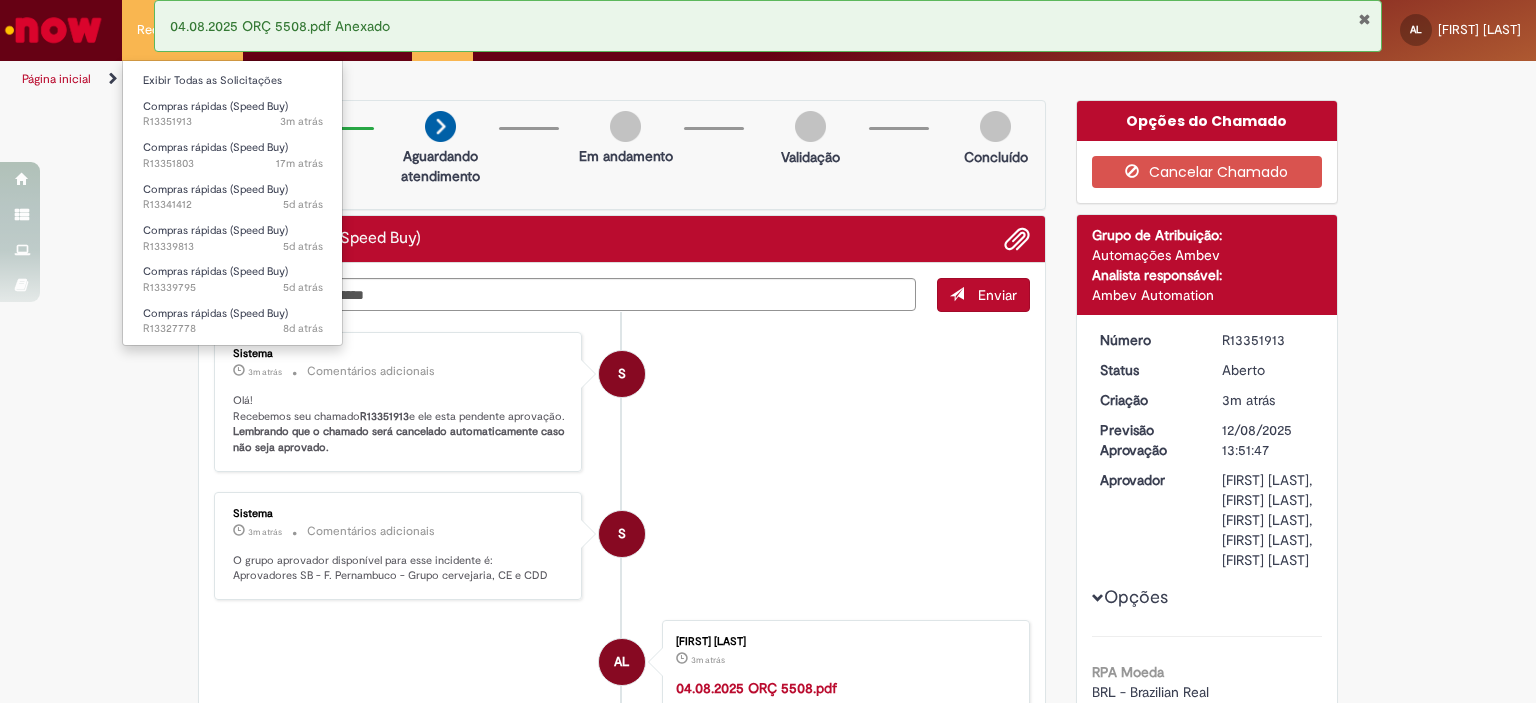 click on "Requisições   6
Exibir Todas as Solicitações
Compras rápidas (Speed Buy)
[TIME] atrás [TIME]  R13351913
Compras rápidas (Speed Buy)
[TIME] atrás [TIME]  R13351803
Compras rápidas (Speed Buy)
[TIME] atrás [TIME]  R13341412
Compras rápidas (Speed Buy)
[TIME] atrás [TIME]  R13339813
Compras rápidas (Speed Buy)
[TIME] atrás [TIME]  R13339795
Compras rápidas (Speed Buy)
[TIME] atrás [TIME]  R13327778" at bounding box center (182, 30) 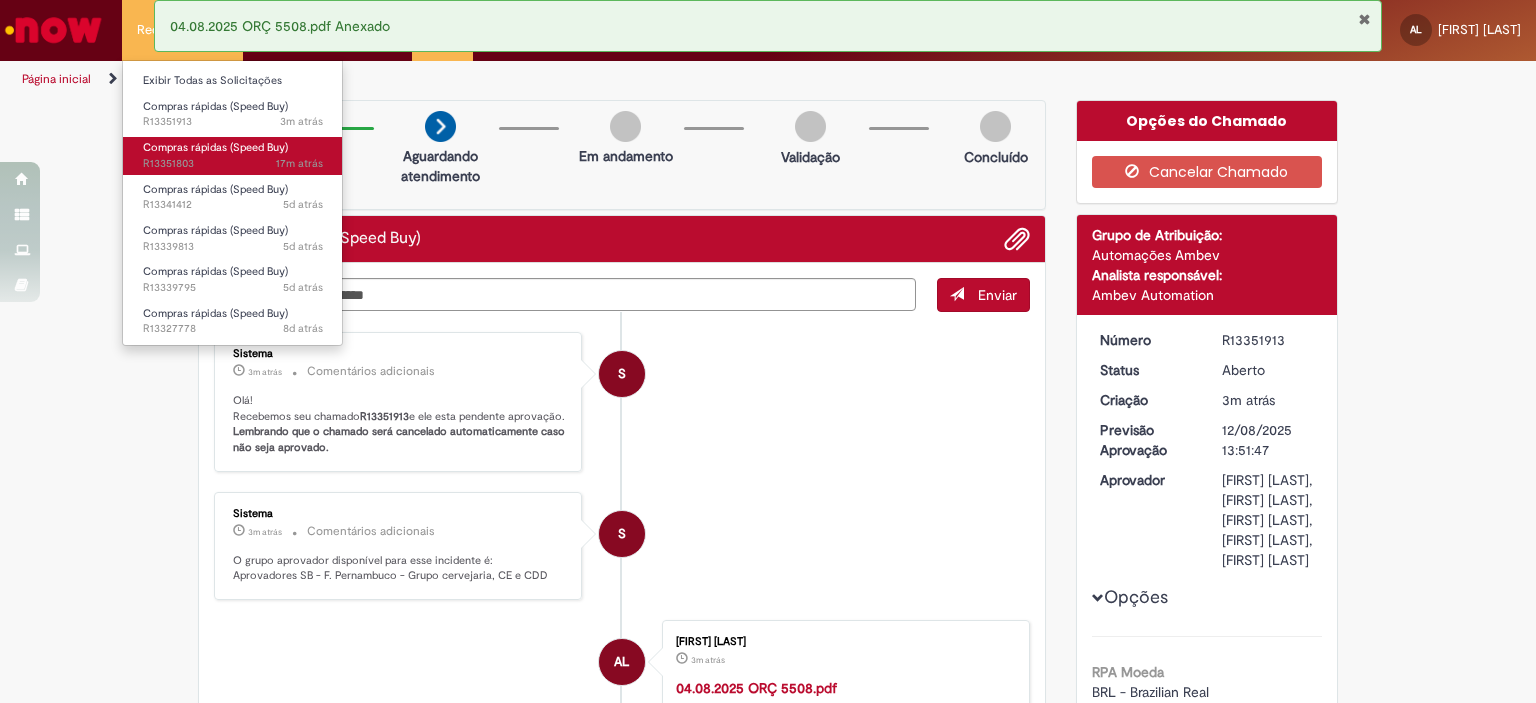 click on "[TIME] atrás [TIME]  R13351803" at bounding box center (233, 164) 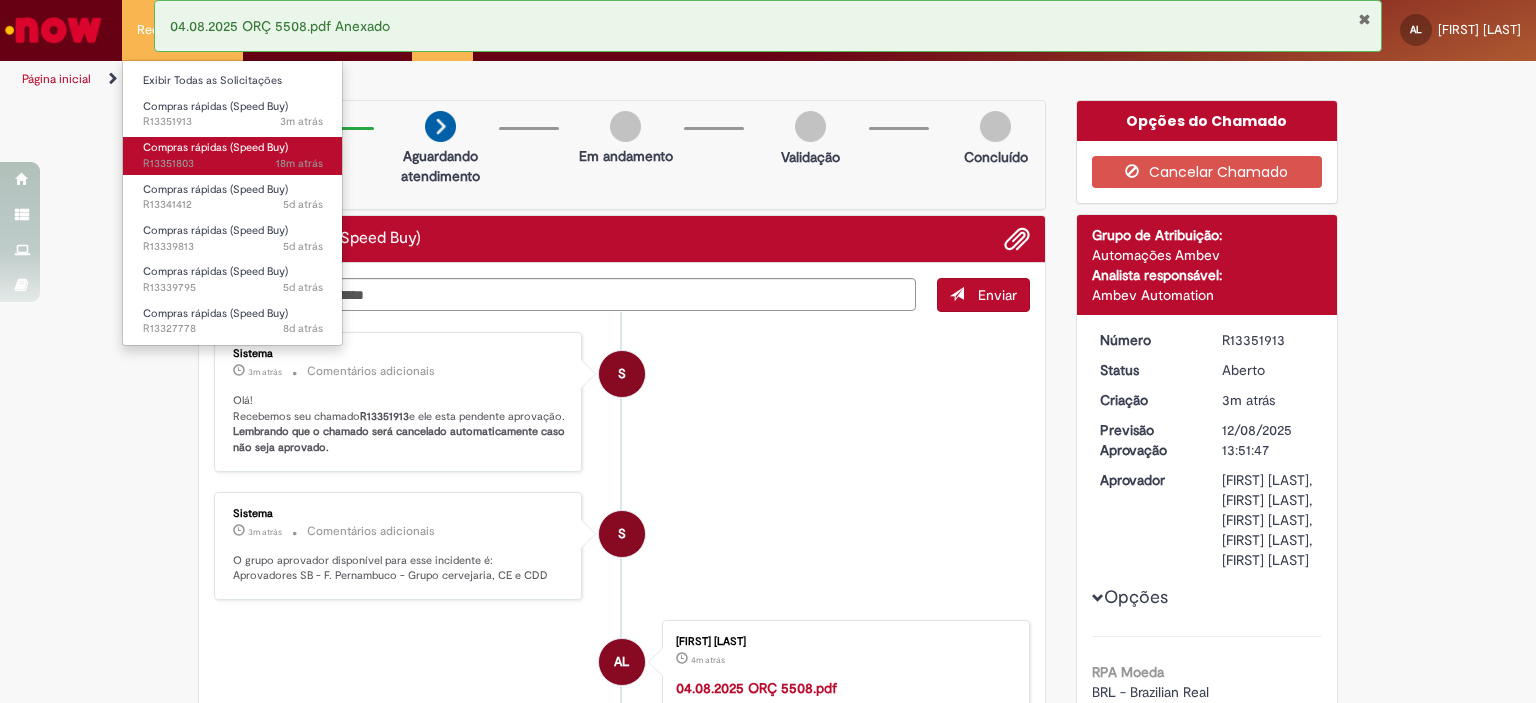 click on "[TIME] atrás [TIME]  R13351803" at bounding box center [233, 164] 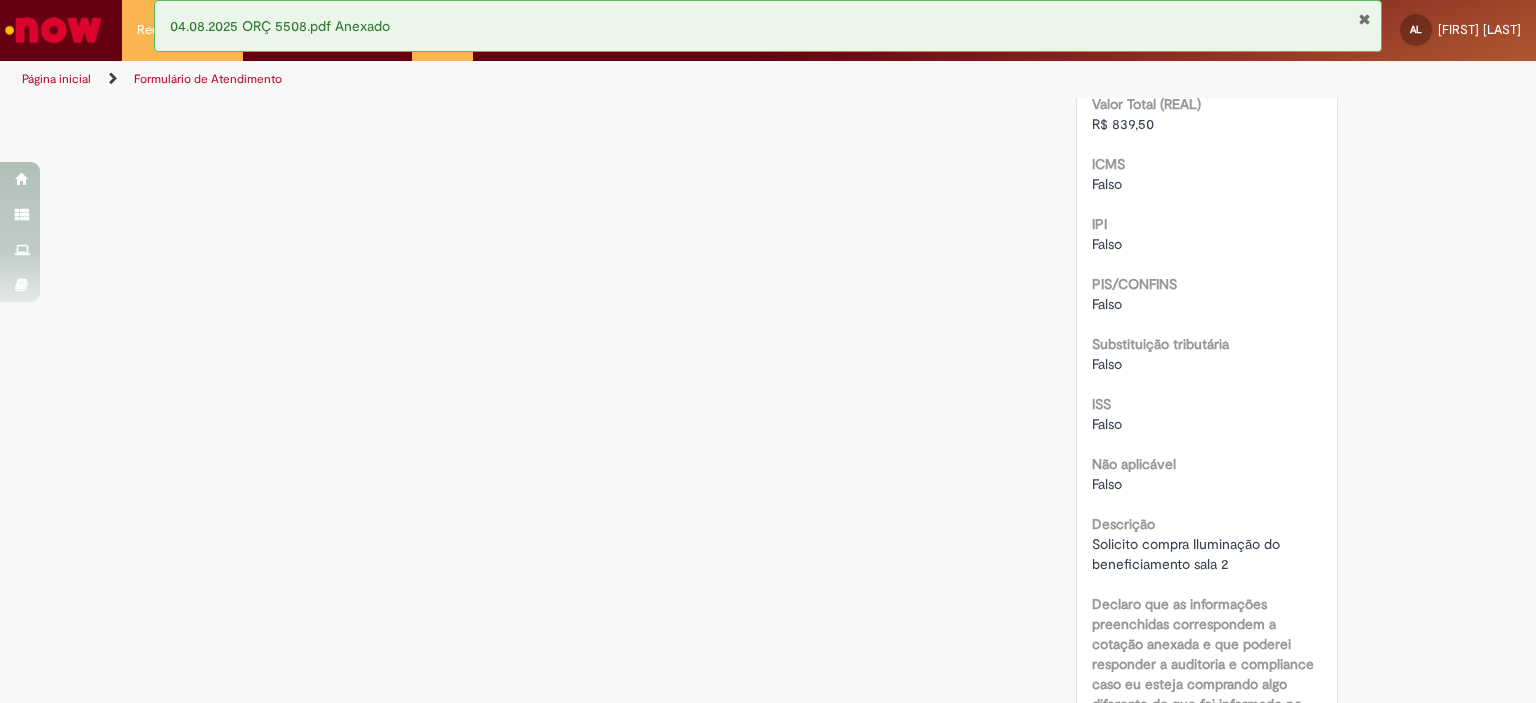 scroll, scrollTop: 2259, scrollLeft: 0, axis: vertical 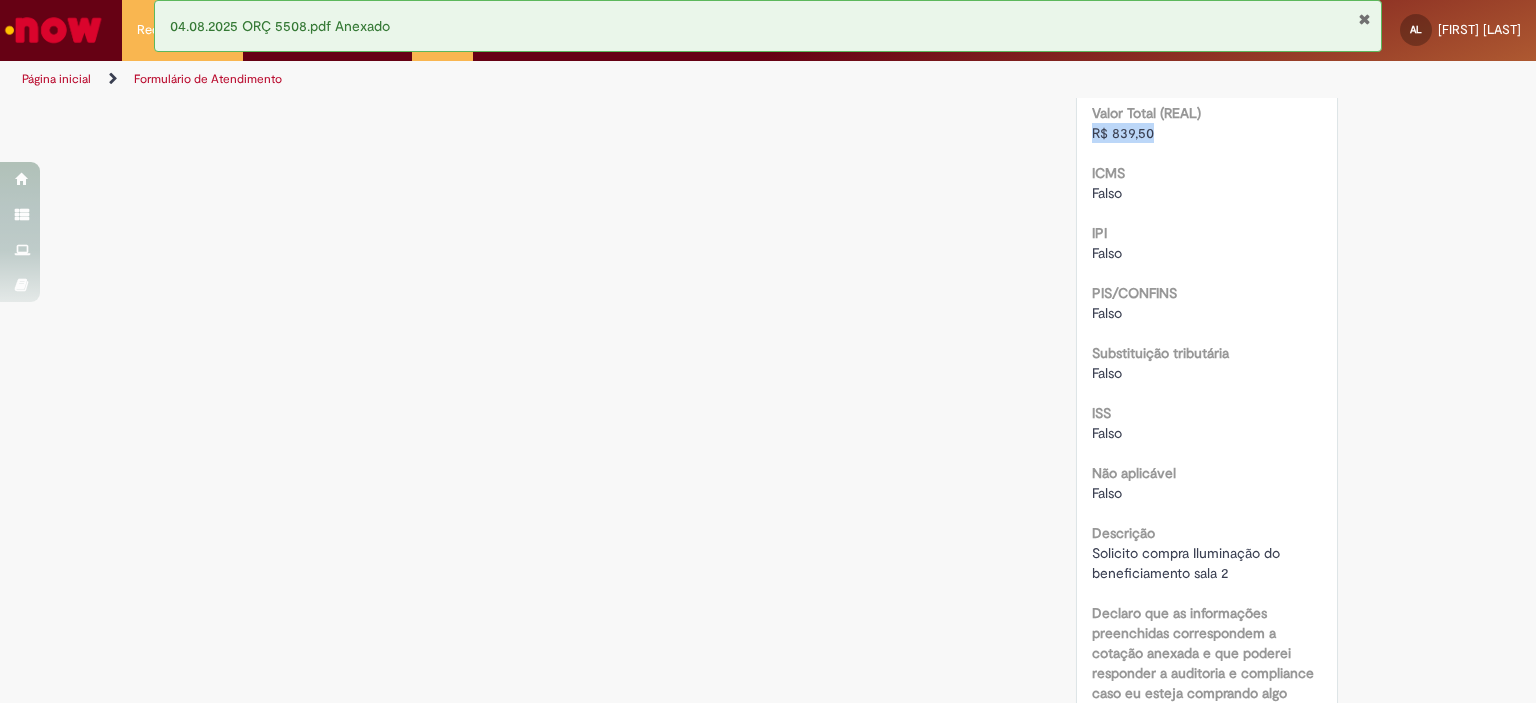 drag, startPoint x: 1152, startPoint y: 328, endPoint x: 1071, endPoint y: 330, distance: 81.02469 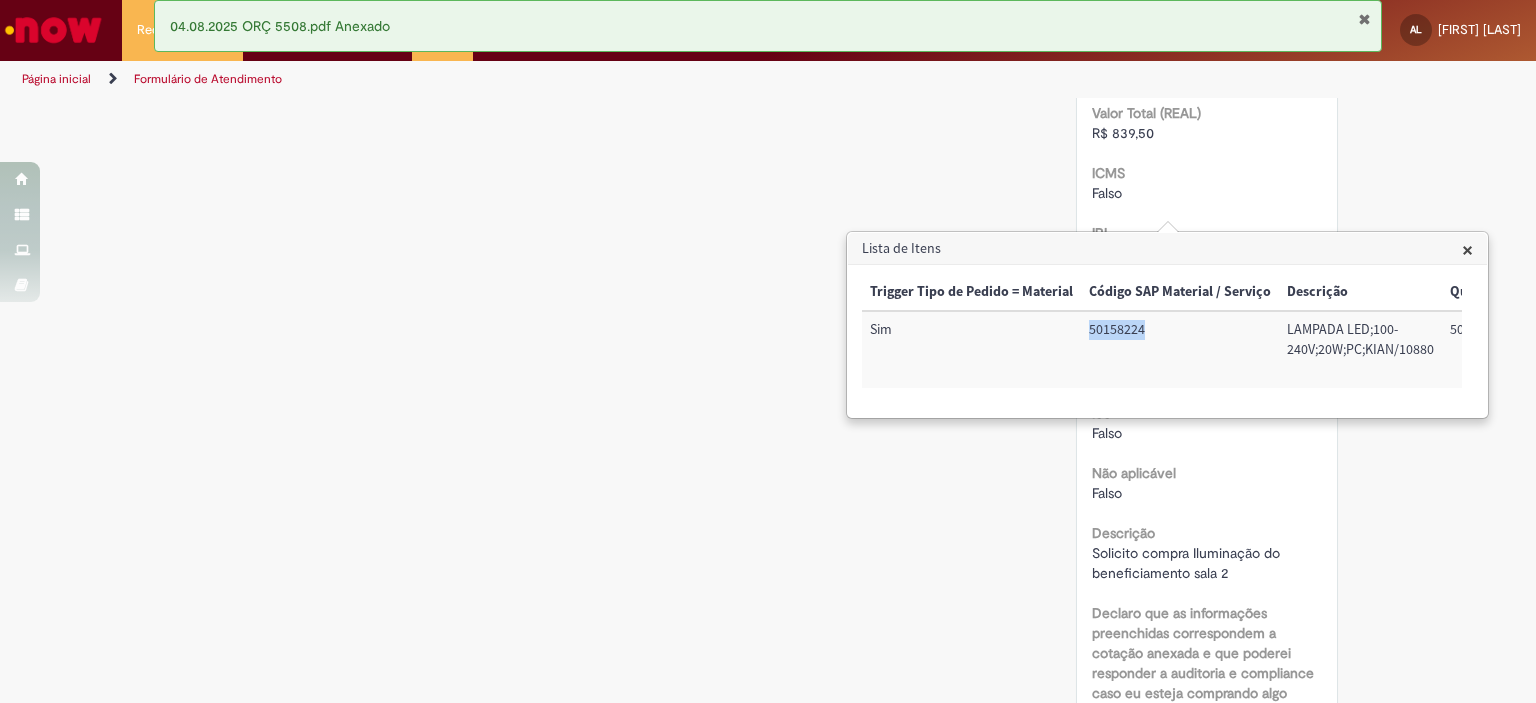 drag, startPoint x: 1153, startPoint y: 331, endPoint x: 1086, endPoint y: 327, distance: 67.11929 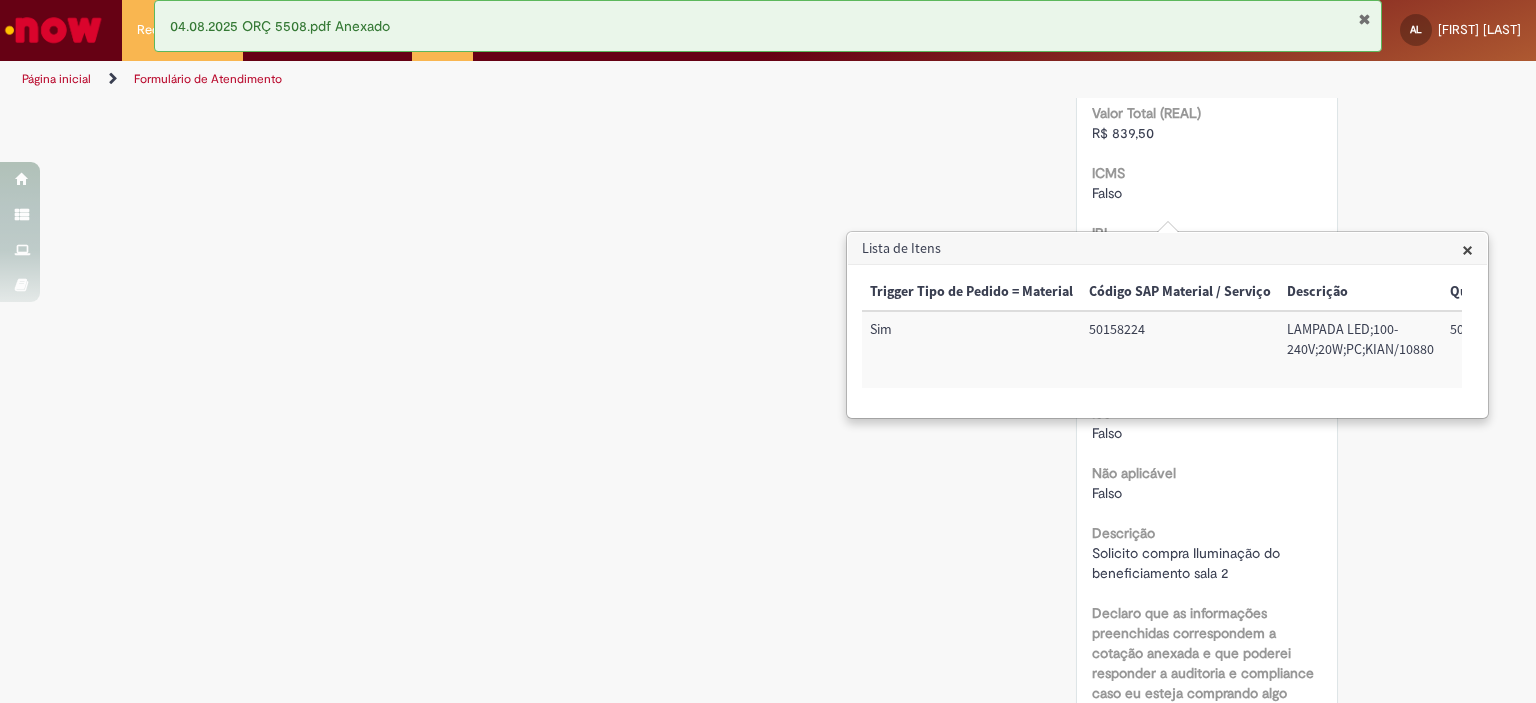click on "×" at bounding box center [1467, 249] 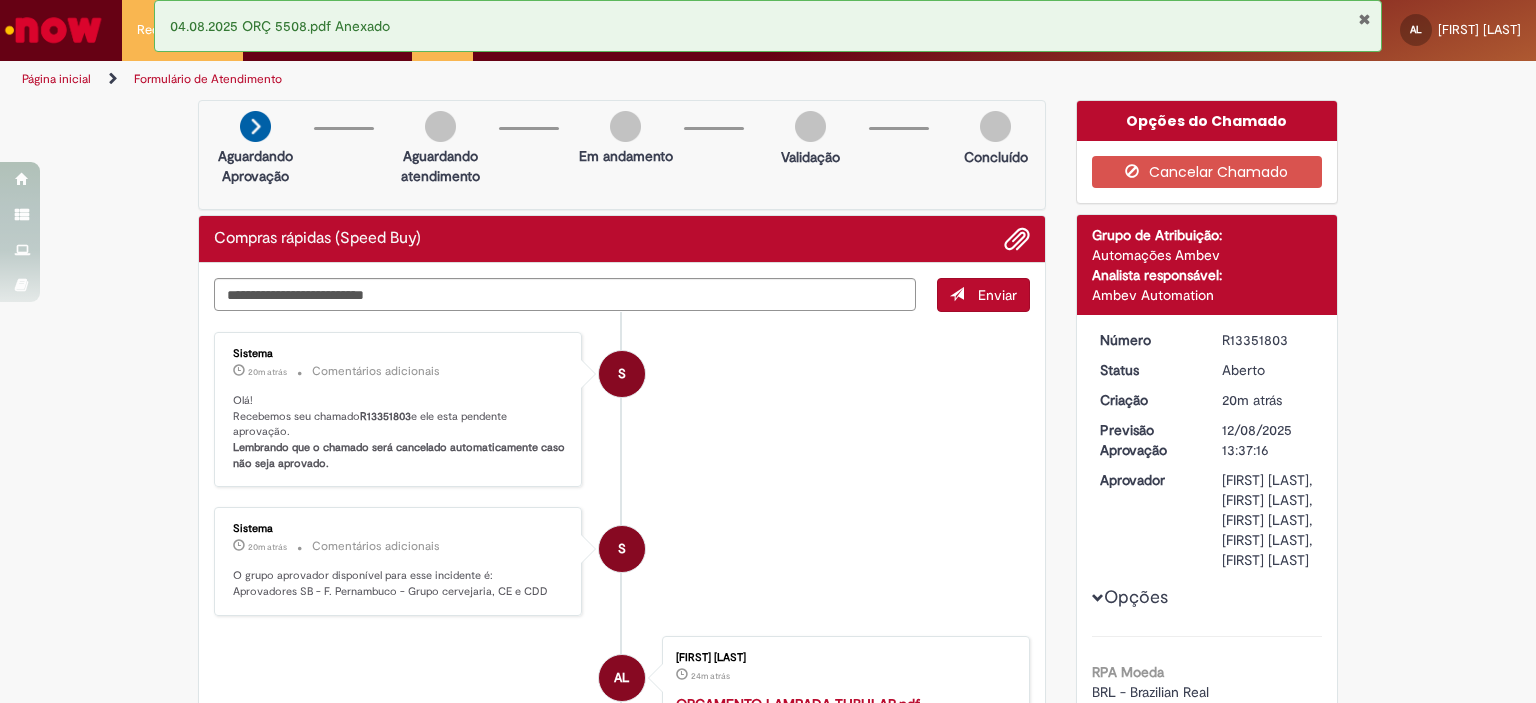 scroll, scrollTop: 0, scrollLeft: 0, axis: both 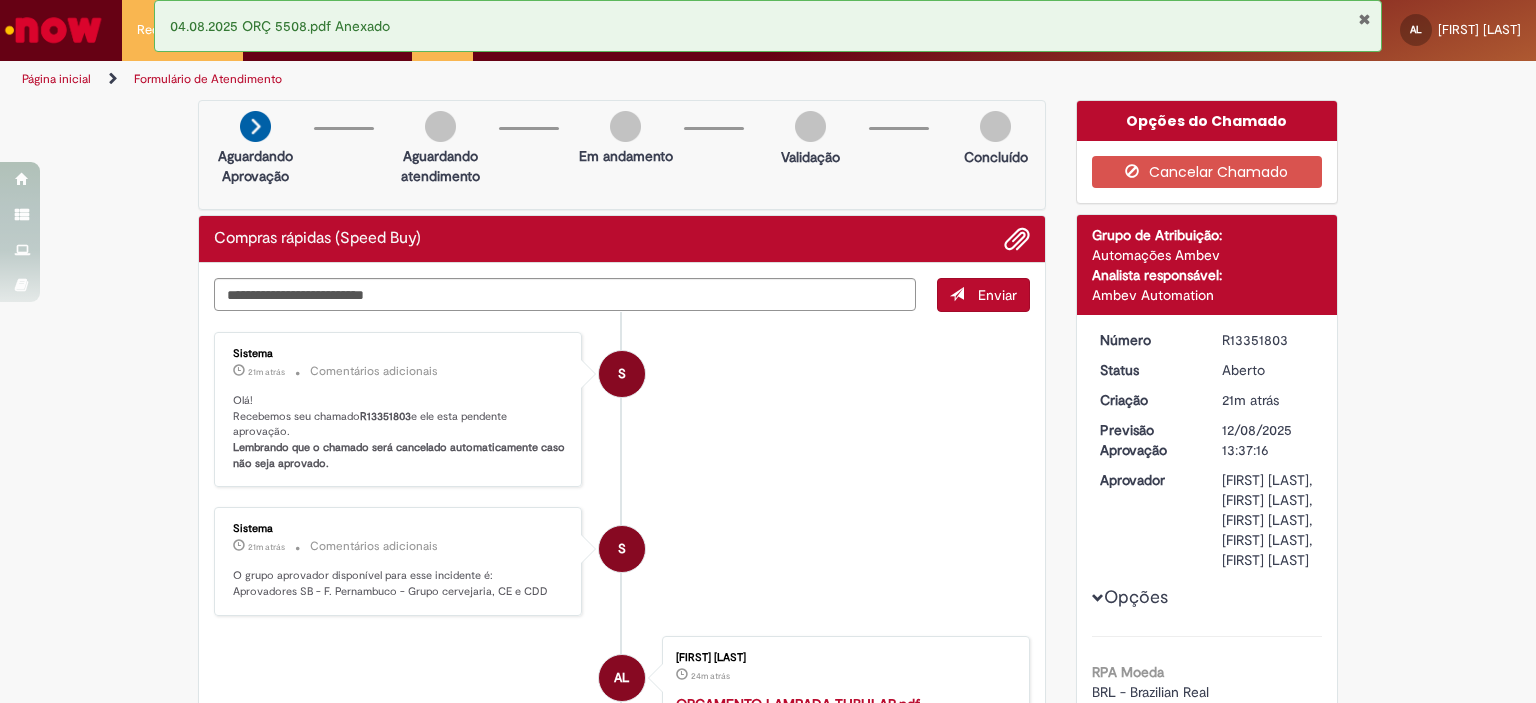 click at bounding box center (1364, 19) 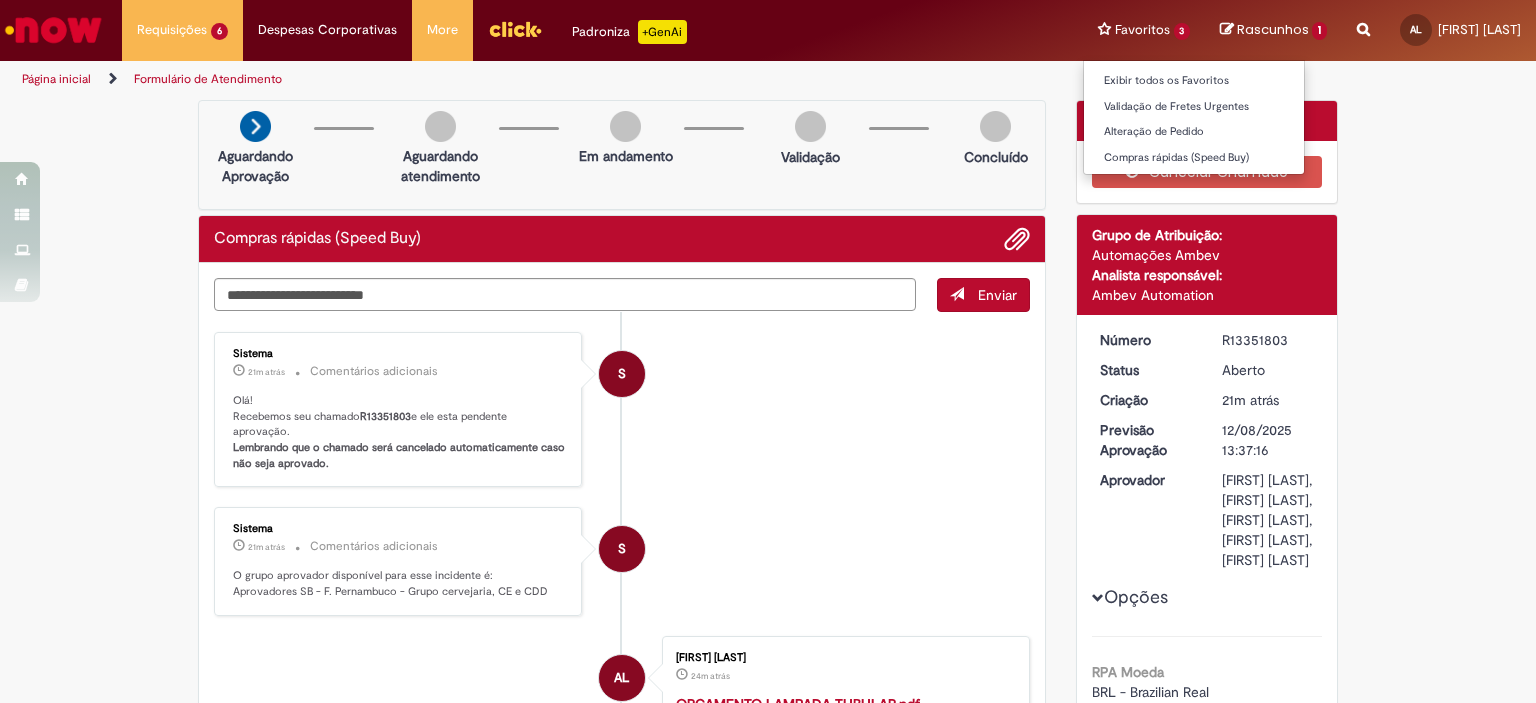 click on "Favoritos   3
Exibir todos os Favoritos
Validação de Fretes Urgentes
Alteração de Pedido
Compras rápidas (Speed Buy)" at bounding box center (1144, 30) 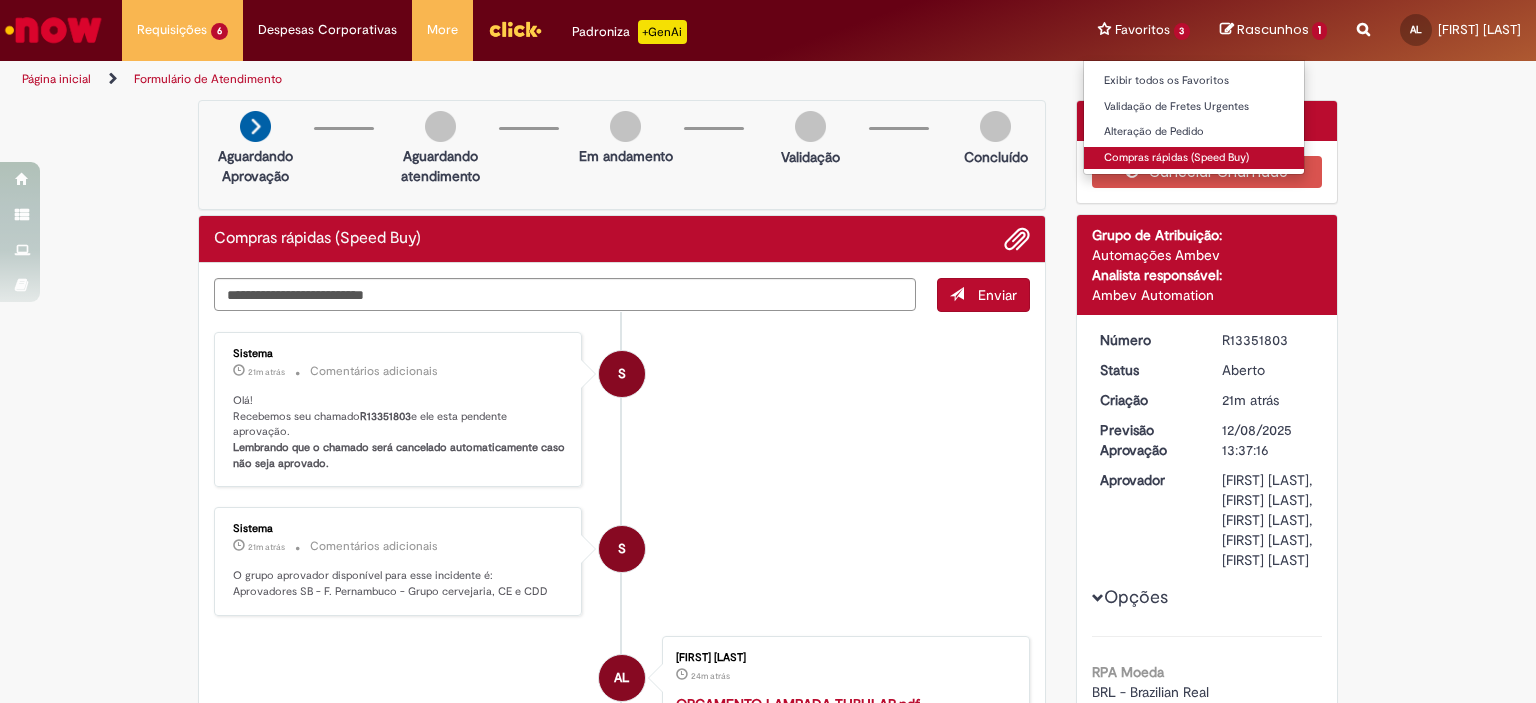 click on "Compras rápidas (Speed Buy)" at bounding box center (1194, 158) 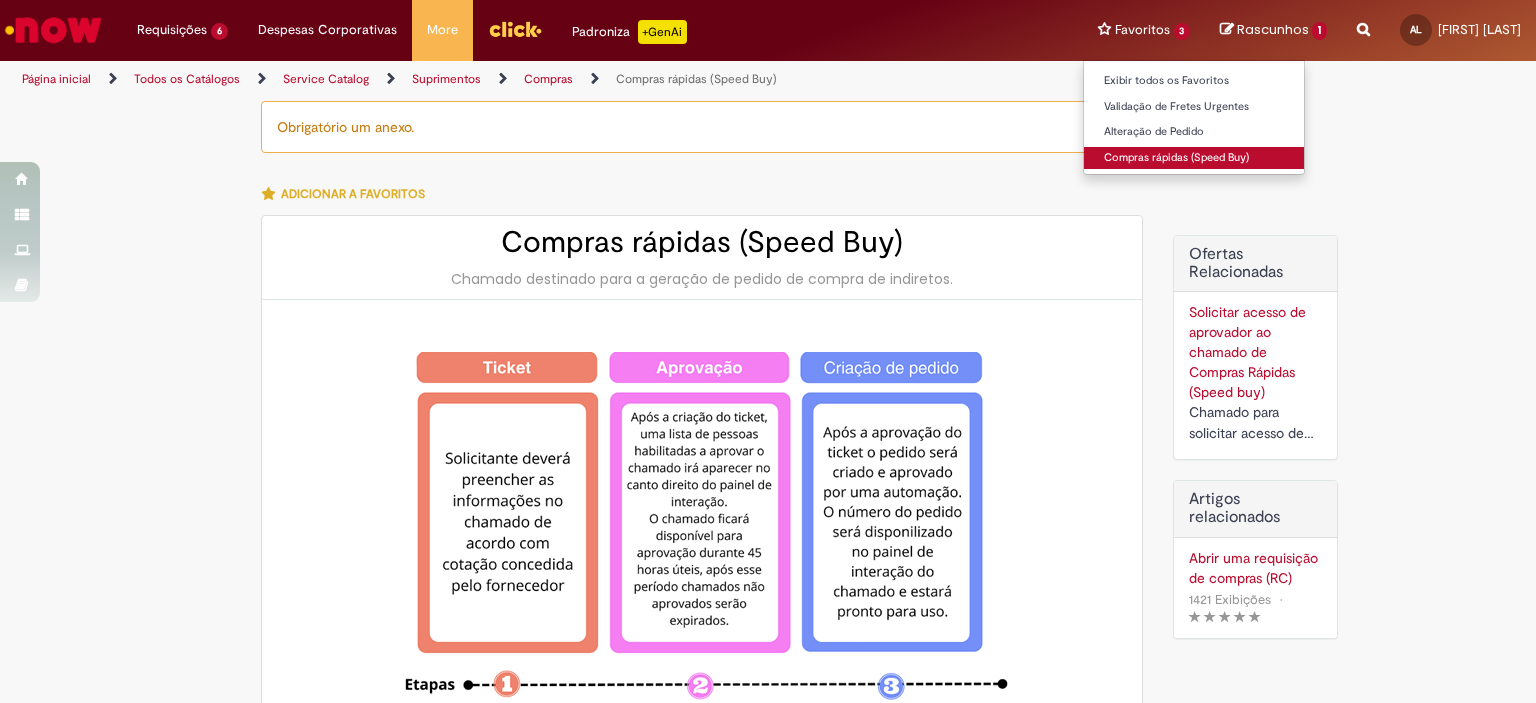 type on "********" 